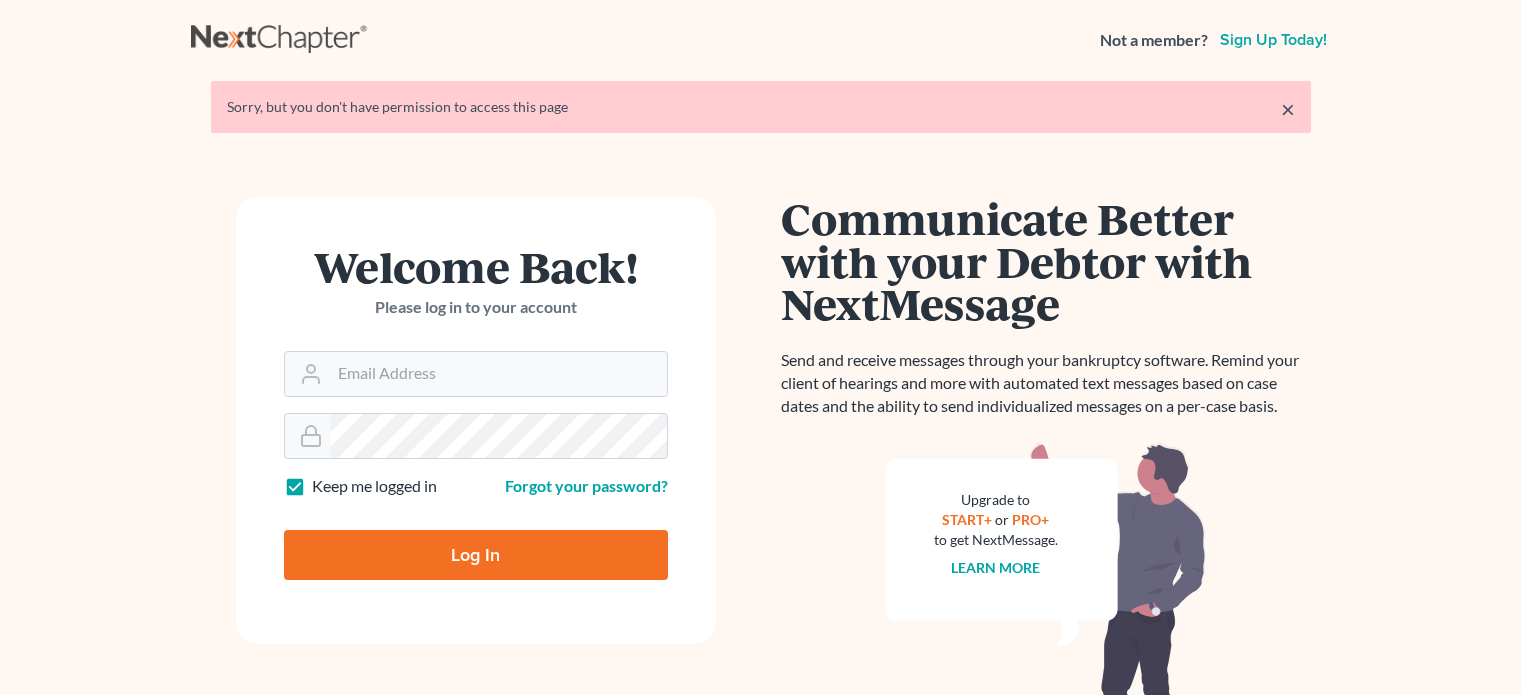 scroll, scrollTop: 0, scrollLeft: 0, axis: both 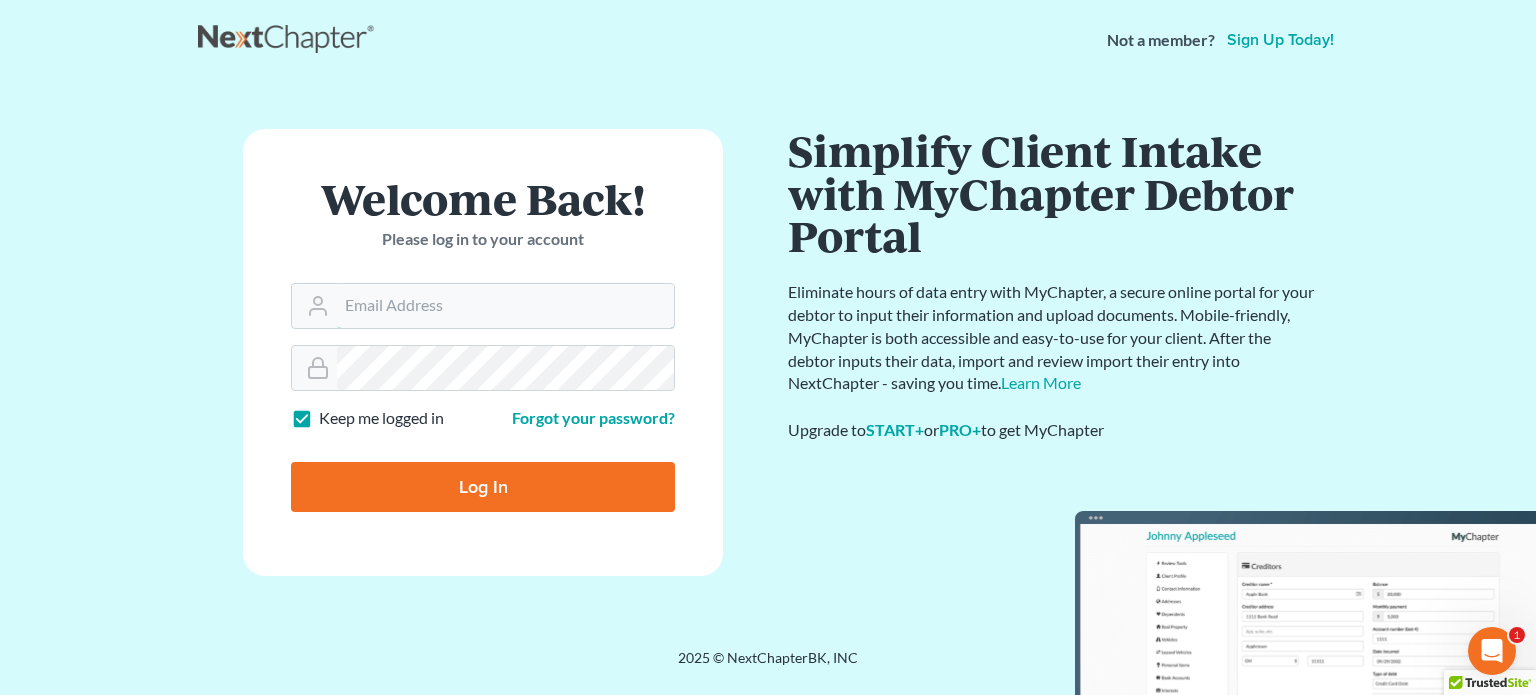 type on "[EMAIL]" 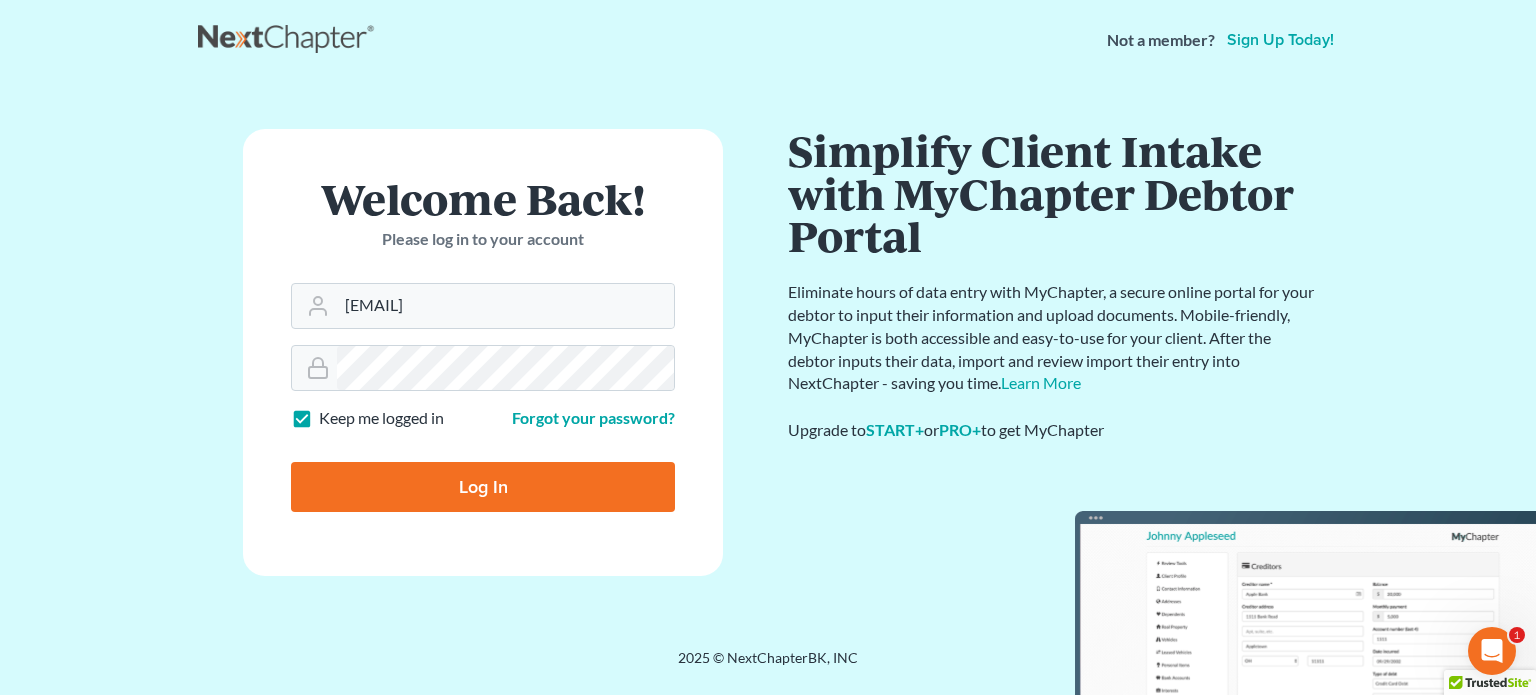 click on "Log In" at bounding box center (483, 487) 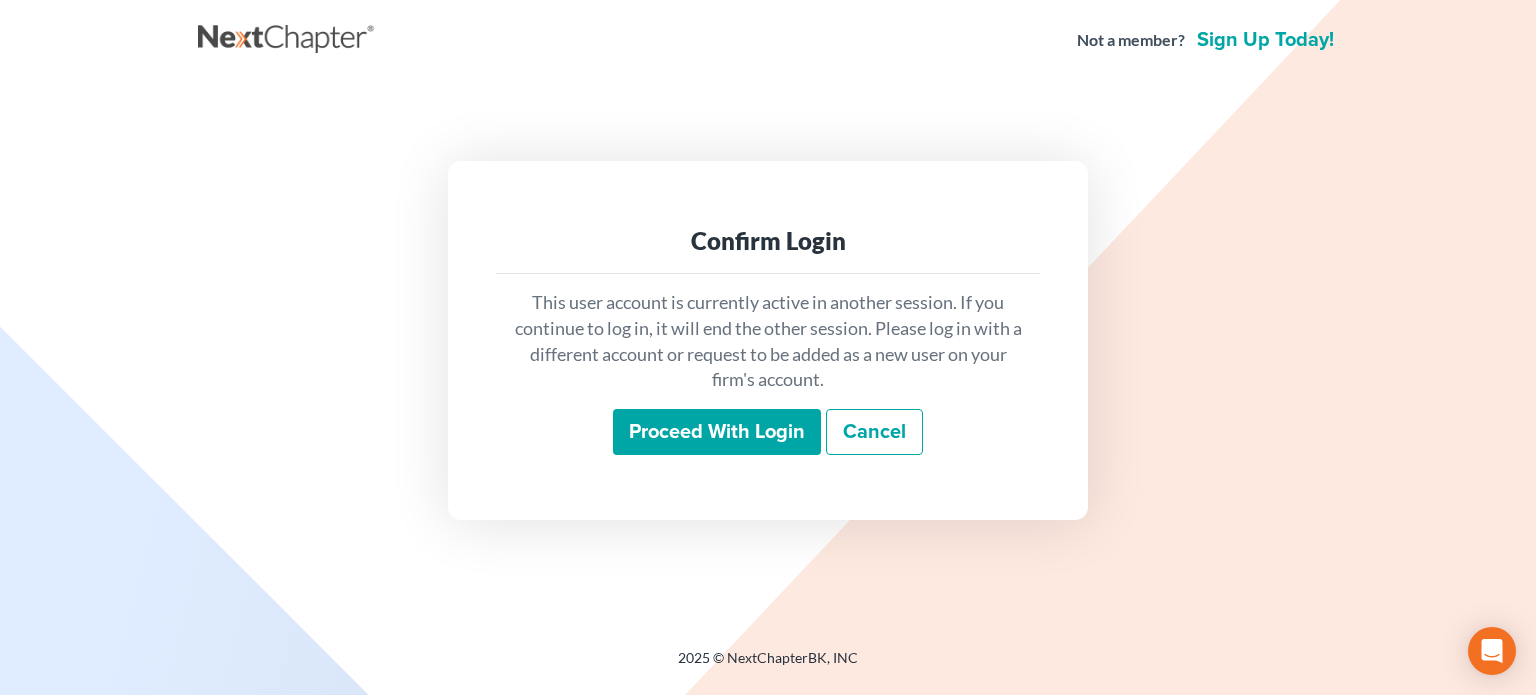 scroll, scrollTop: 0, scrollLeft: 0, axis: both 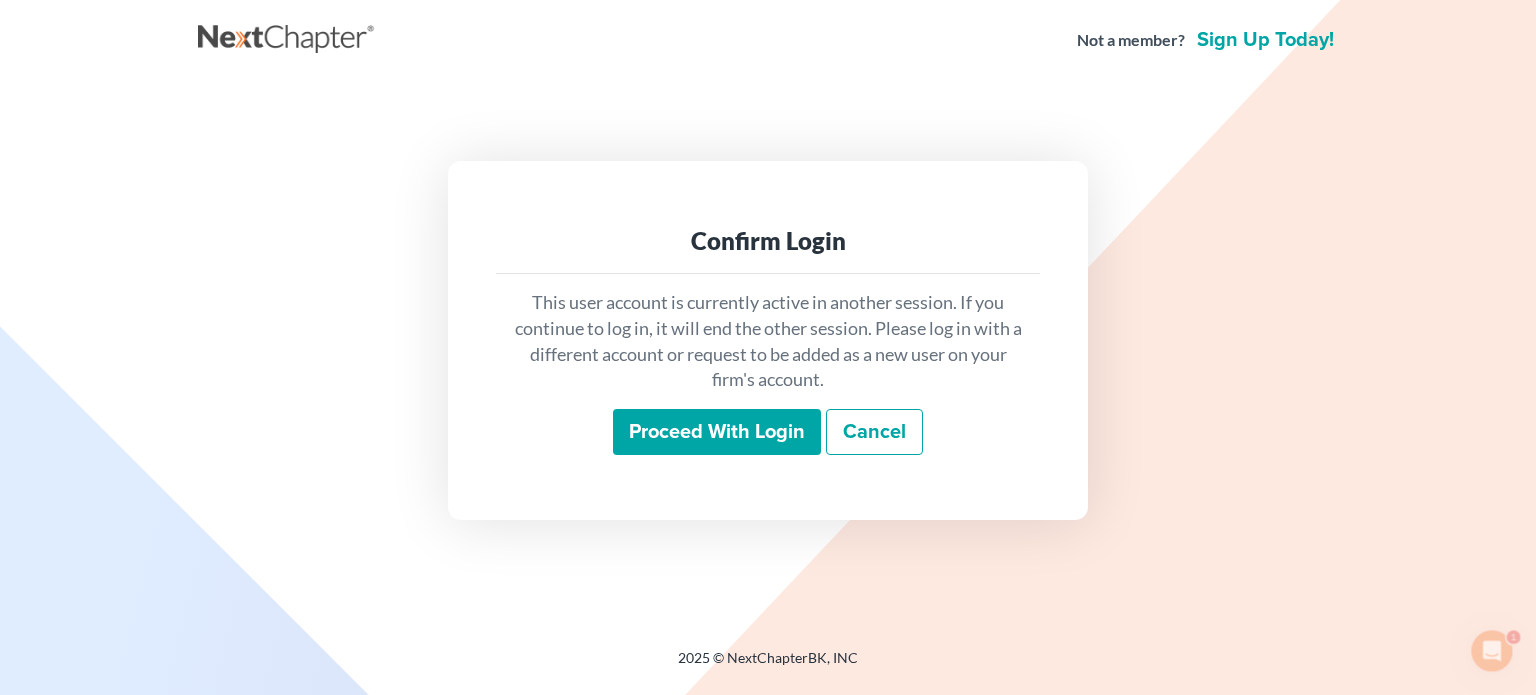 click on "Proceed with login" at bounding box center (717, 432) 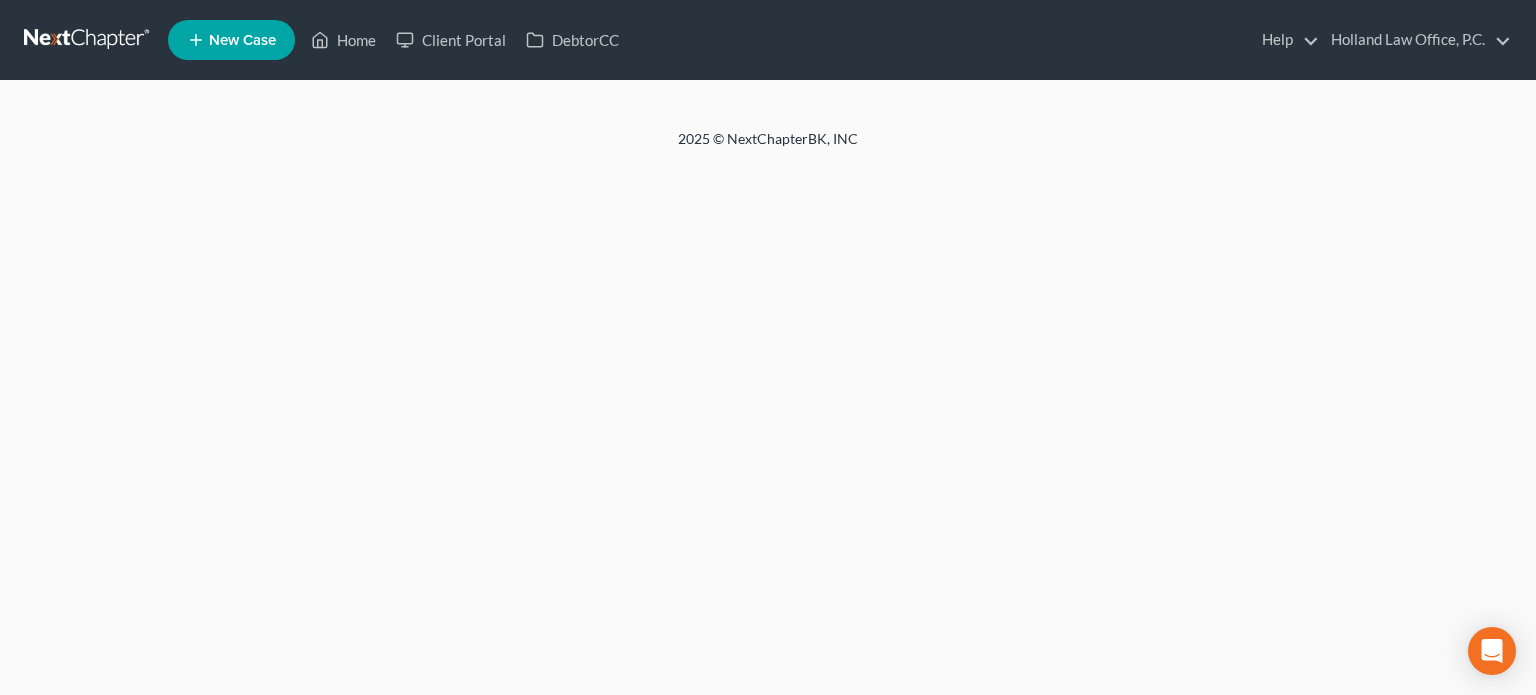 scroll, scrollTop: 0, scrollLeft: 0, axis: both 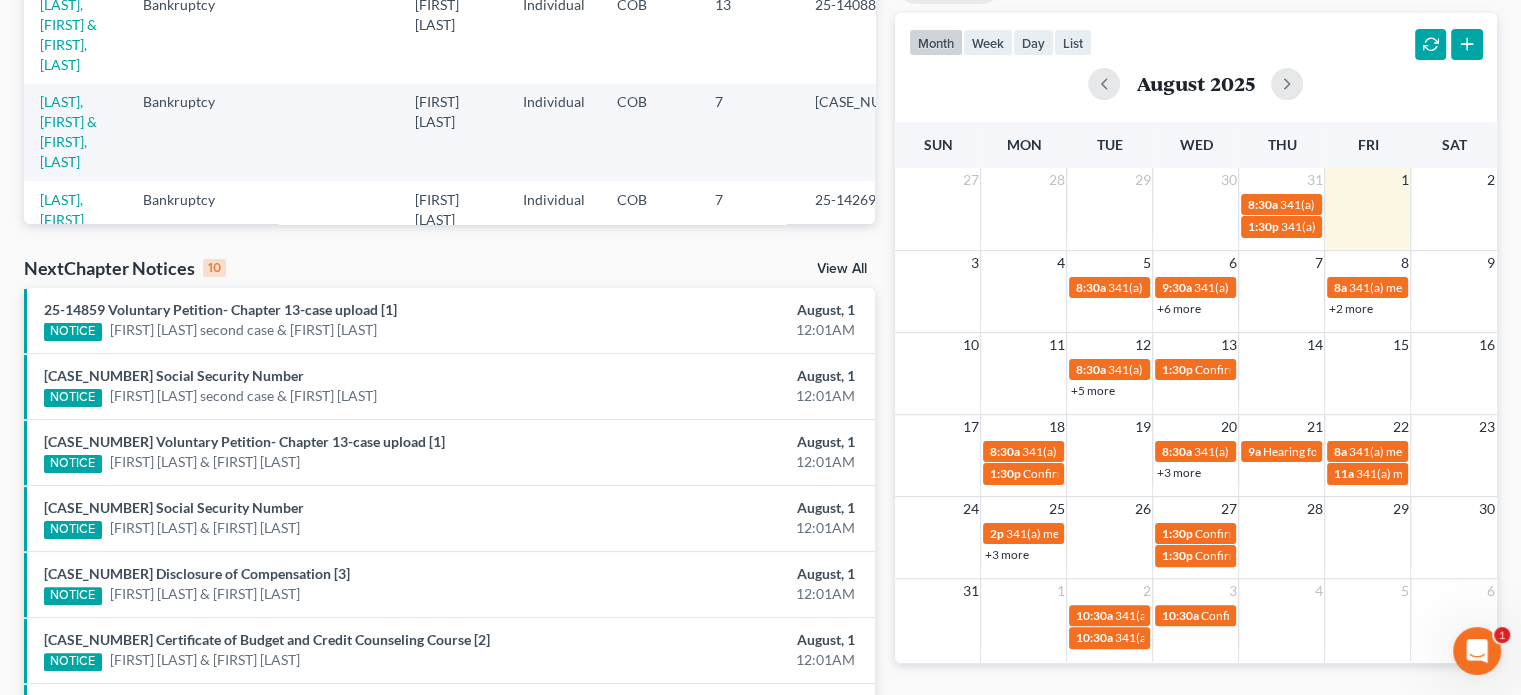 click on "+5 more" at bounding box center (1092, 390) 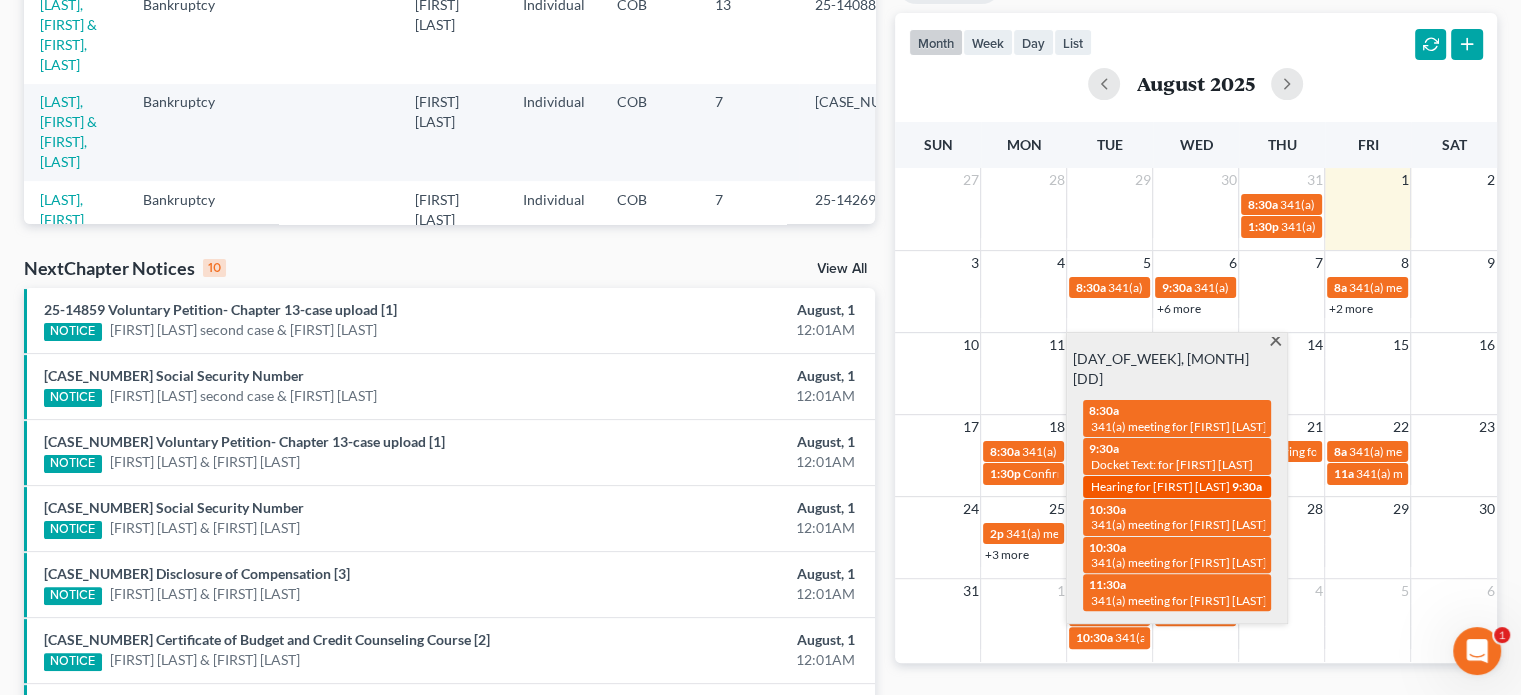 click on "Hearing for [FIRST] [LAST]" at bounding box center (1160, 486) 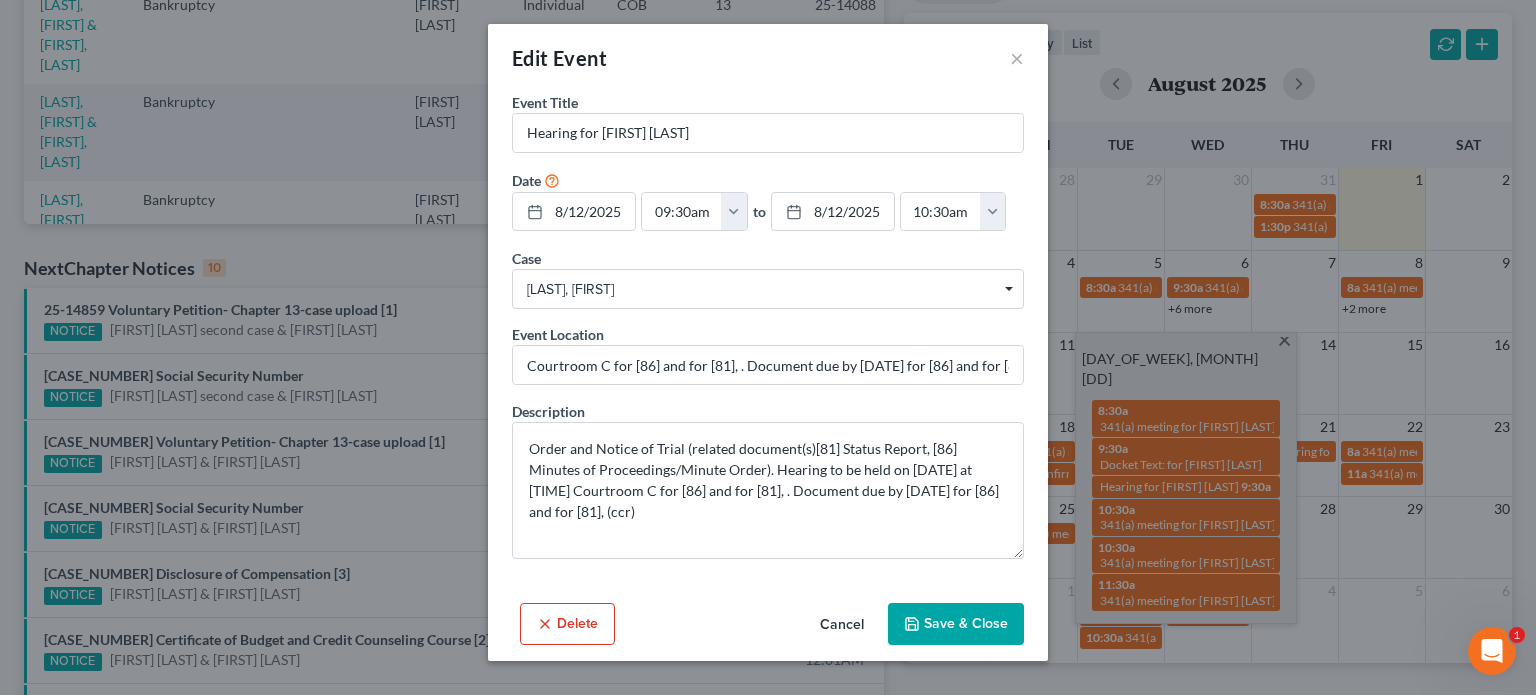 click on "Delete" at bounding box center [567, 624] 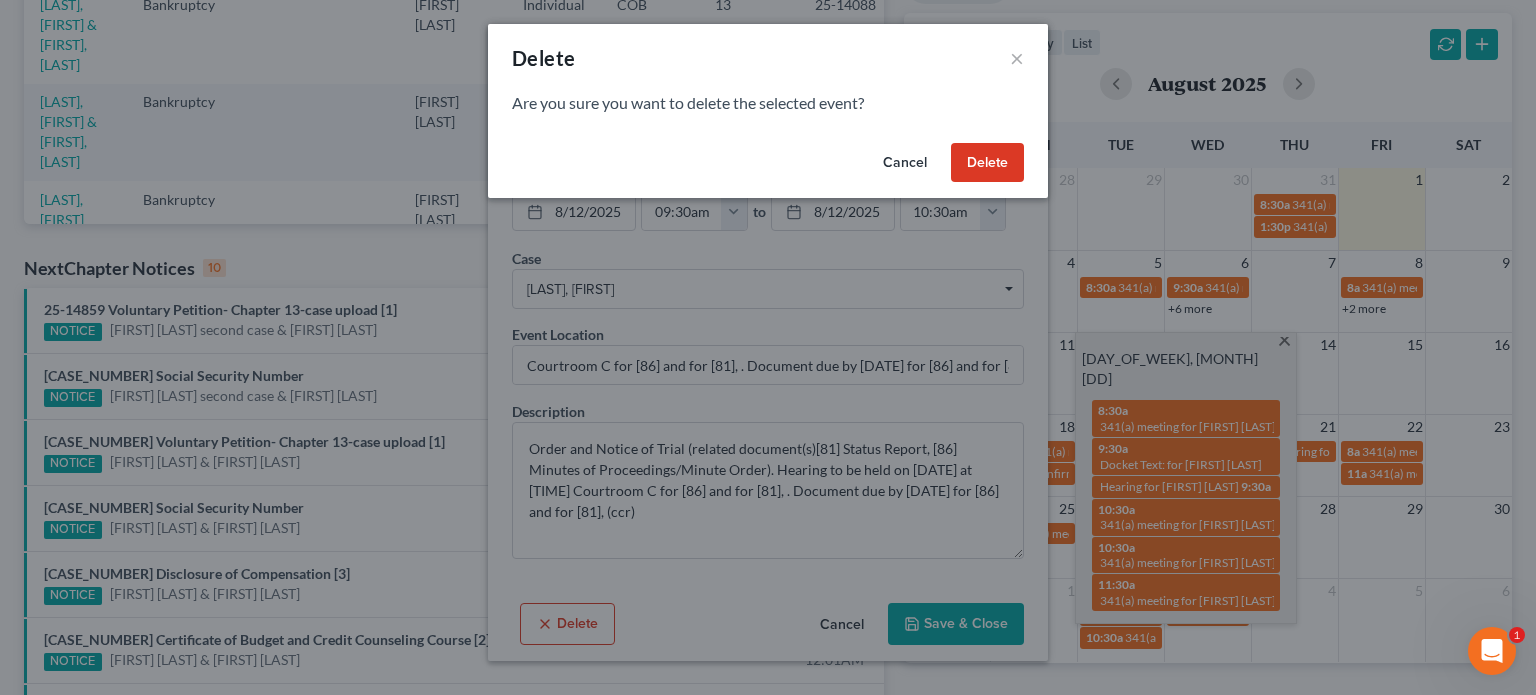 click on "Delete" at bounding box center [987, 163] 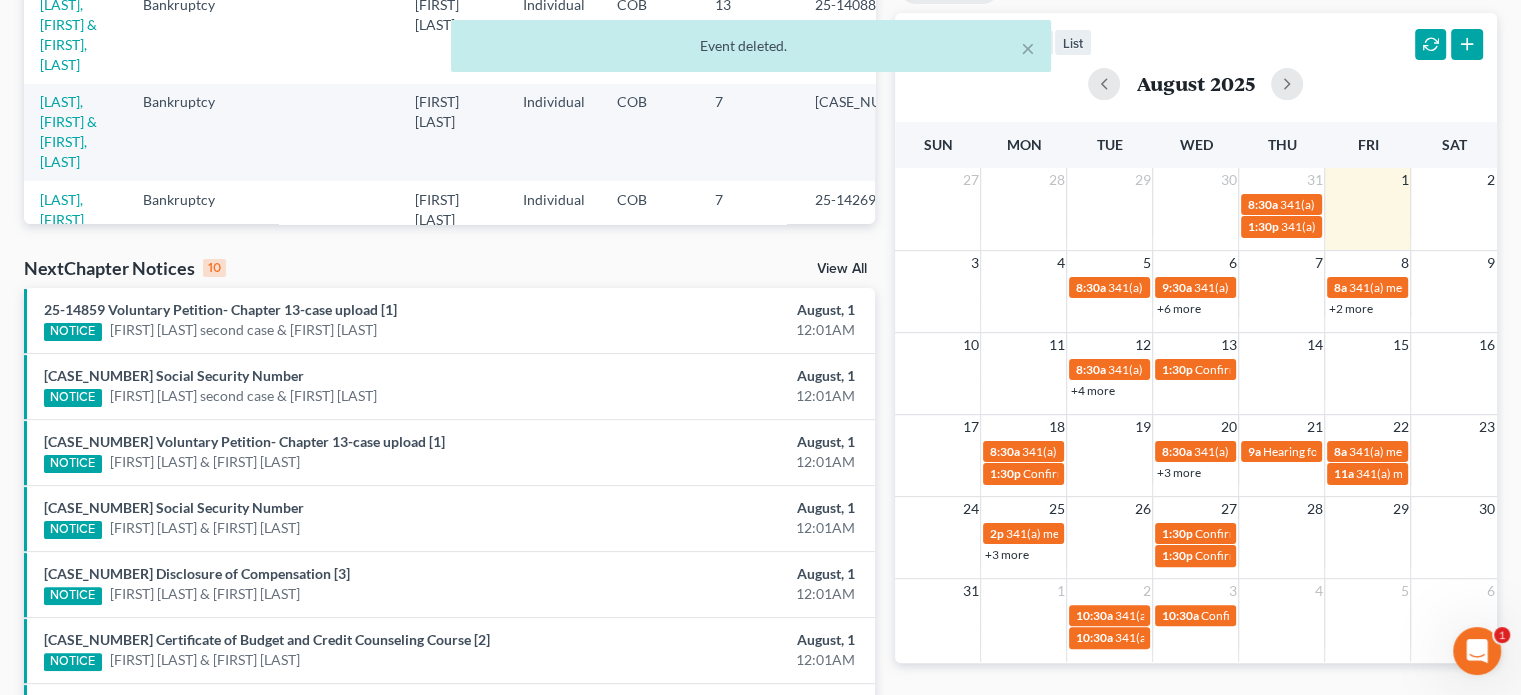 click on "+4 more" at bounding box center [1092, 390] 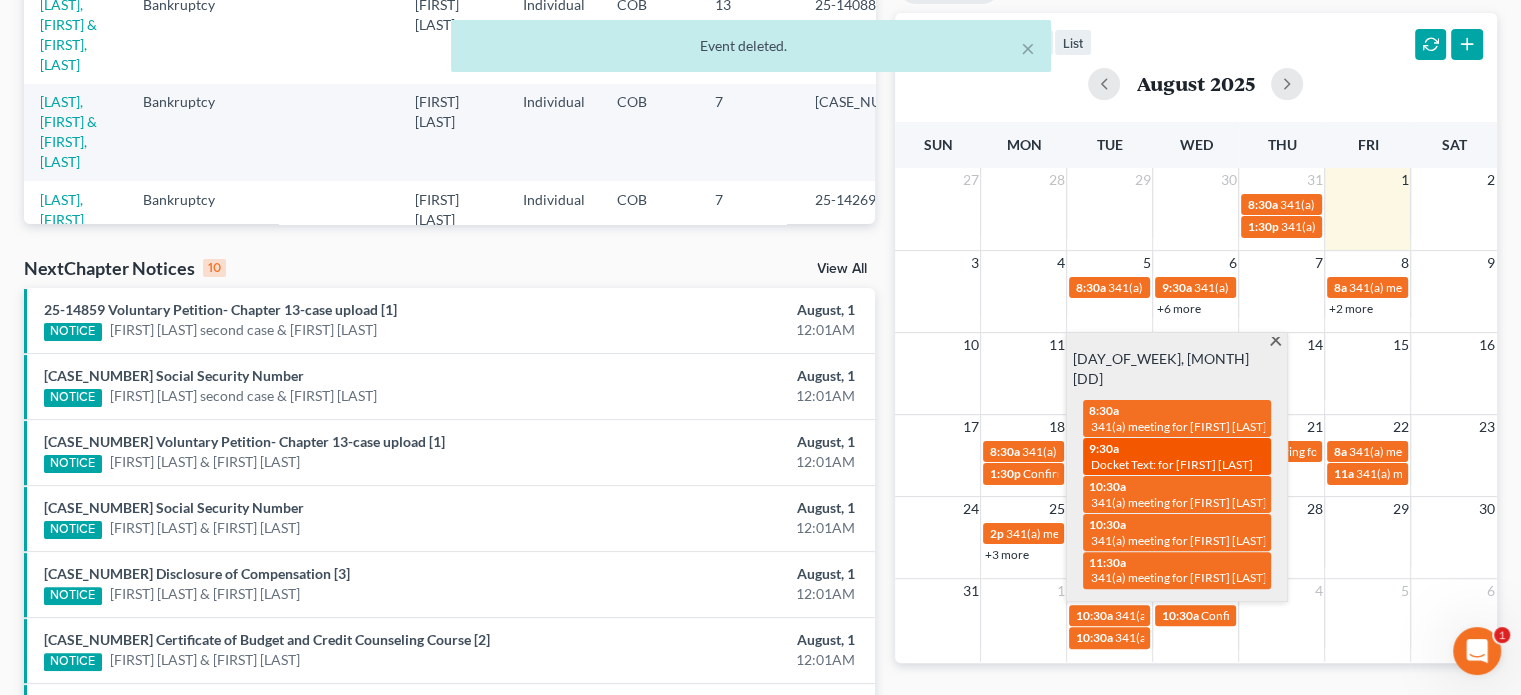 click on "Docket Text: for [FIRST] [LAST]" at bounding box center [1172, 464] 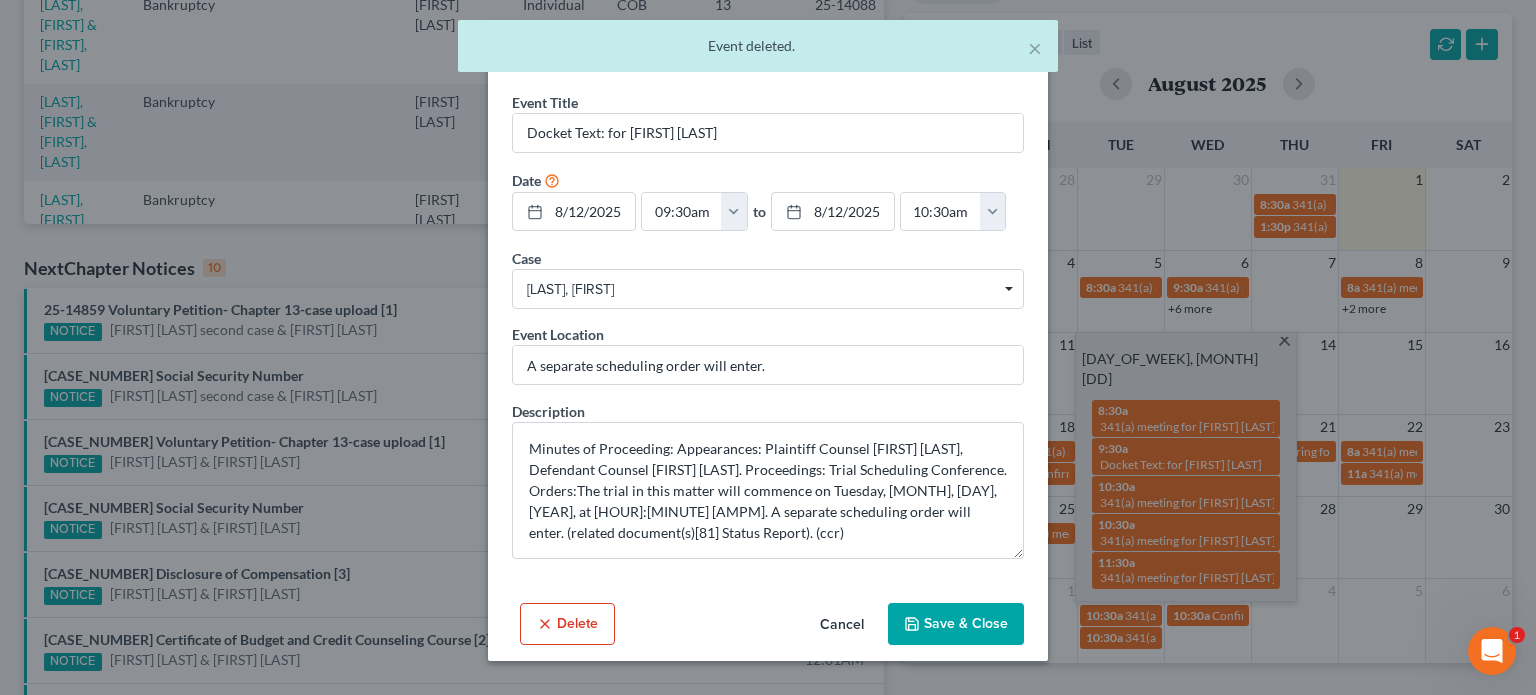 click on "Delete" at bounding box center (567, 624) 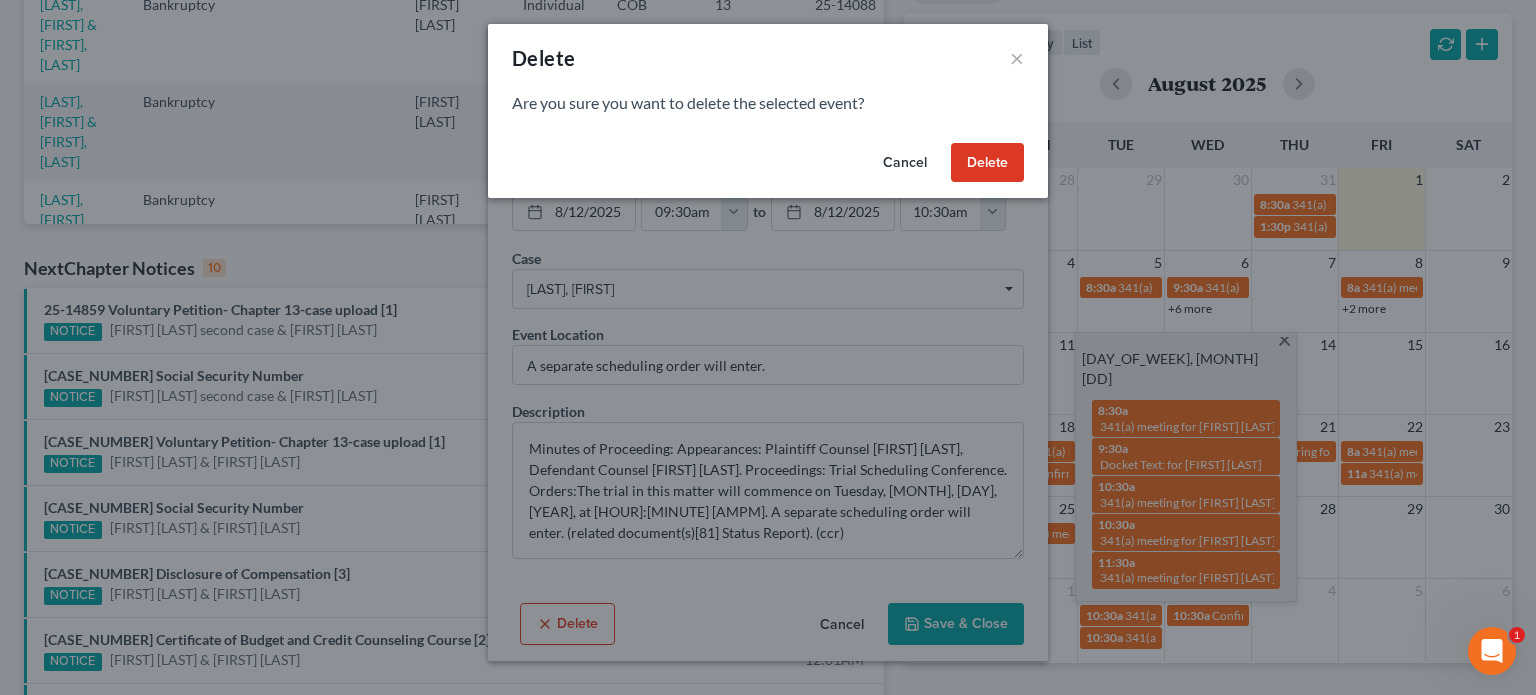 click on "Delete" at bounding box center (987, 163) 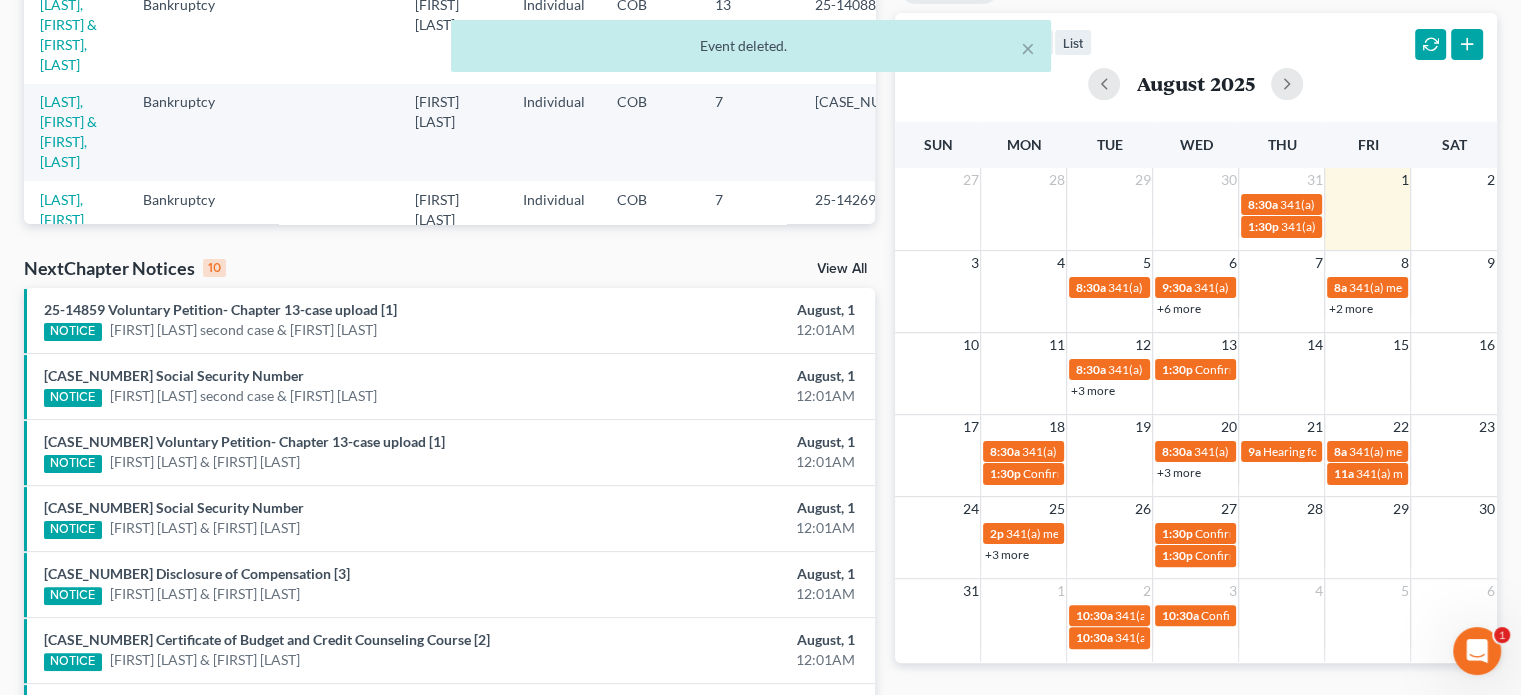 click on "+3 more" at bounding box center (1092, 390) 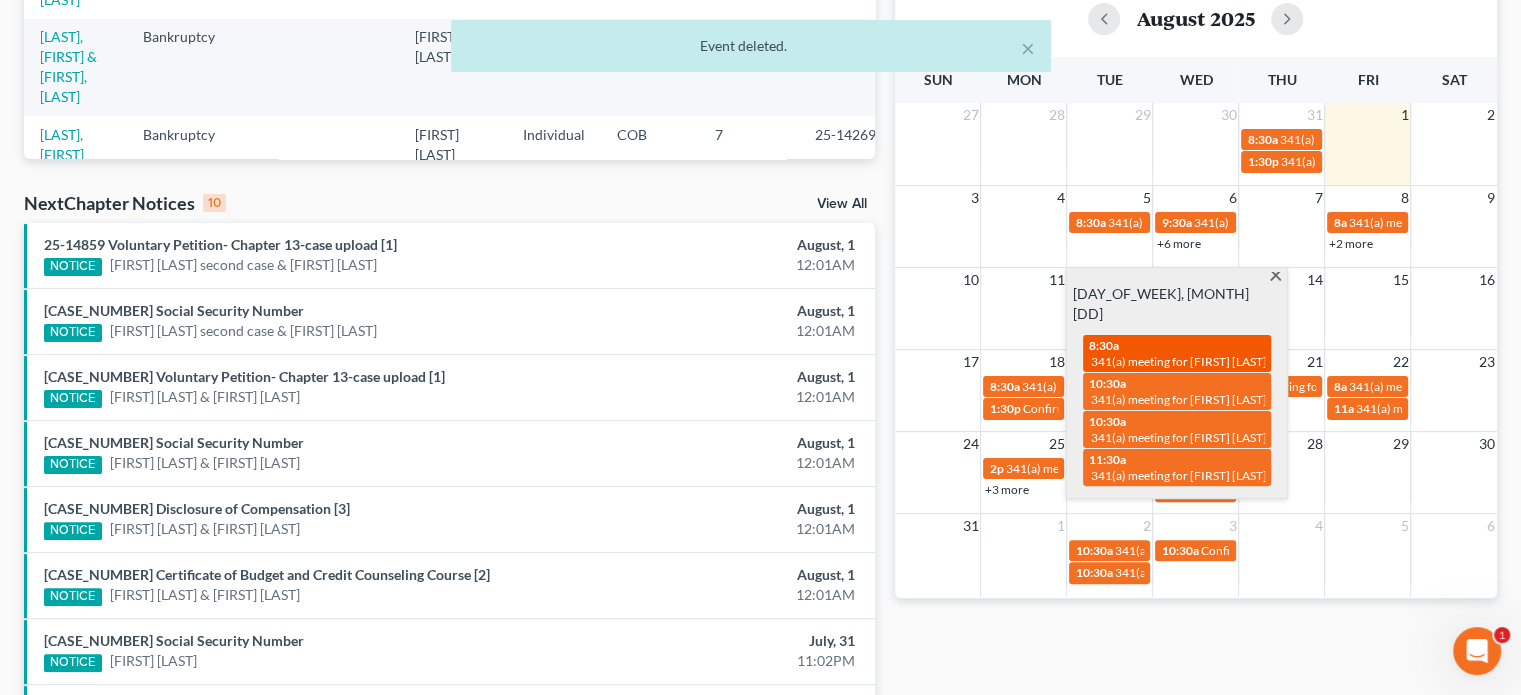 scroll, scrollTop: 500, scrollLeft: 0, axis: vertical 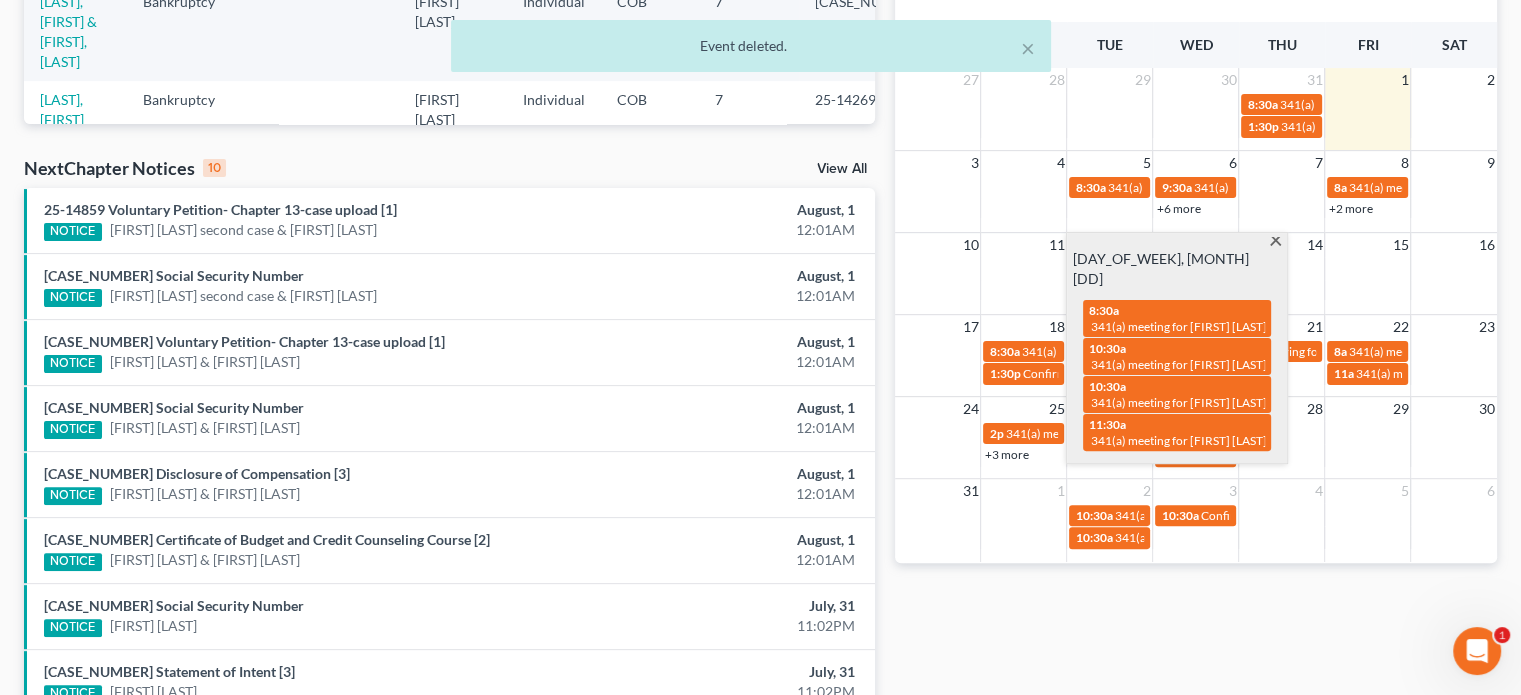 click at bounding box center (1282, 444) 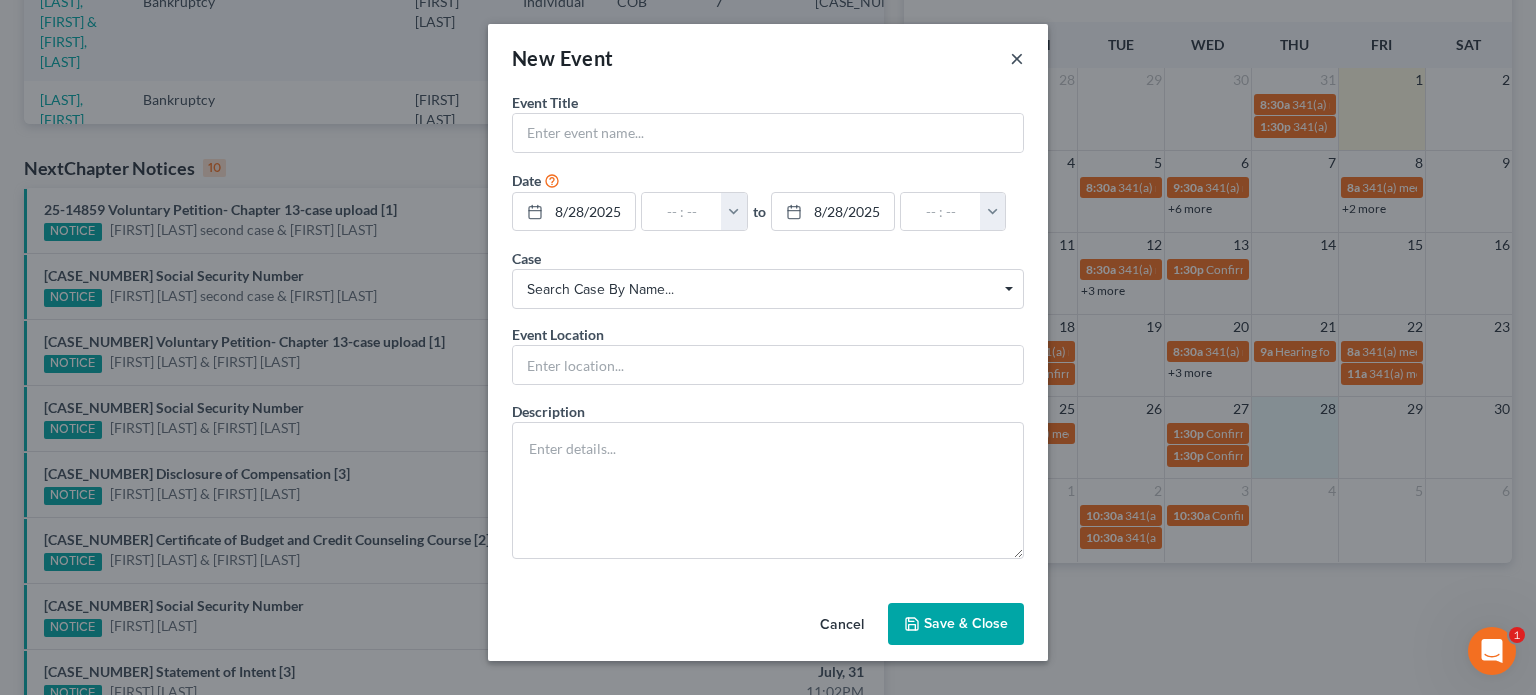 click on "×" at bounding box center [1017, 58] 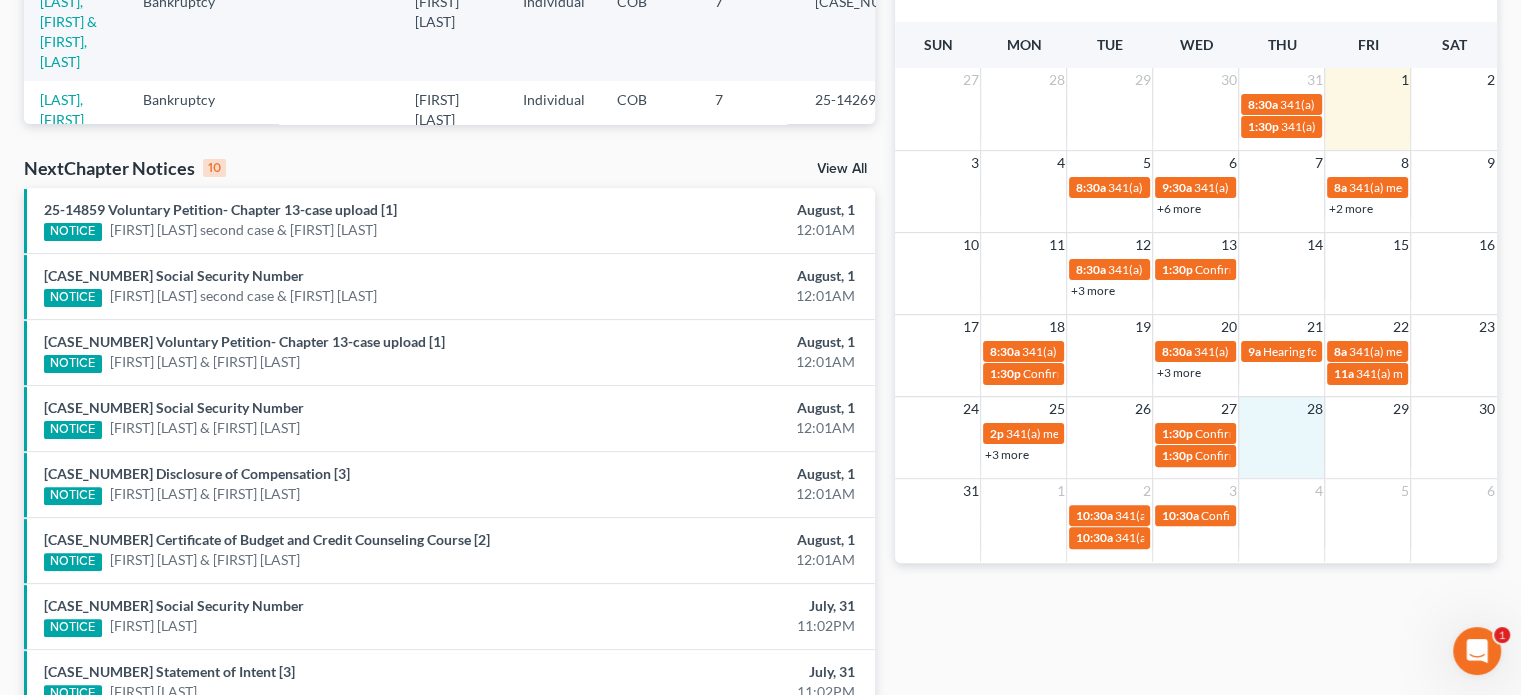 click on "+3 more" at bounding box center (1092, 290) 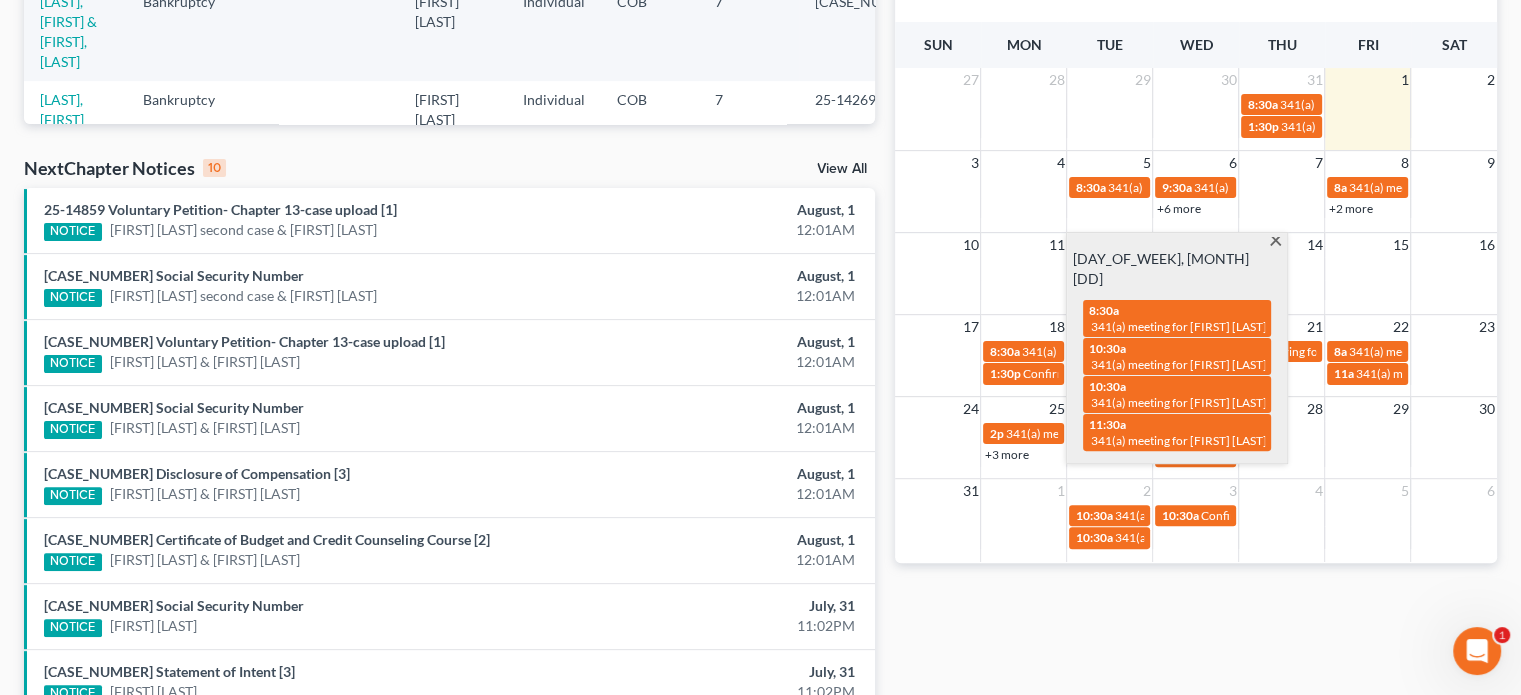 click at bounding box center [1275, 243] 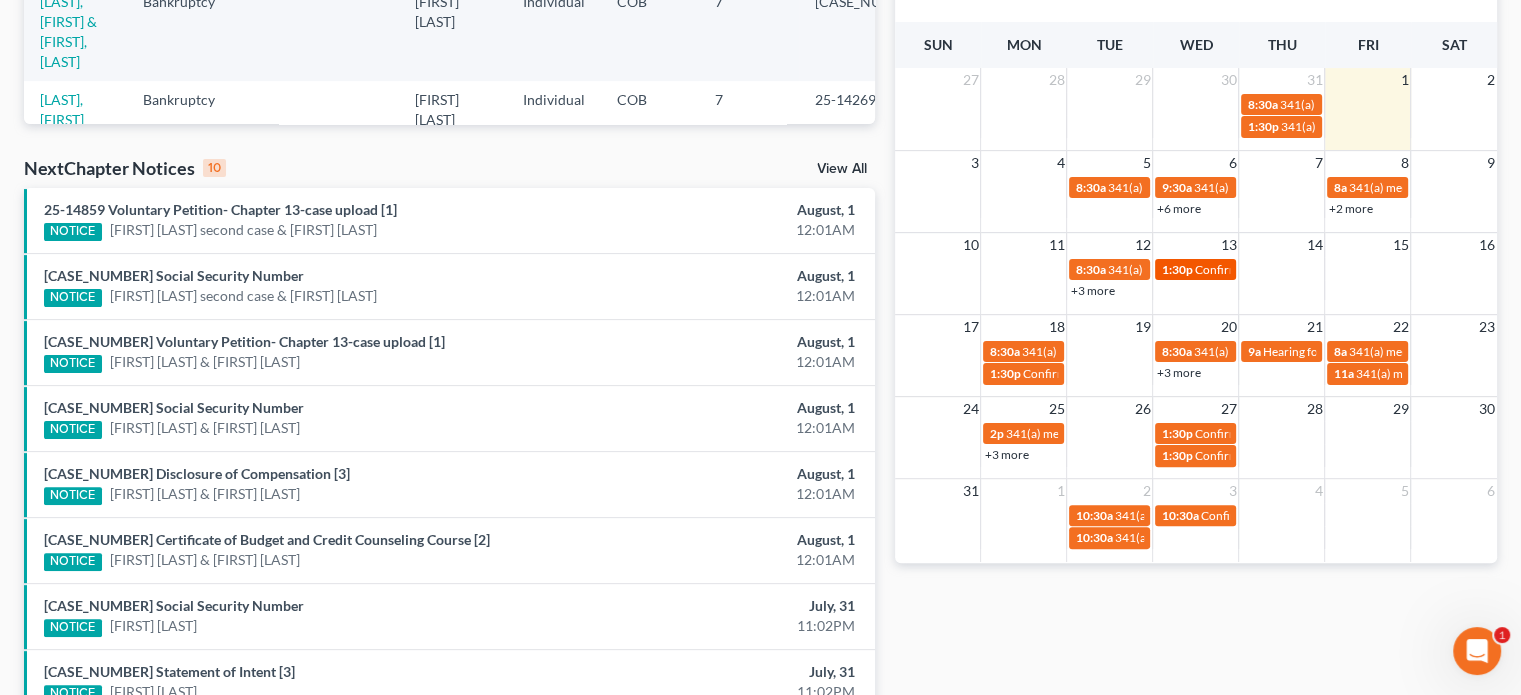 click on "Confirmation Hearing for [FIRST] [LAST]" at bounding box center [1300, 269] 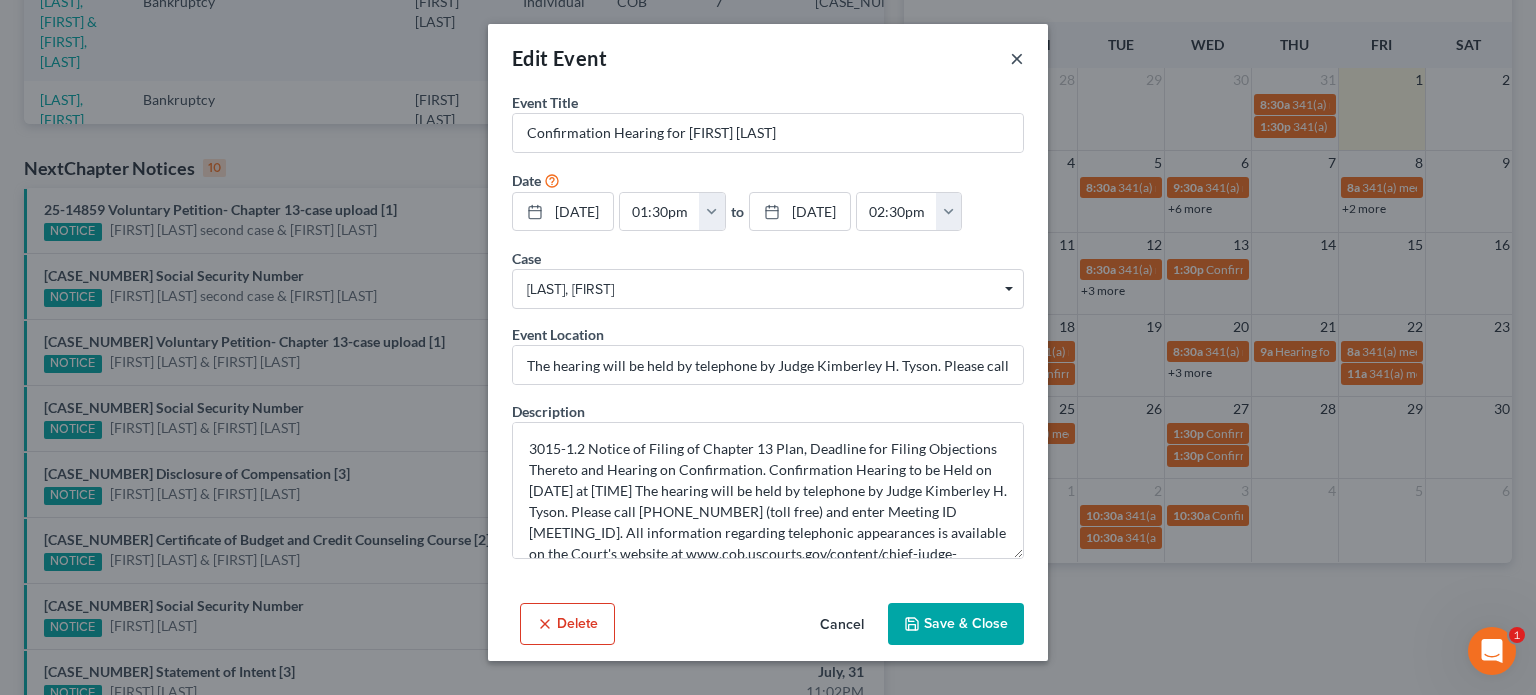 click on "×" at bounding box center (1017, 58) 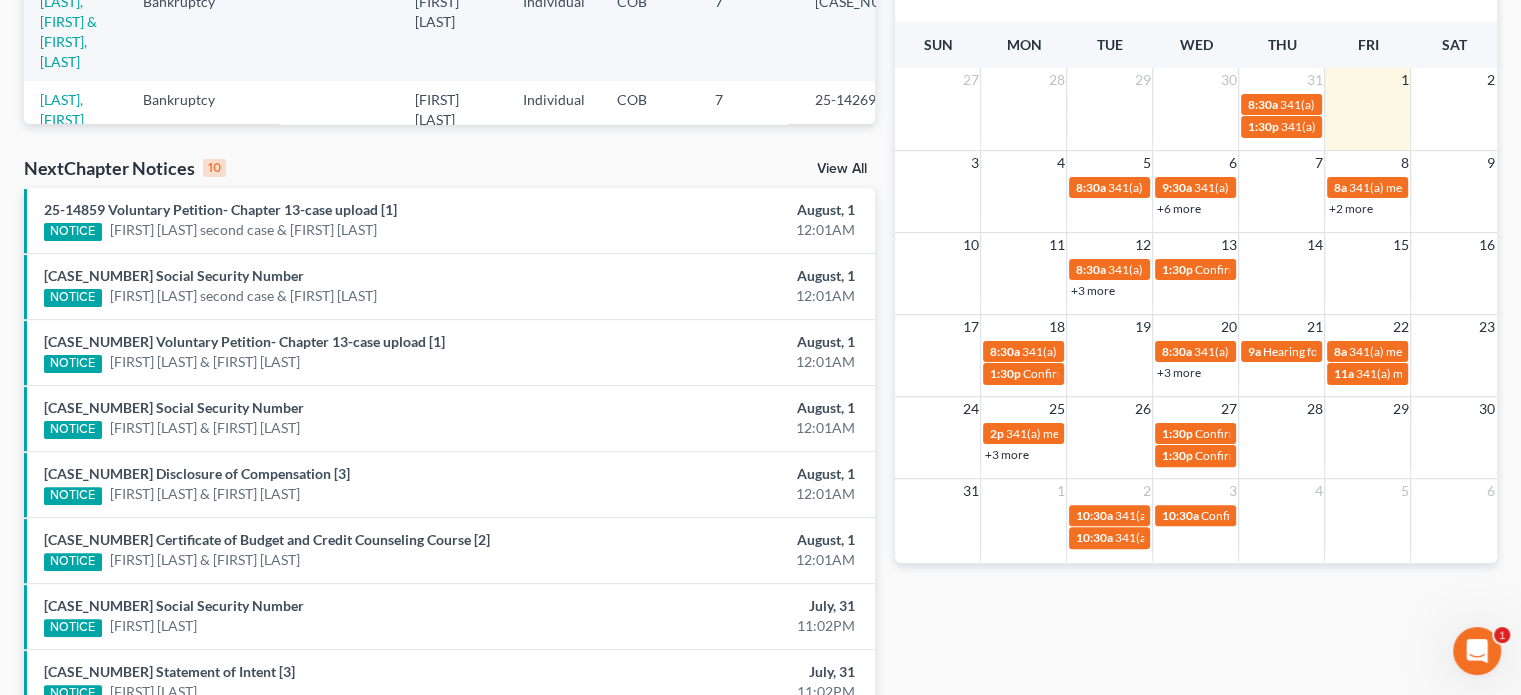 click on "+3 more" at bounding box center [1092, 290] 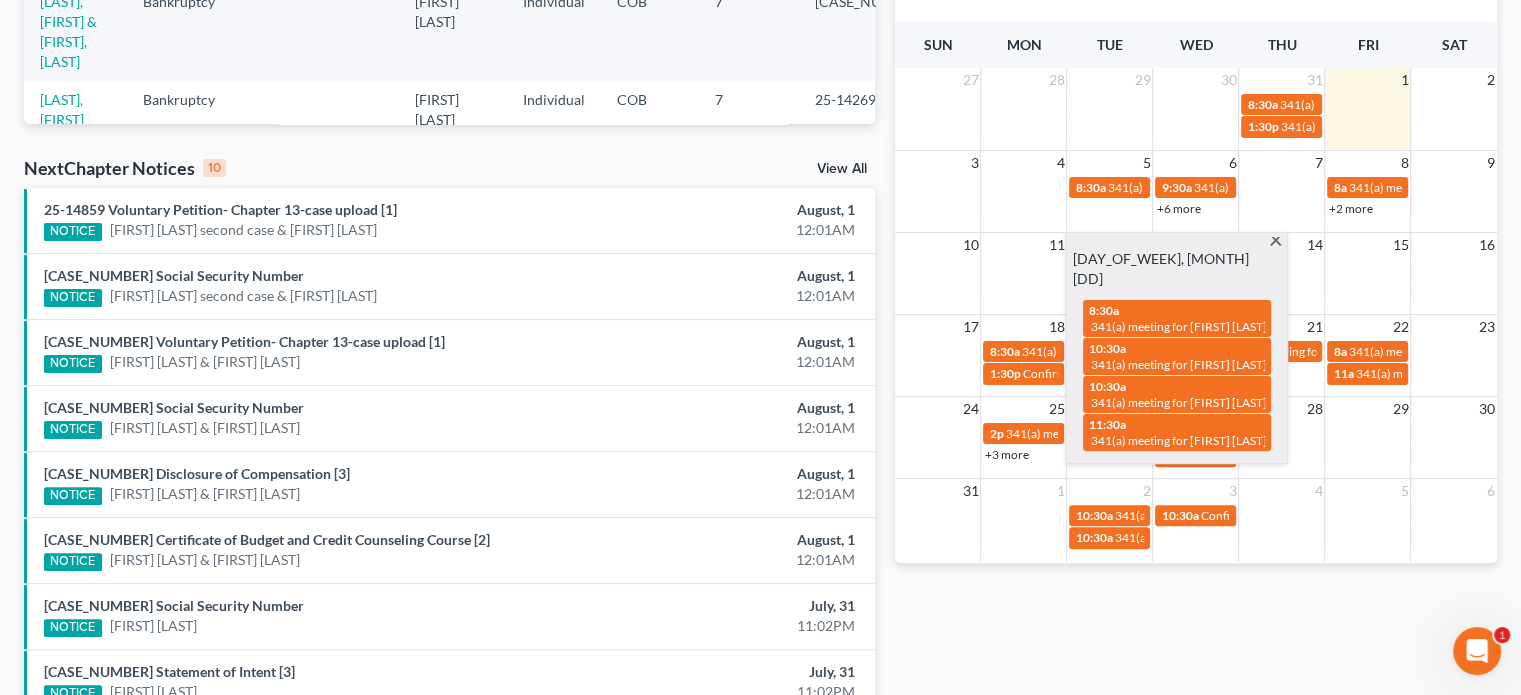 click at bounding box center (1275, 243) 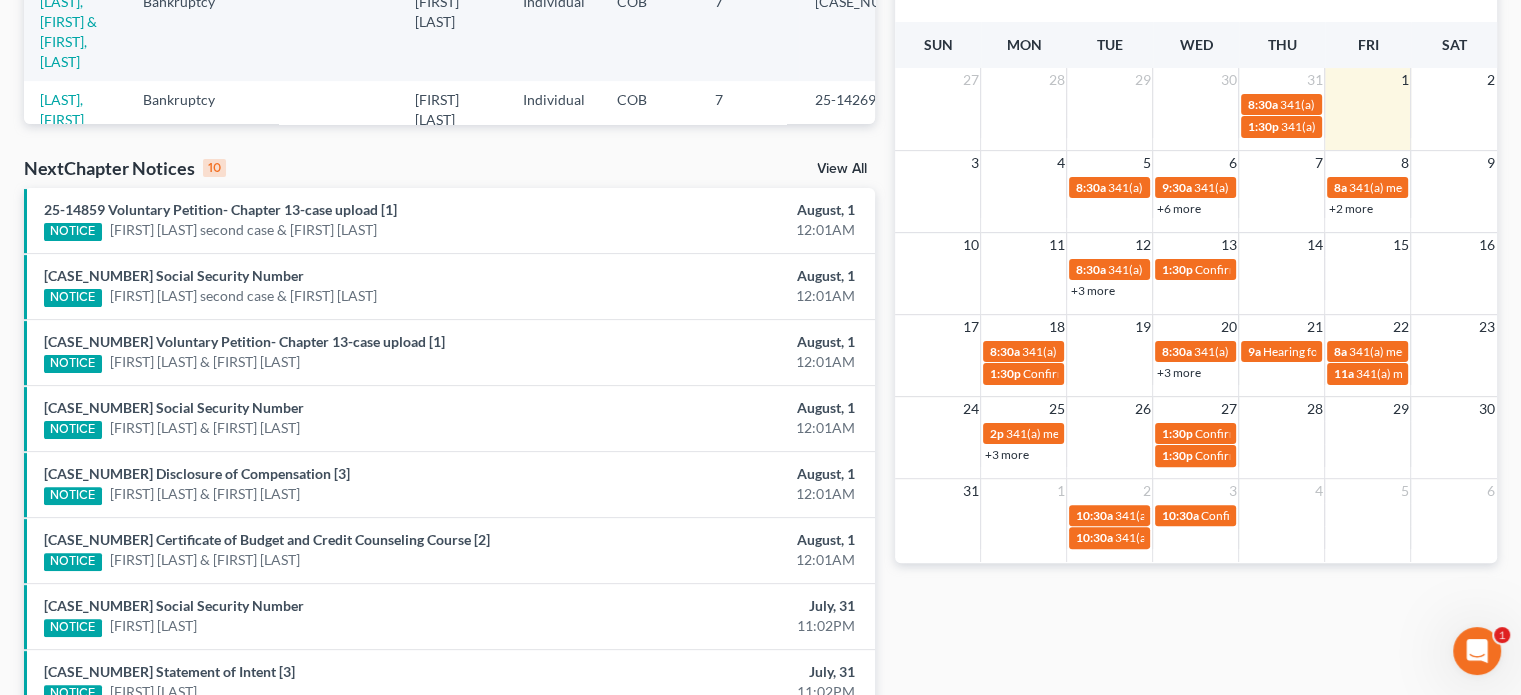 click on "+3 more" at bounding box center [1092, 290] 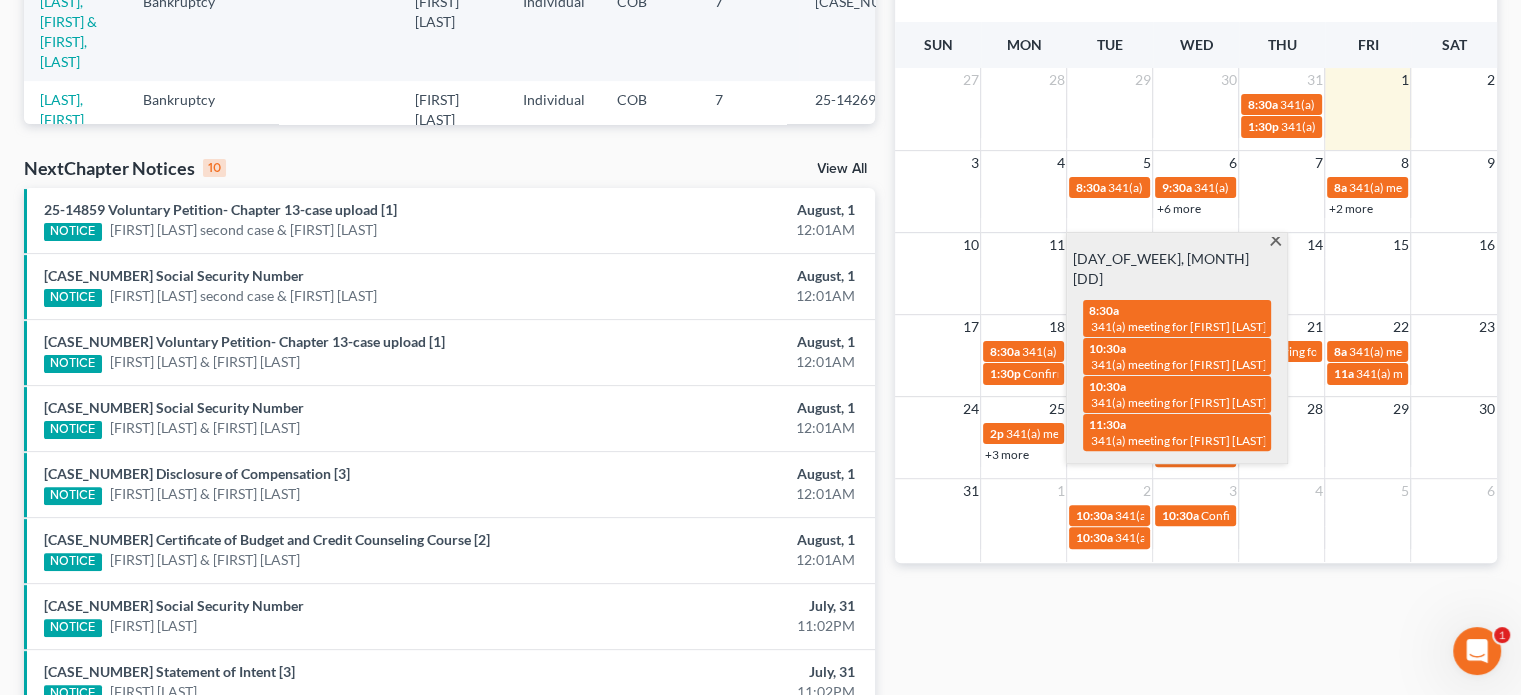 click at bounding box center [1275, 243] 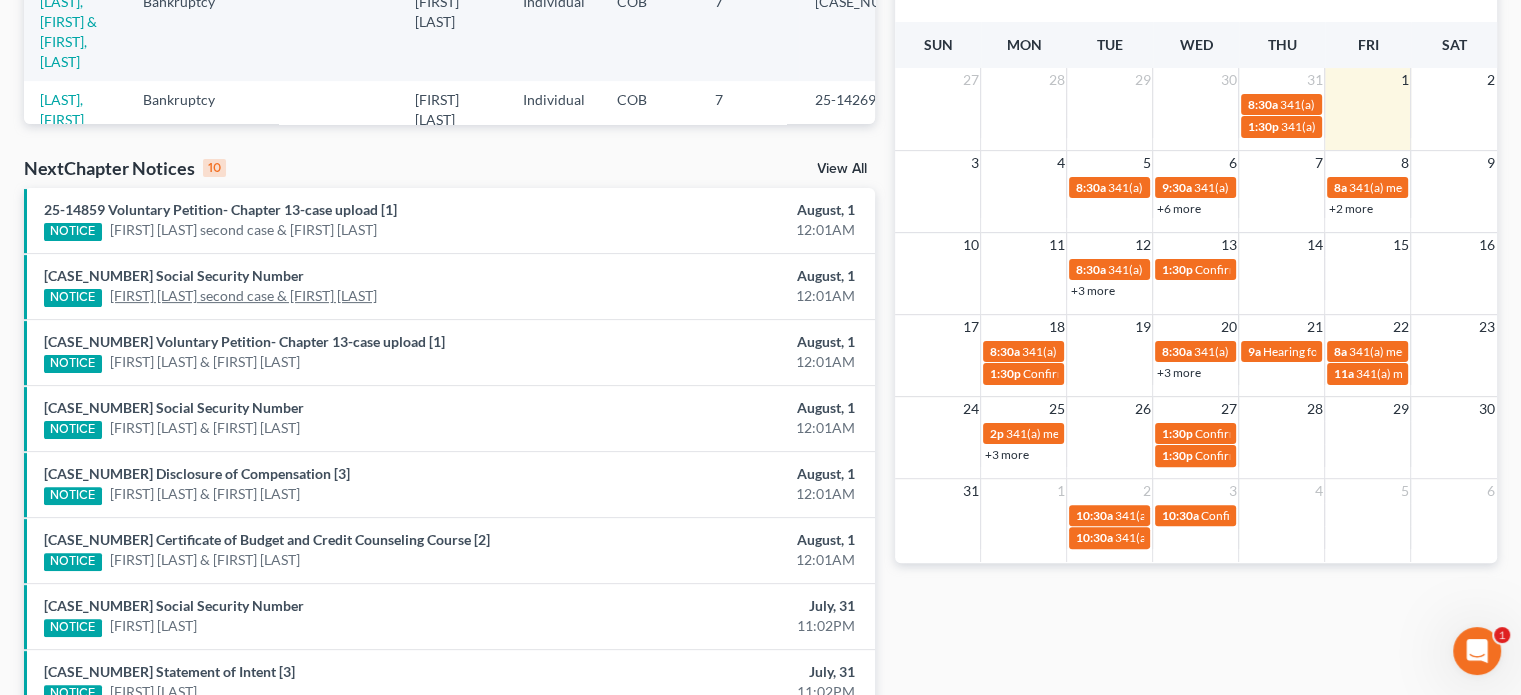 click on "[FIRST] [LAST] second case & [FIRST] [LAST]" at bounding box center [243, 296] 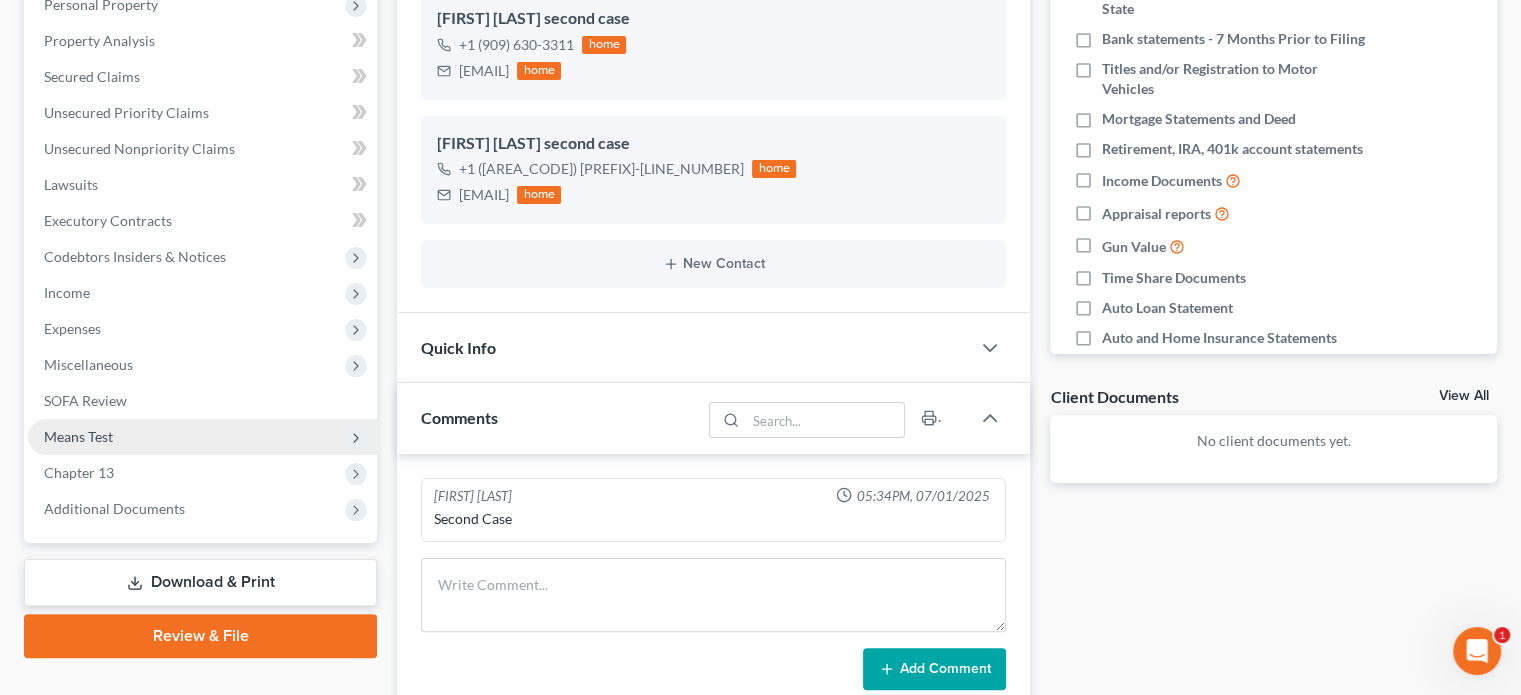 scroll, scrollTop: 402, scrollLeft: 0, axis: vertical 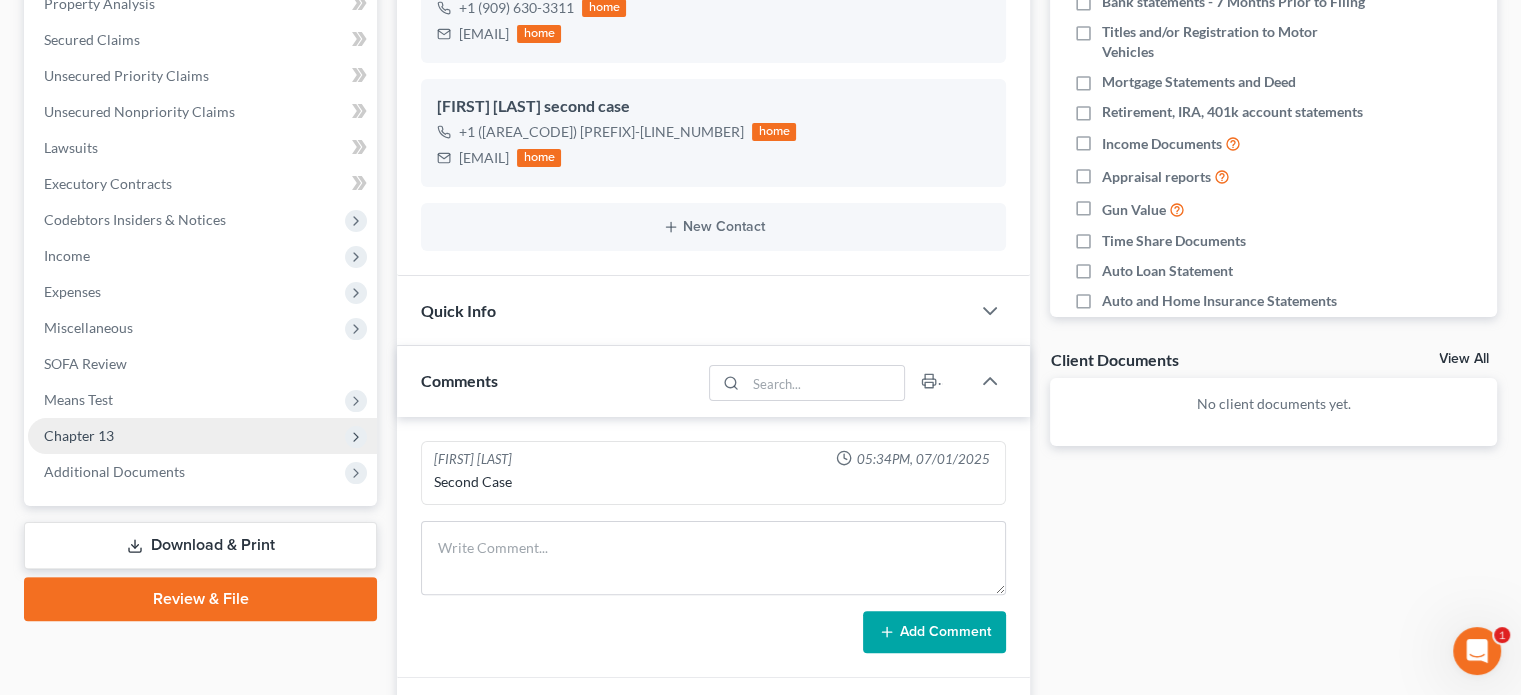 click on "Chapter 13" at bounding box center (79, 435) 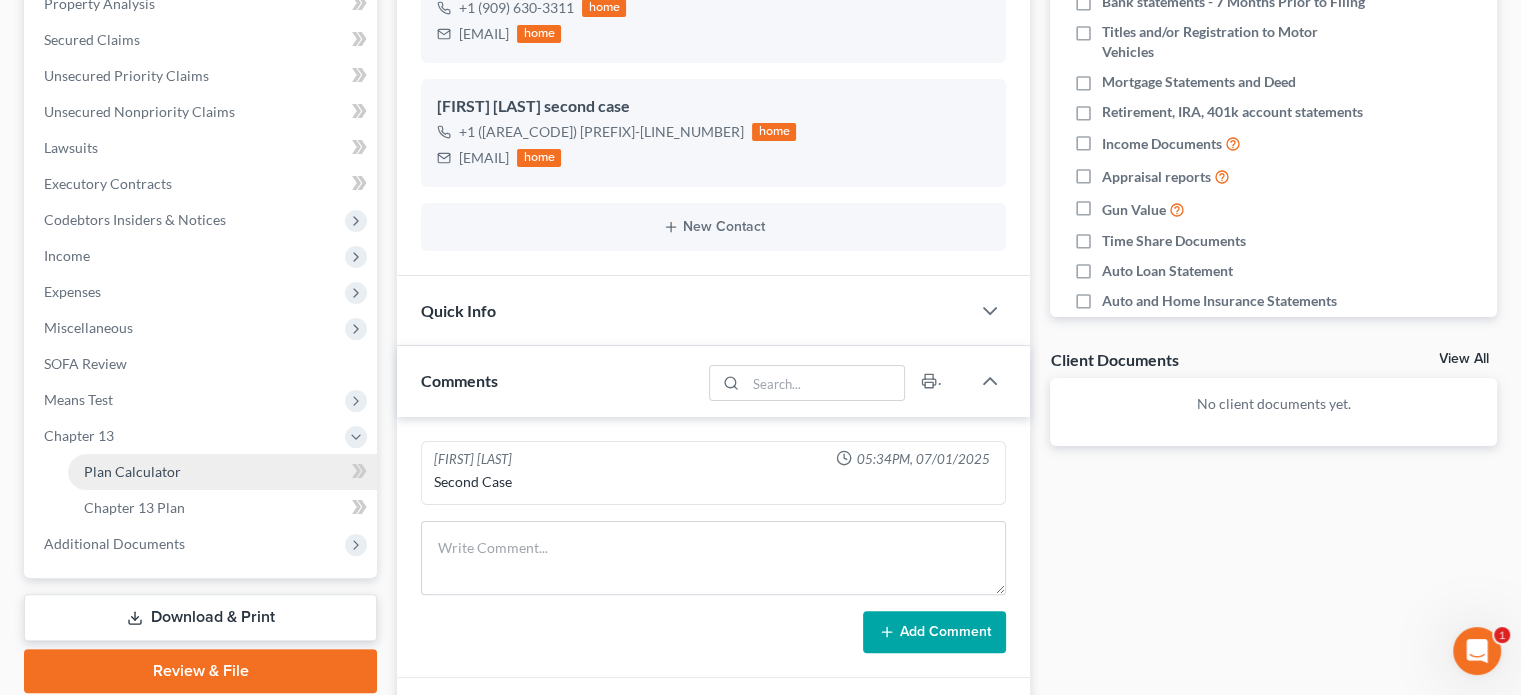 click on "Plan Calculator" at bounding box center (132, 471) 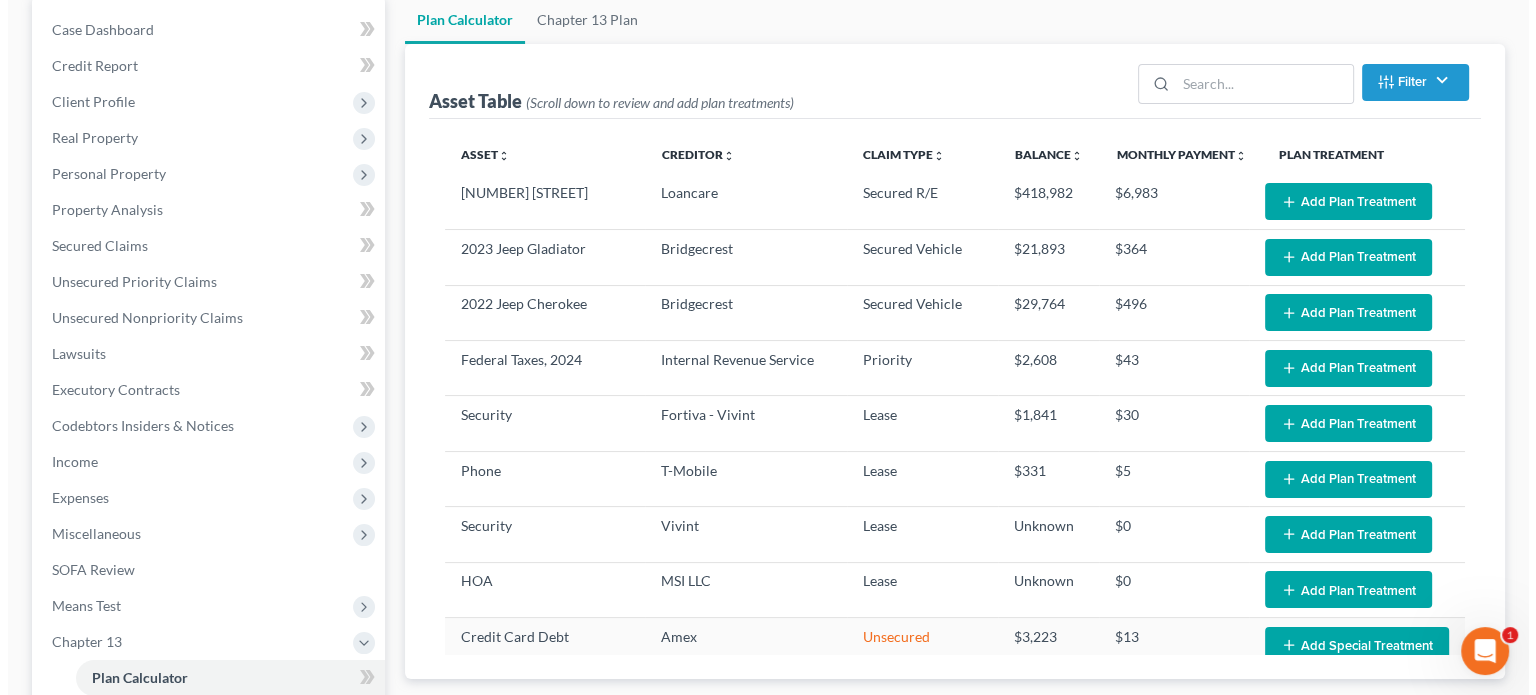 scroll, scrollTop: 200, scrollLeft: 0, axis: vertical 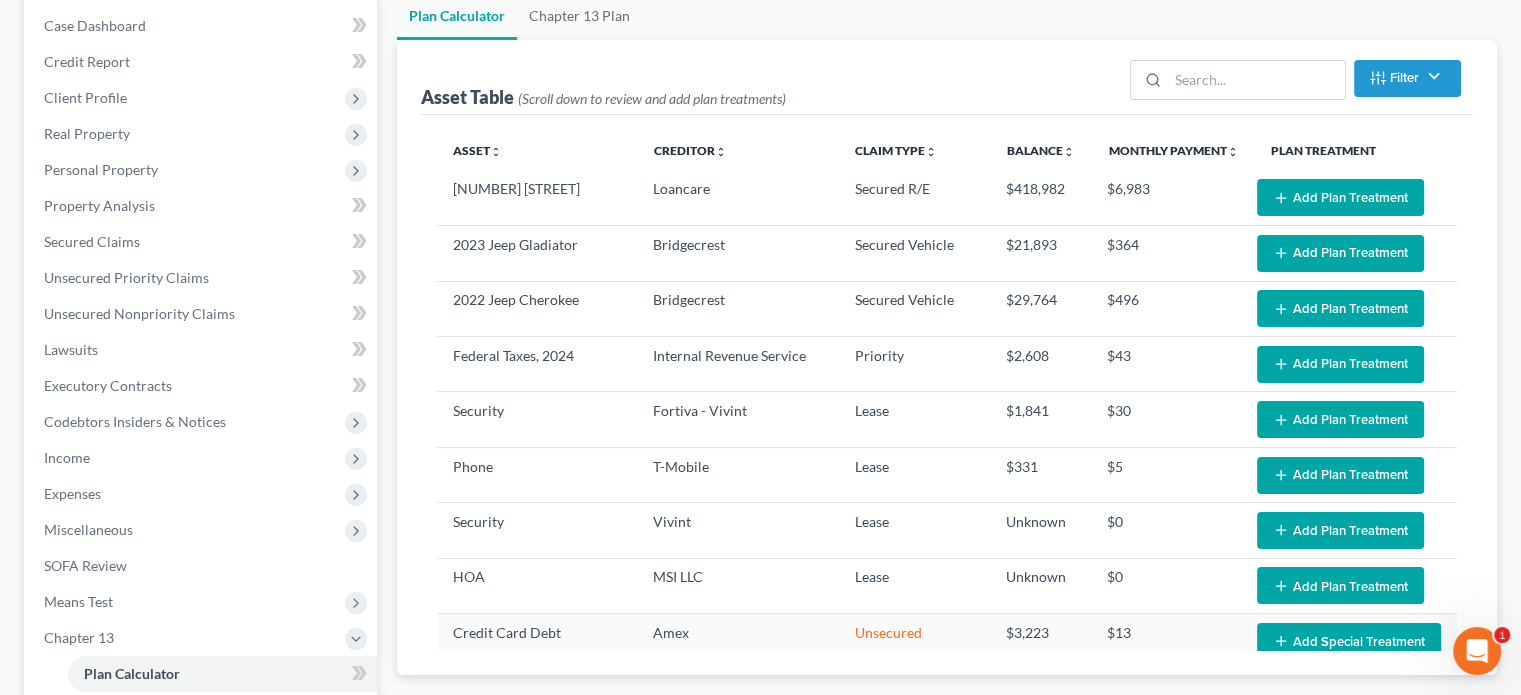 select on "59" 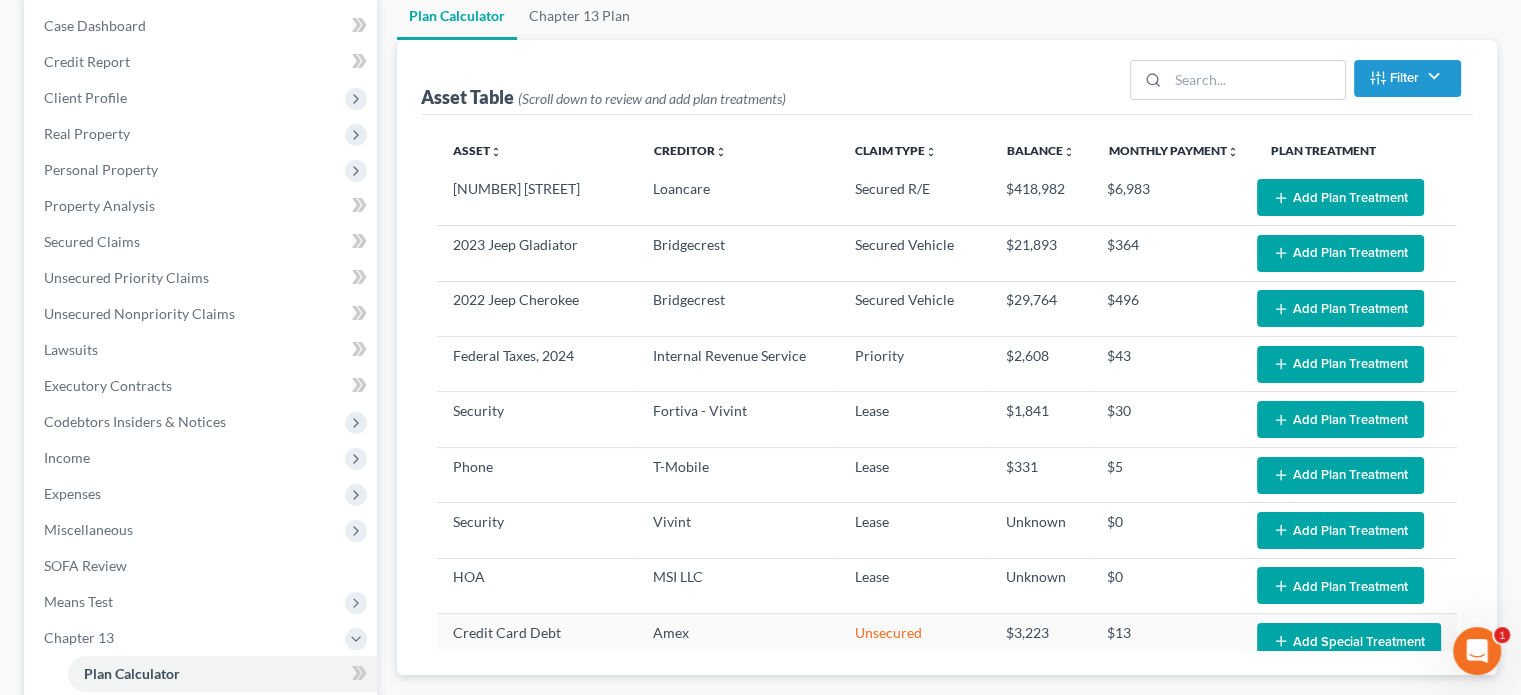 select on "59" 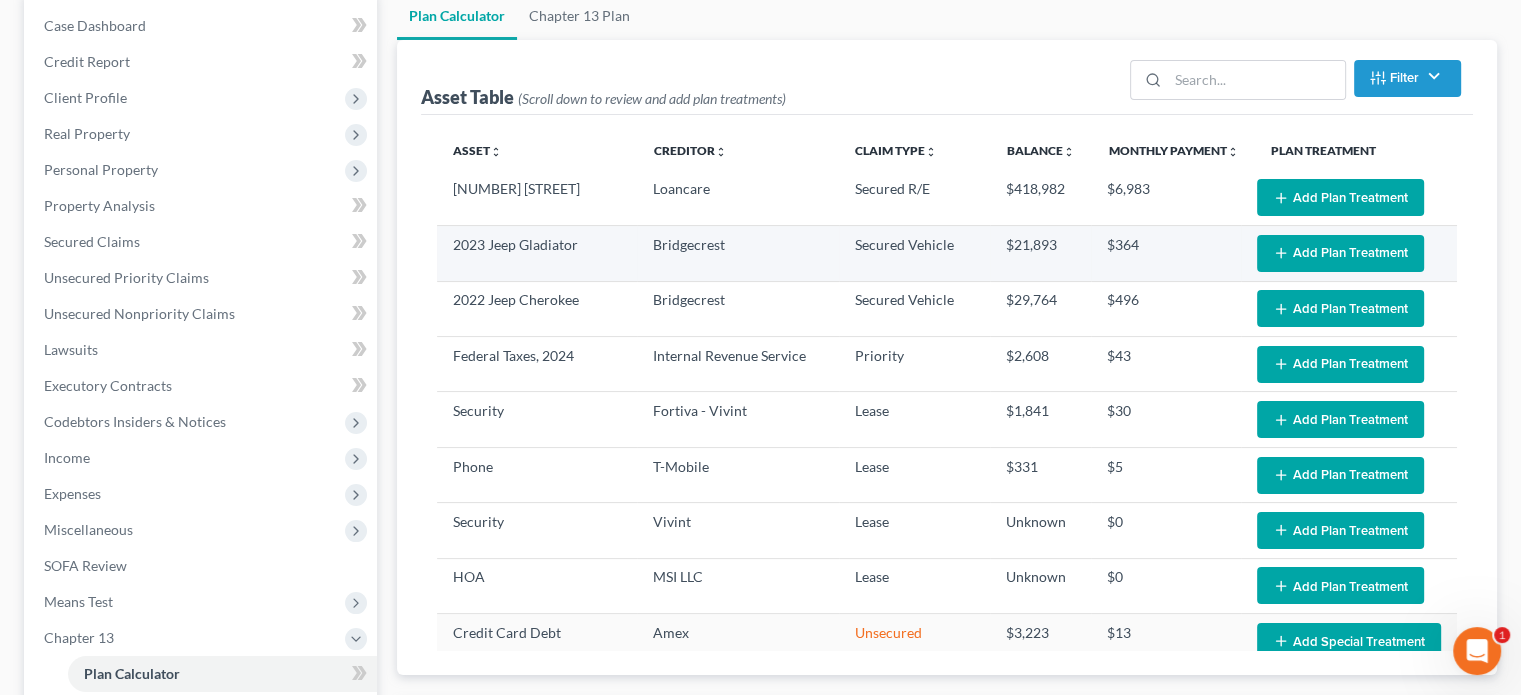 click on "Add Plan Treatment" at bounding box center (1340, 253) 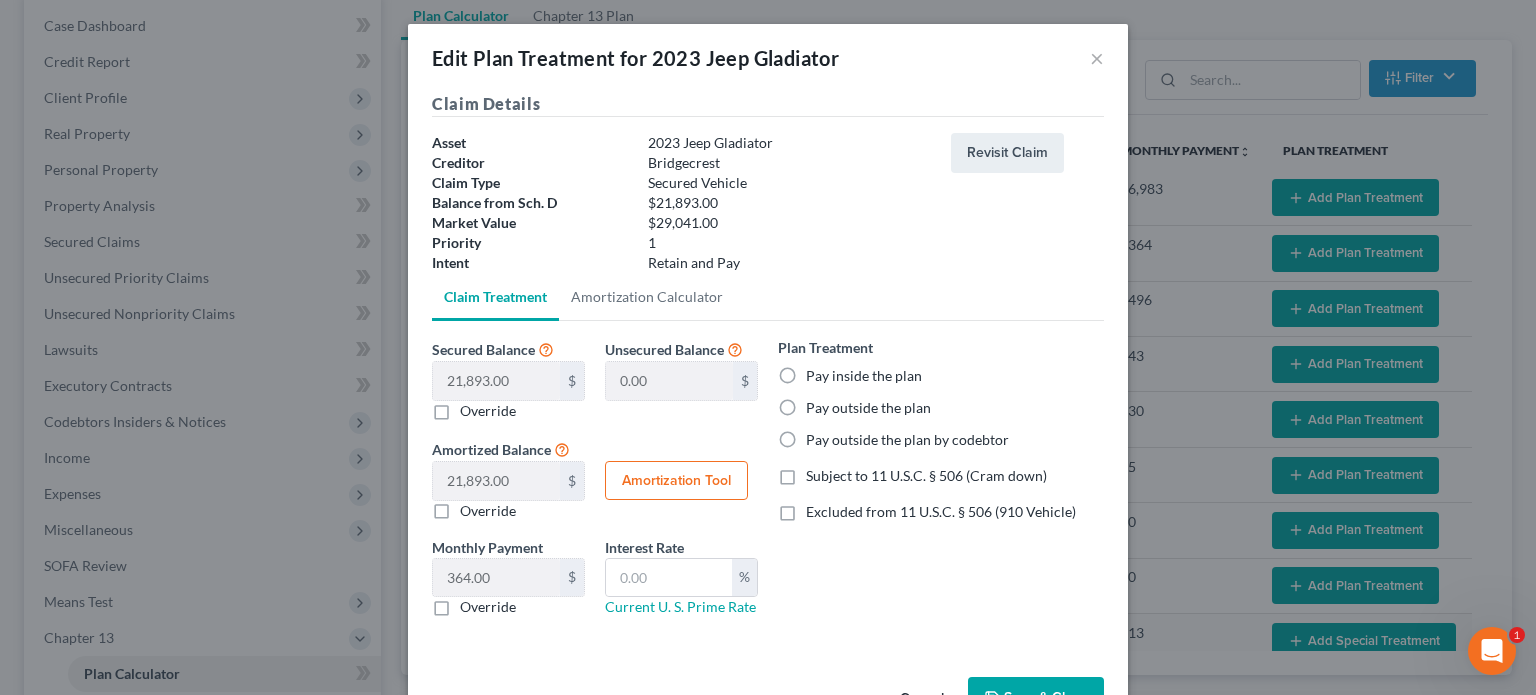 click on "Pay outside the plan" at bounding box center (868, 408) 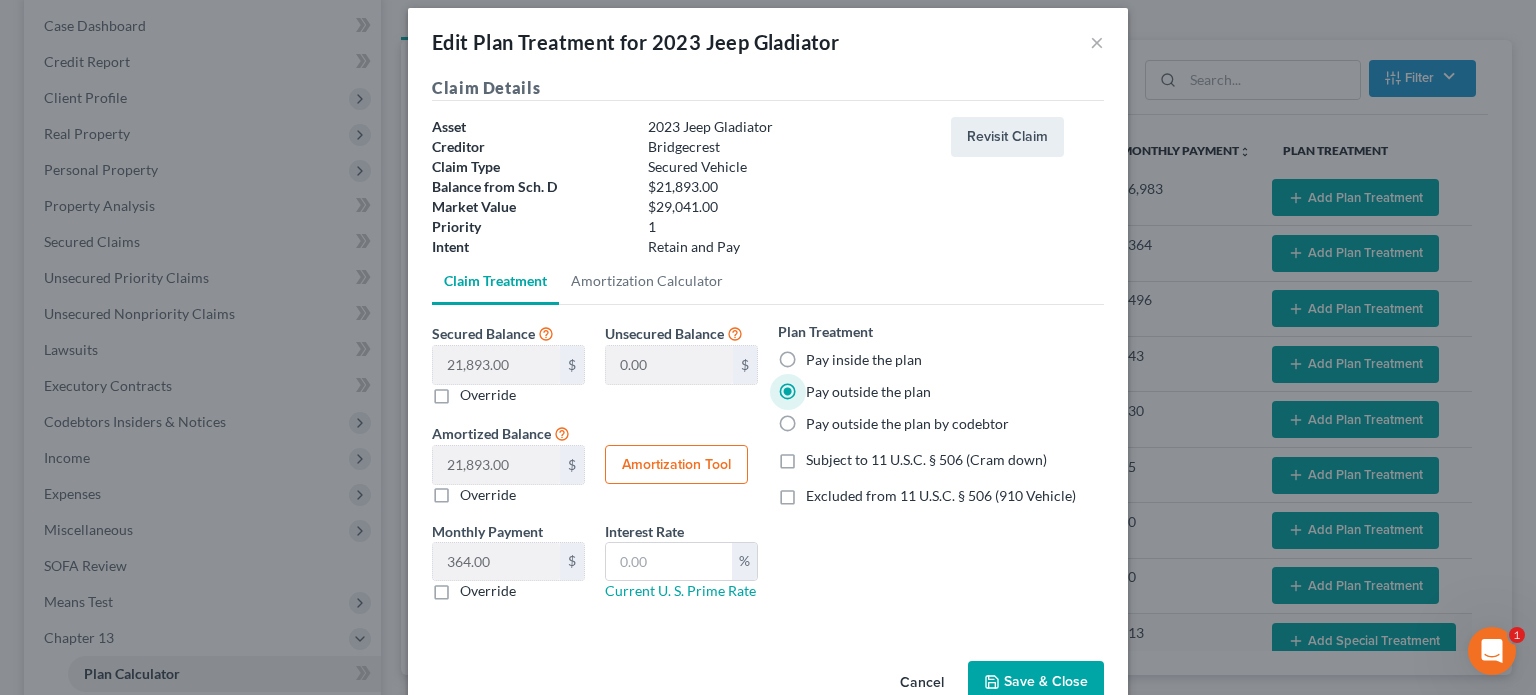 scroll, scrollTop: 63, scrollLeft: 0, axis: vertical 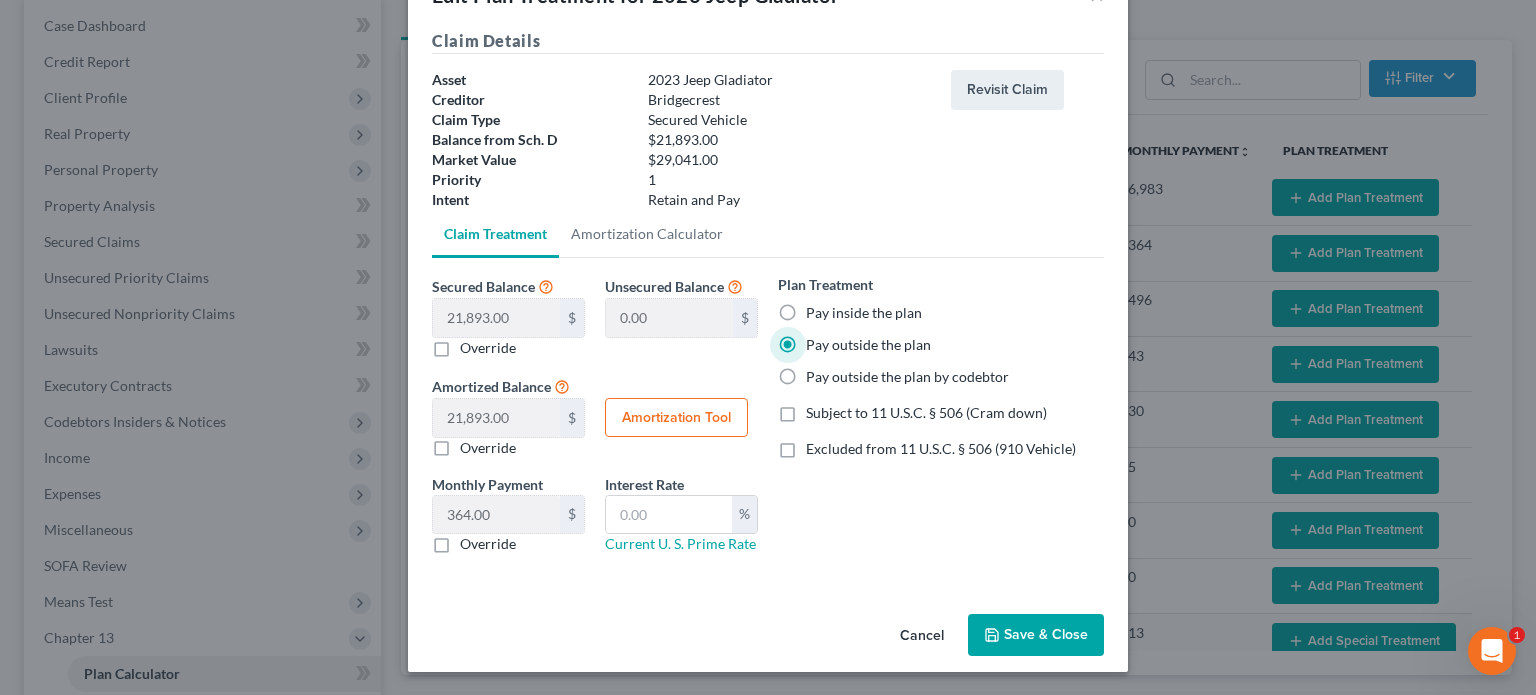 click on "Save & Close" at bounding box center (1036, 635) 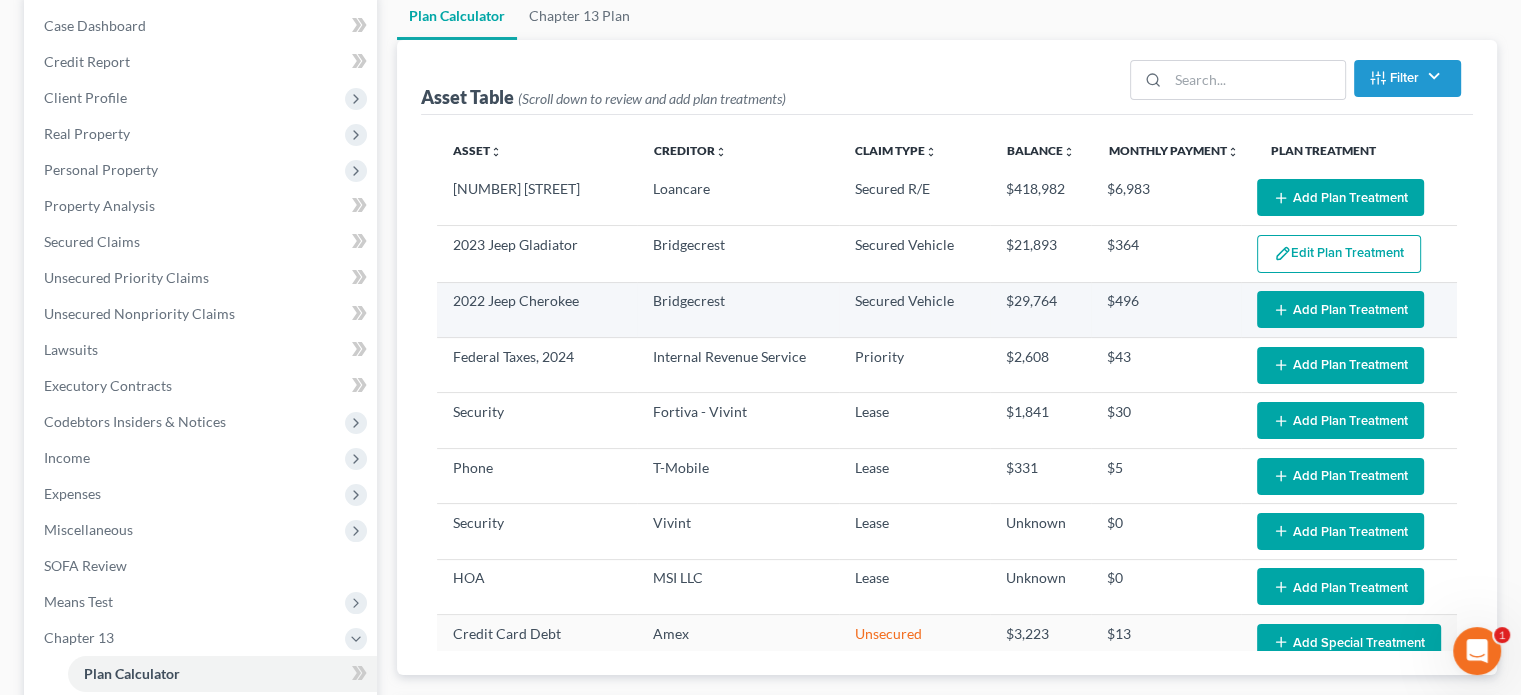 select on "59" 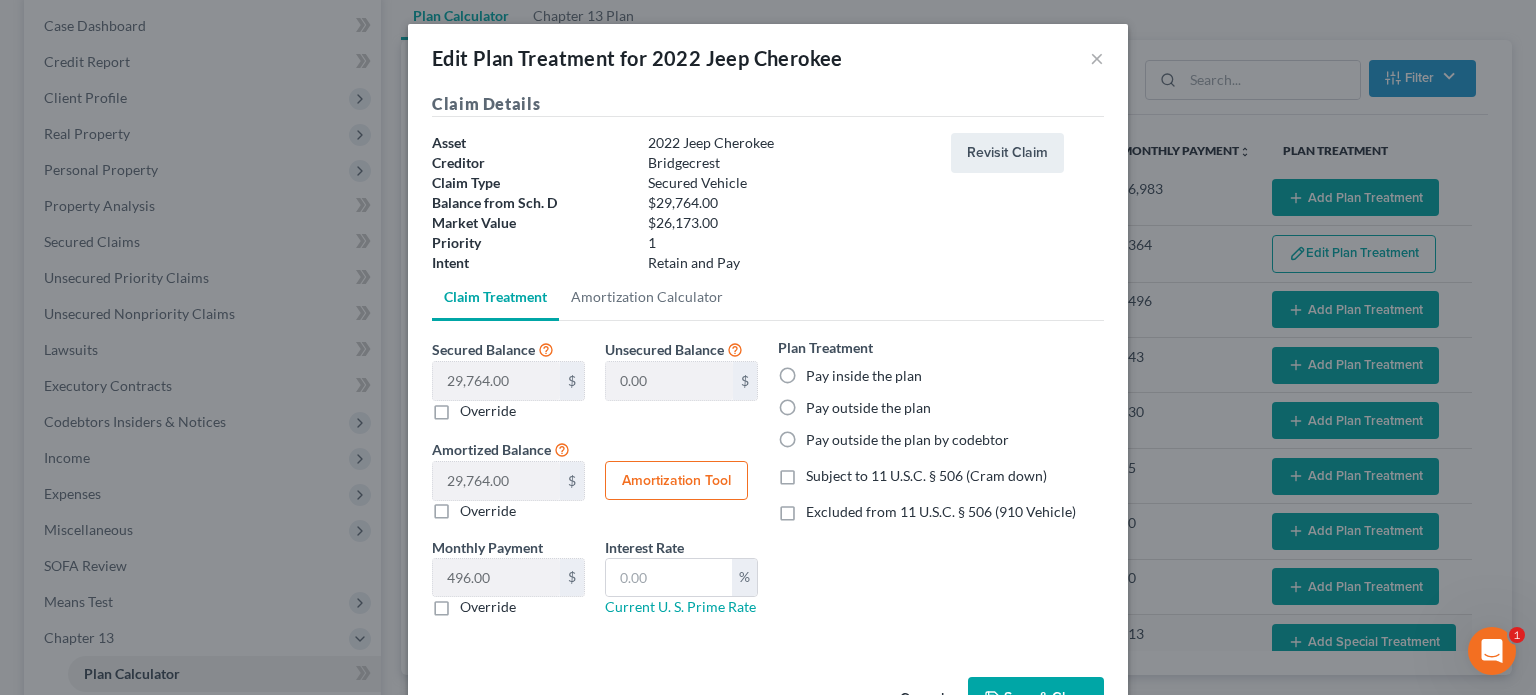 scroll, scrollTop: 63, scrollLeft: 0, axis: vertical 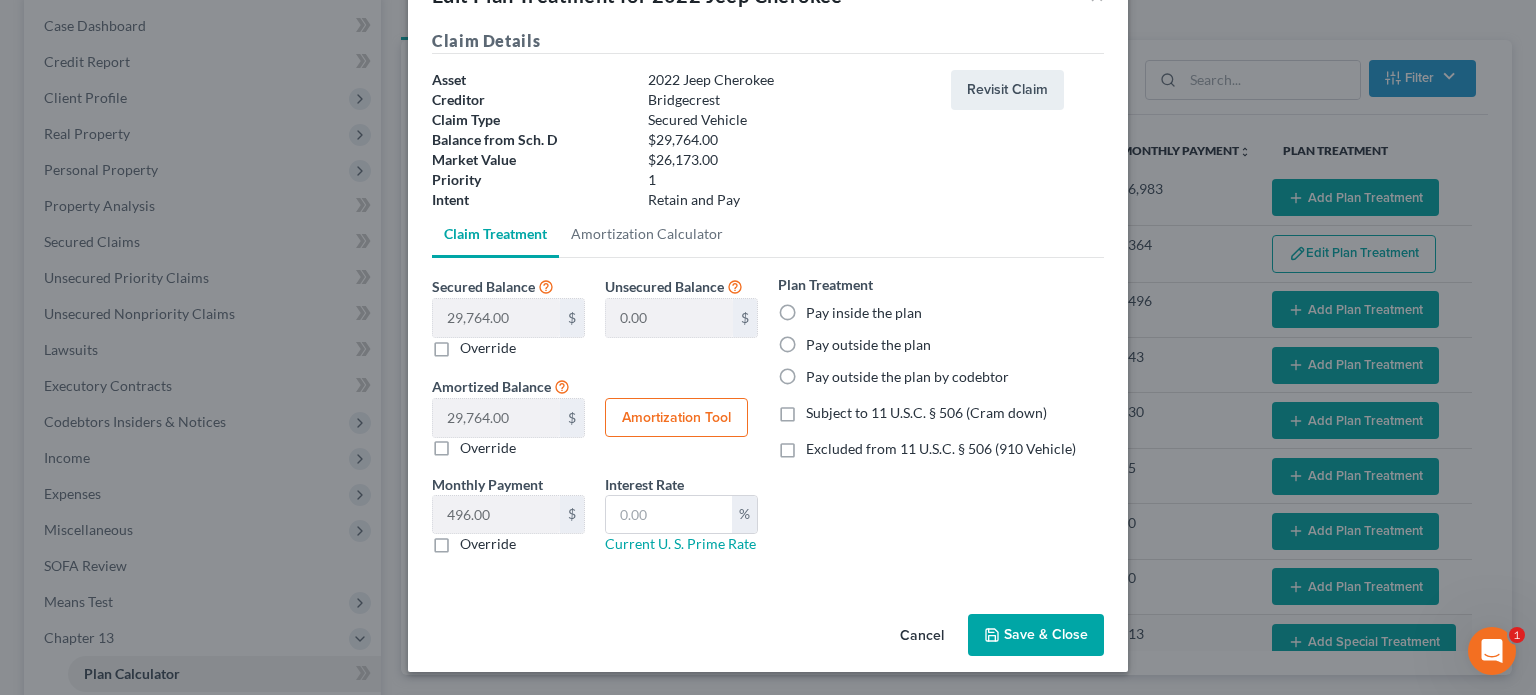 click on "Pay outside the plan" at bounding box center (868, 345) 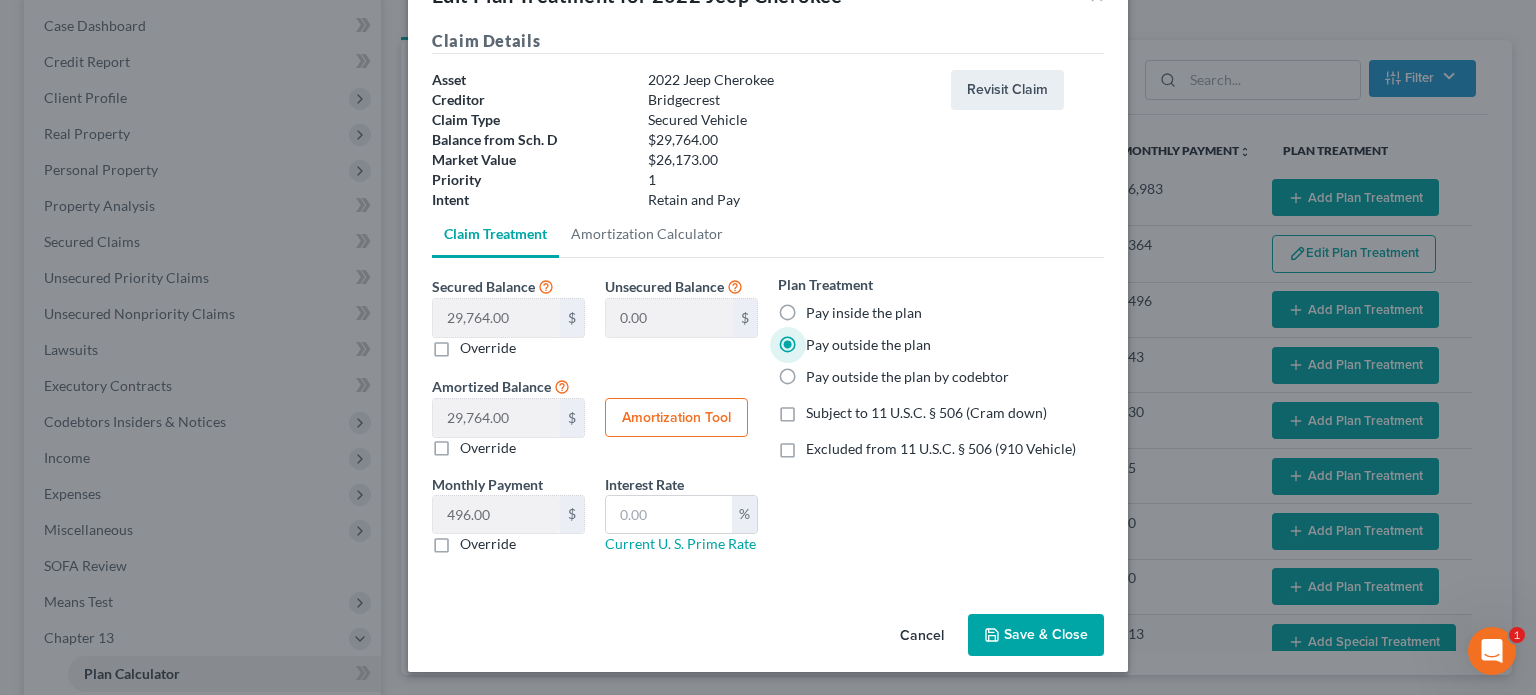 click on "Save & Close" at bounding box center [1036, 635] 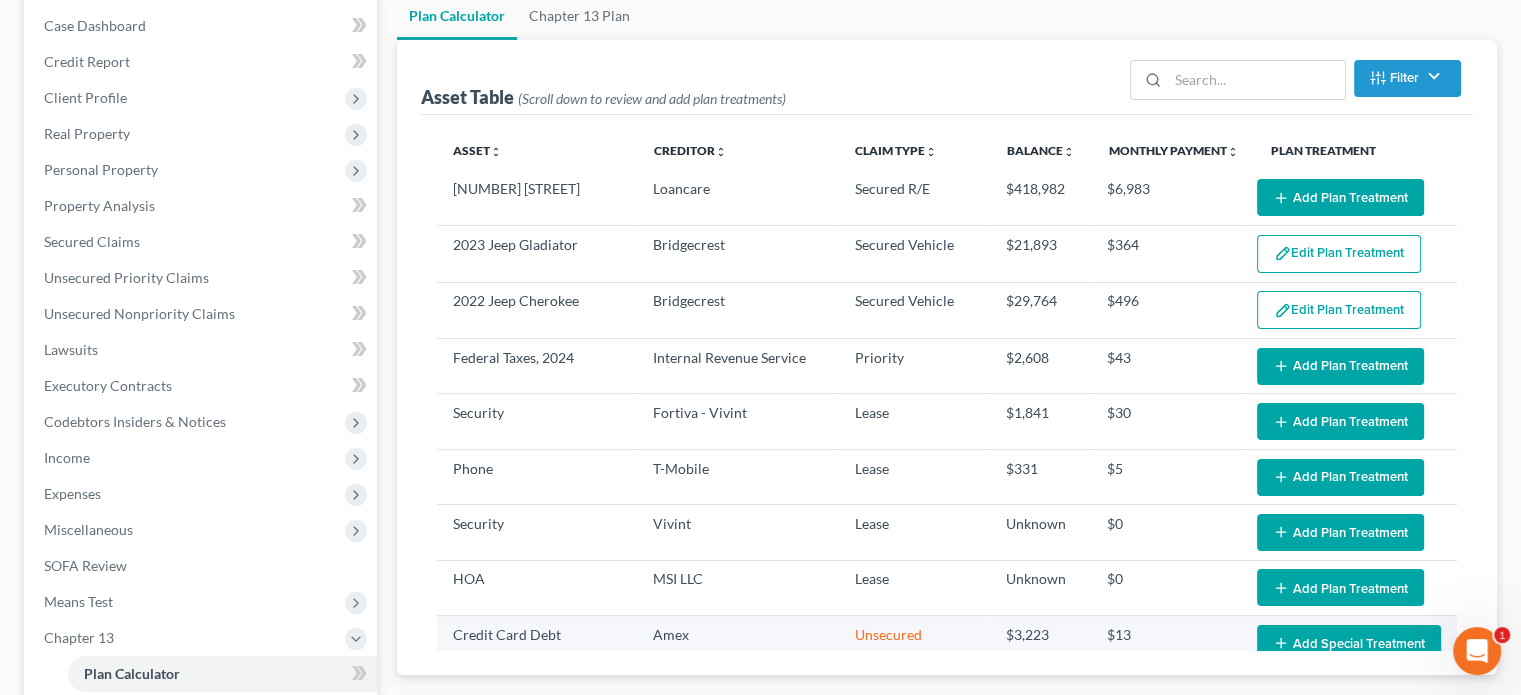 select on "59" 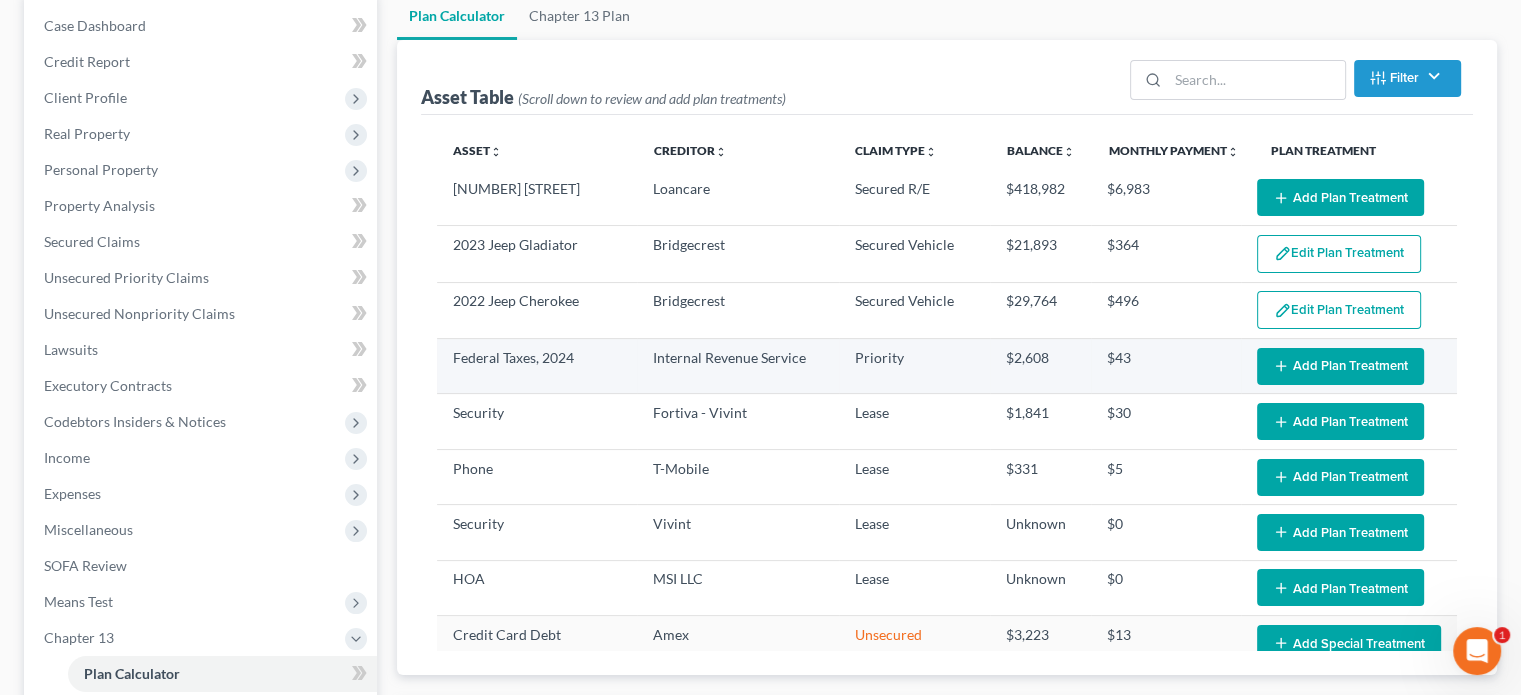 click on "Add Plan Treatment" at bounding box center [1340, 366] 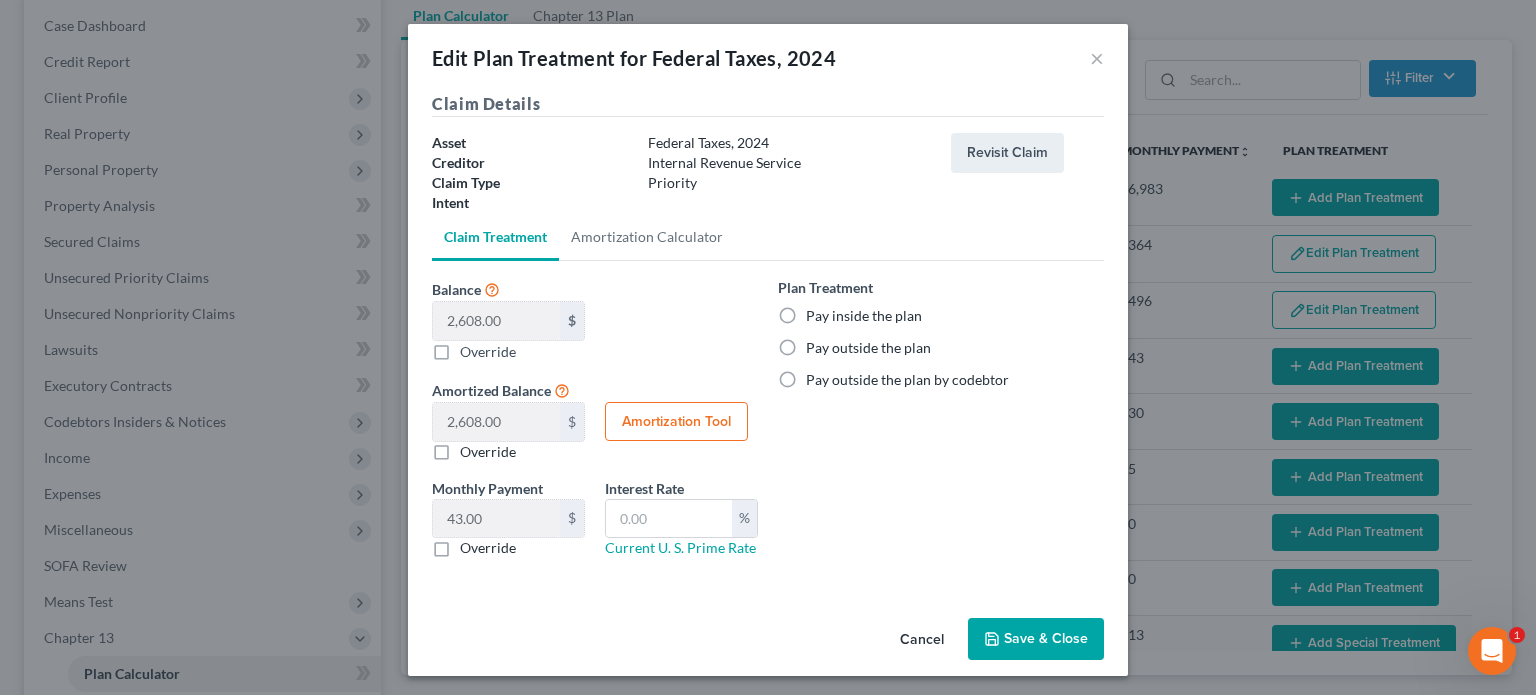 click on "Pay inside the plan" at bounding box center (864, 316) 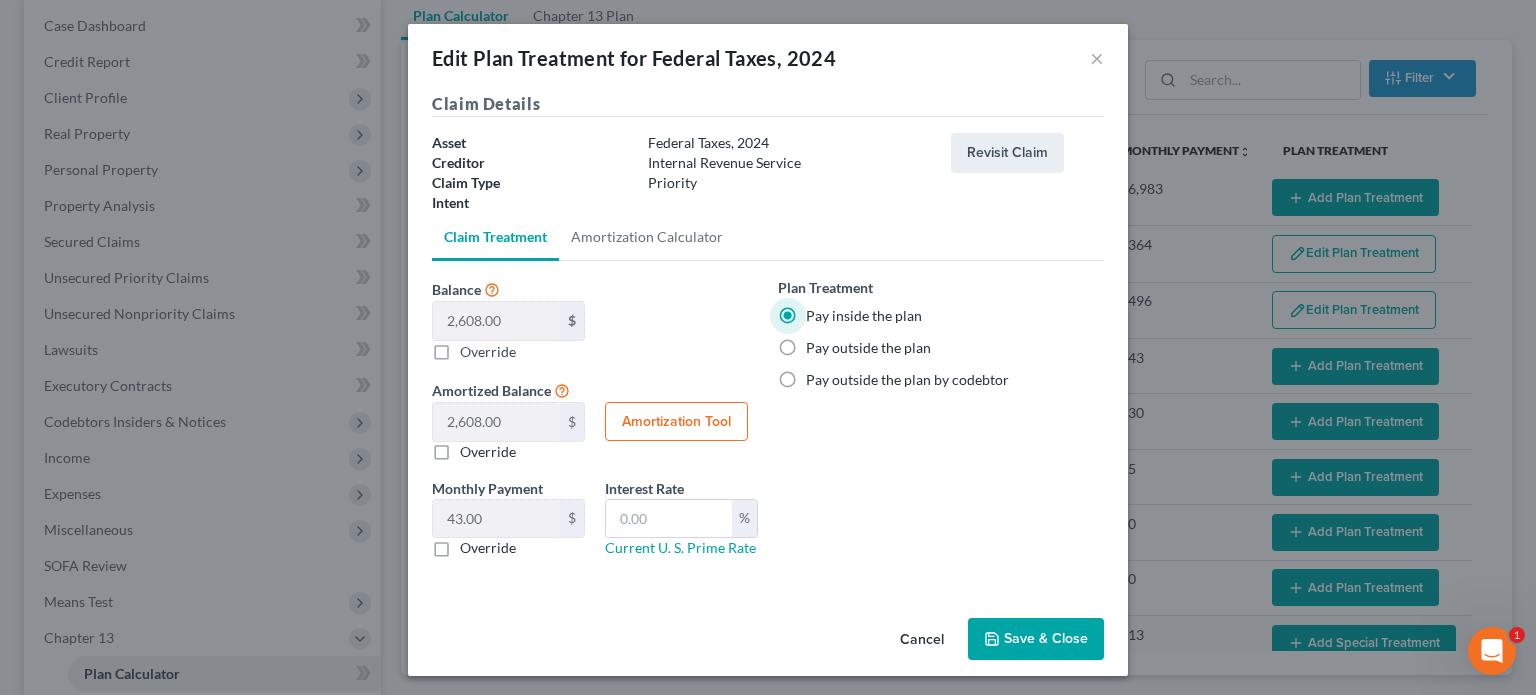 click on "Save & Close" at bounding box center (1036, 639) 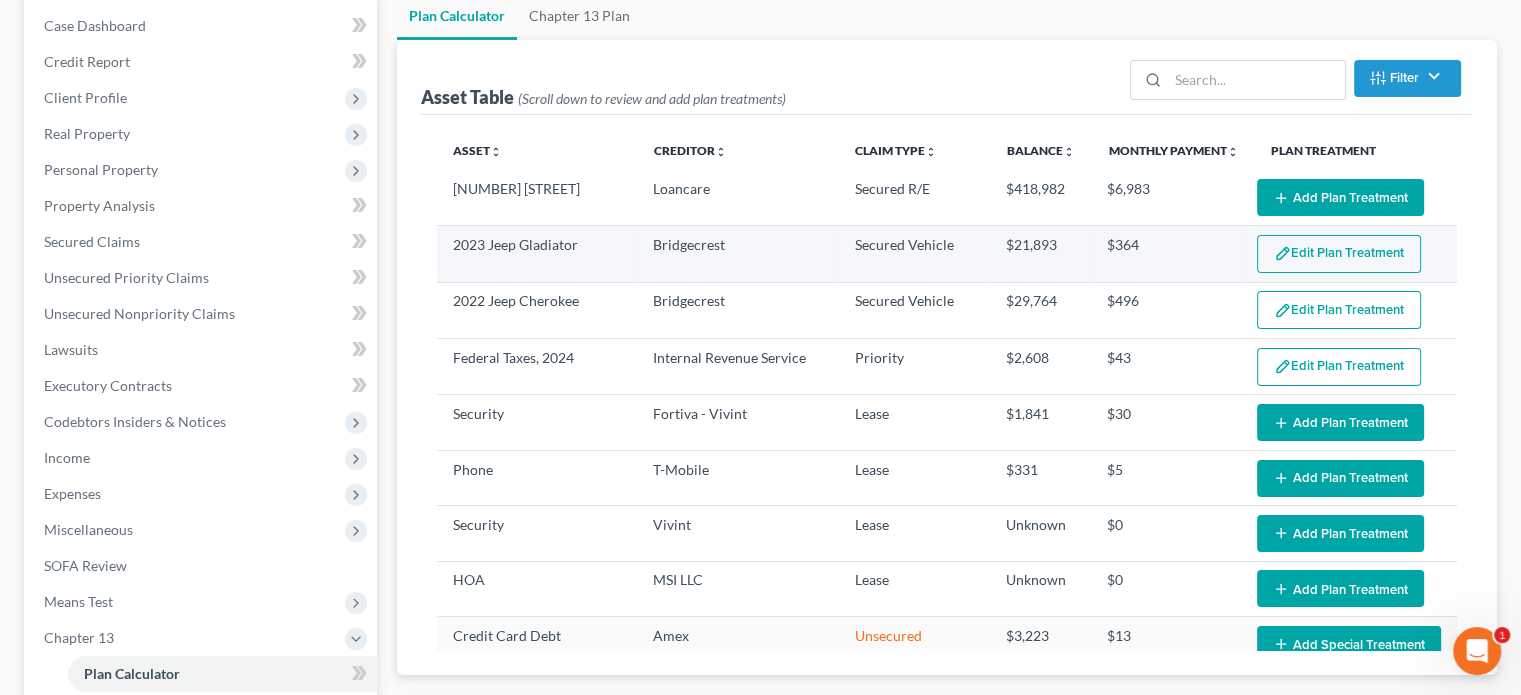 select on "59" 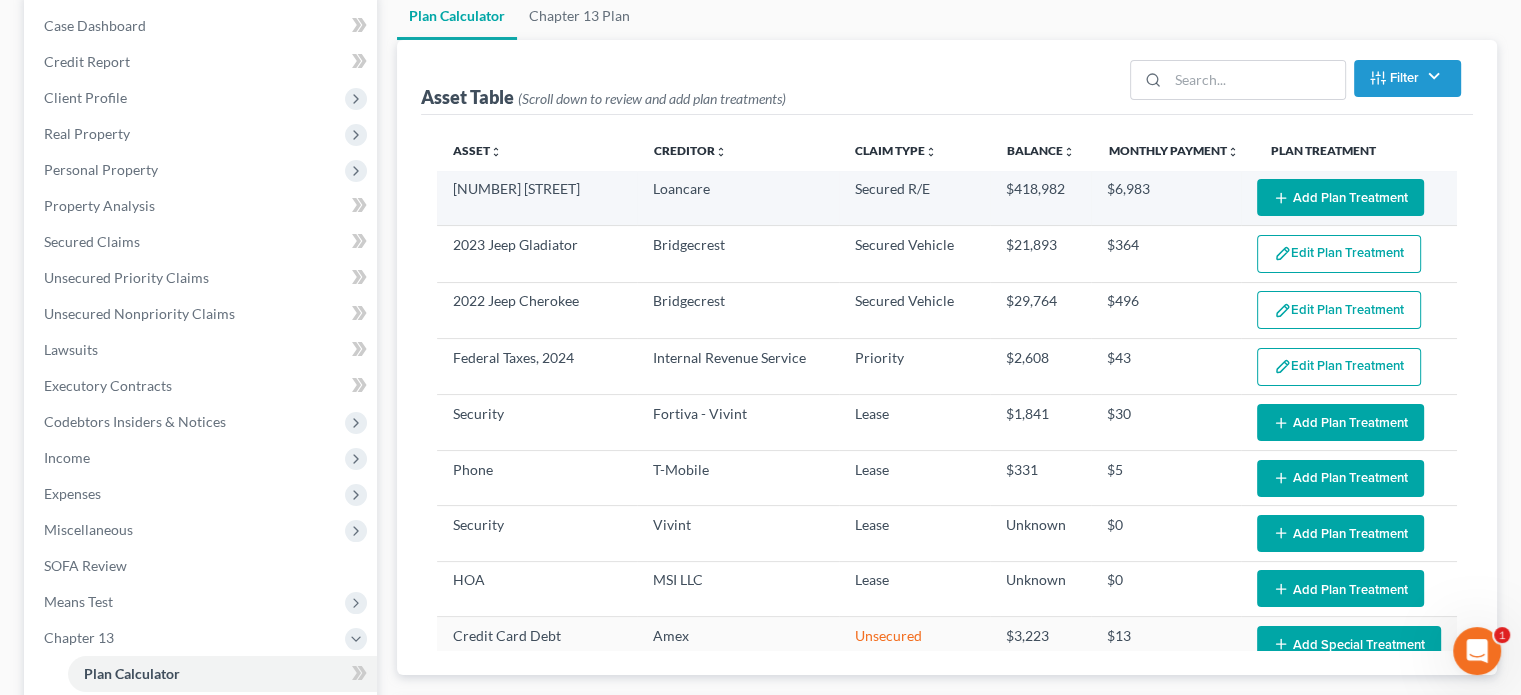click on "Add Plan Treatment" at bounding box center [1340, 197] 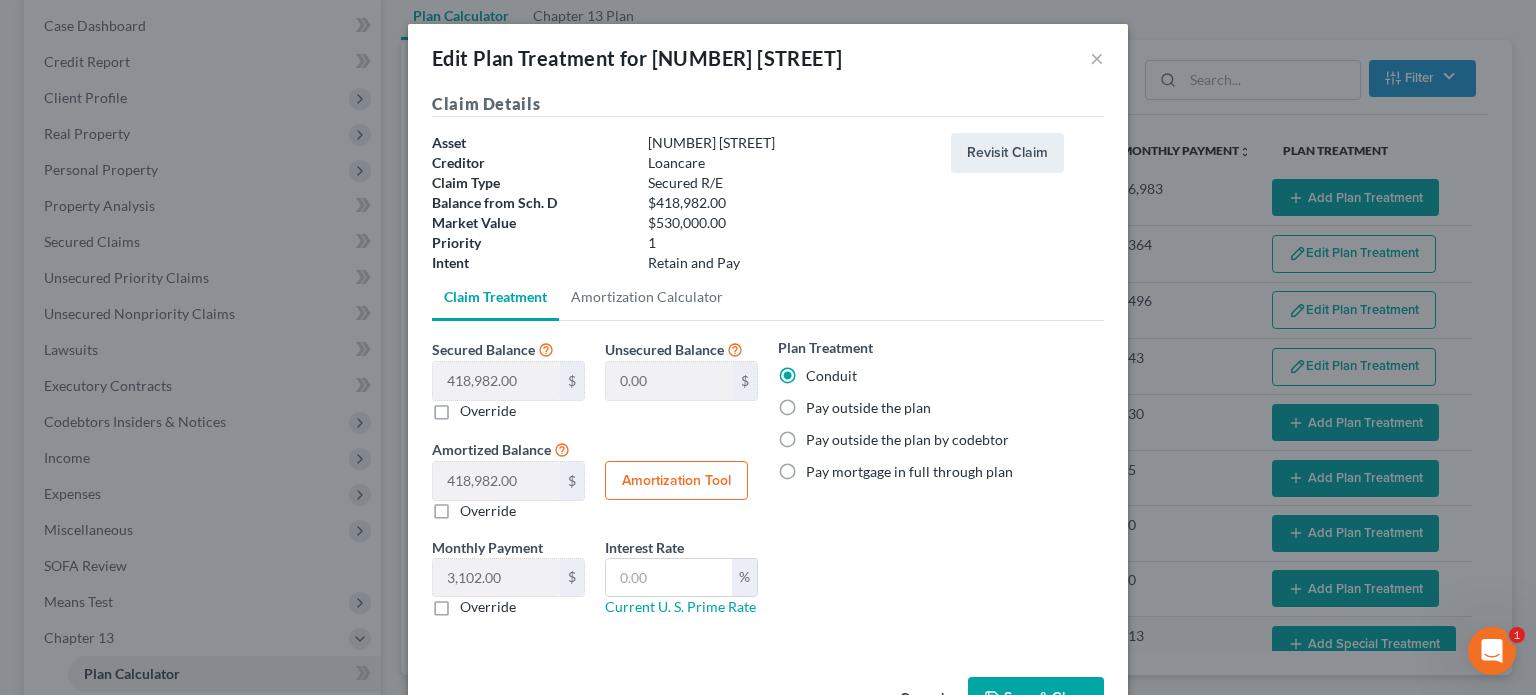 click on "Pay outside the plan" at bounding box center (868, 408) 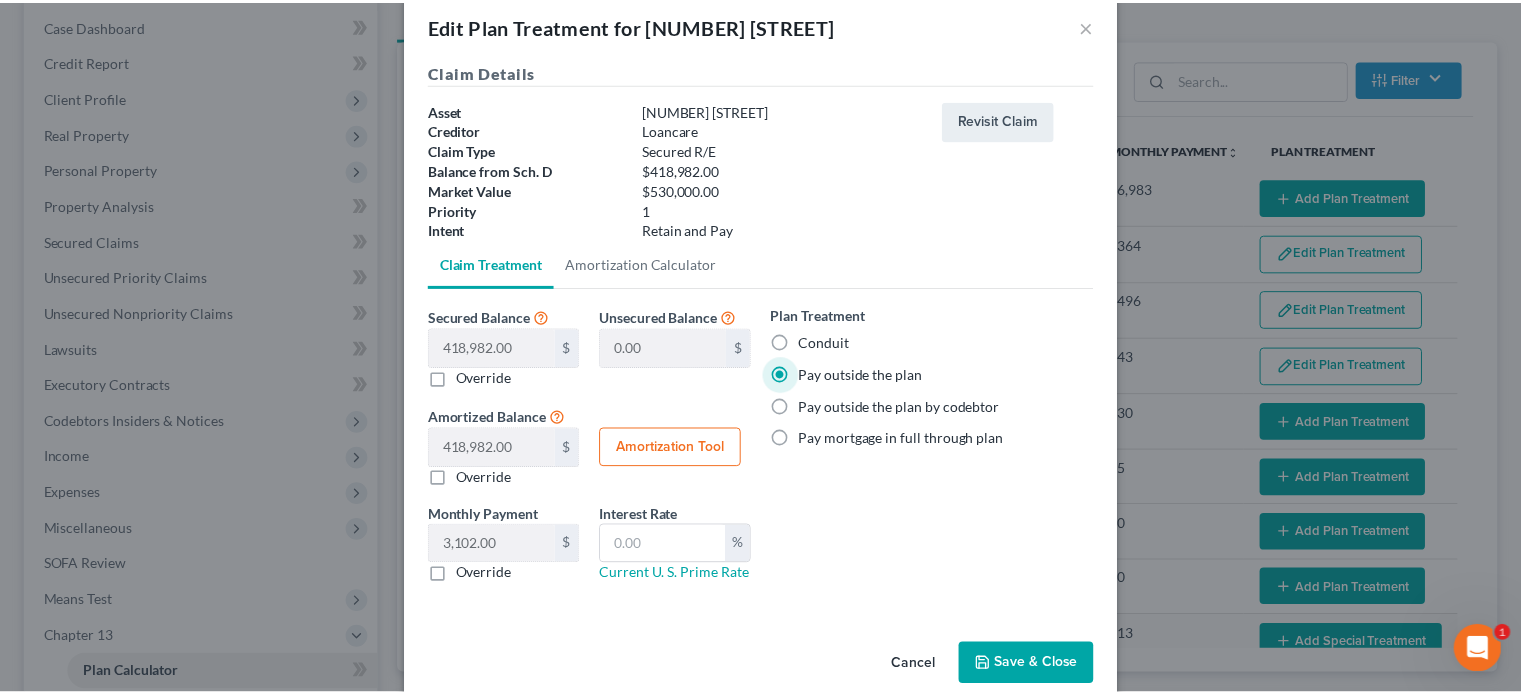 scroll, scrollTop: 63, scrollLeft: 0, axis: vertical 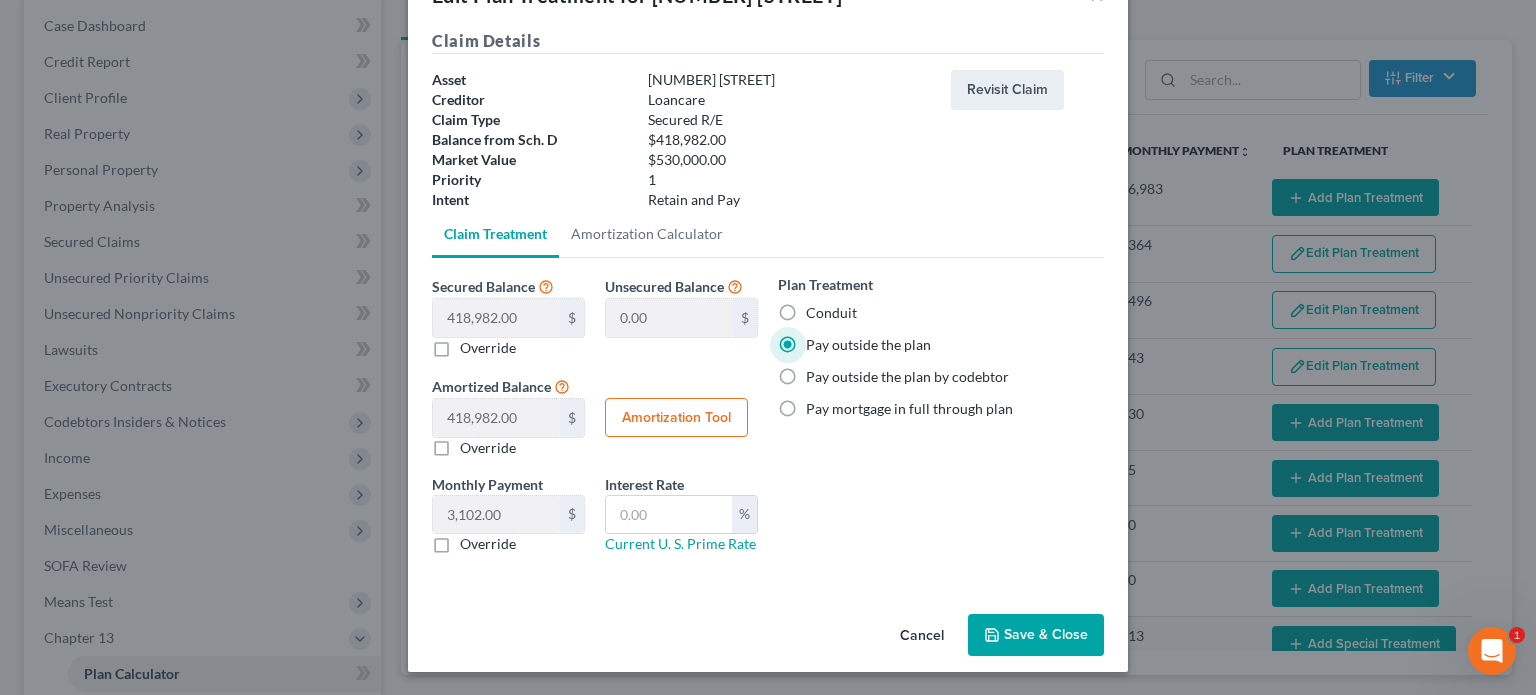click on "Save & Close" at bounding box center [1036, 635] 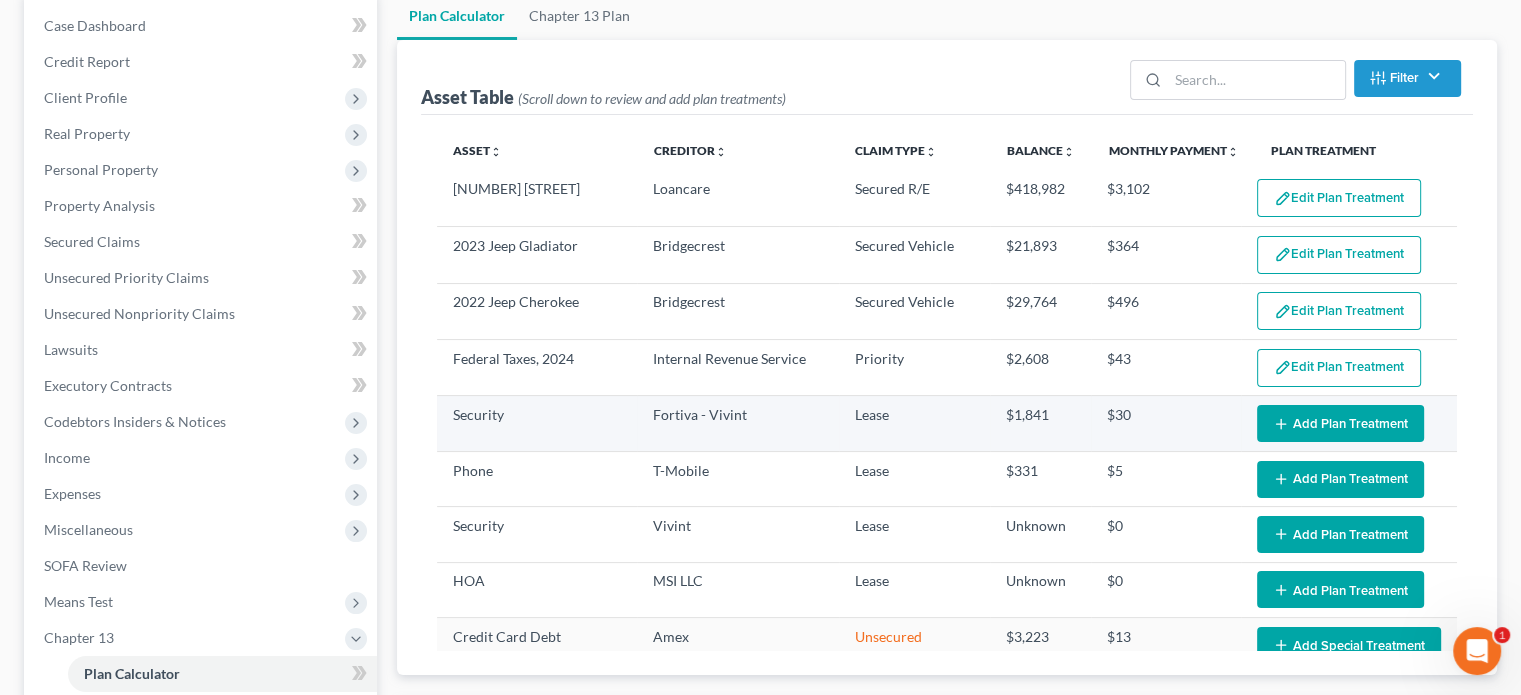 select on "59" 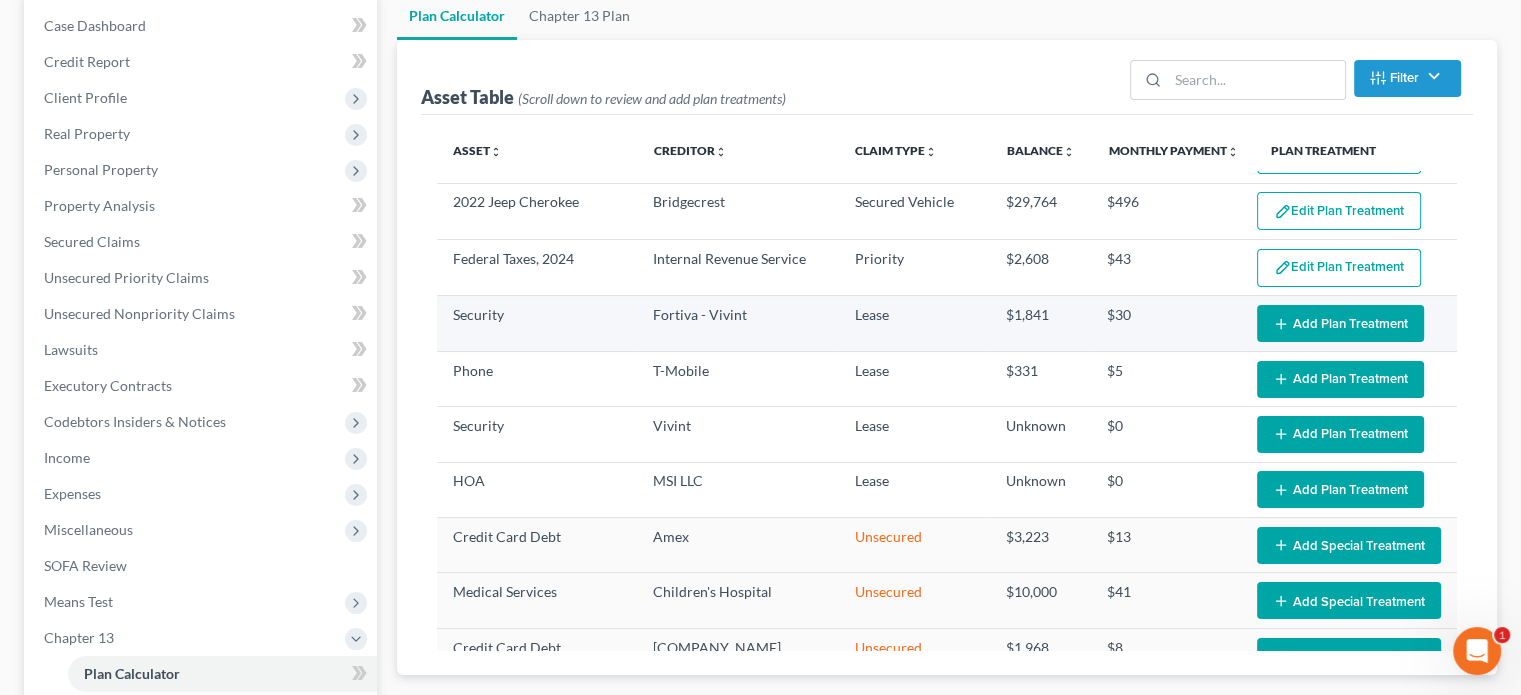 click on "Add Plan Treatment" at bounding box center [1340, 323] 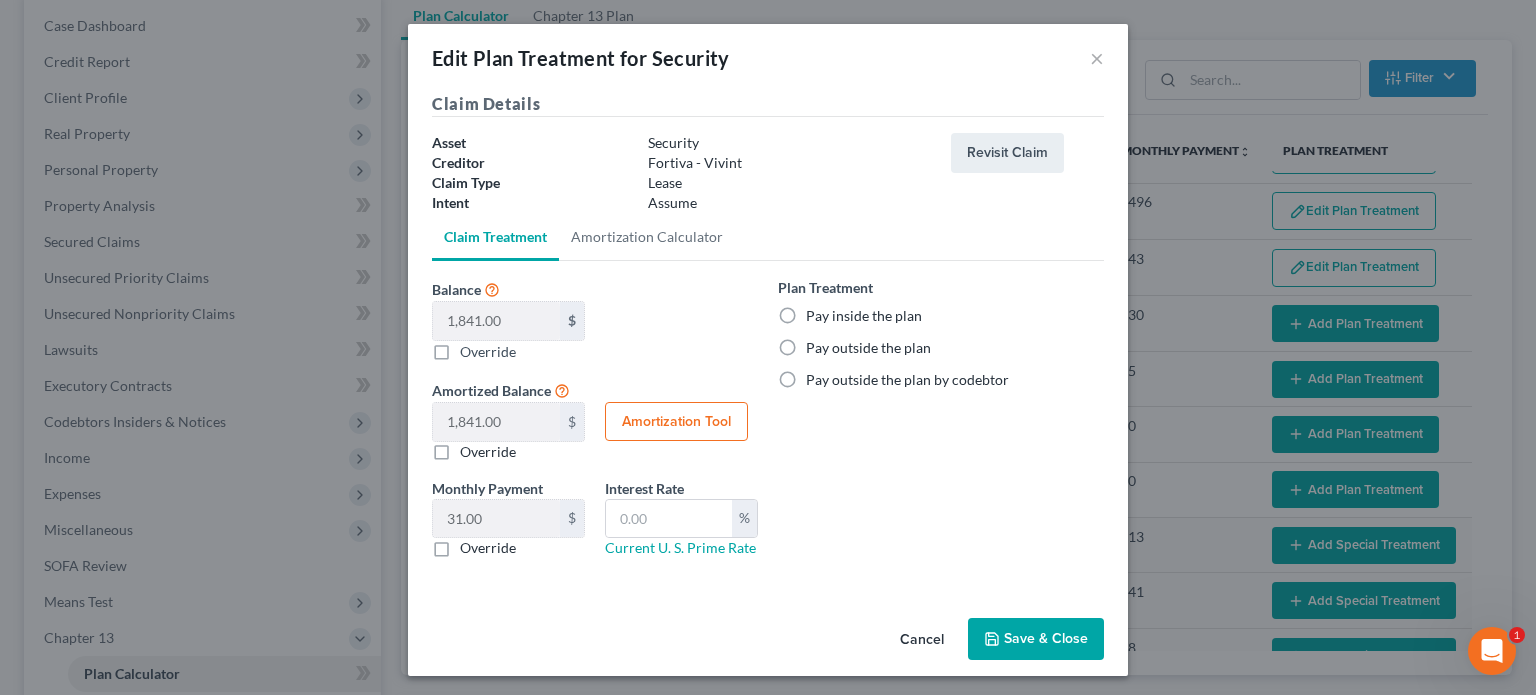 click on "Pay outside the plan" at bounding box center [868, 348] 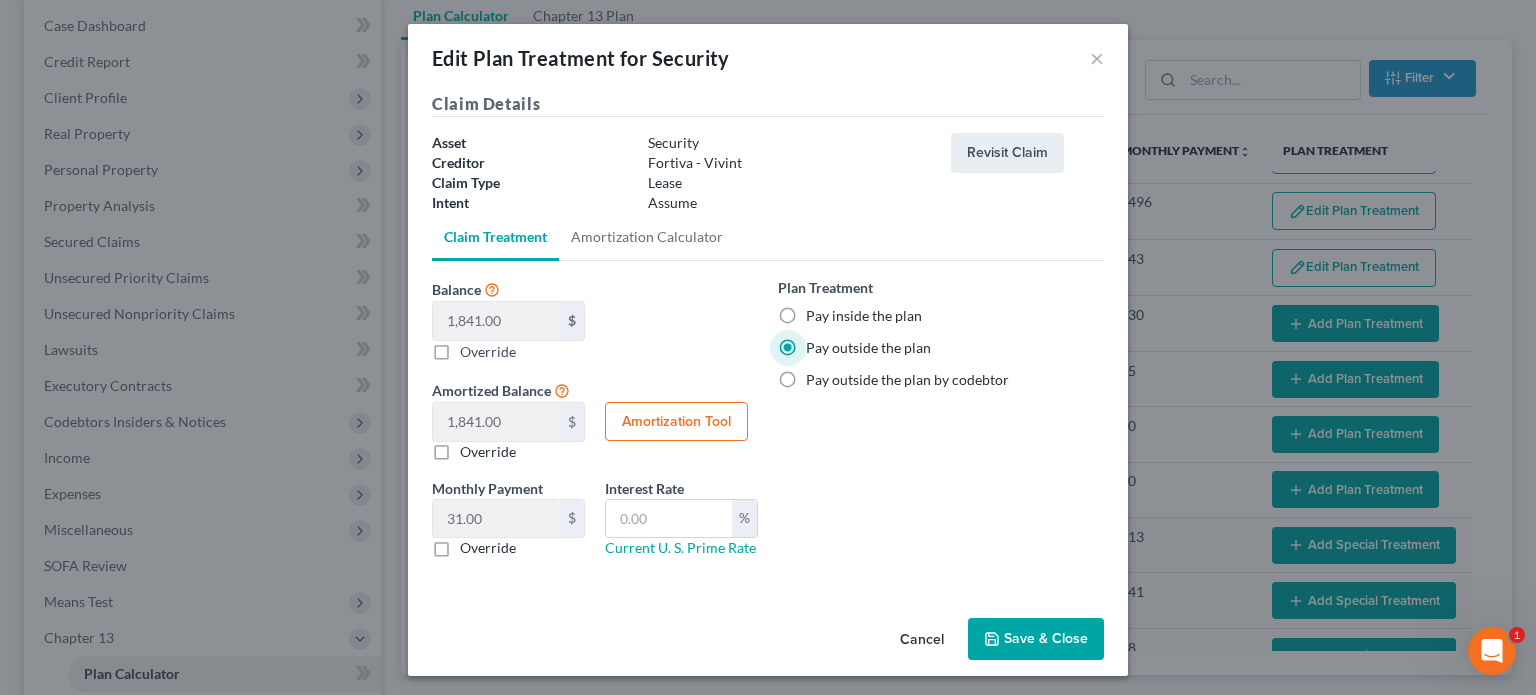 click on "Save & Close" at bounding box center [1036, 639] 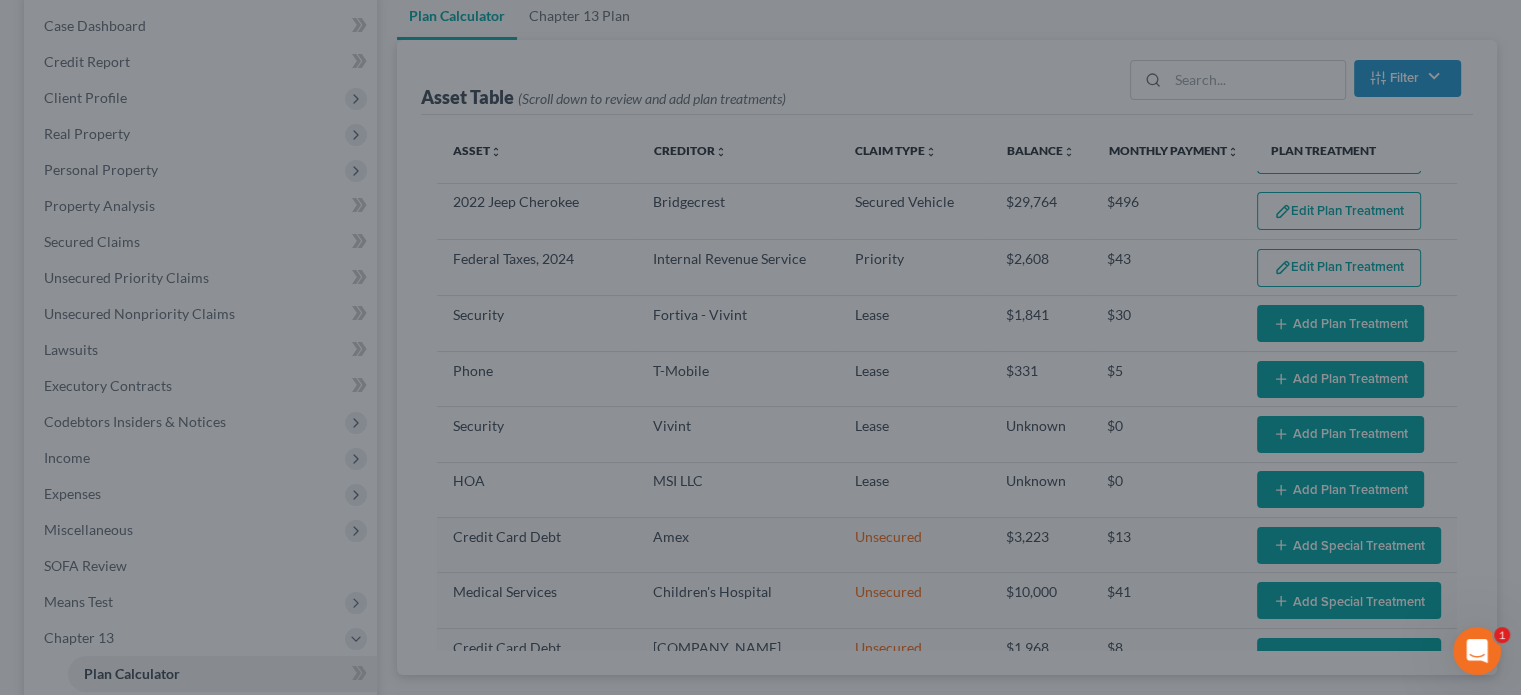 select on "59" 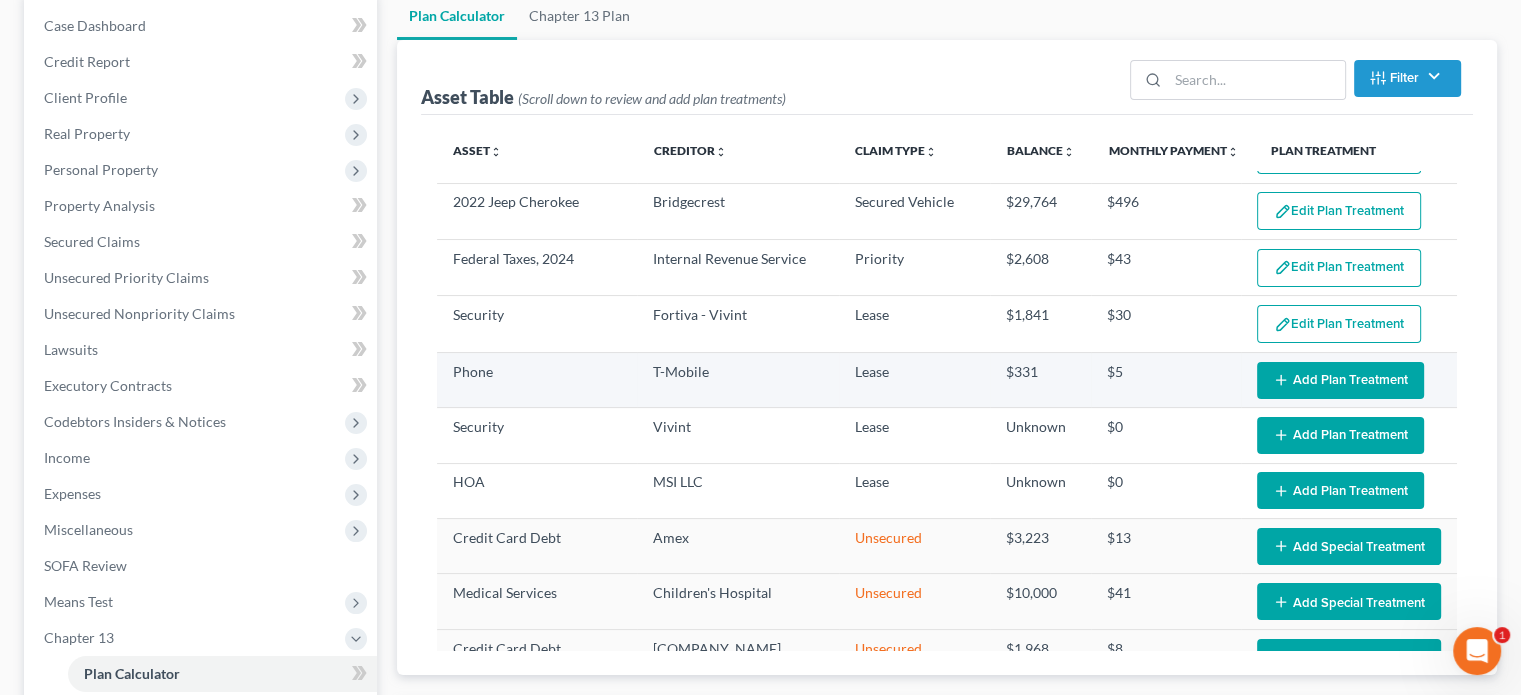 click on "Add Plan Treatment" at bounding box center (1340, 380) 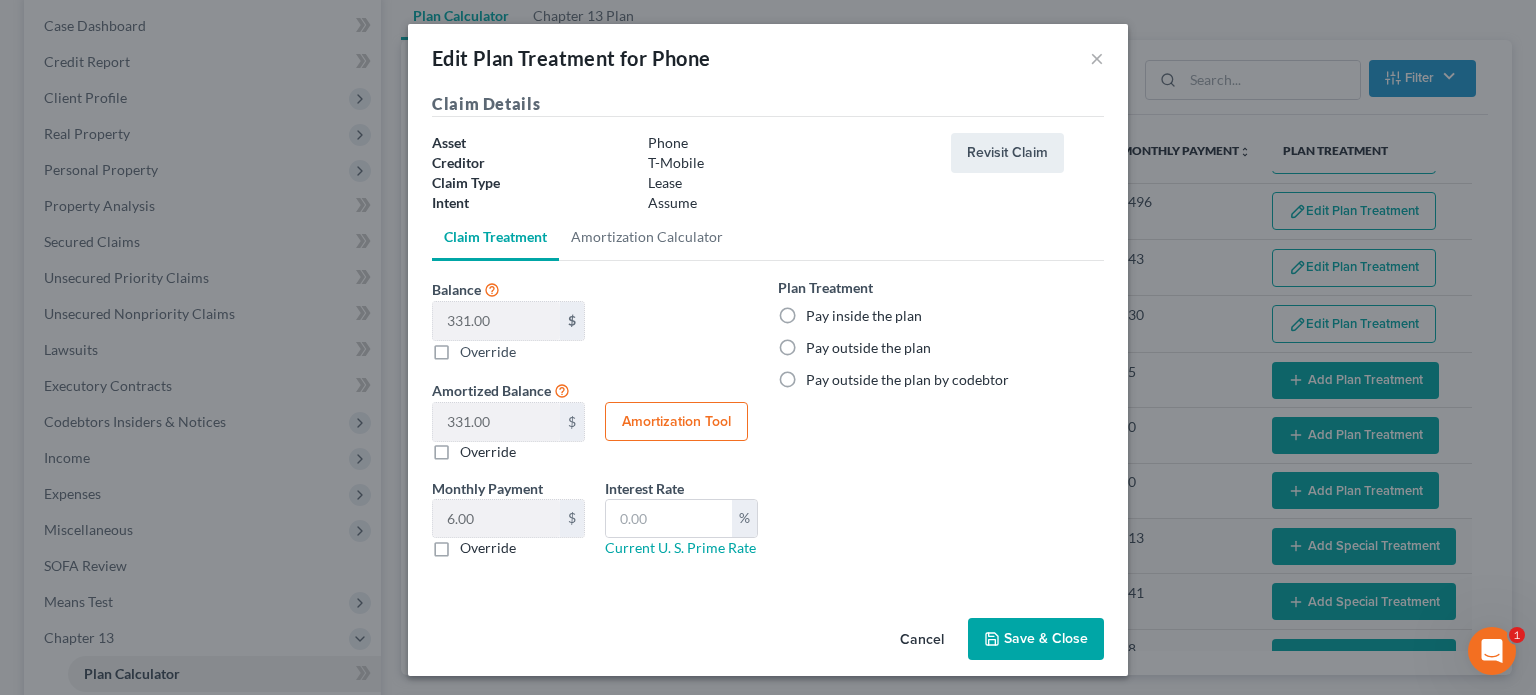 click on "Pay outside the plan" at bounding box center [868, 348] 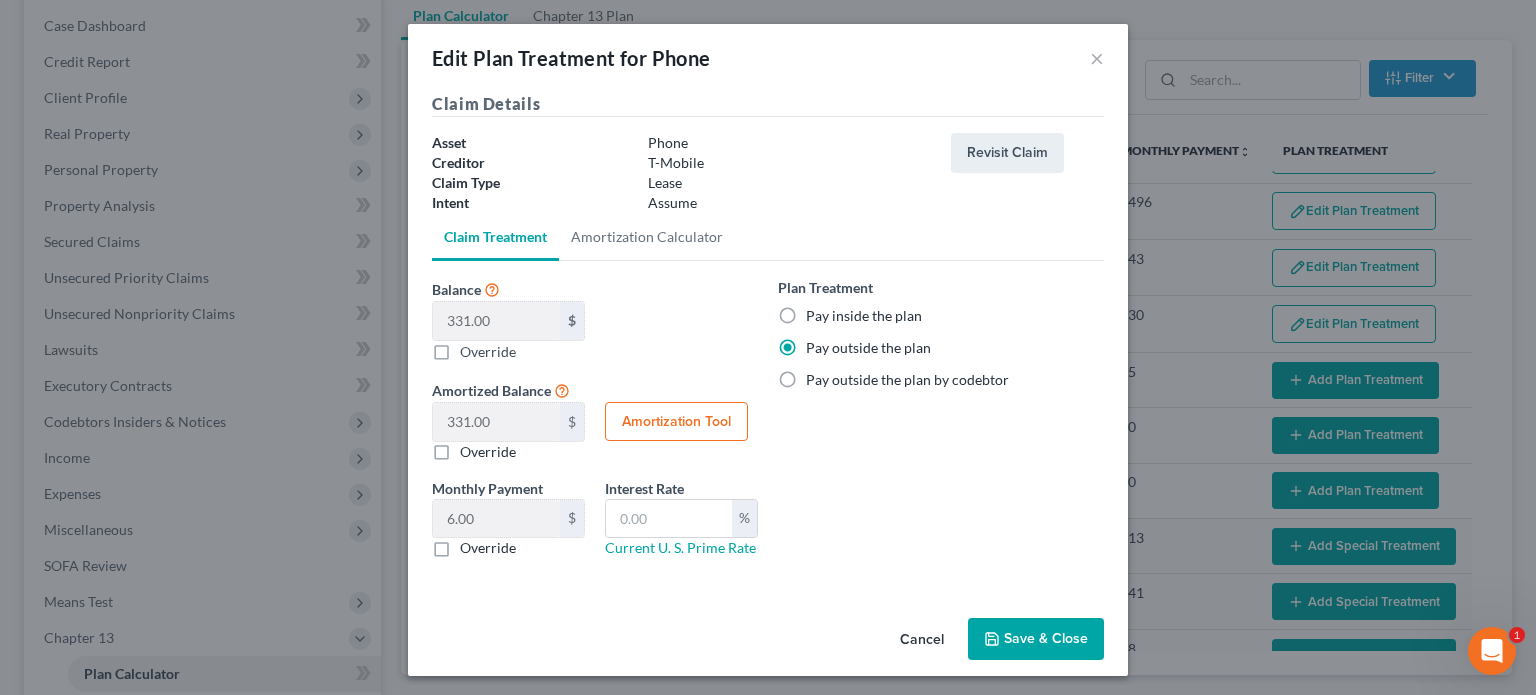 click on "Save & Close" at bounding box center (1036, 639) 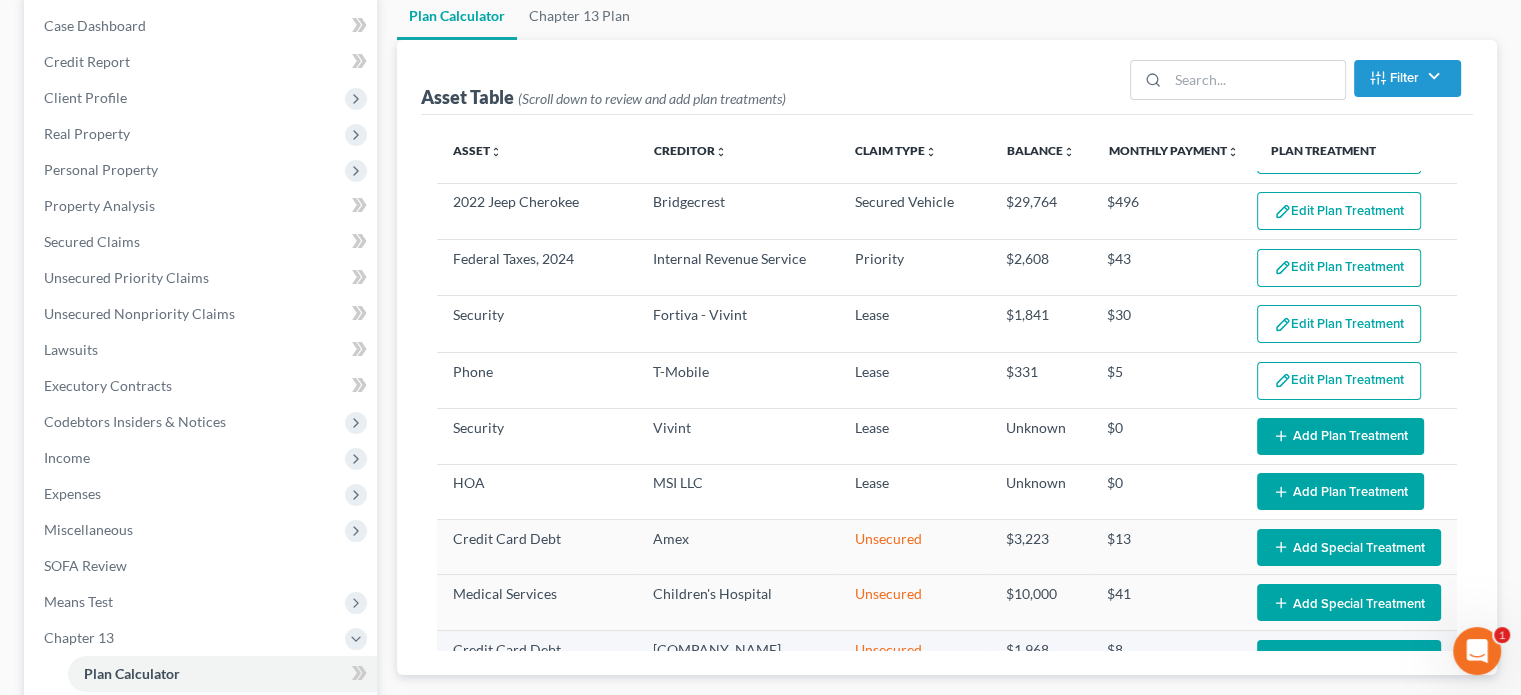 select on "59" 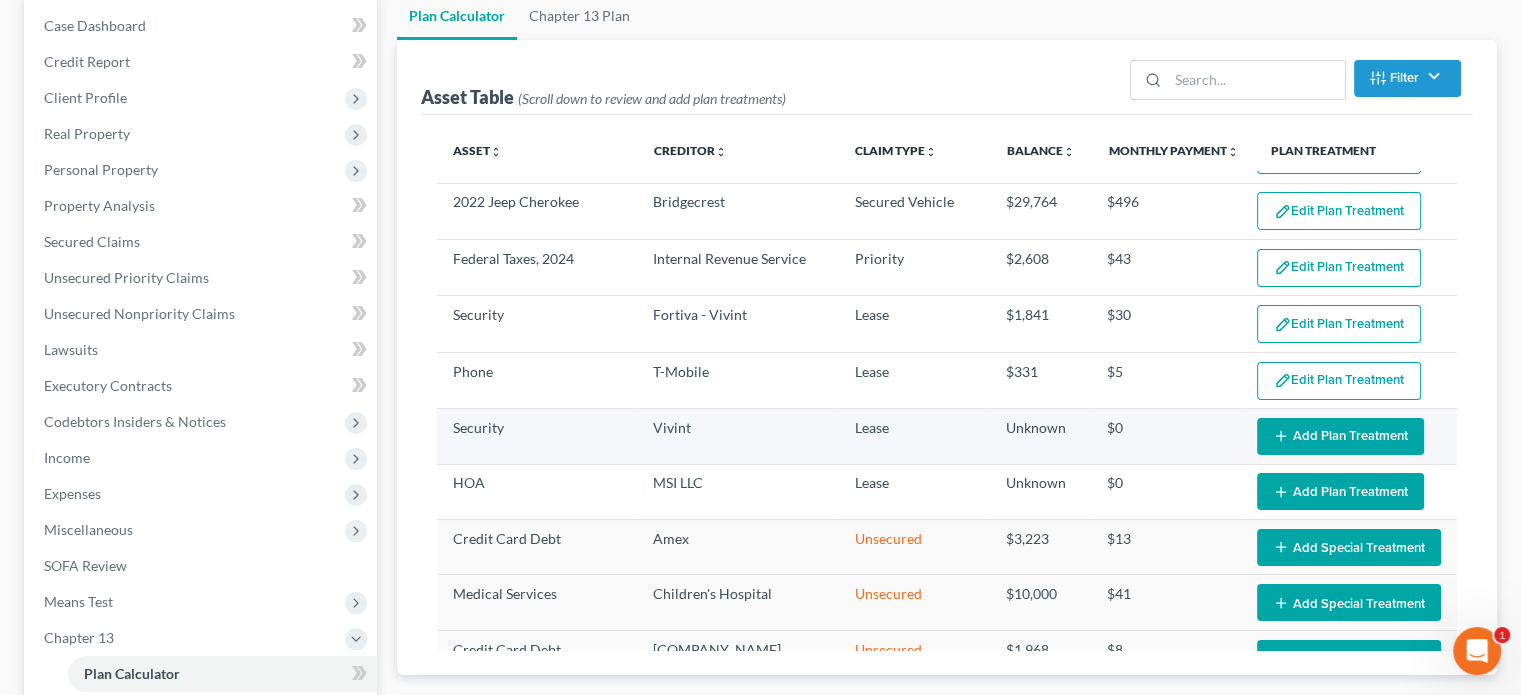 click on "Add Plan Treatment" at bounding box center [1340, 436] 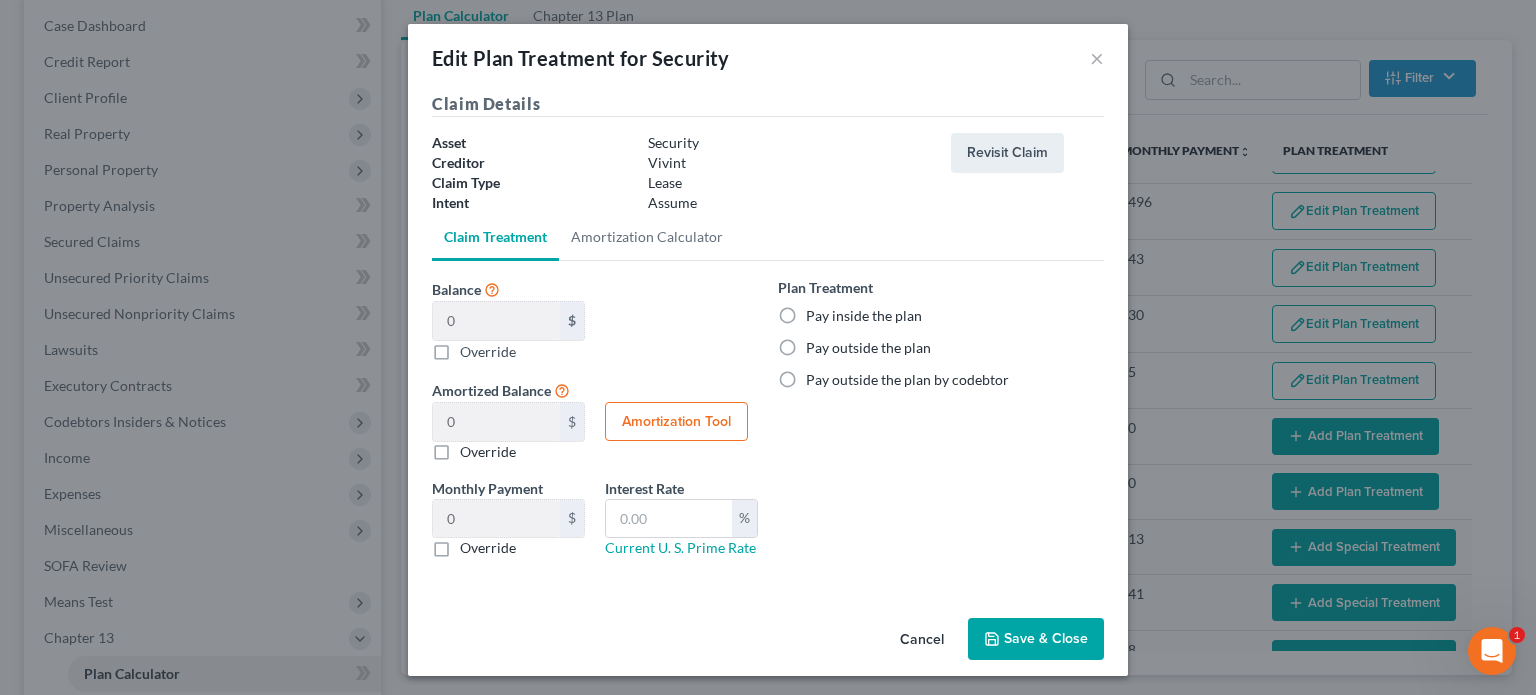 click on "Pay outside the plan" at bounding box center [868, 348] 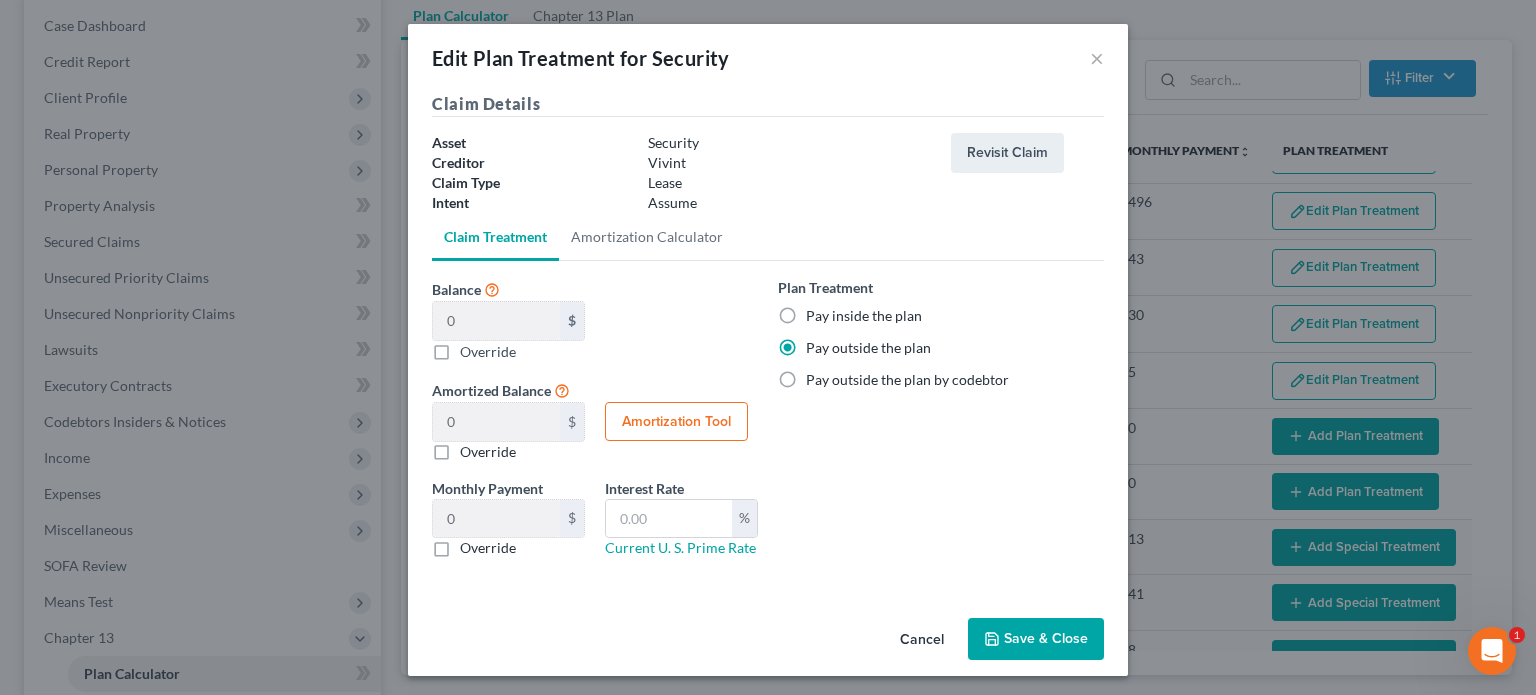 click on "Save & Close" at bounding box center (1036, 639) 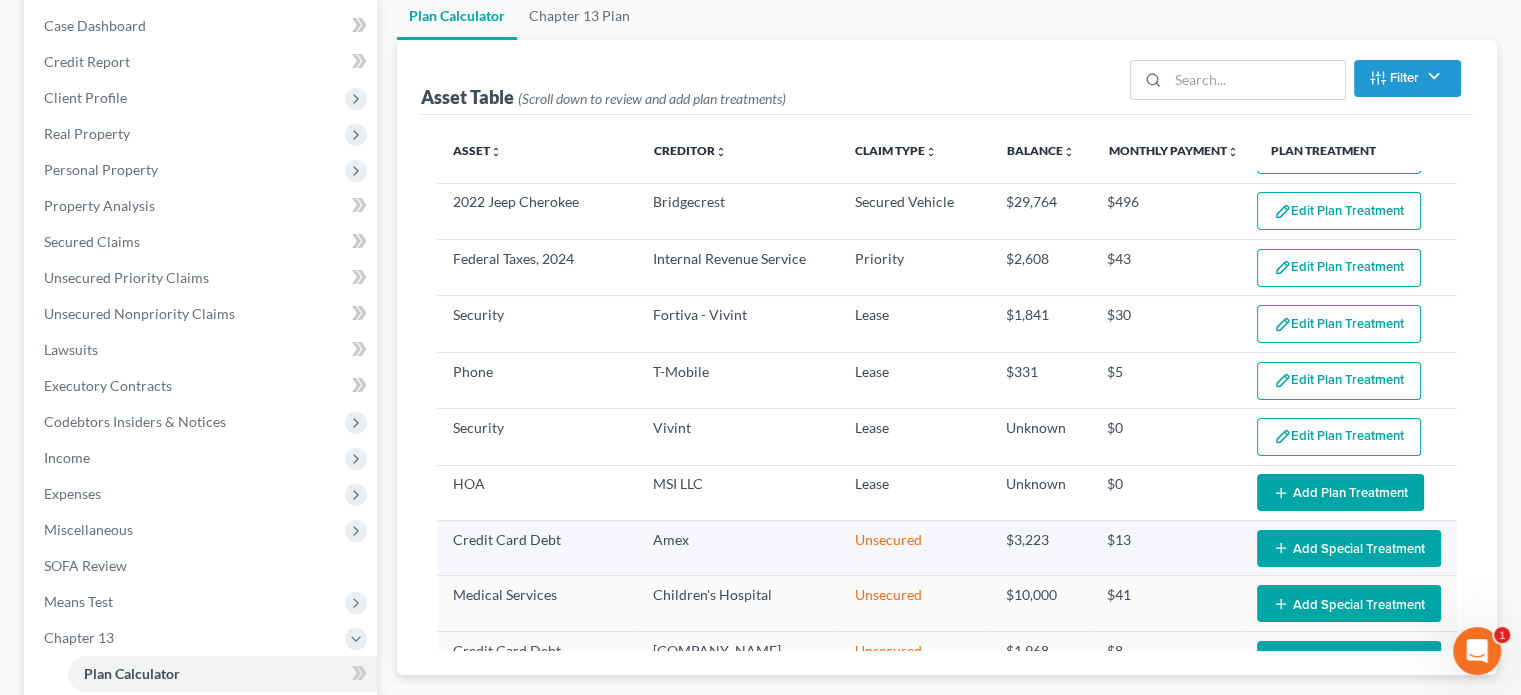 select on "59" 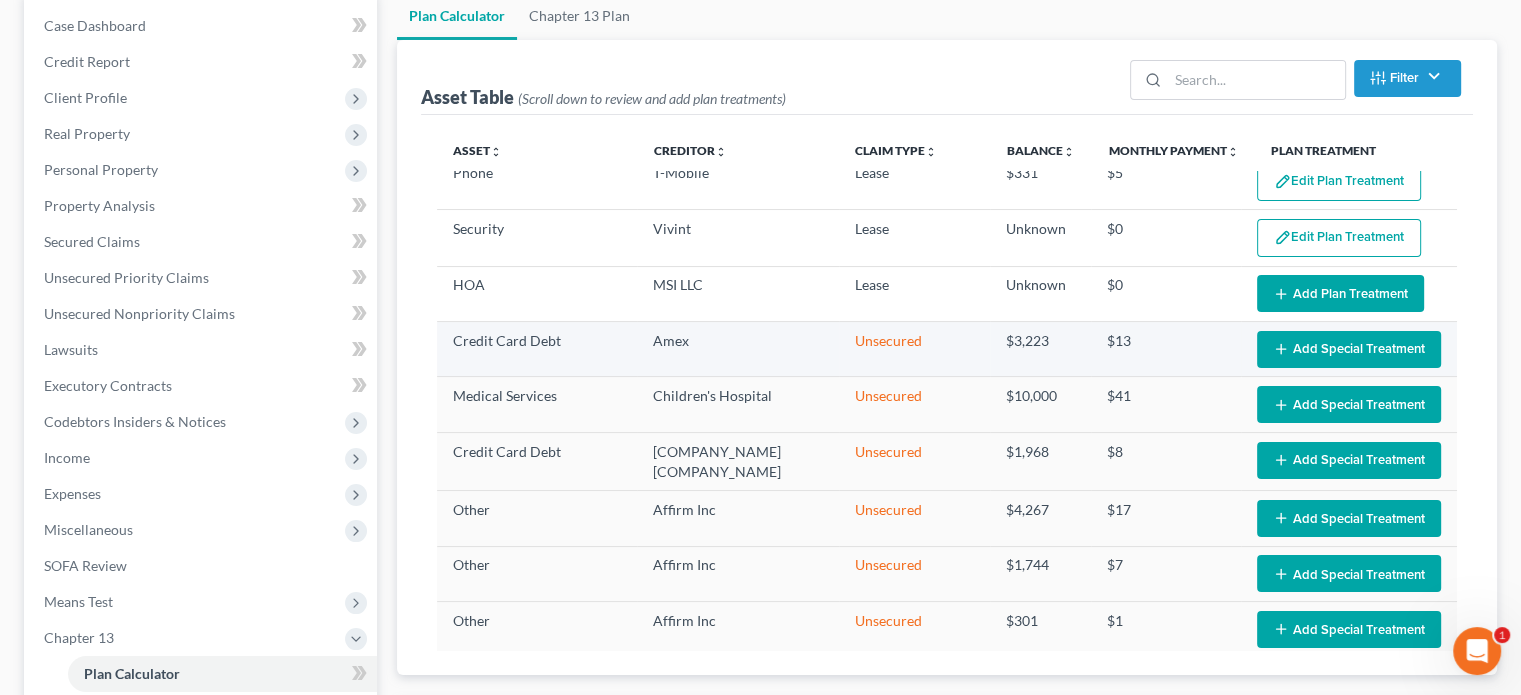 scroll, scrollTop: 300, scrollLeft: 0, axis: vertical 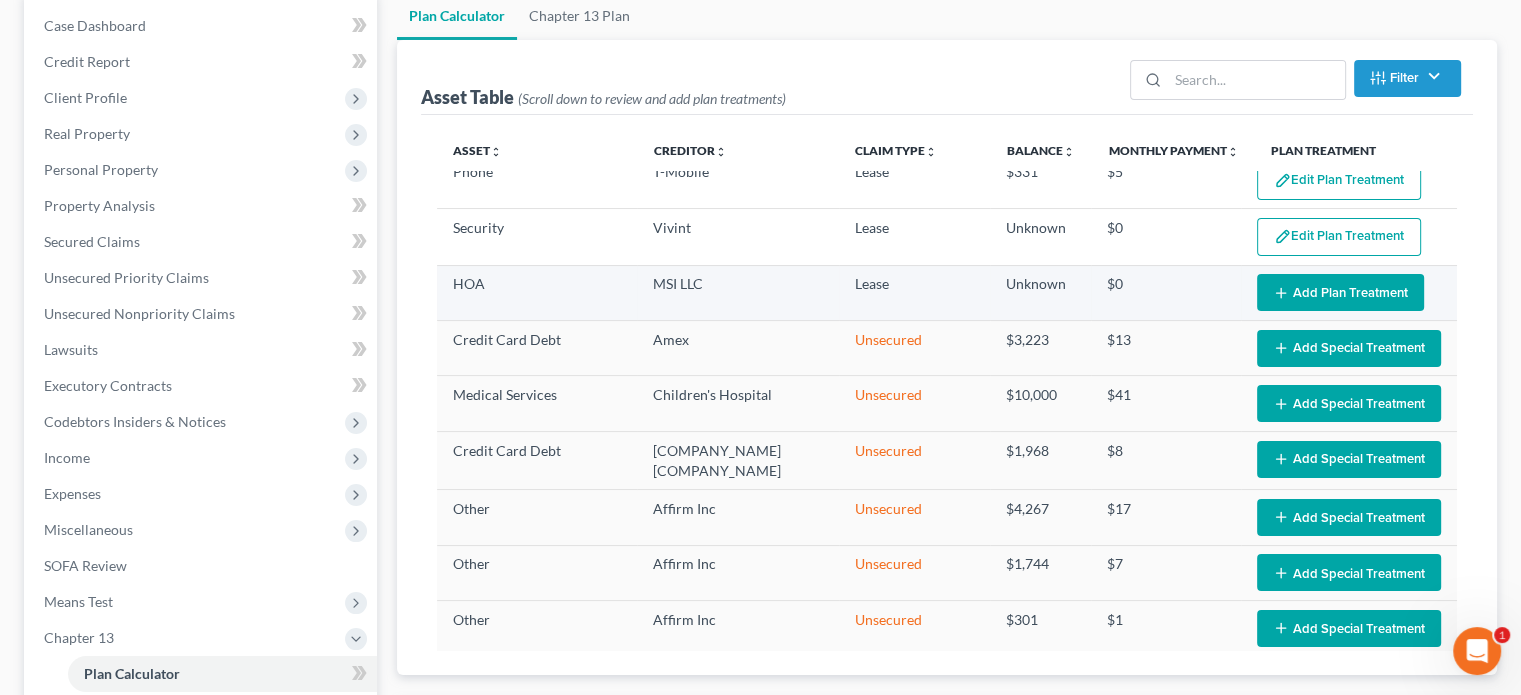 click on "Add Plan Treatment" at bounding box center [1340, 292] 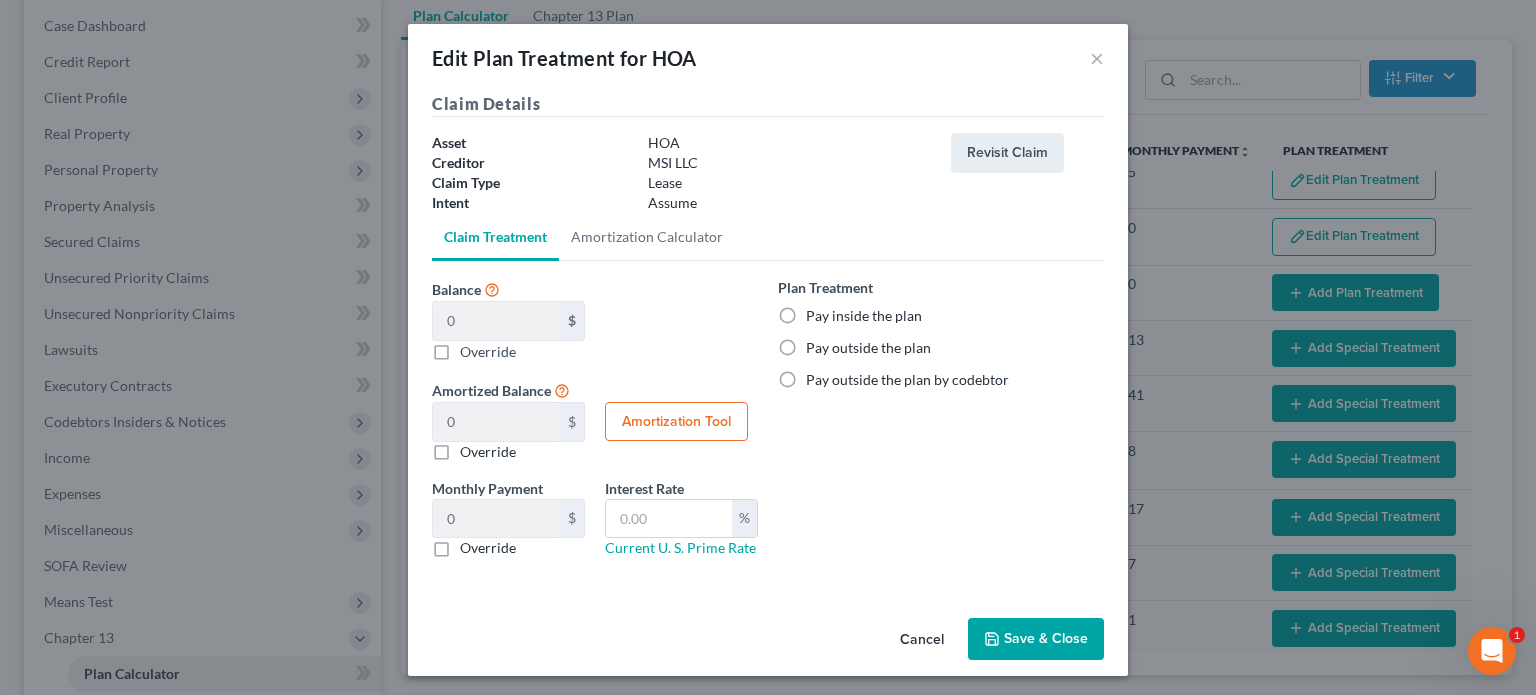 click on "Pay outside the plan" at bounding box center (868, 348) 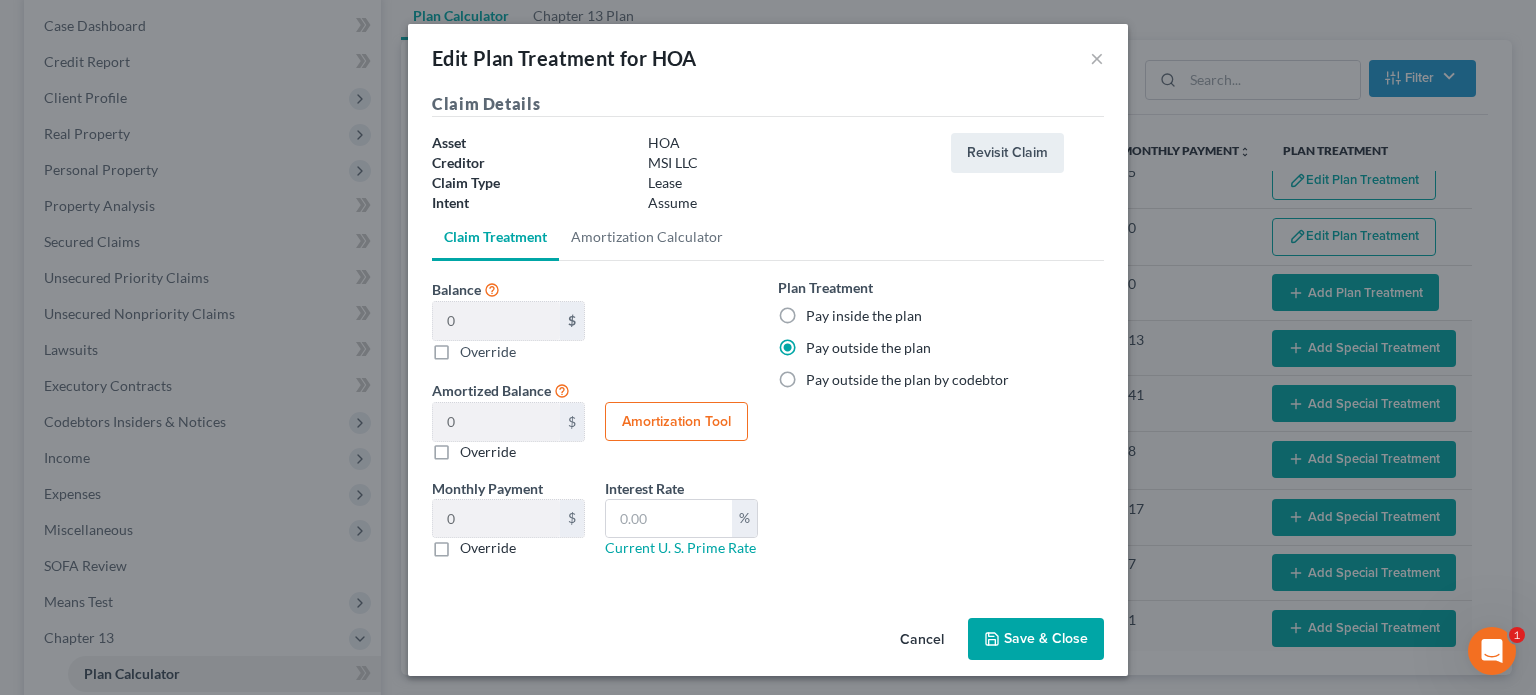 click on "Save & Close" at bounding box center (1036, 639) 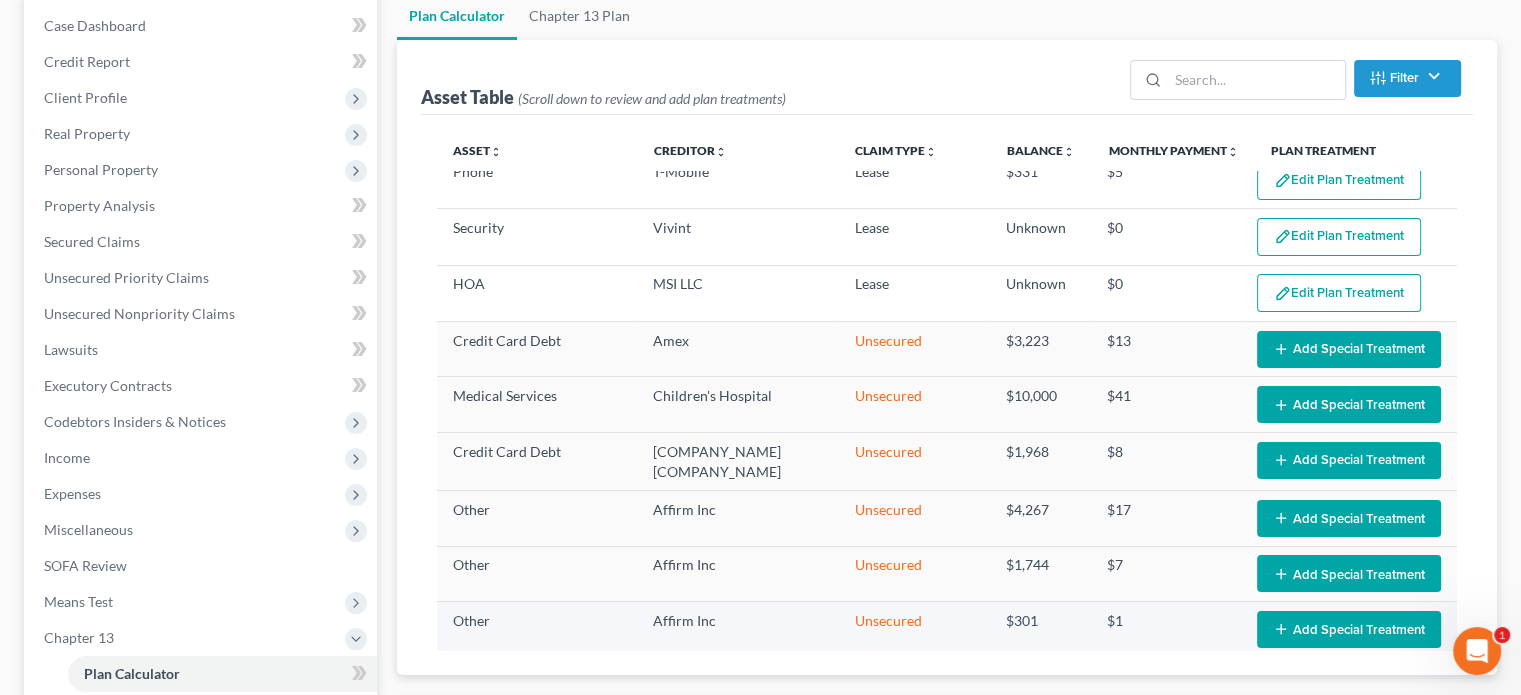 select on "59" 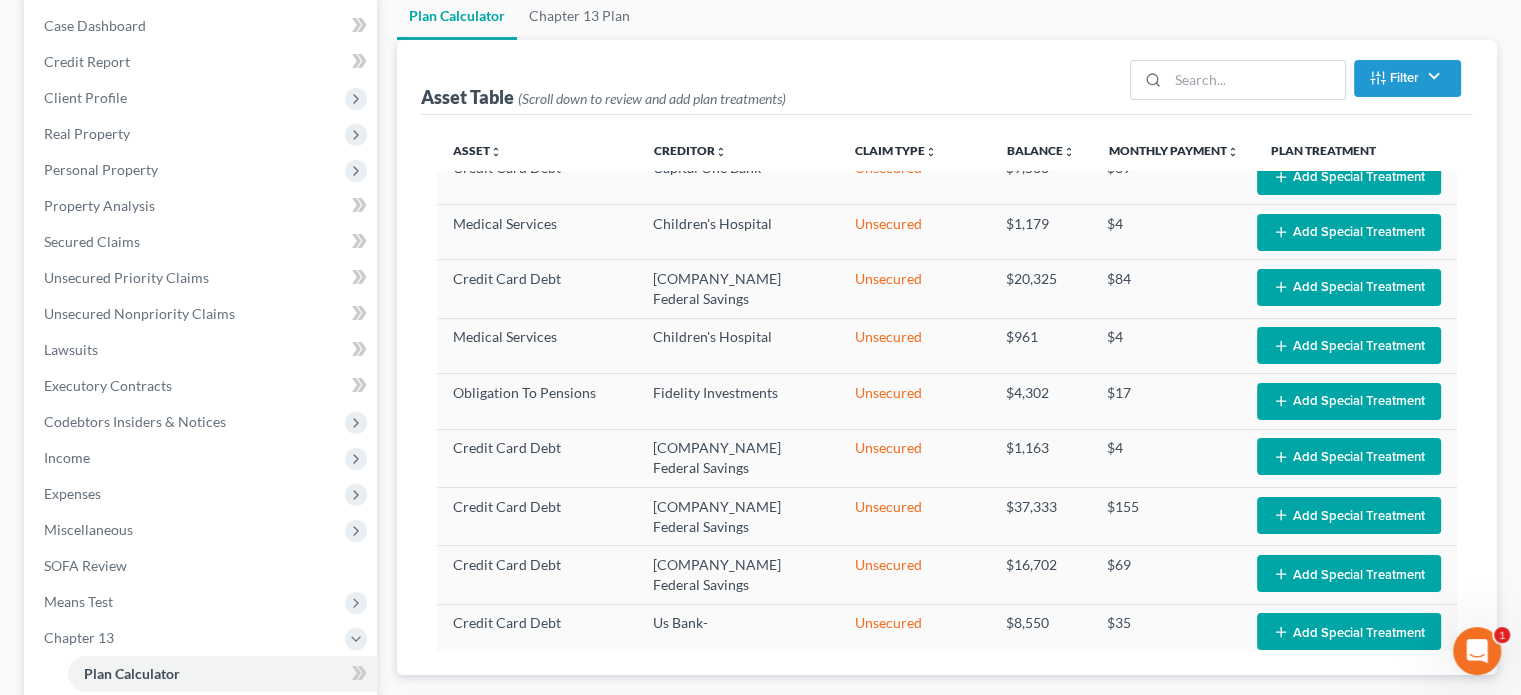 scroll, scrollTop: 810, scrollLeft: 0, axis: vertical 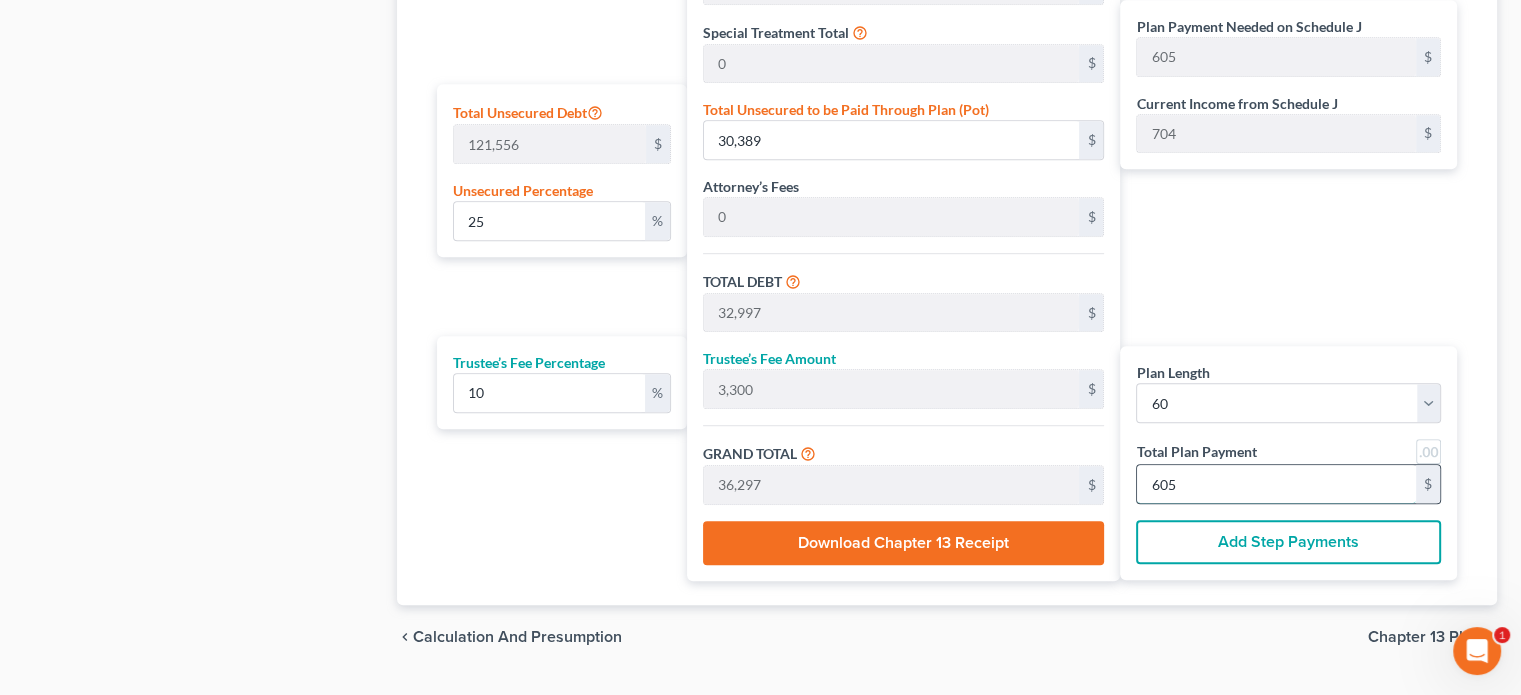 click on "605" at bounding box center [1276, 484] 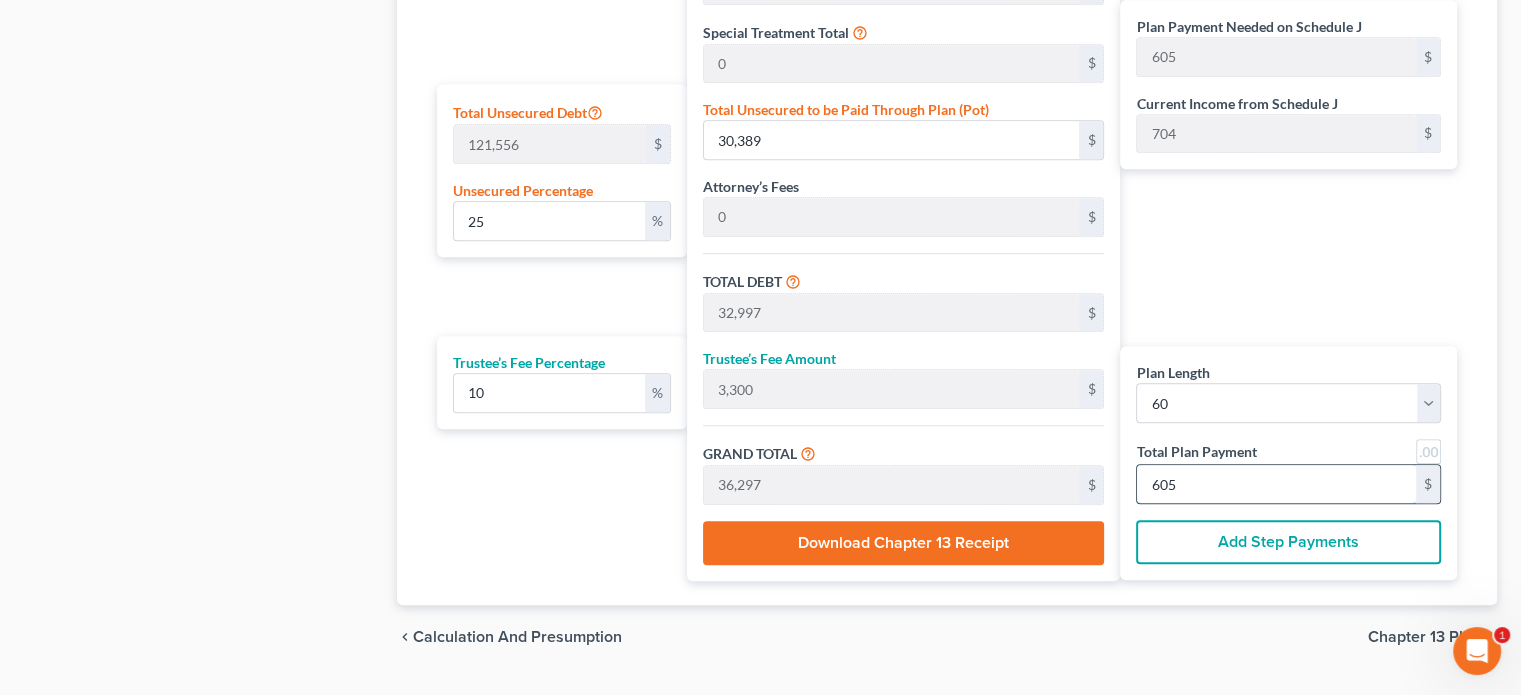 type on "0" 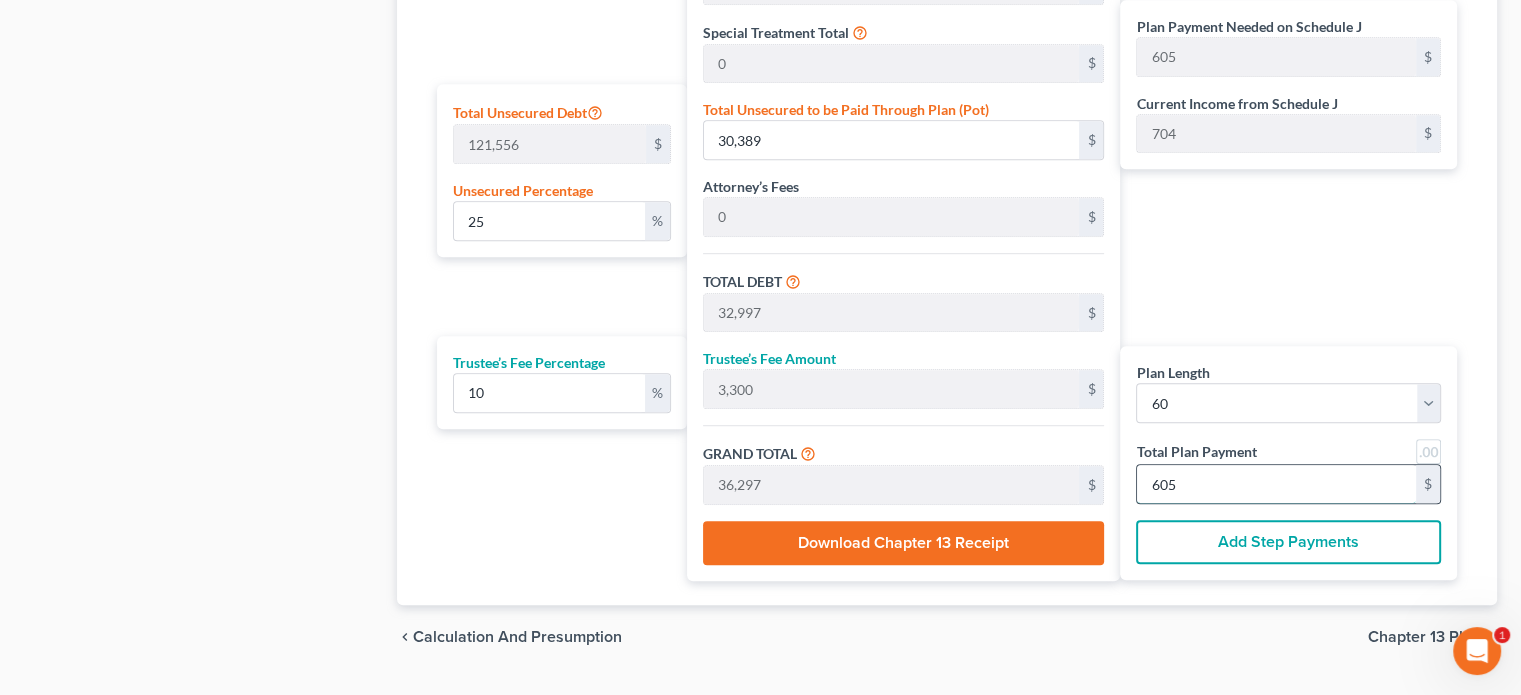 type on "0" 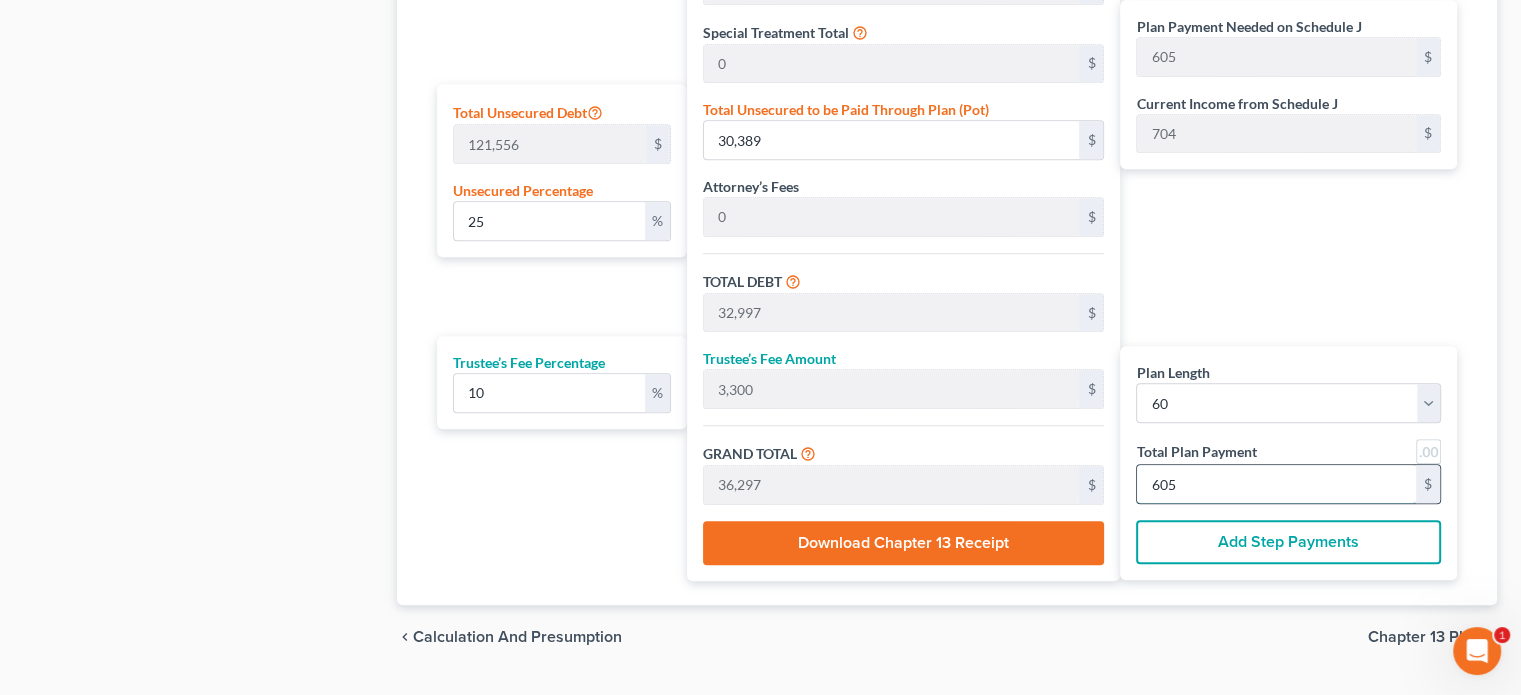 type 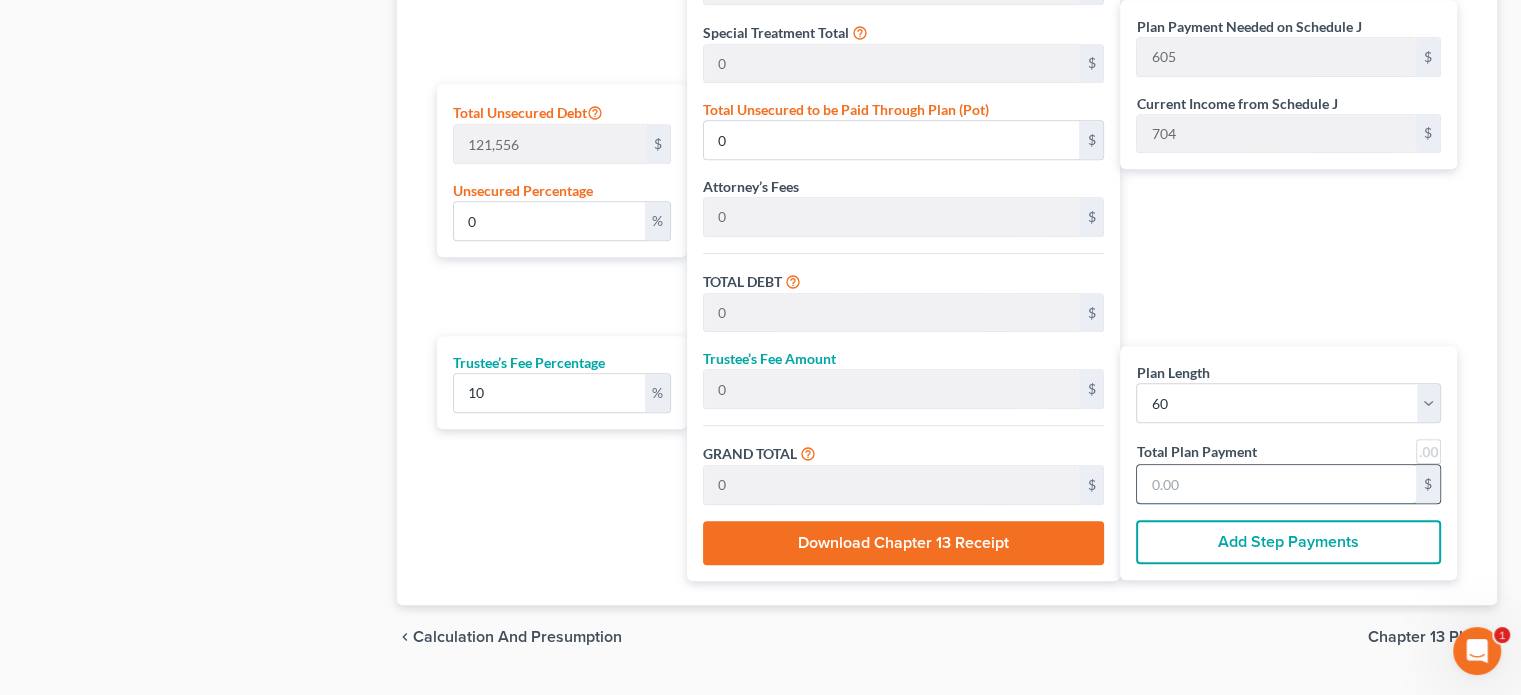 type on "382" 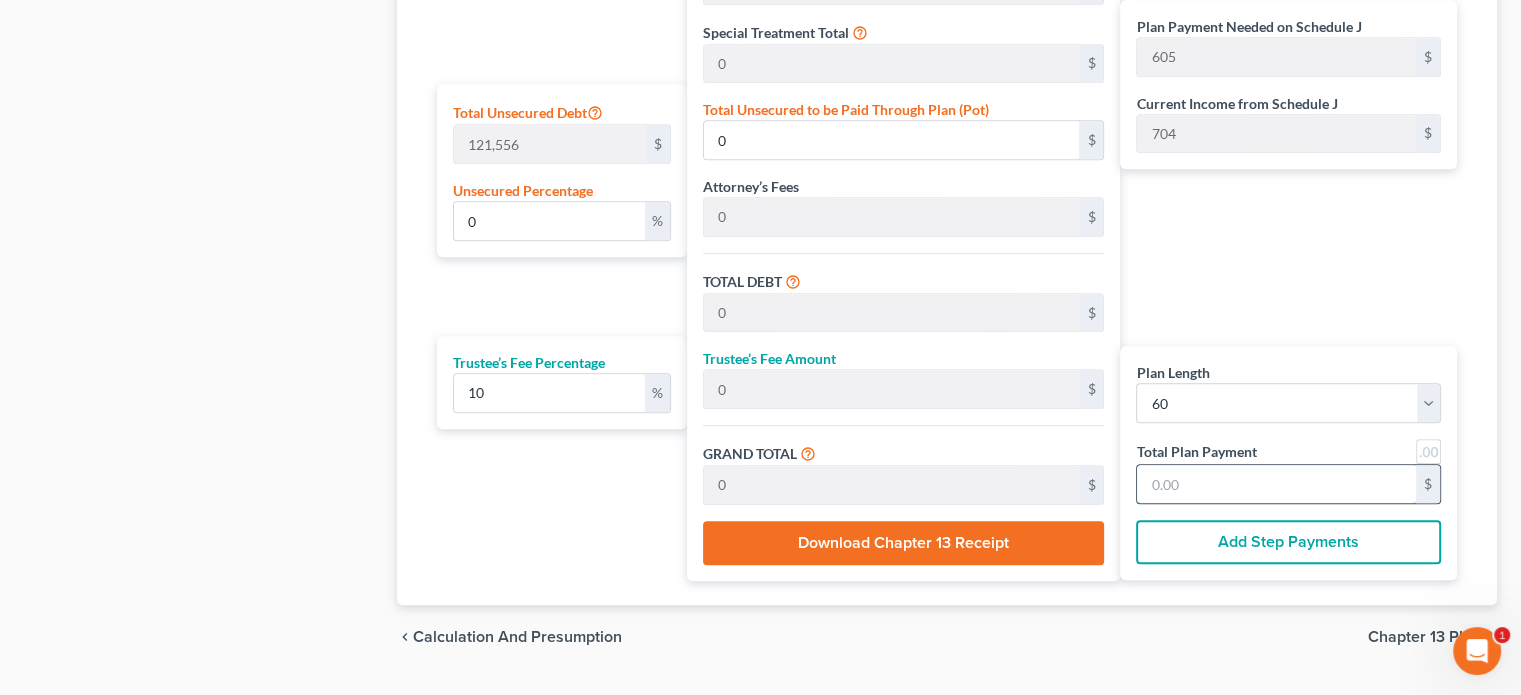 type on "420" 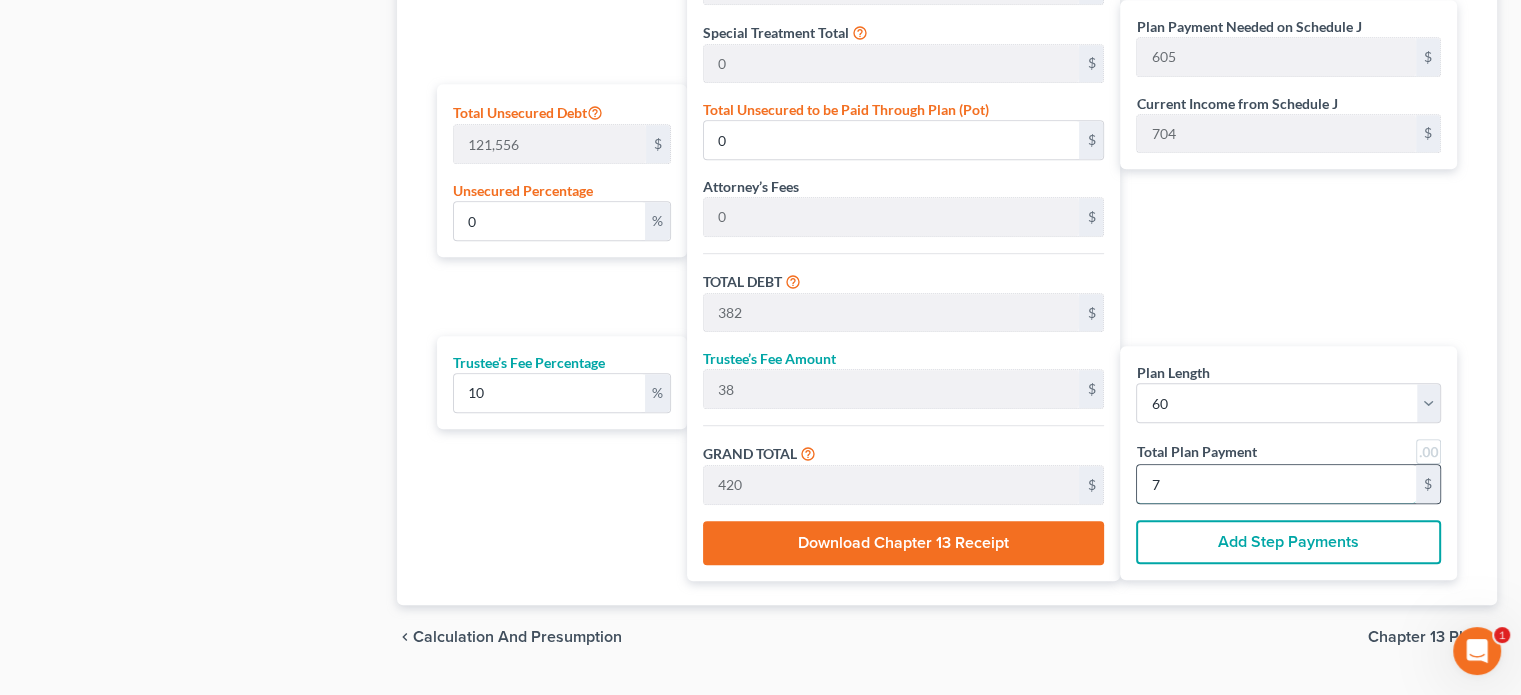 type on "1.18" 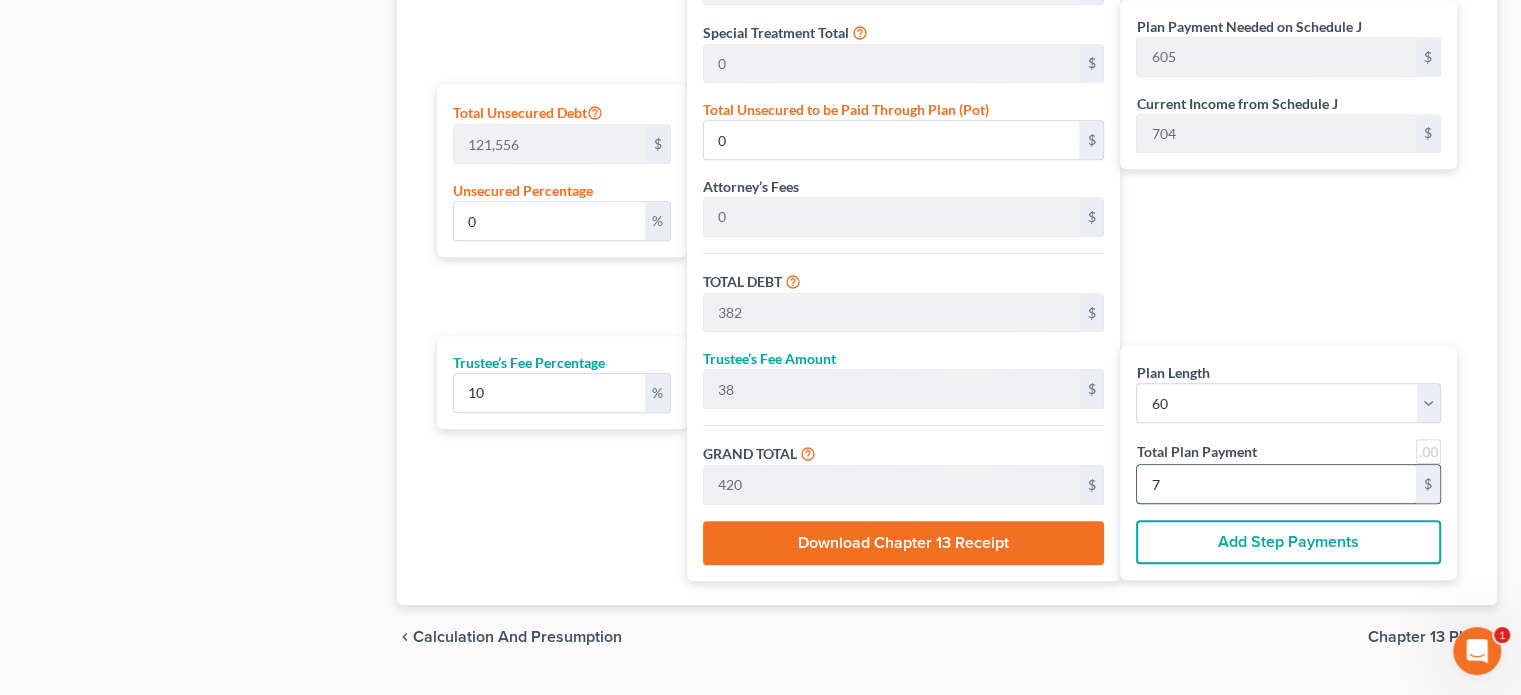 type on "4,036" 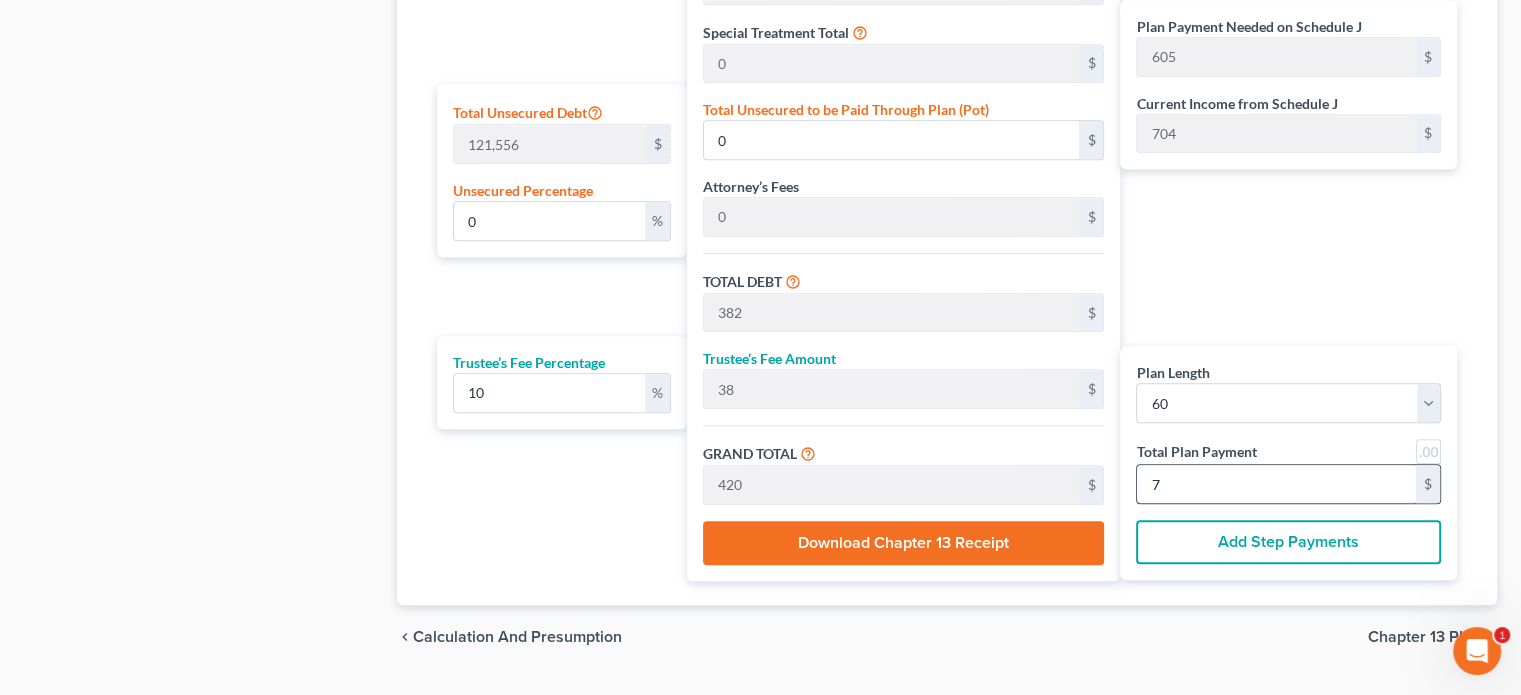 type on "4,440" 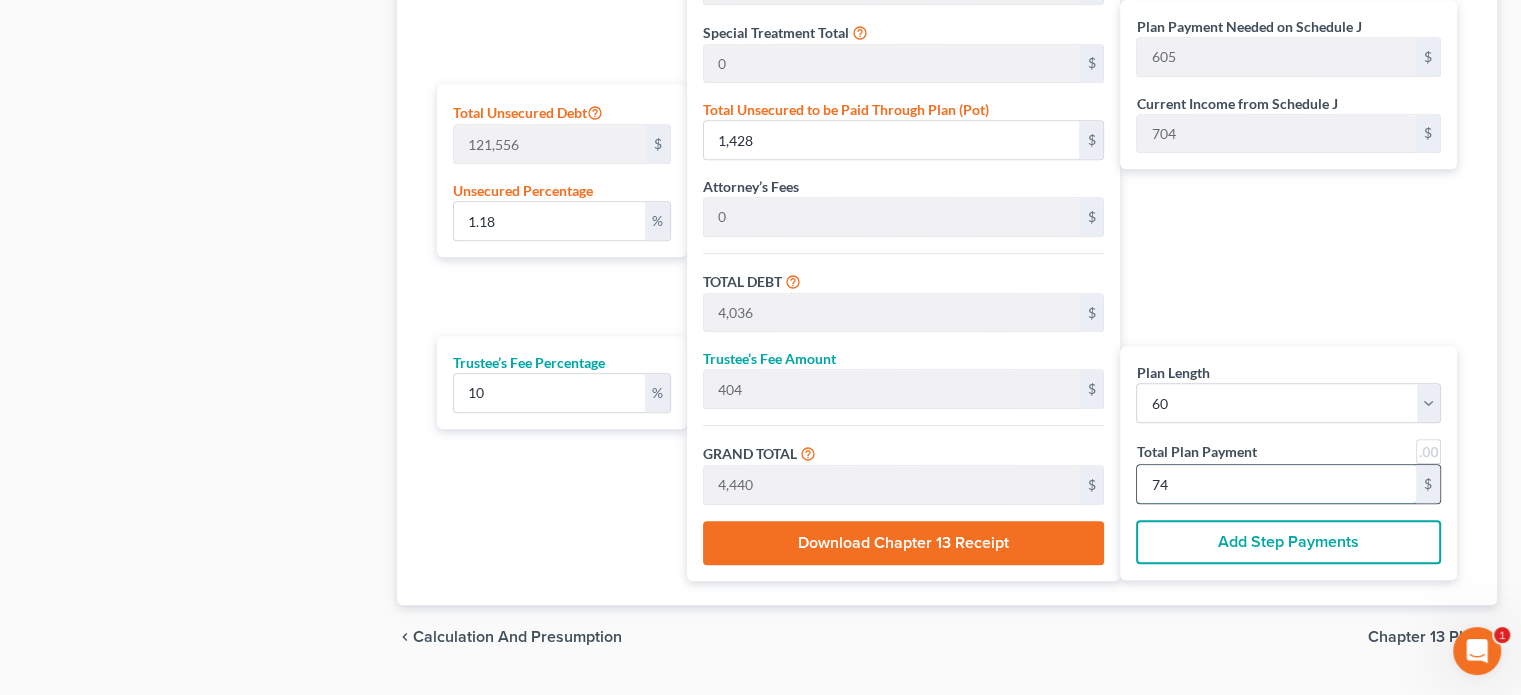 type on "31.06" 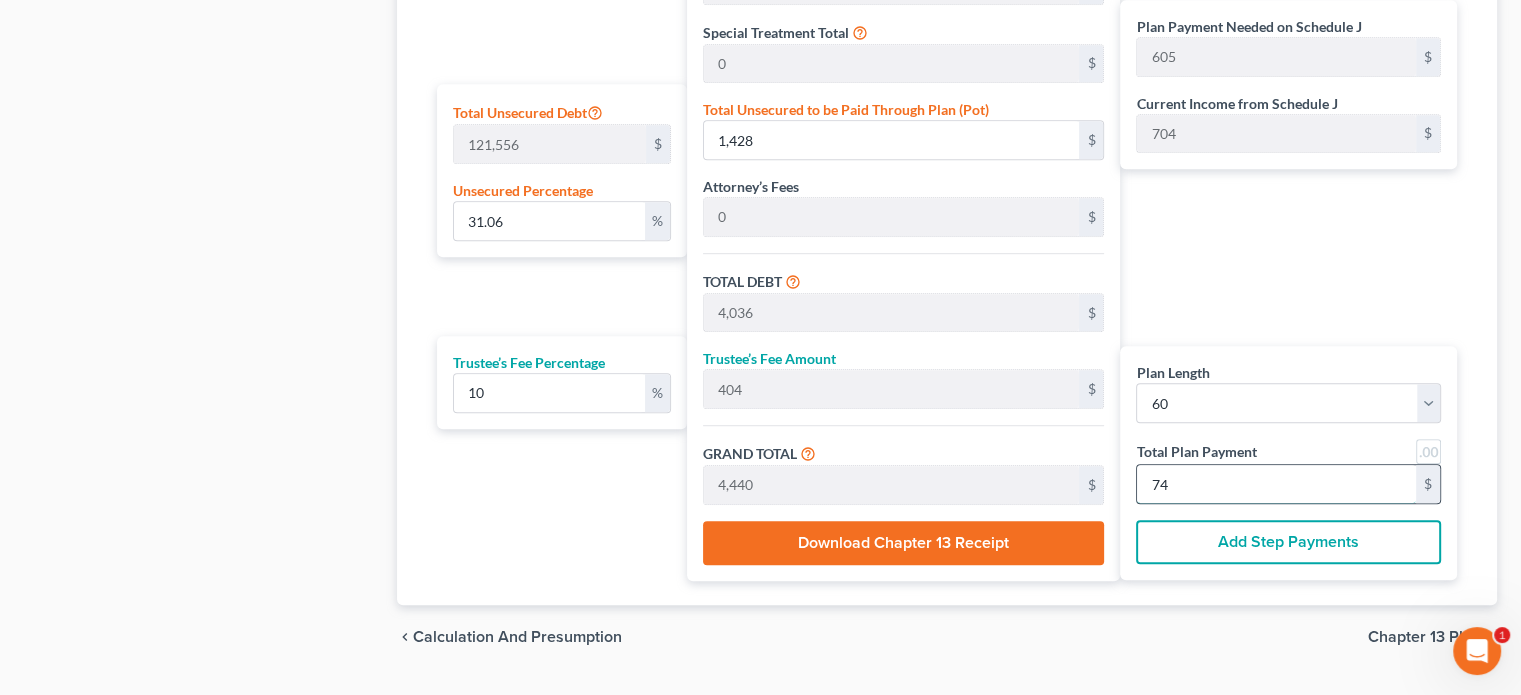 type on "37,756" 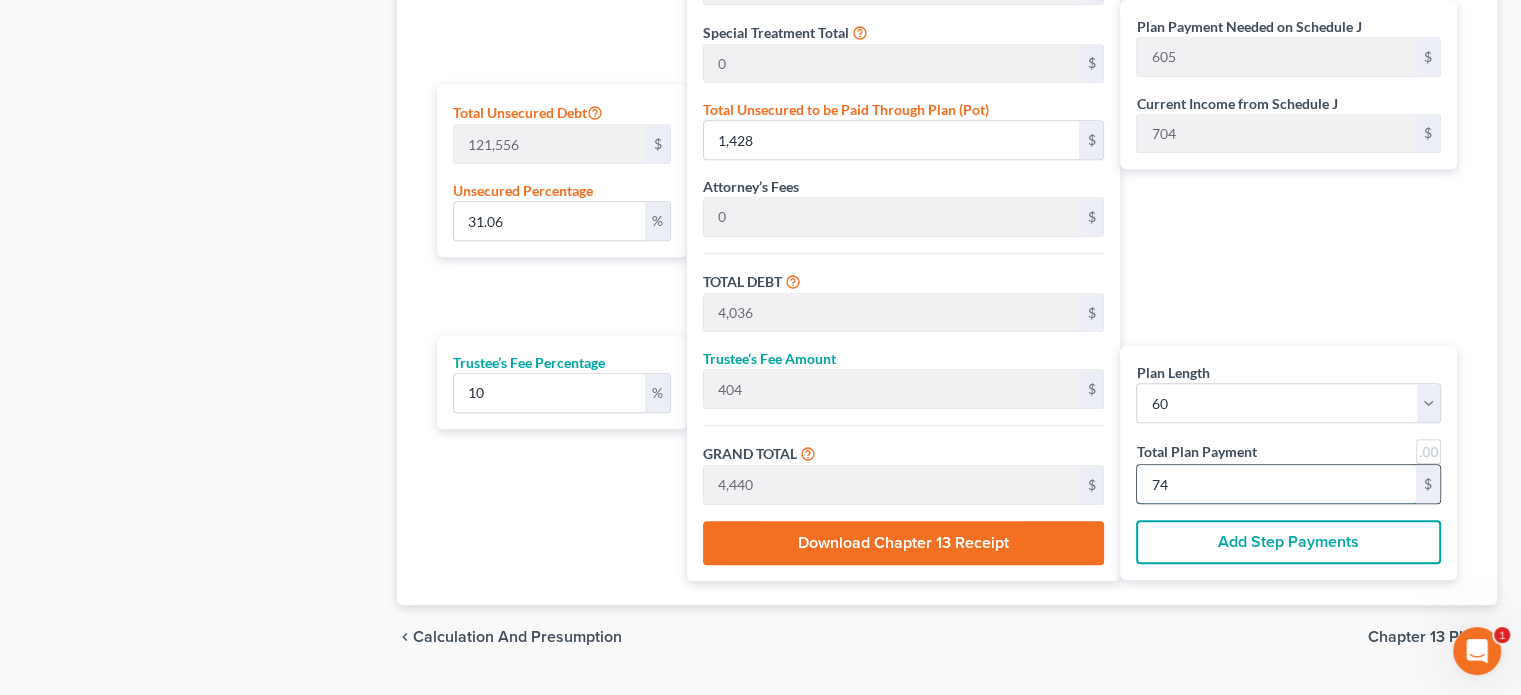 type on "40,364" 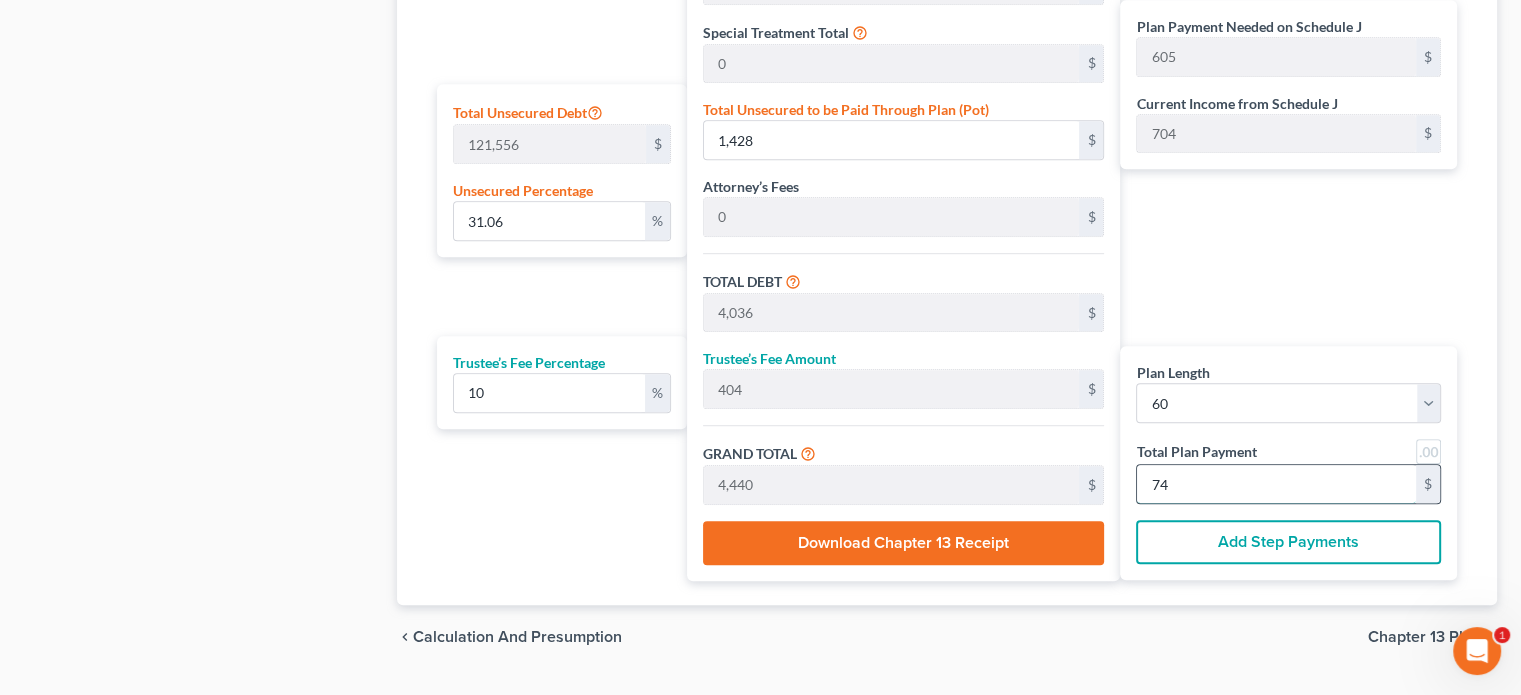 type on "4,036" 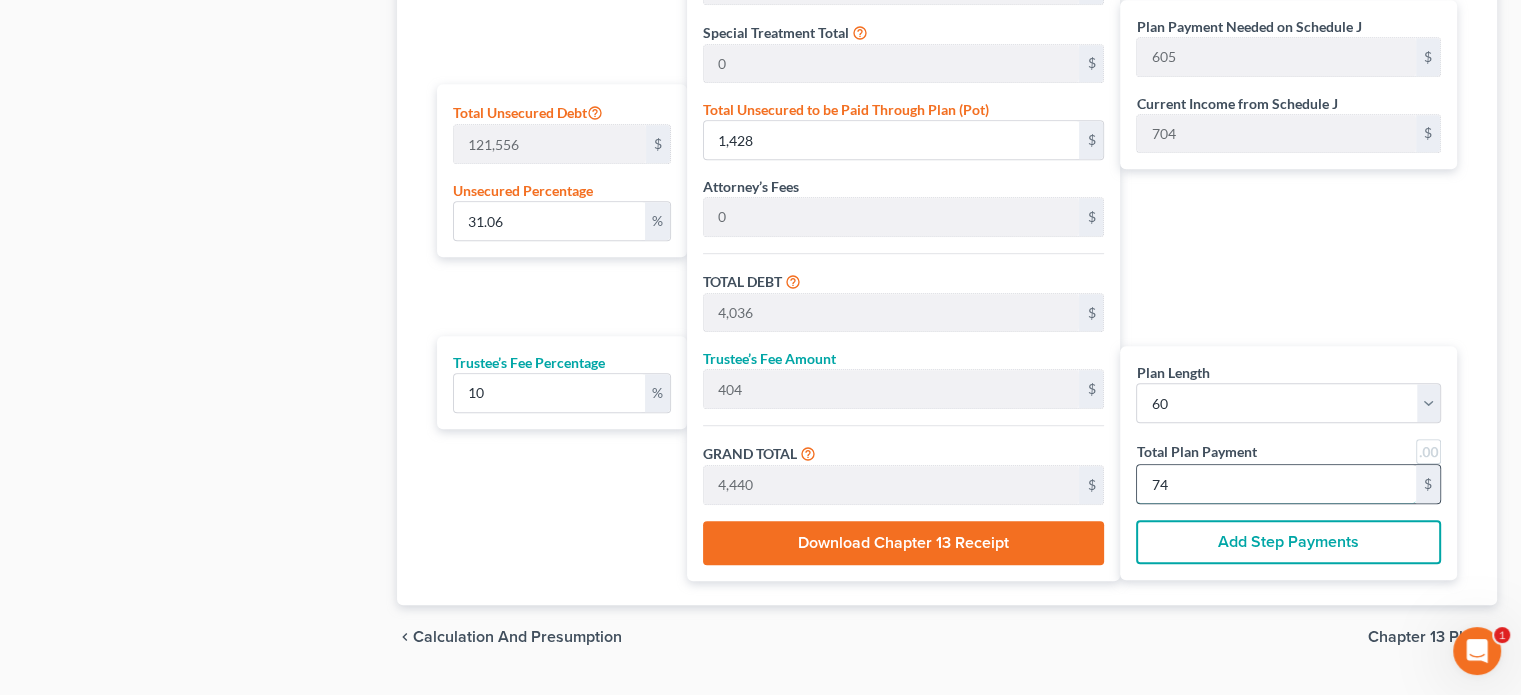 type on "44,400" 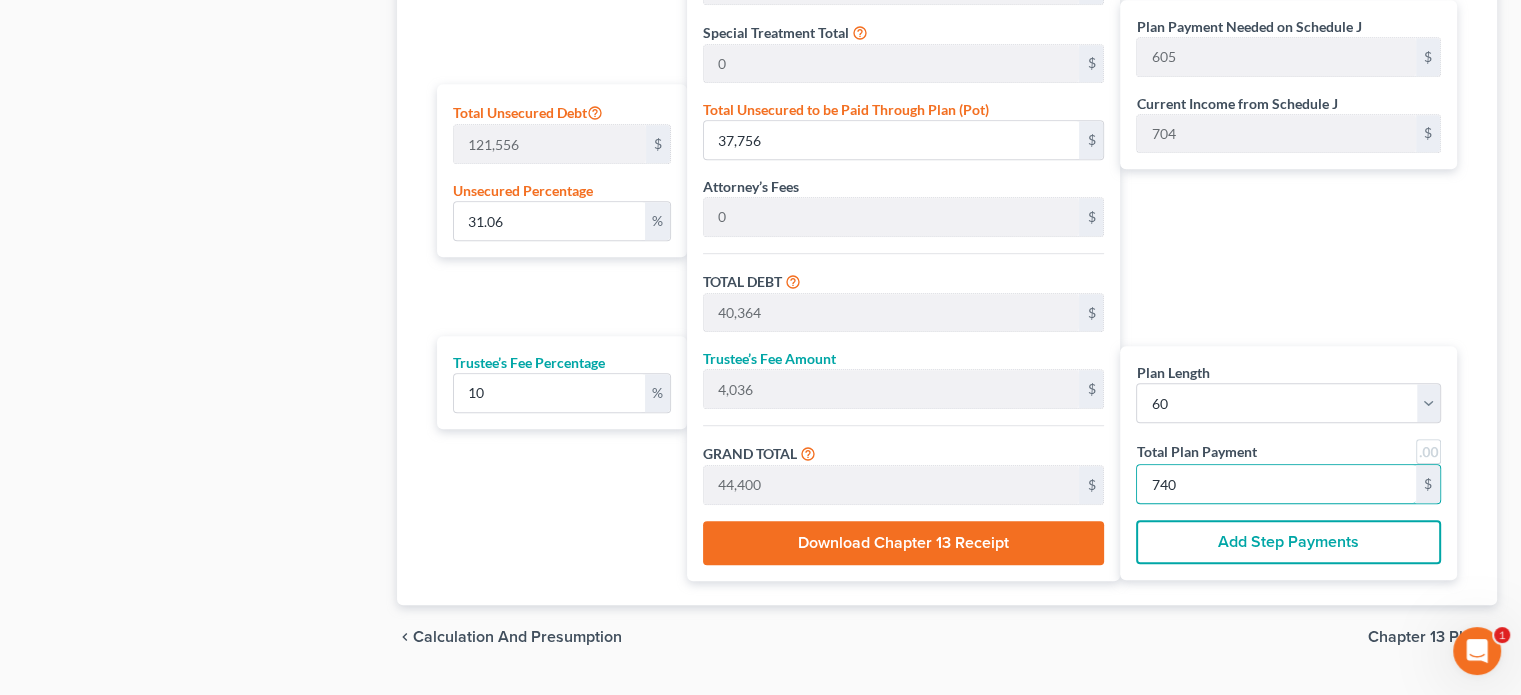 type on "740" 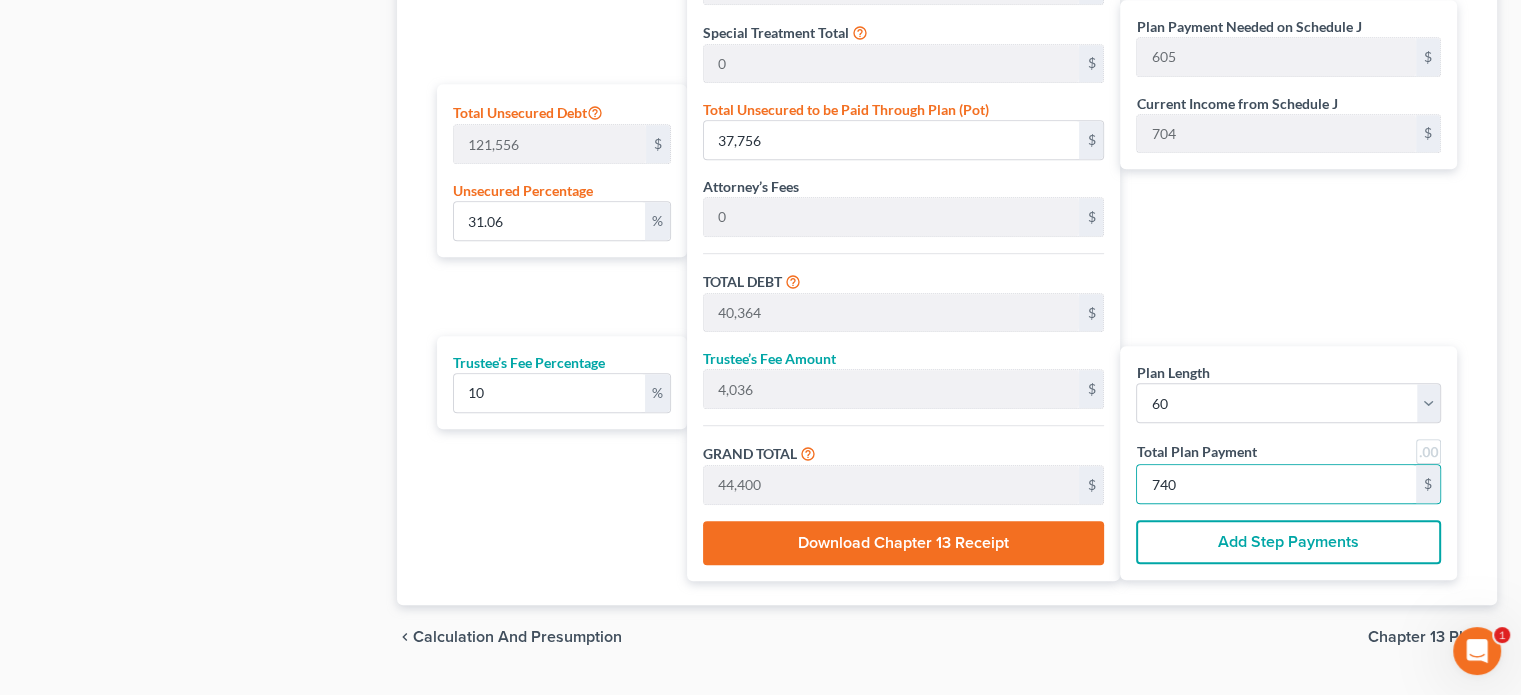 click on "Chapter 13 Plan" at bounding box center [1424, 637] 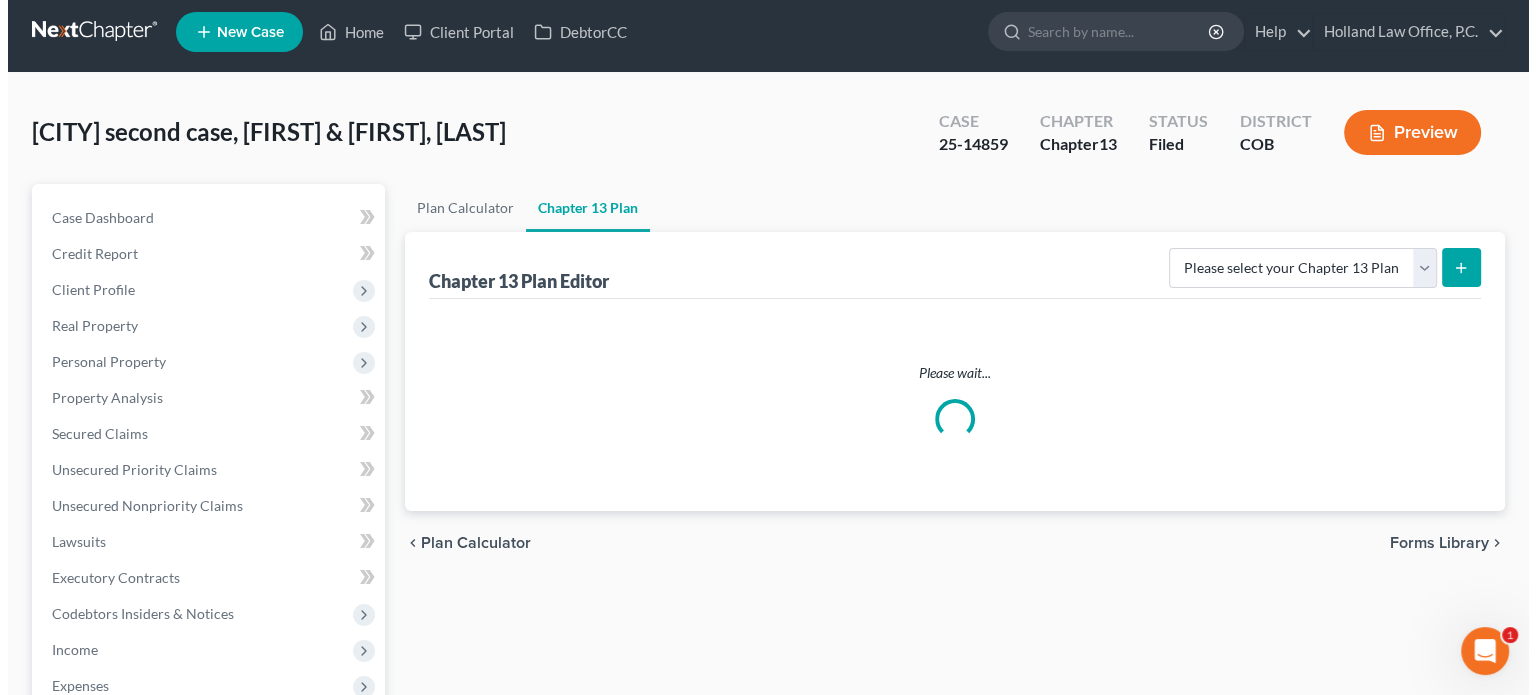 scroll, scrollTop: 0, scrollLeft: 0, axis: both 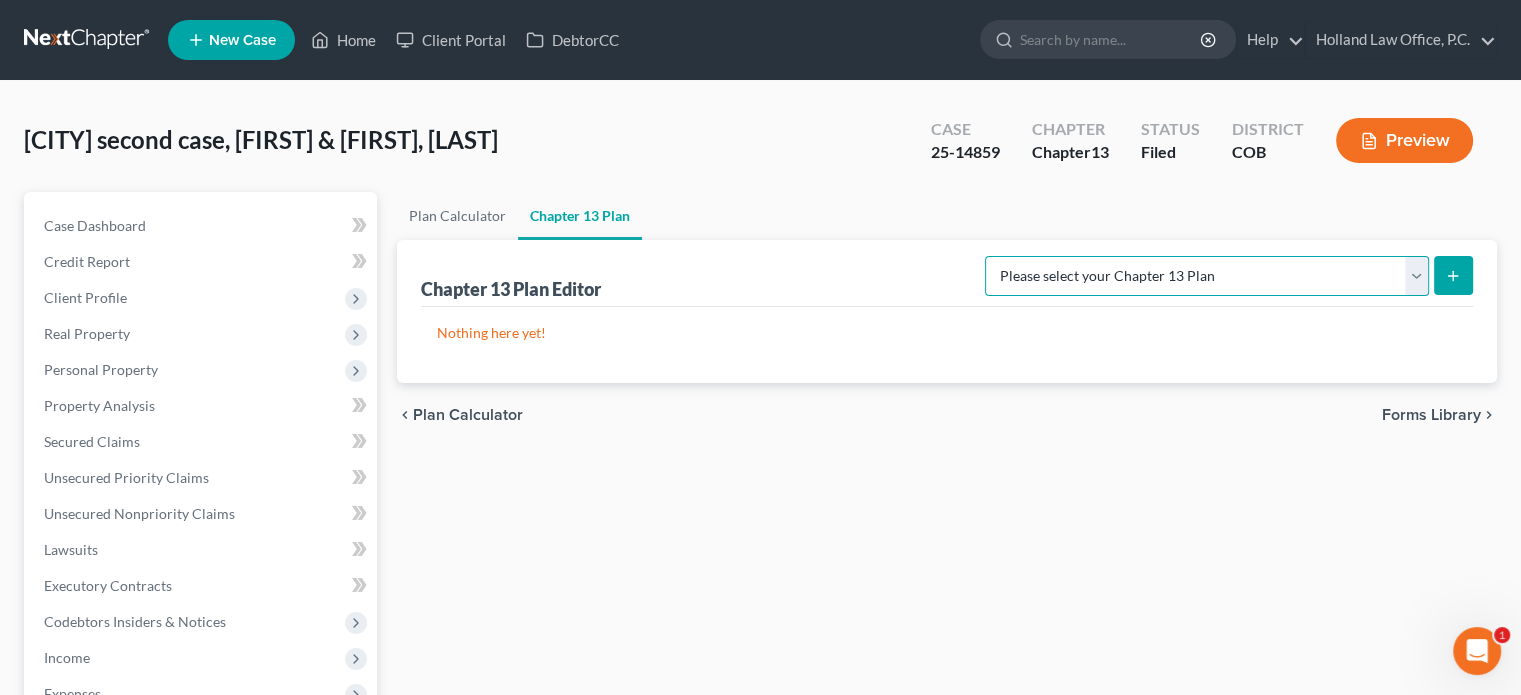 click on "Please select your Chapter 13 Plan District of Colorado - Plan Revised [MM]/[DD]/[YY] District of Colorado - Plan Revised [MM]/[DD]/[YY] - Holland Law Office, P.C. National Form Plan - Official Form 113" at bounding box center [1207, 276] 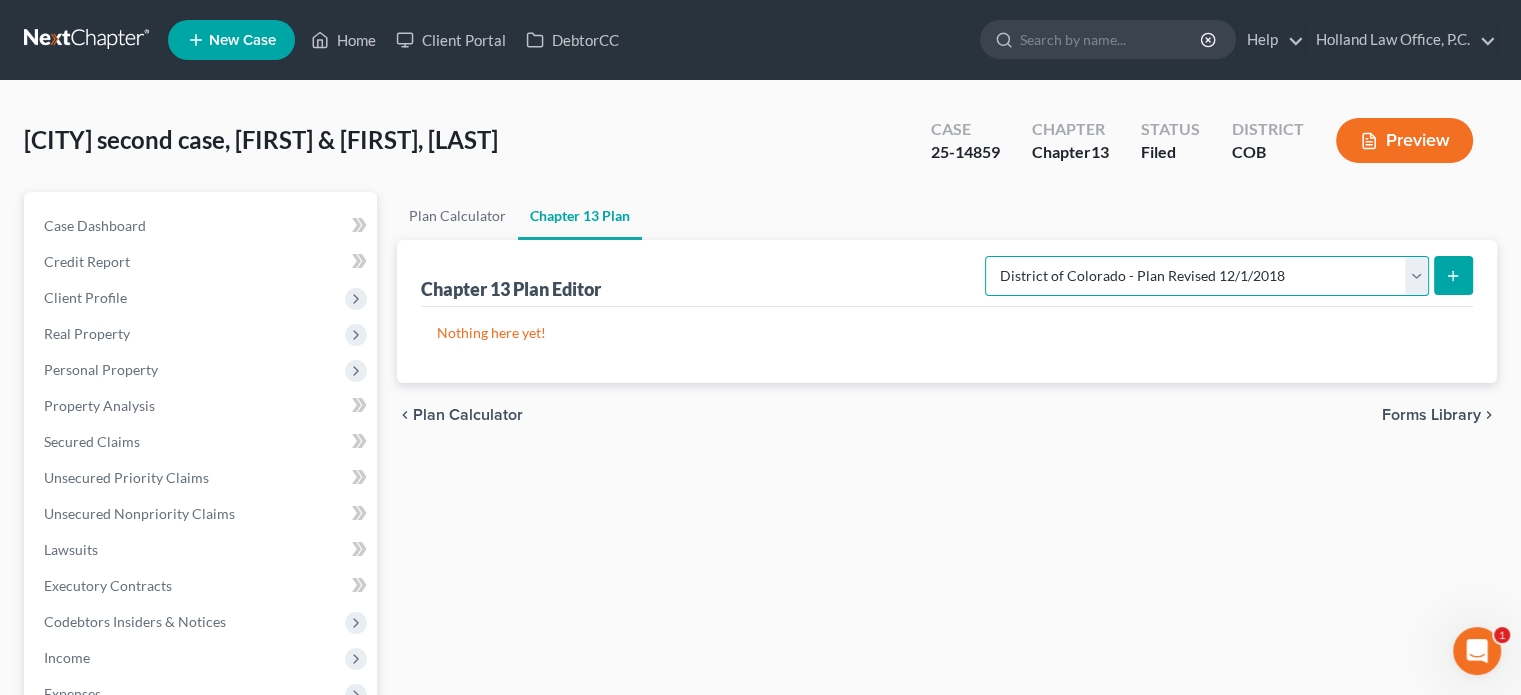 click on "Please select your Chapter 13 Plan District of Colorado - Plan Revised [MM]/[DD]/[YY] District of Colorado - Plan Revised [MM]/[DD]/[YY] - Holland Law Office, P.C. National Form Plan - Official Form 113" at bounding box center (1207, 276) 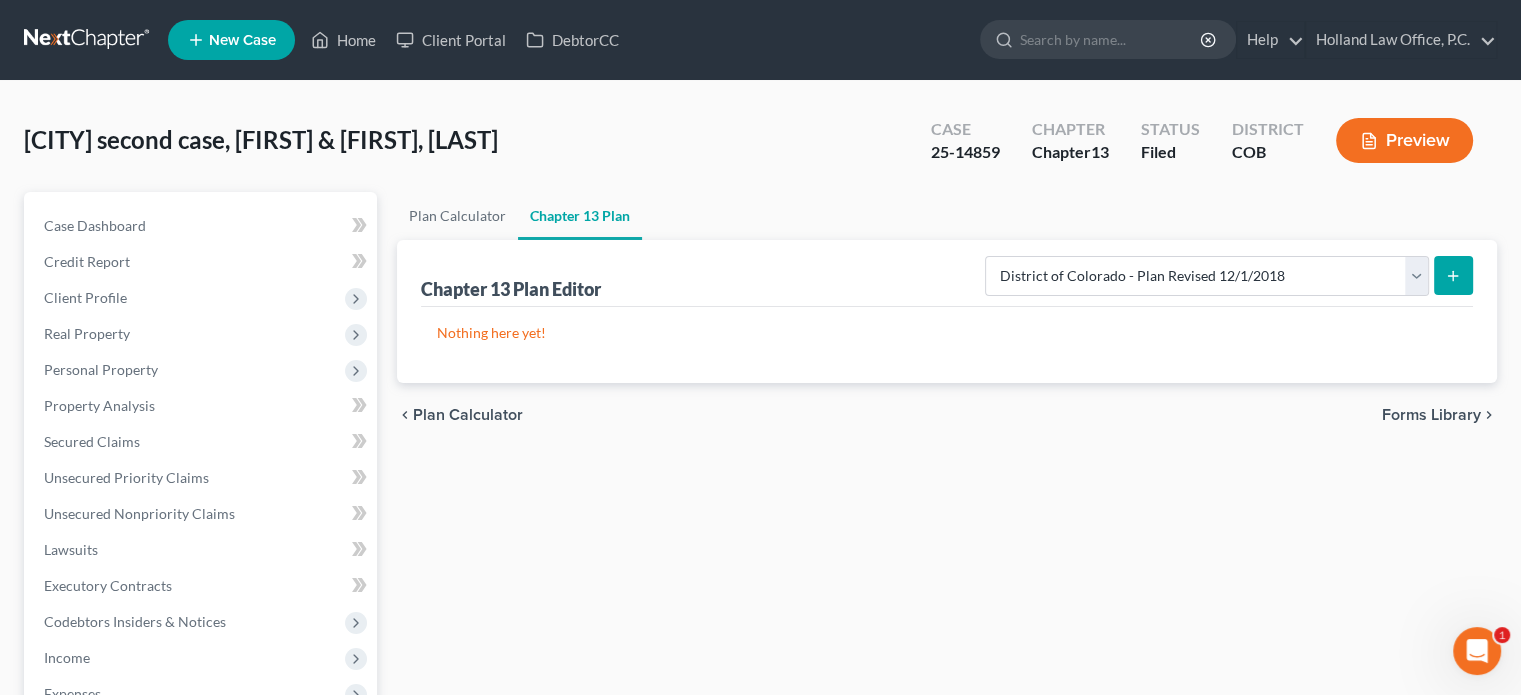 click 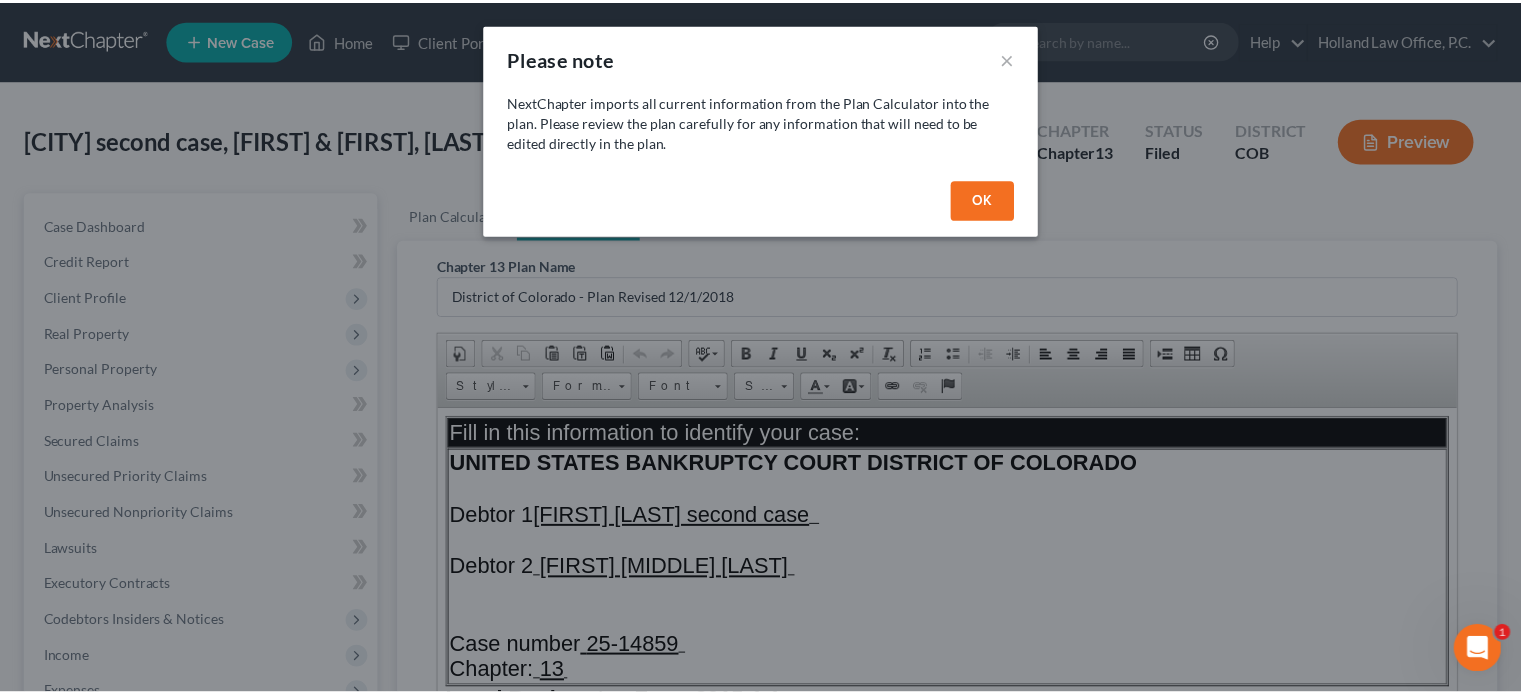 scroll, scrollTop: 0, scrollLeft: 0, axis: both 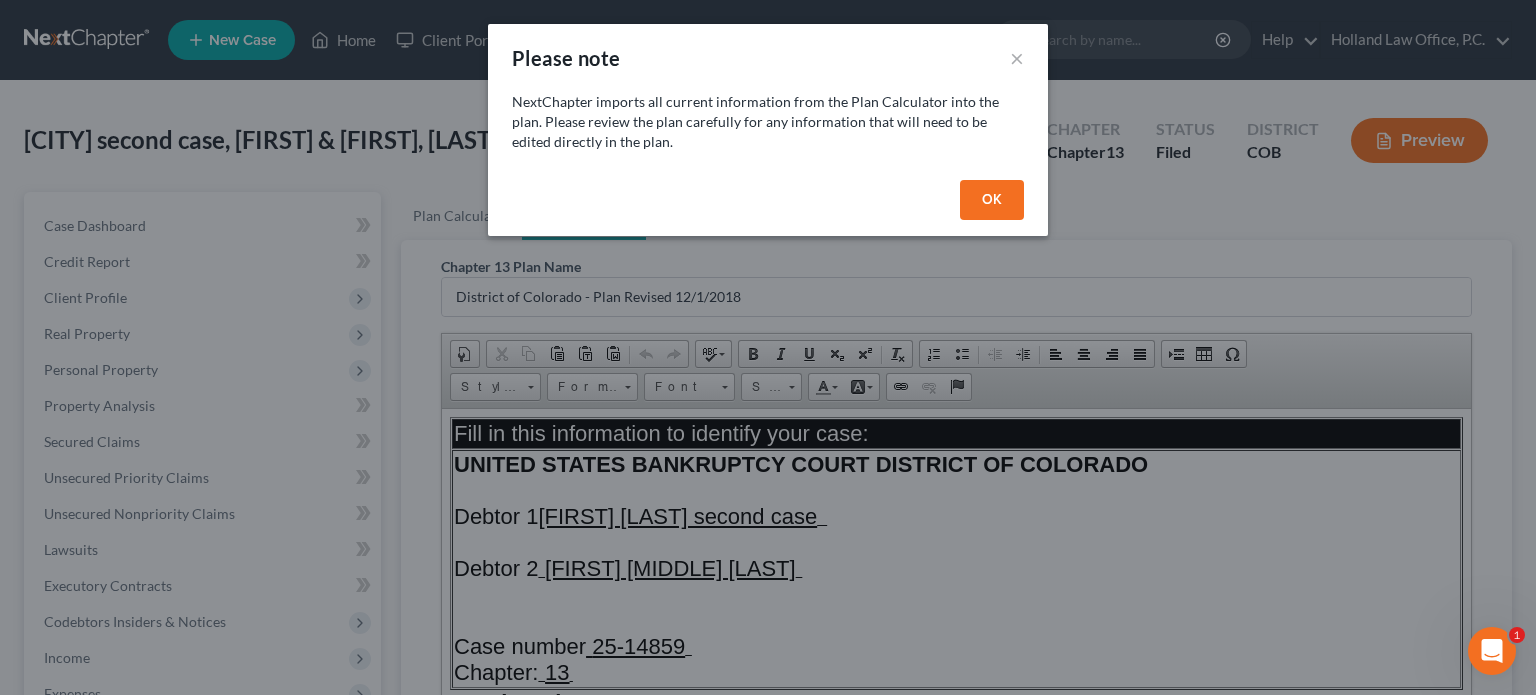 click on "OK" at bounding box center (992, 200) 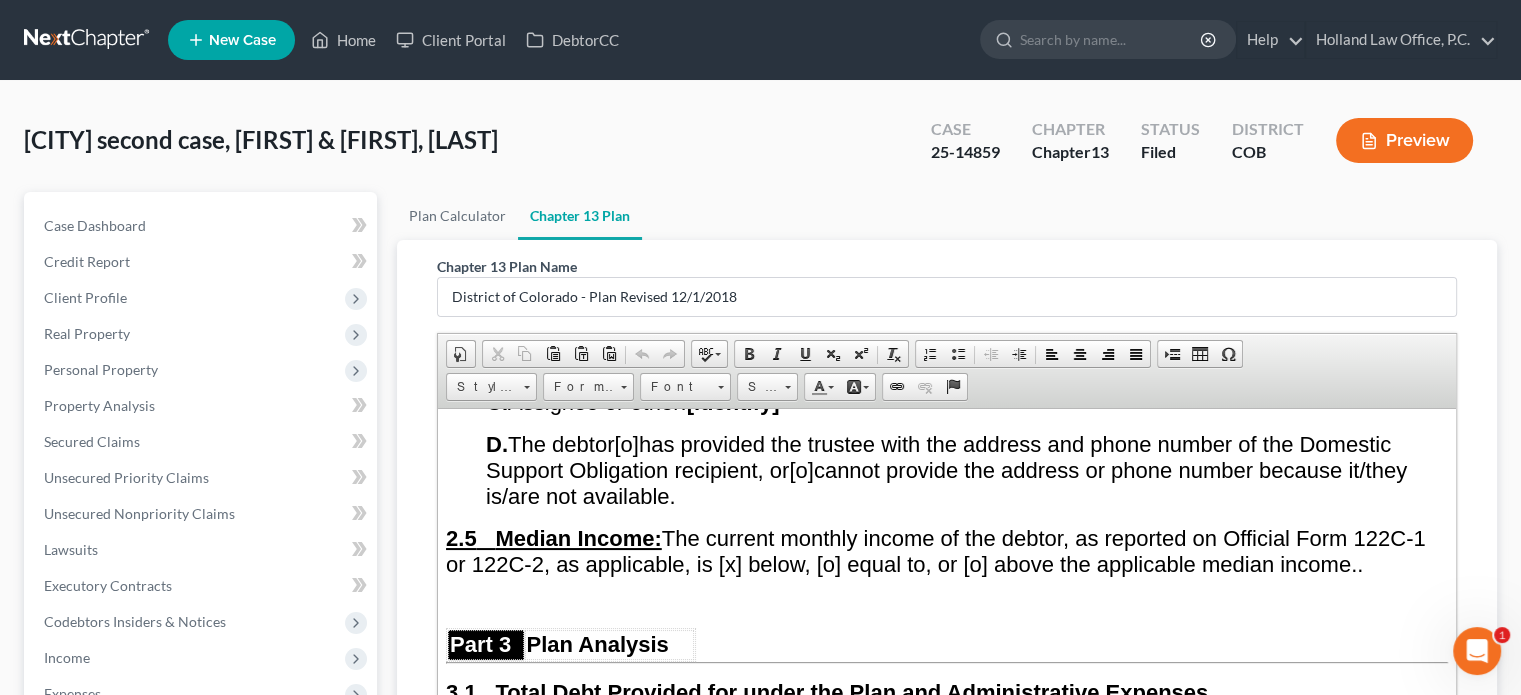scroll, scrollTop: 2100, scrollLeft: 0, axis: vertical 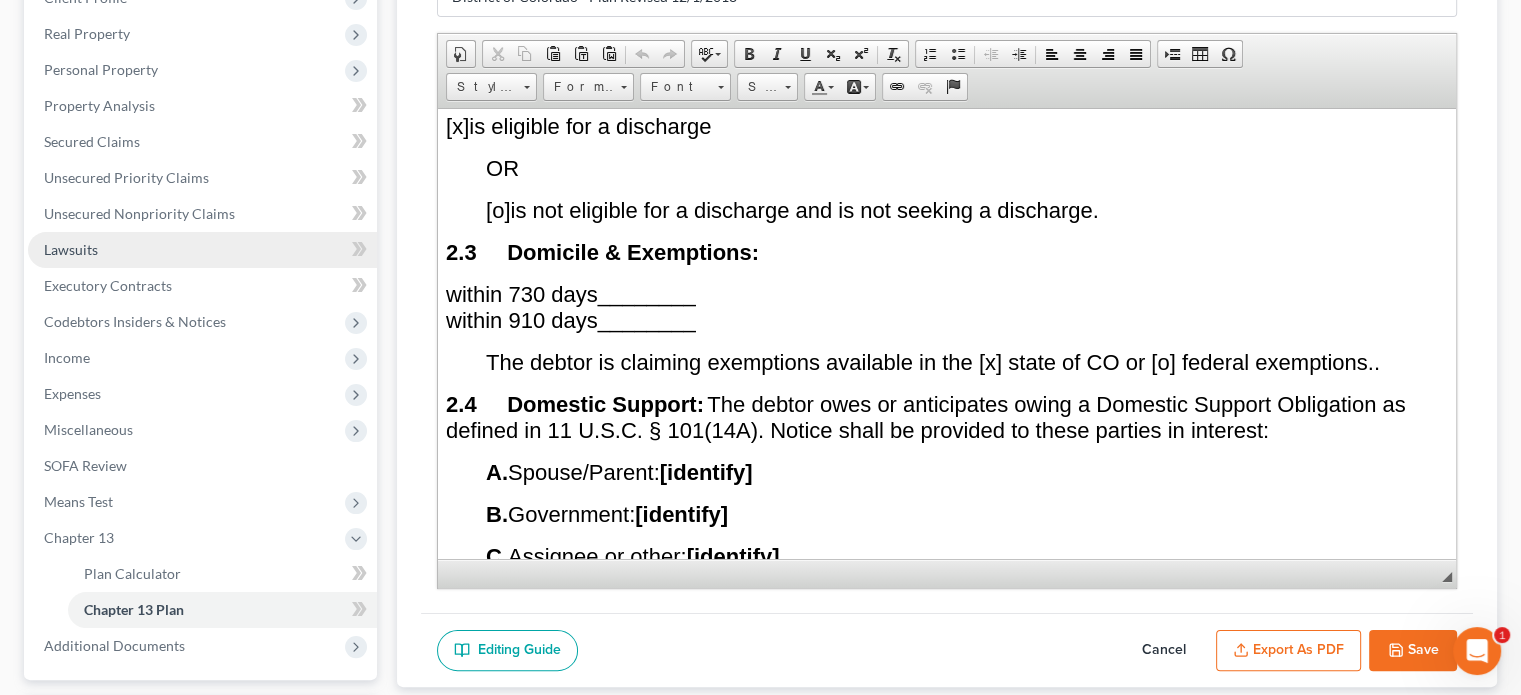 click on "Lawsuits" at bounding box center [71, 249] 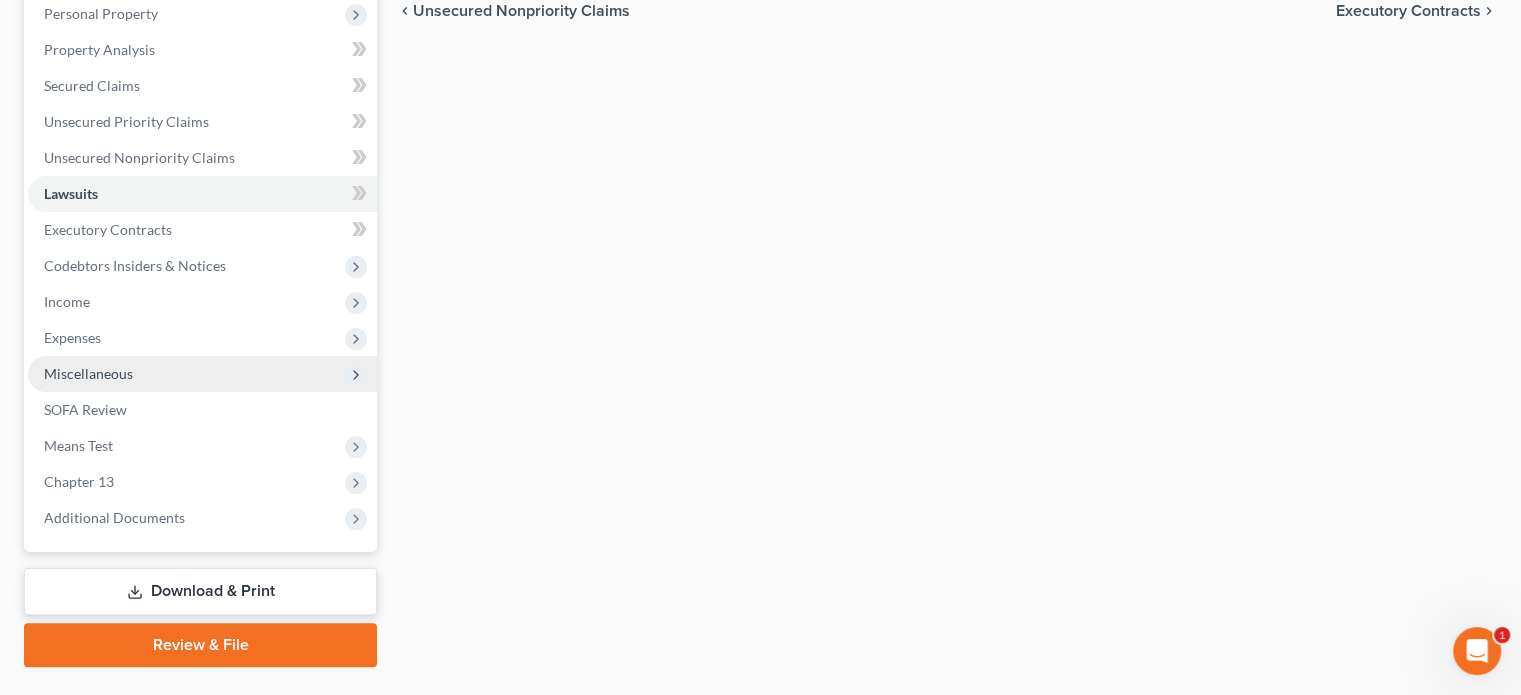 scroll, scrollTop: 400, scrollLeft: 0, axis: vertical 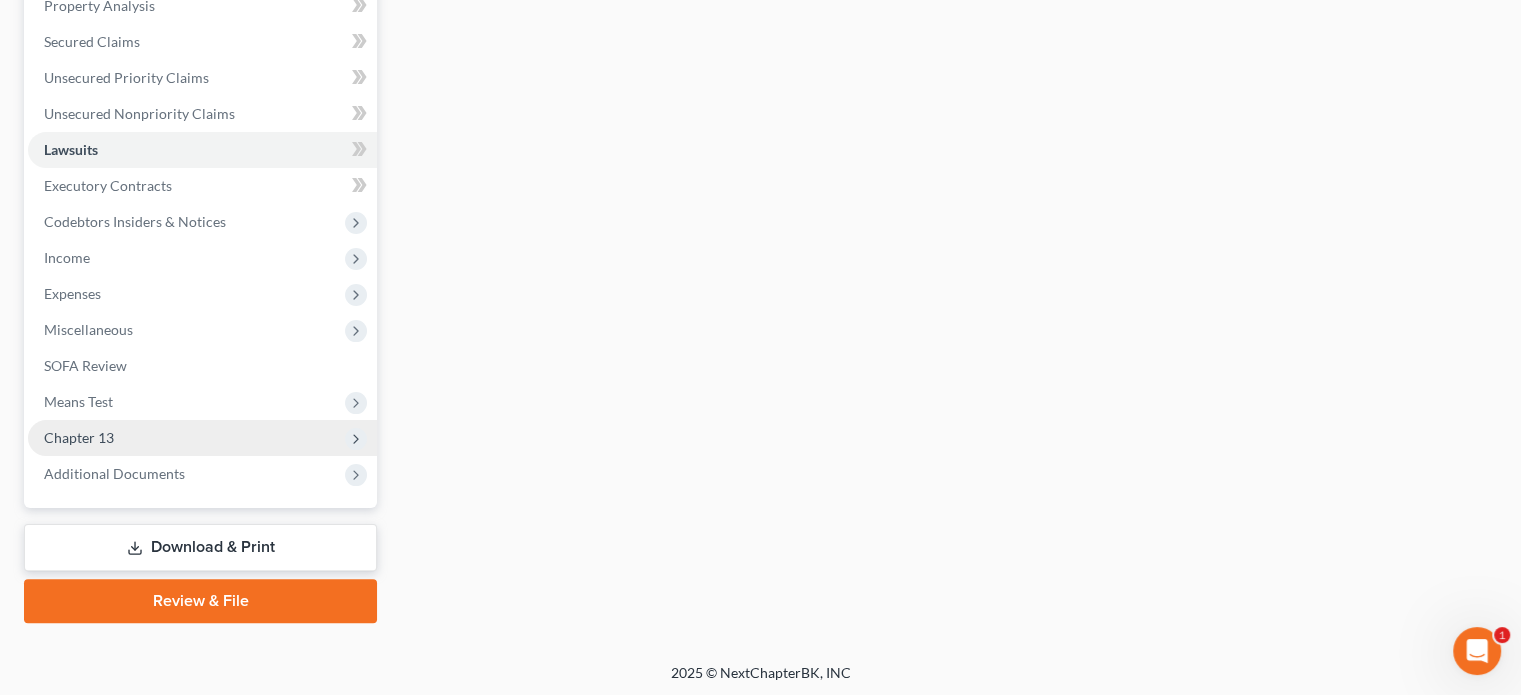 click on "Chapter 13" at bounding box center (202, 438) 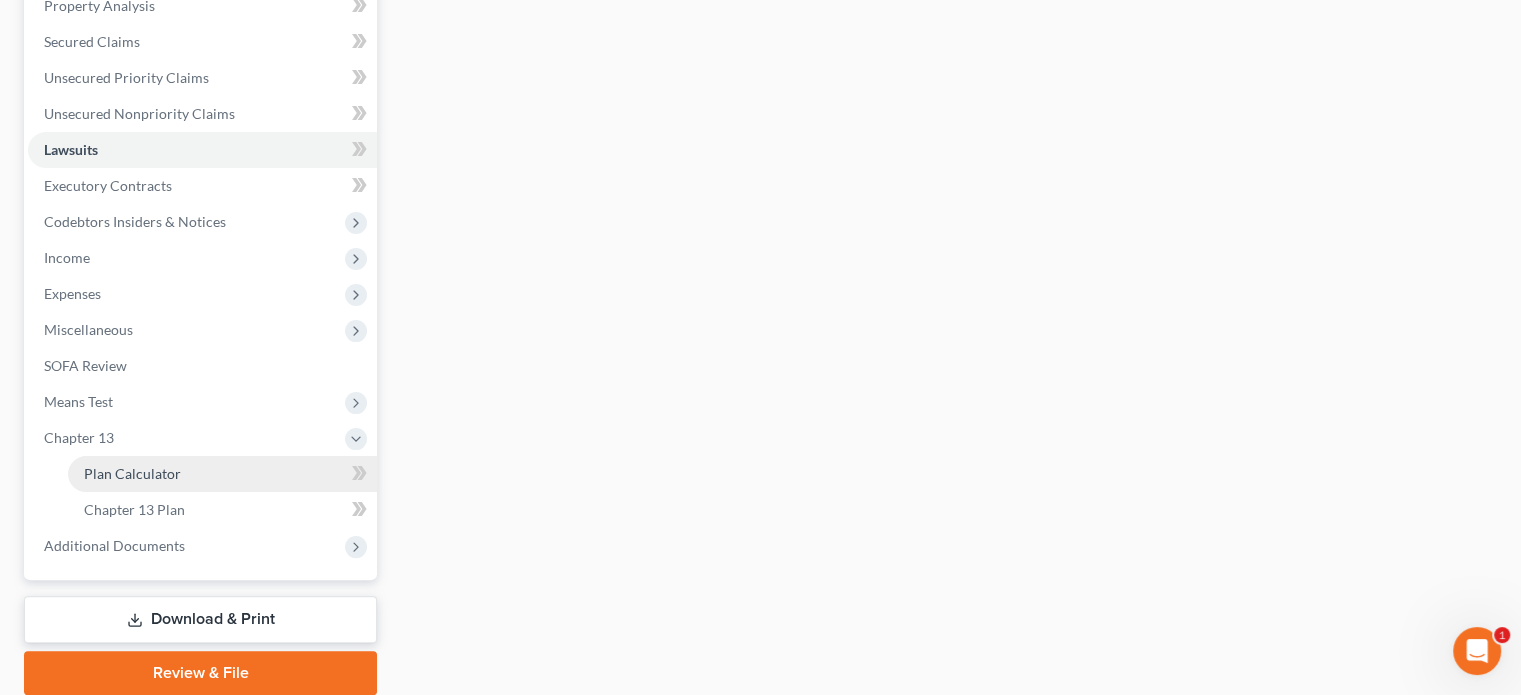 click on "Plan Calculator" at bounding box center (132, 473) 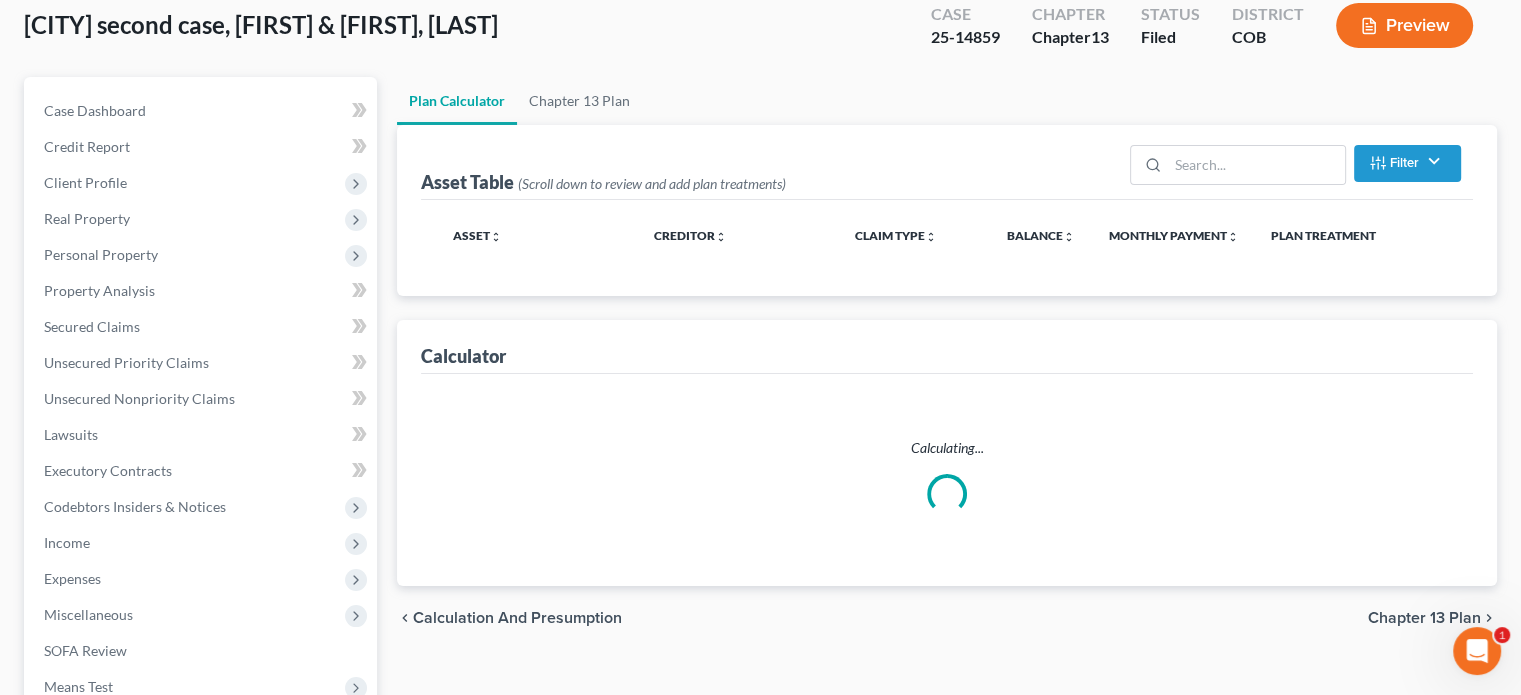 scroll, scrollTop: 0, scrollLeft: 0, axis: both 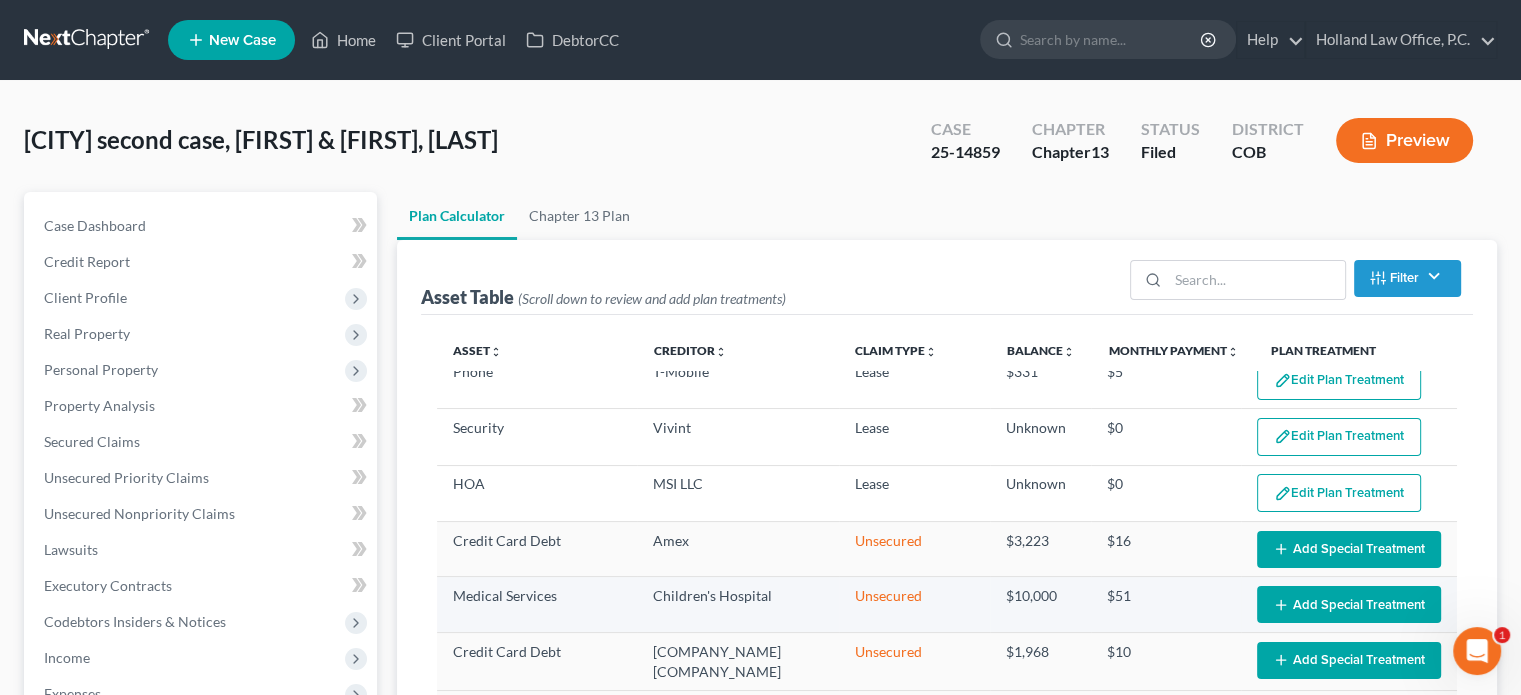 select on "59" 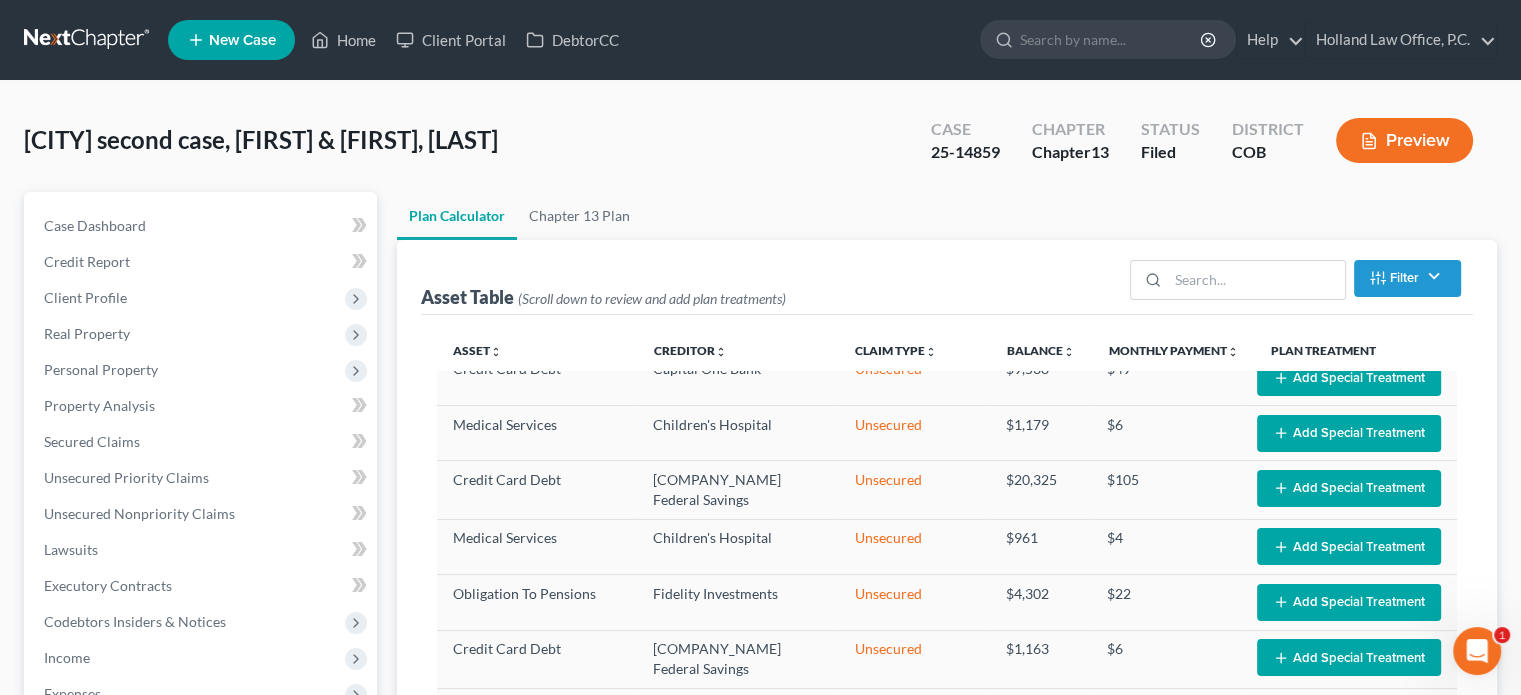 scroll, scrollTop: 810, scrollLeft: 0, axis: vertical 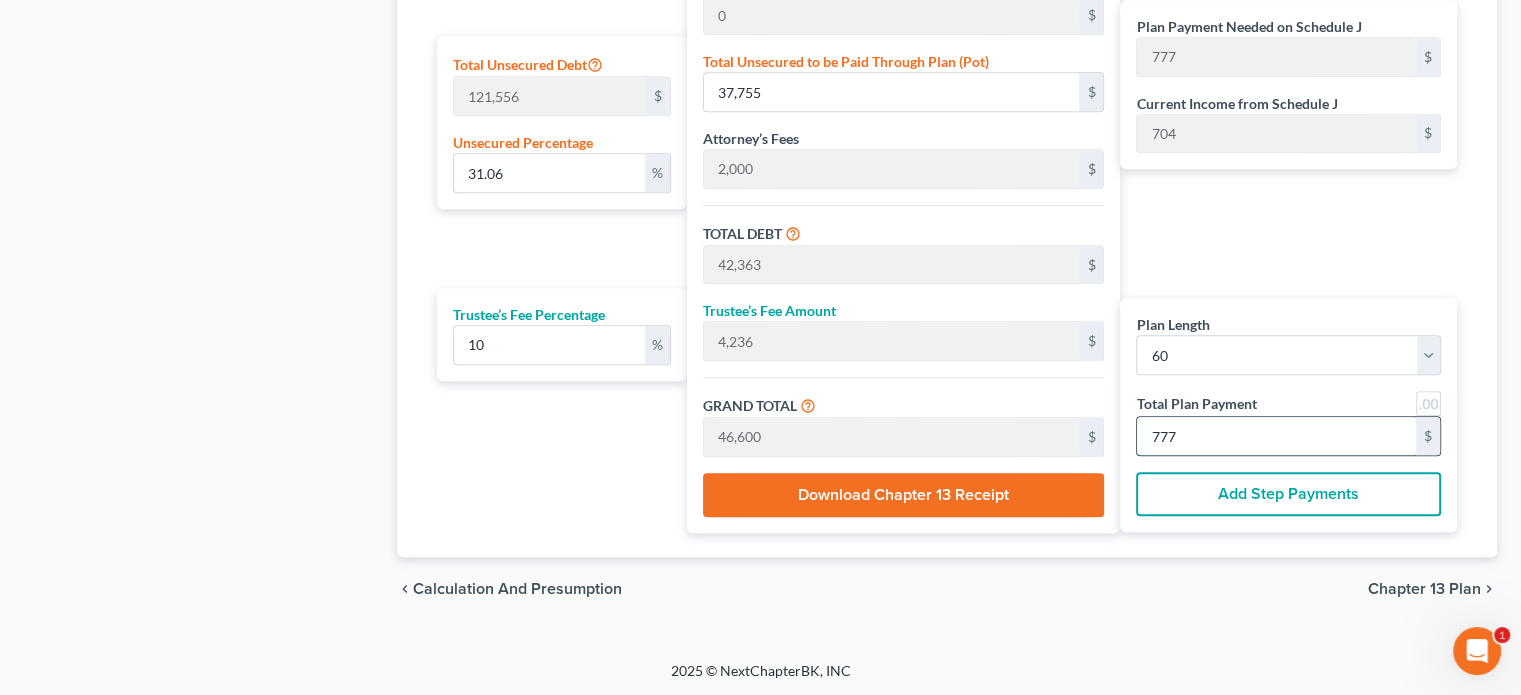 click on "777" at bounding box center (1276, 436) 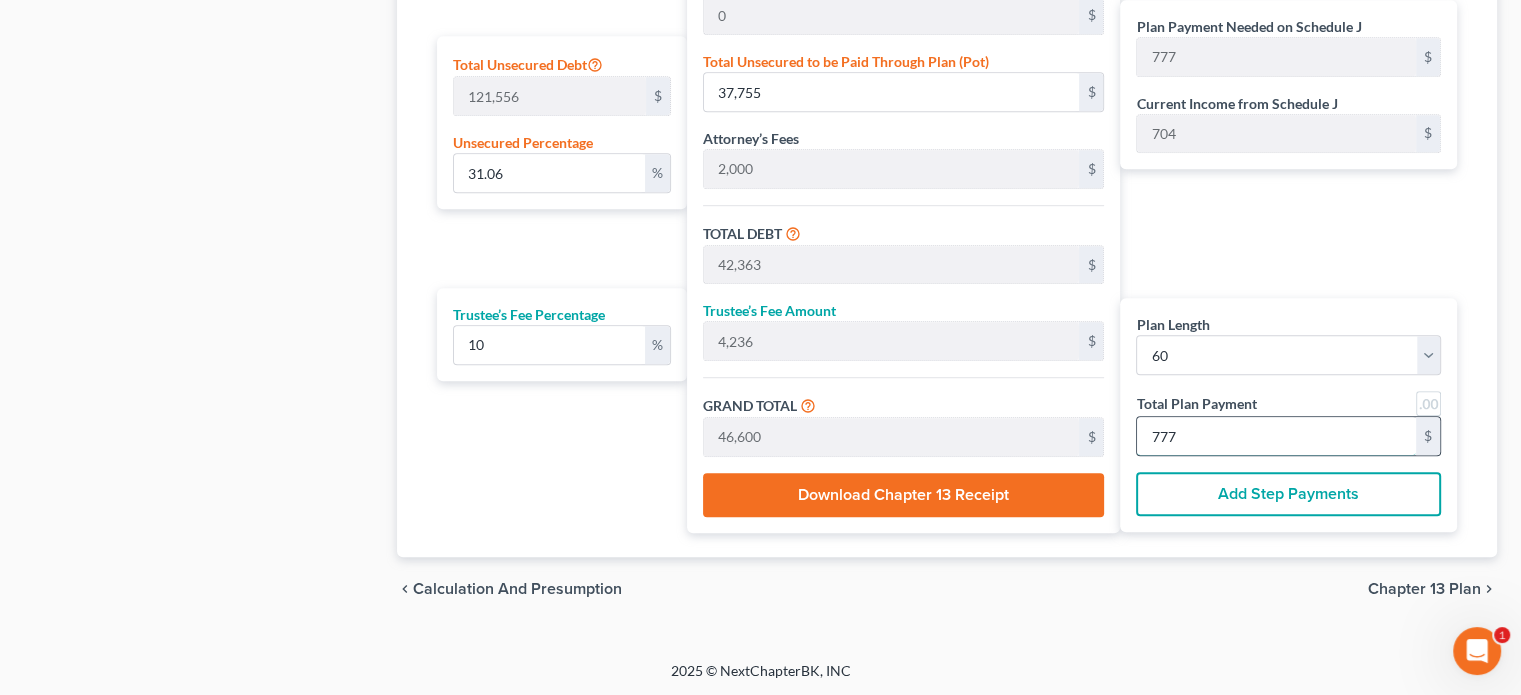 type on "0" 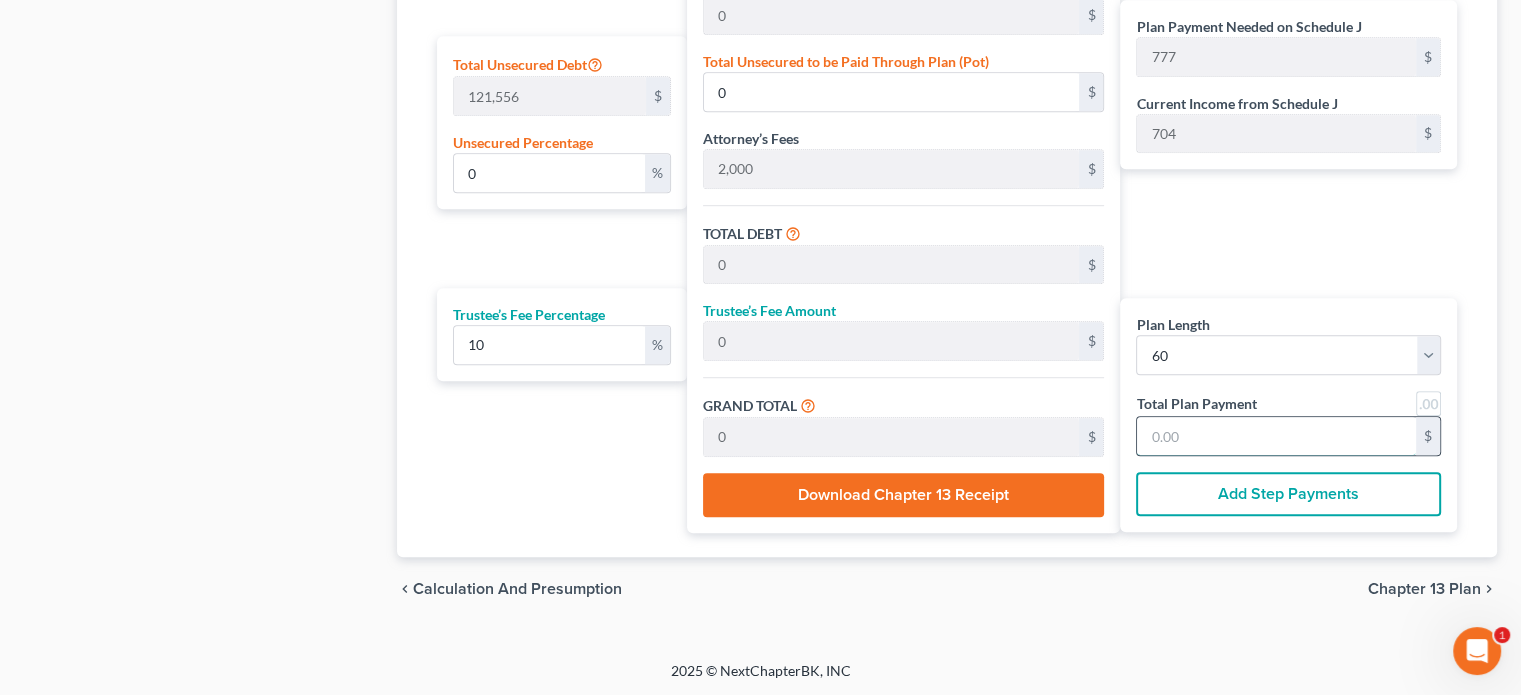 type on "382" 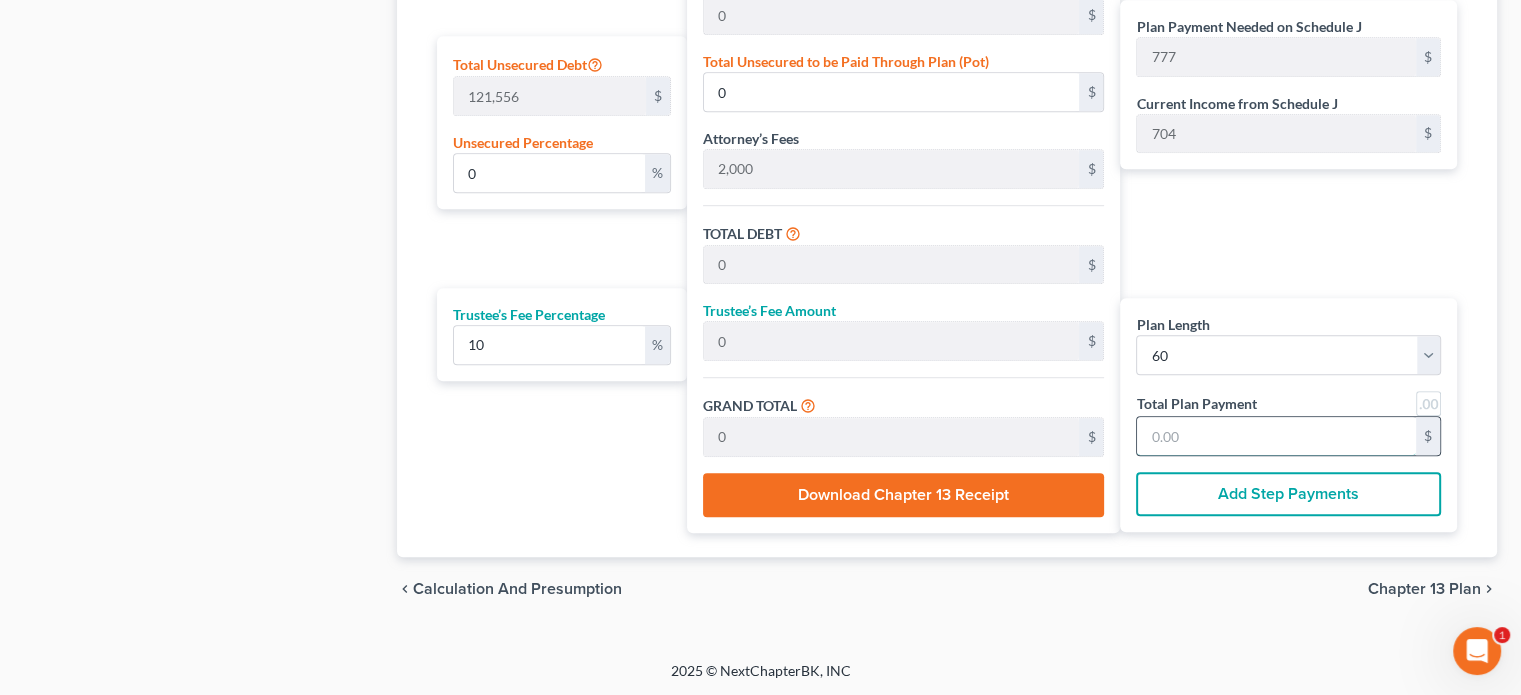 type on "38" 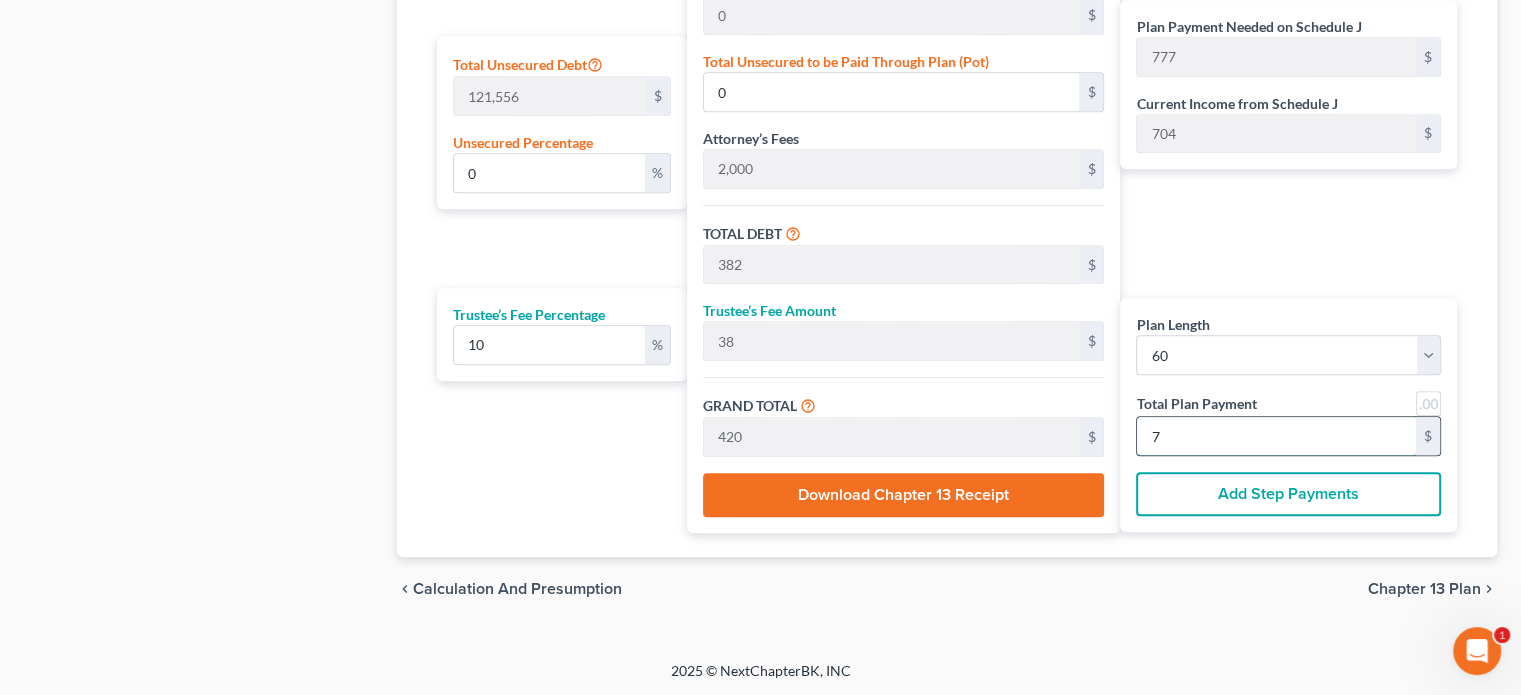 type on "4,036" 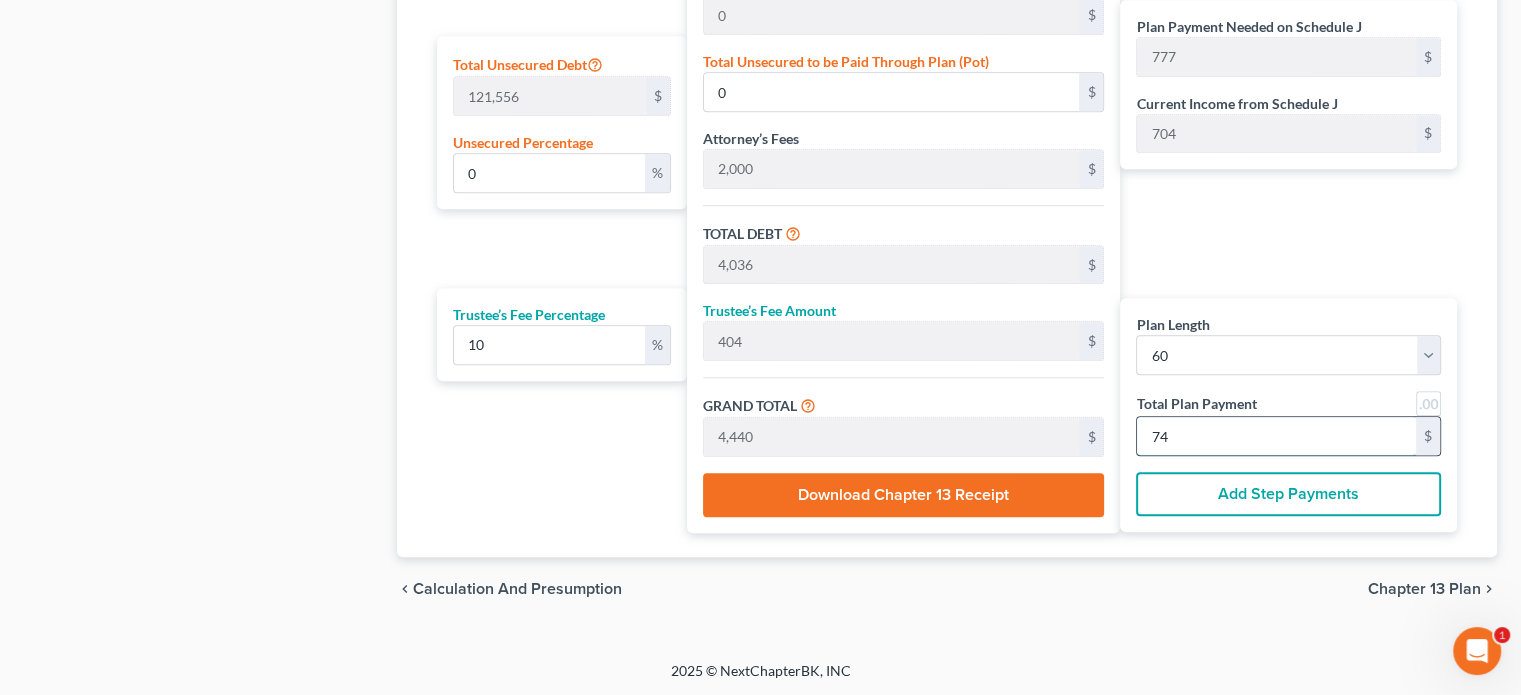 type on "29.41" 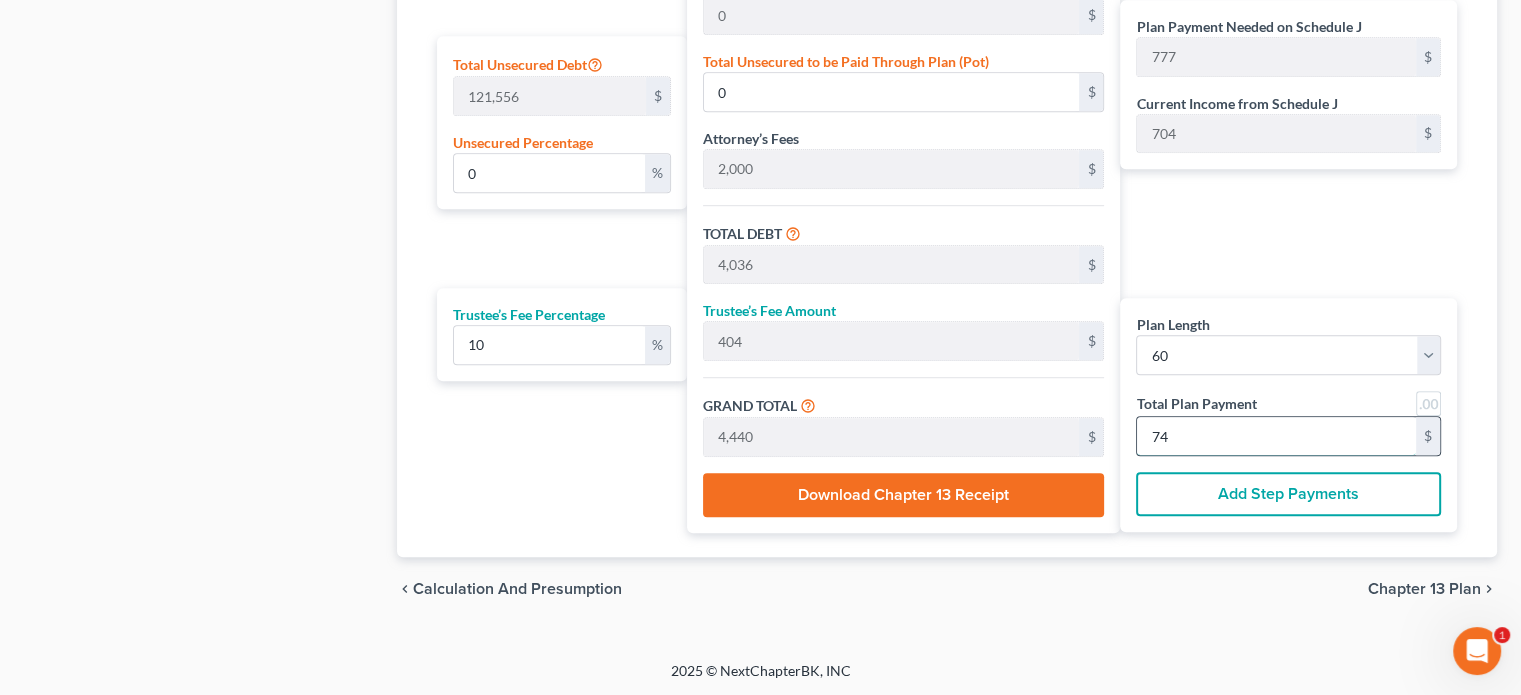 type on "40,364" 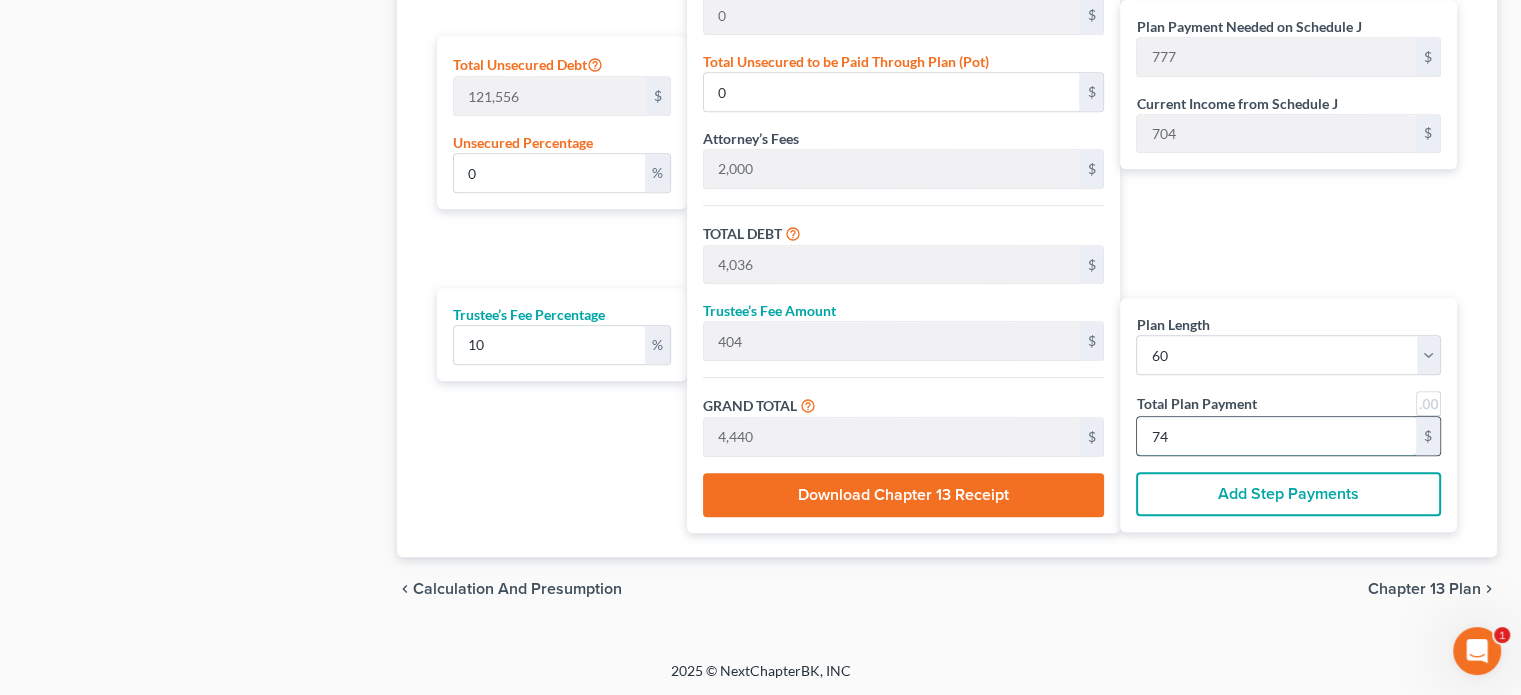 type on "4,036" 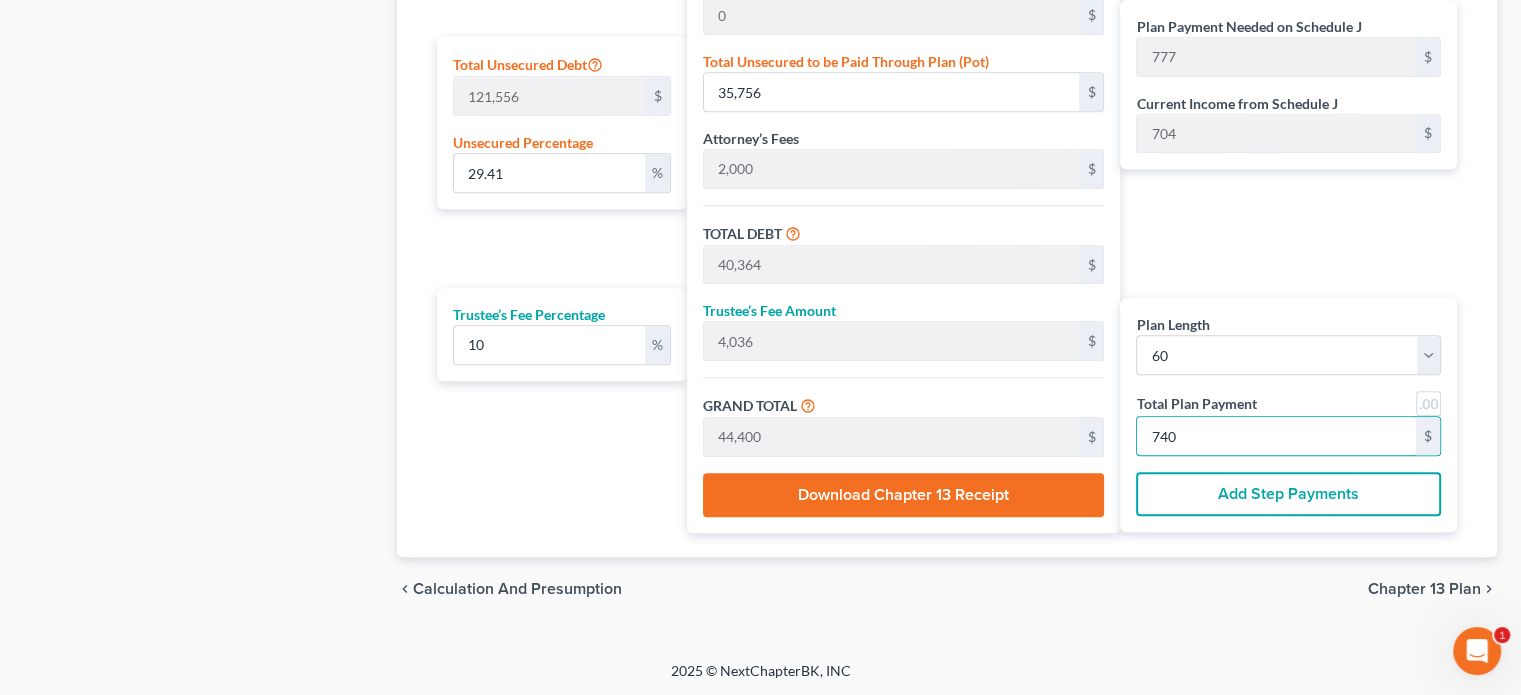 type on "740" 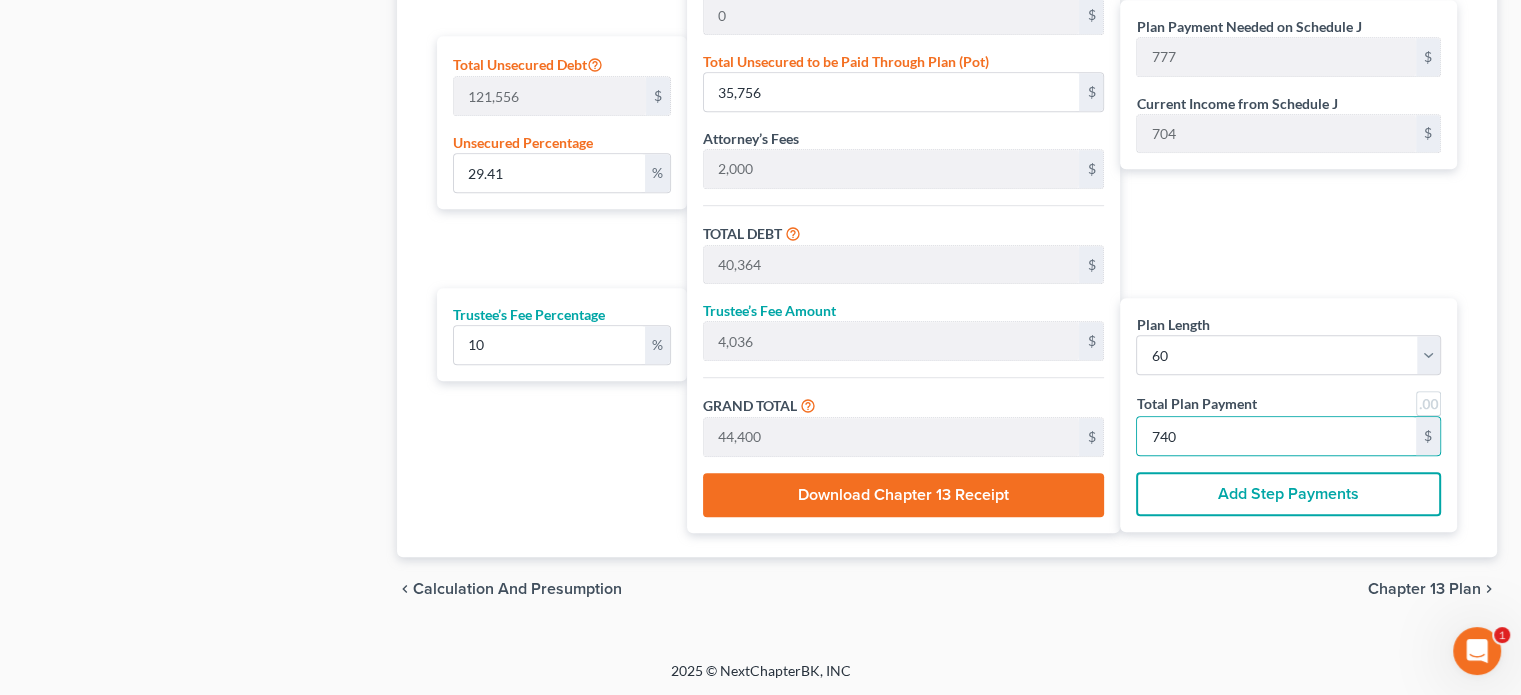 click on "Chapter 13 Plan" at bounding box center [1424, 589] 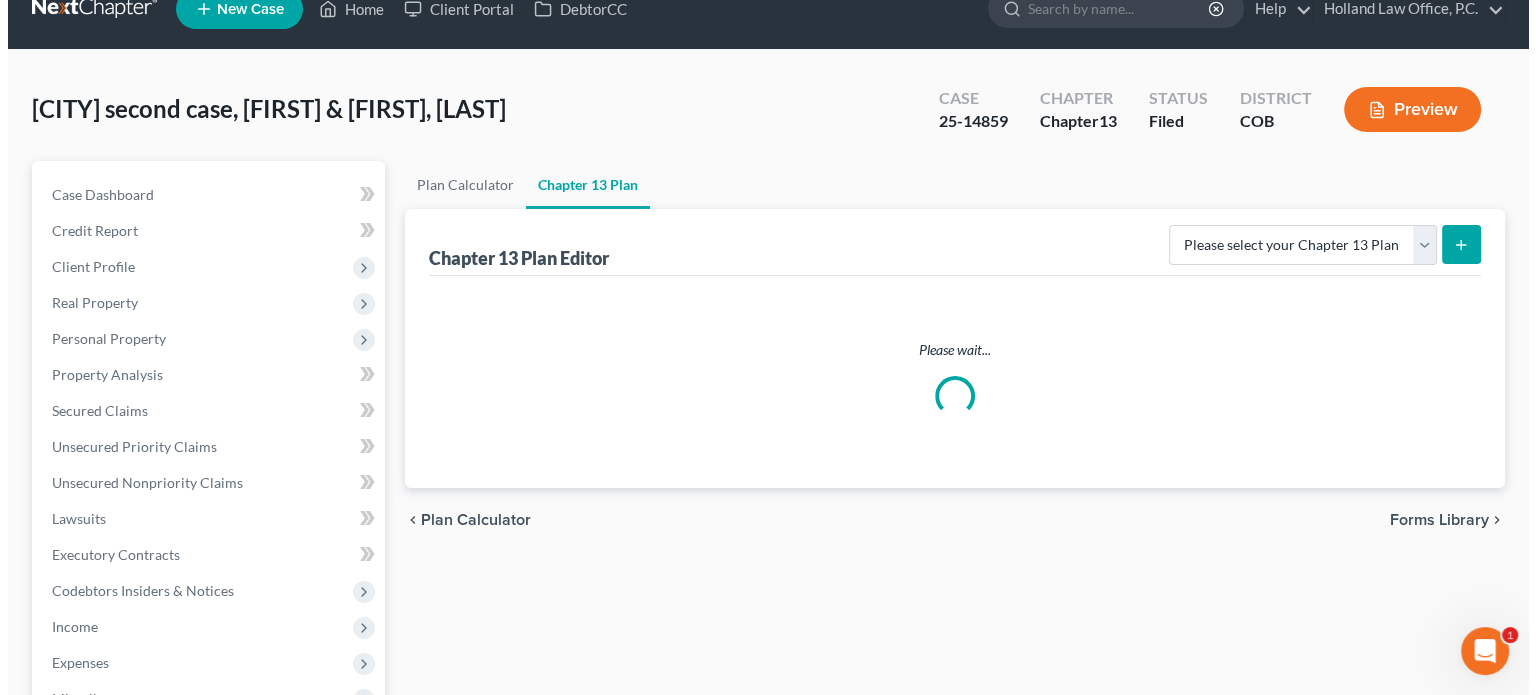 scroll, scrollTop: 0, scrollLeft: 0, axis: both 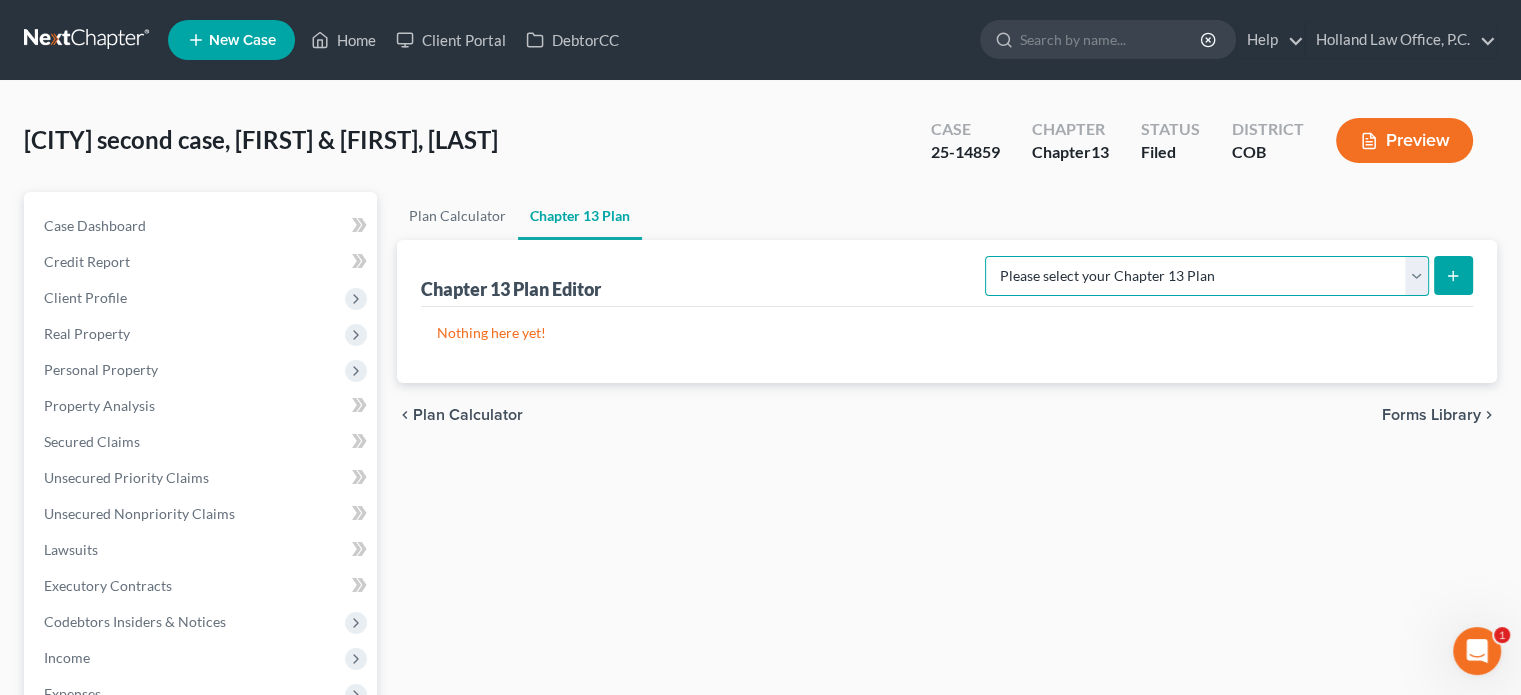 click on "Please select your Chapter 13 Plan District of Colorado - Plan Revised [MM]/[DD]/[YY] District of Colorado - Plan Revised [MM]/[DD]/[YY] - Holland Law Office, P.C. National Form Plan - Official Form 113" at bounding box center [1207, 276] 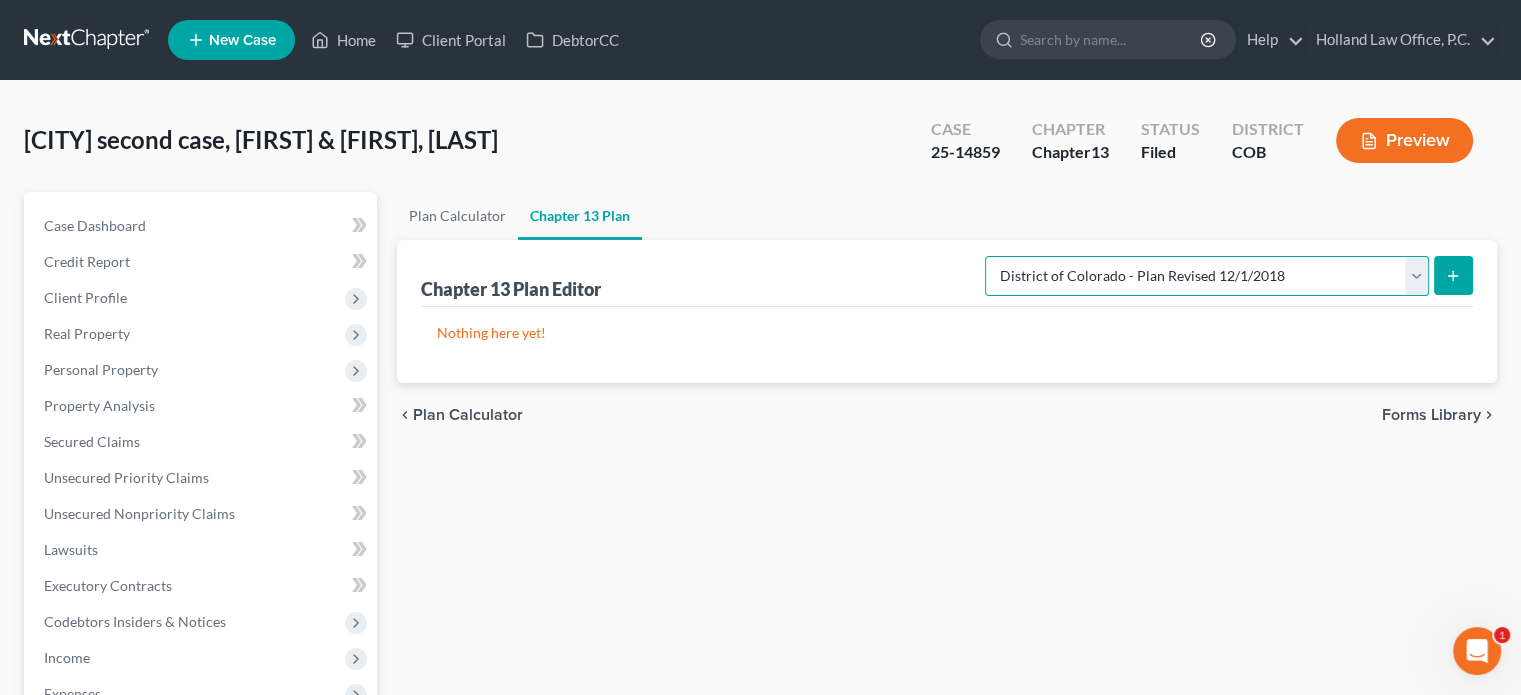 click on "Please select your Chapter 13 Plan District of Colorado - Plan Revised [MM]/[DD]/[YY] District of Colorado - Plan Revised [MM]/[DD]/[YY] - Holland Law Office, P.C. National Form Plan - Official Form 113" at bounding box center [1207, 276] 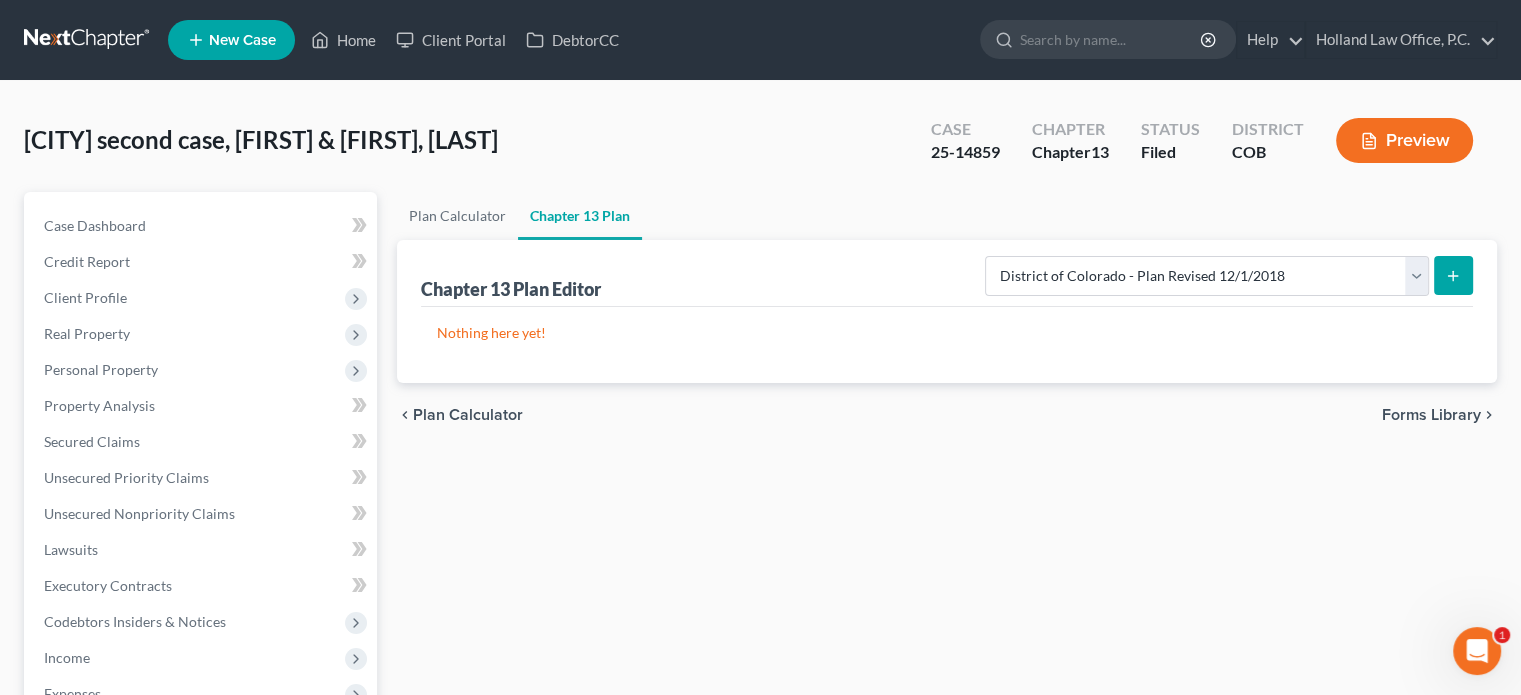 click at bounding box center [1453, 275] 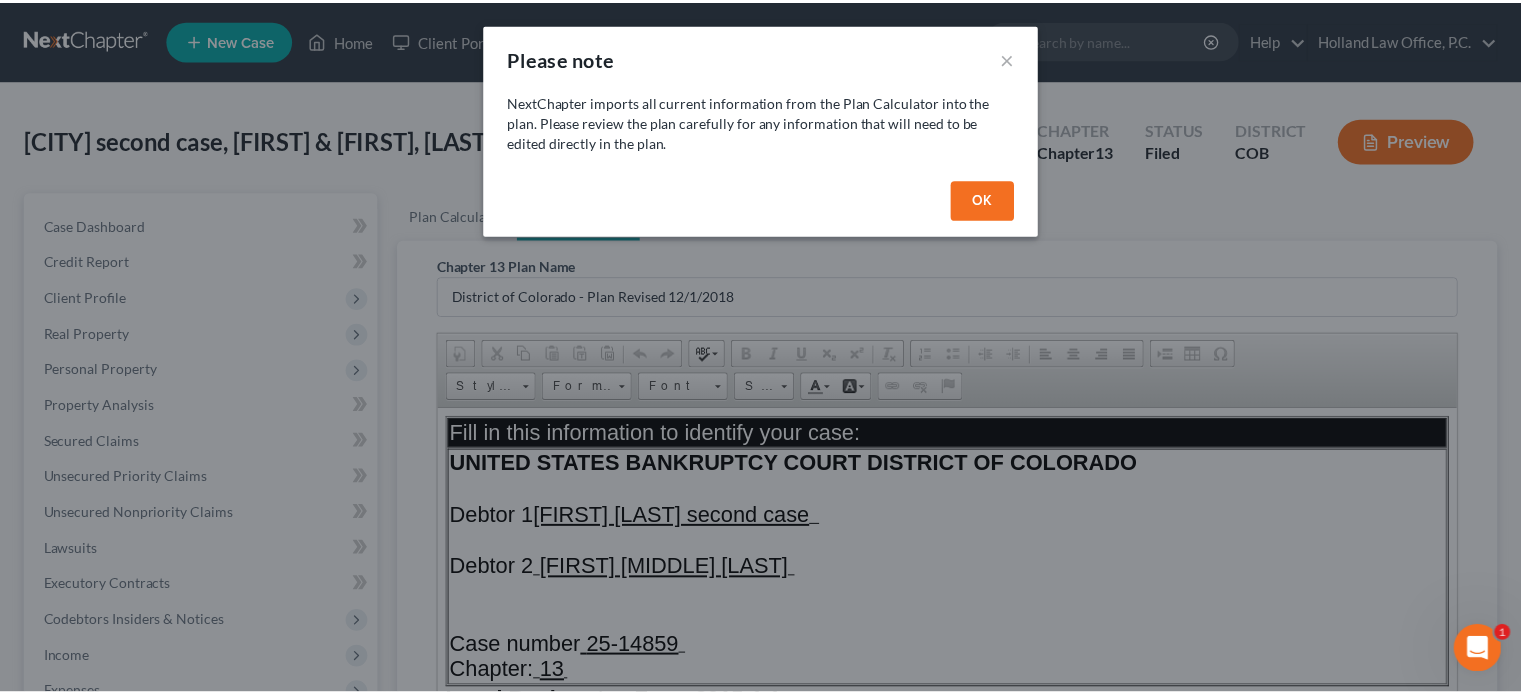 scroll, scrollTop: 0, scrollLeft: 0, axis: both 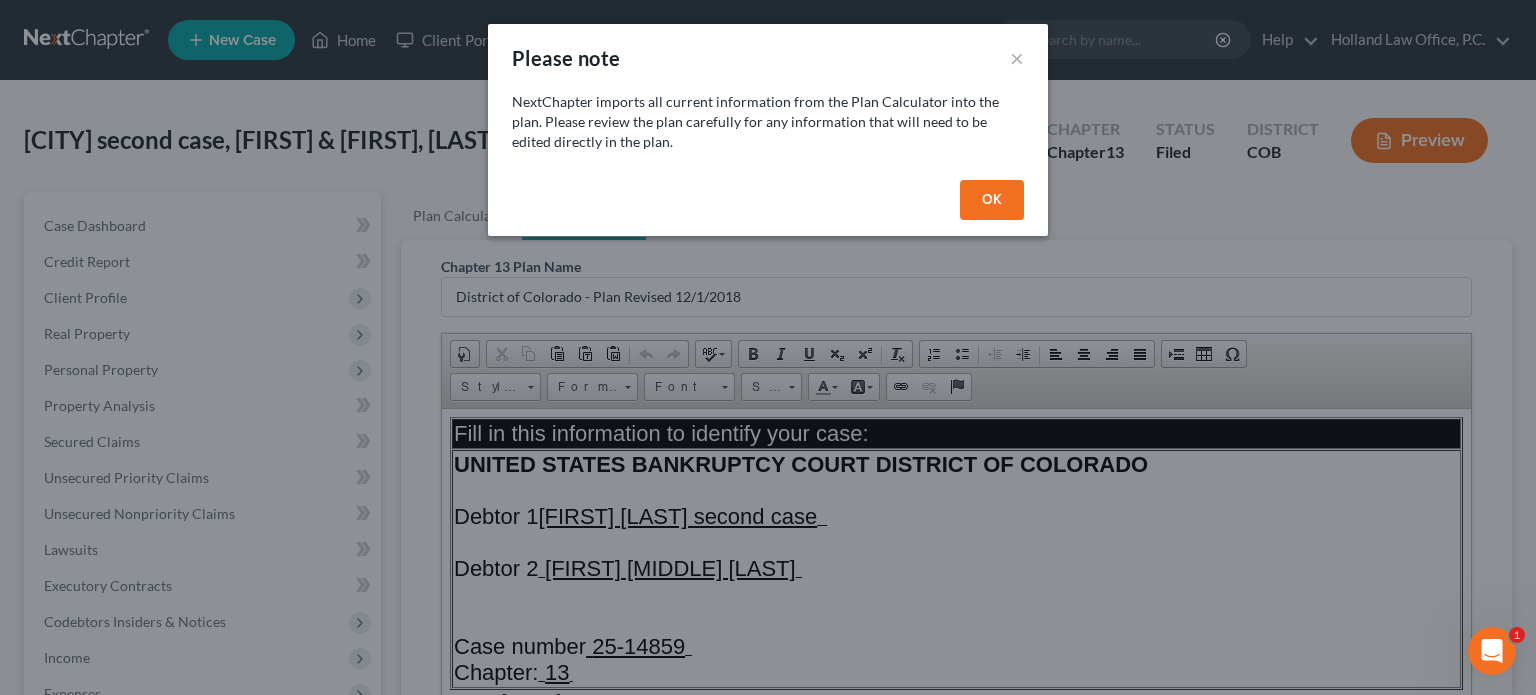 click on "OK" at bounding box center (992, 200) 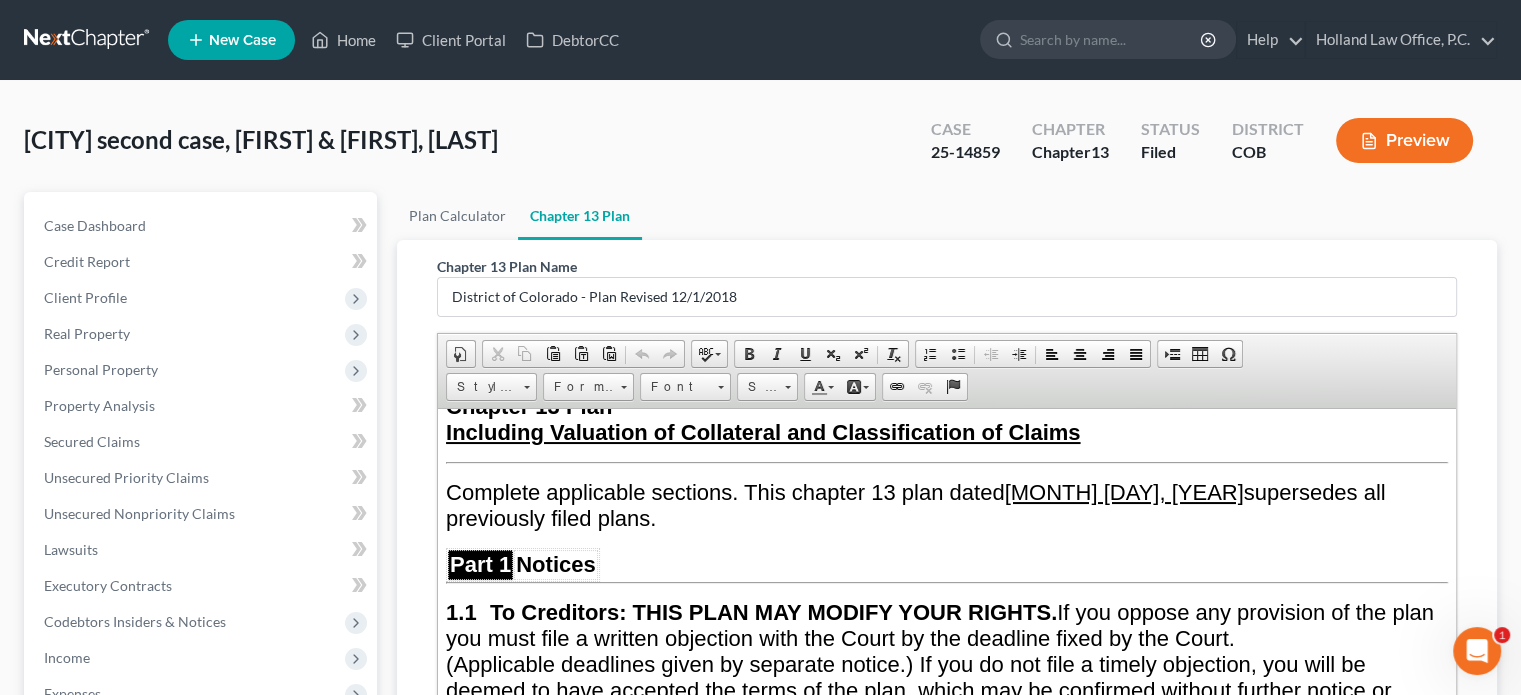 scroll, scrollTop: 400, scrollLeft: 0, axis: vertical 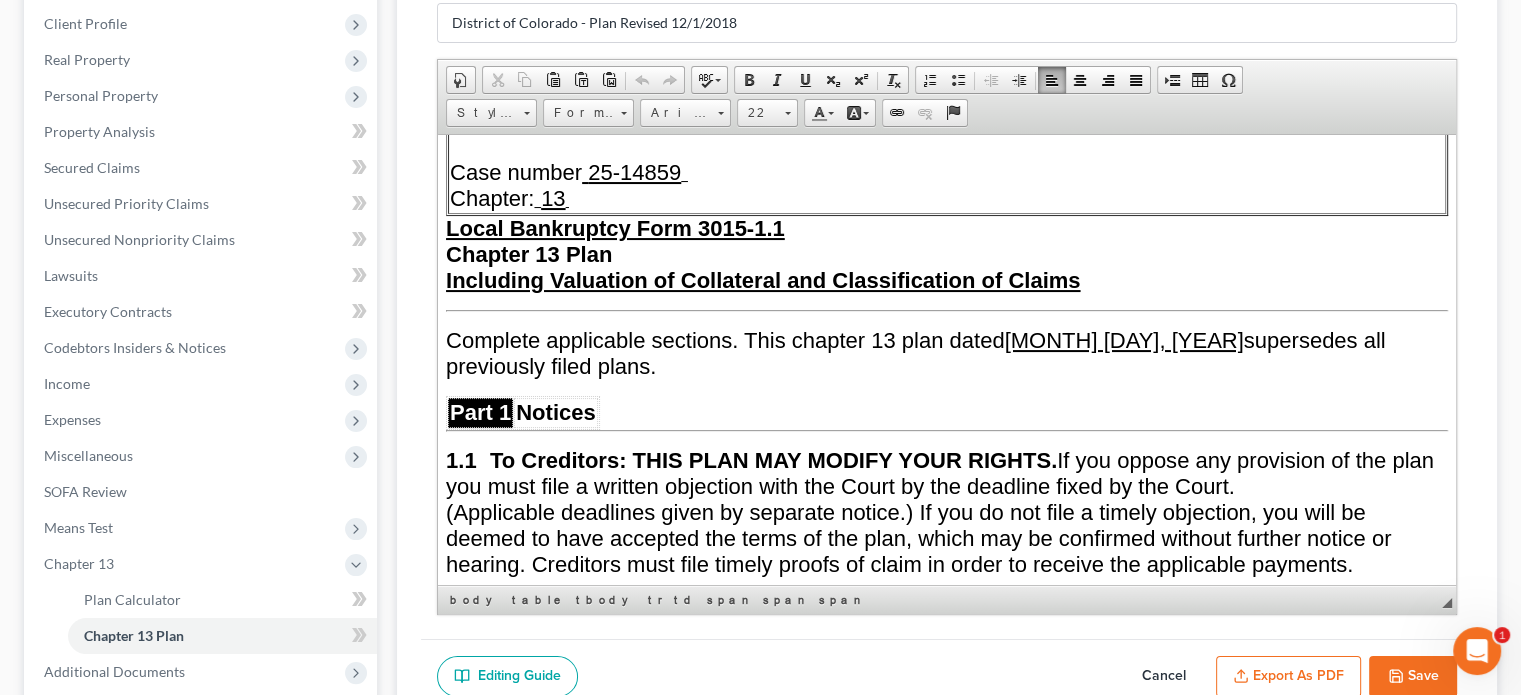 click on "[MONTH] [DAY], [YEAR]" at bounding box center (1124, 339) 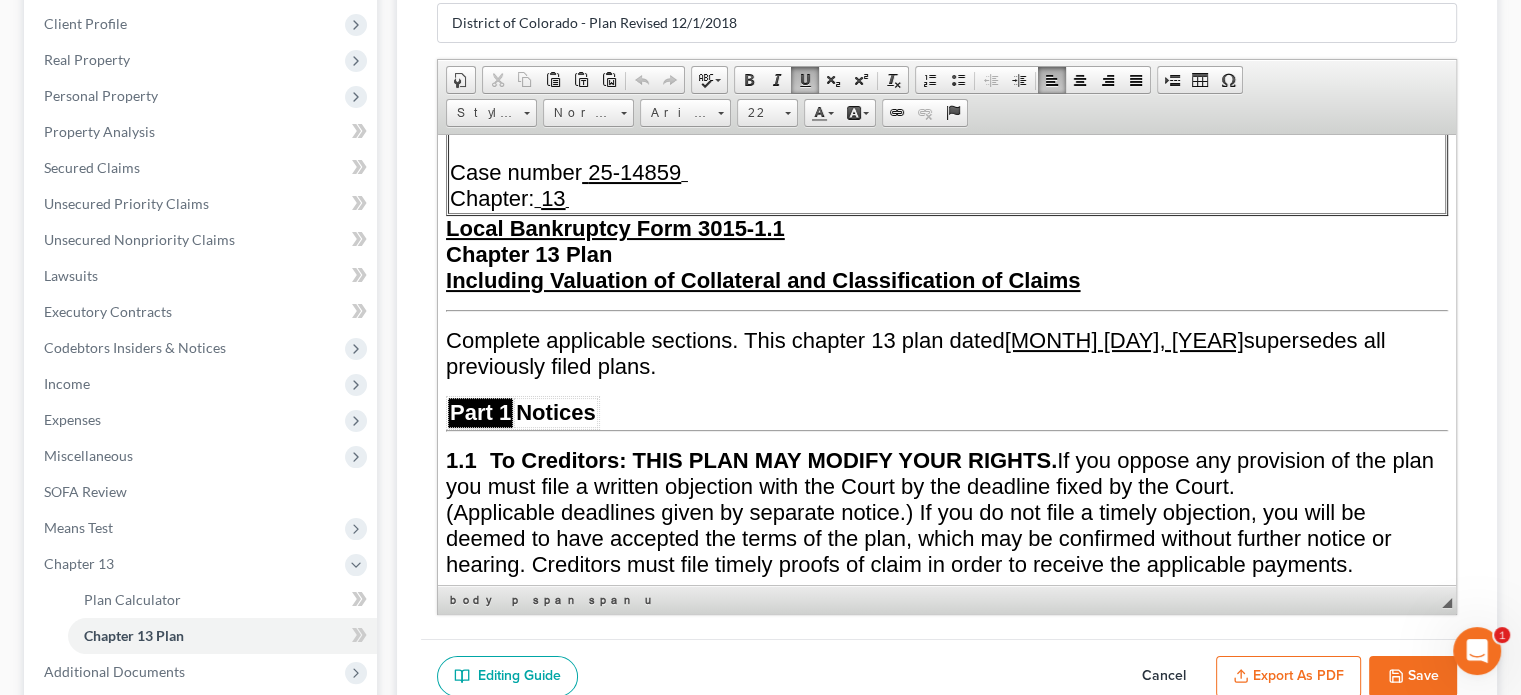 type 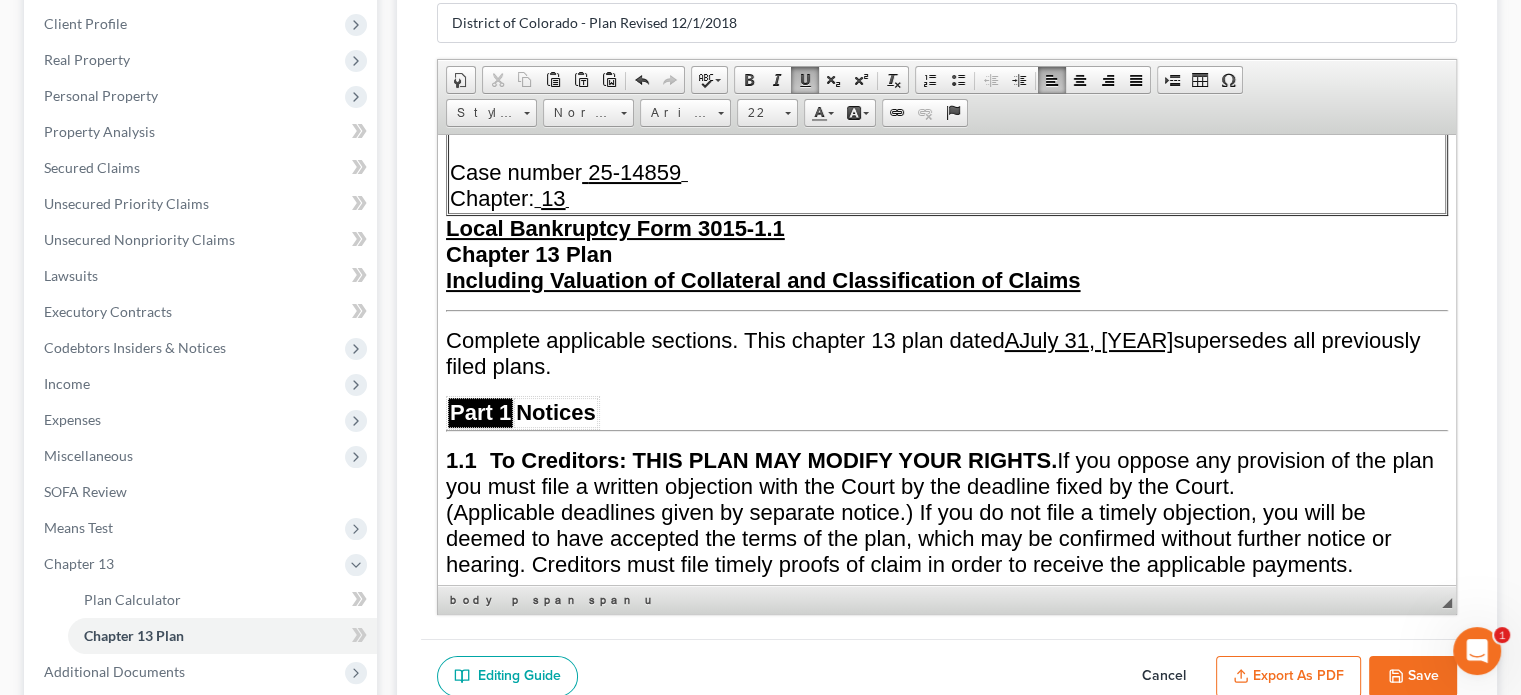 click on "A[MONTH] [DAY] , [YEAR]" at bounding box center (1089, 339) 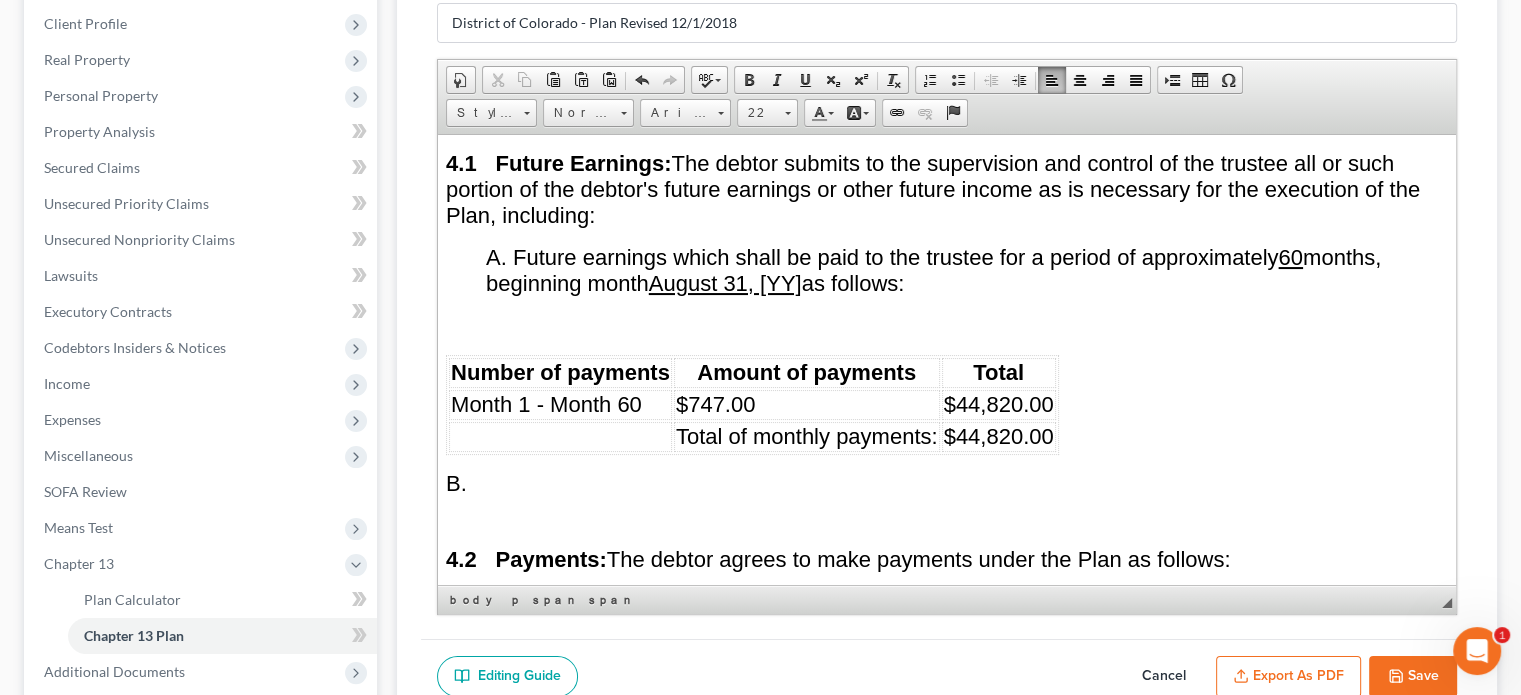 scroll, scrollTop: 4500, scrollLeft: 0, axis: vertical 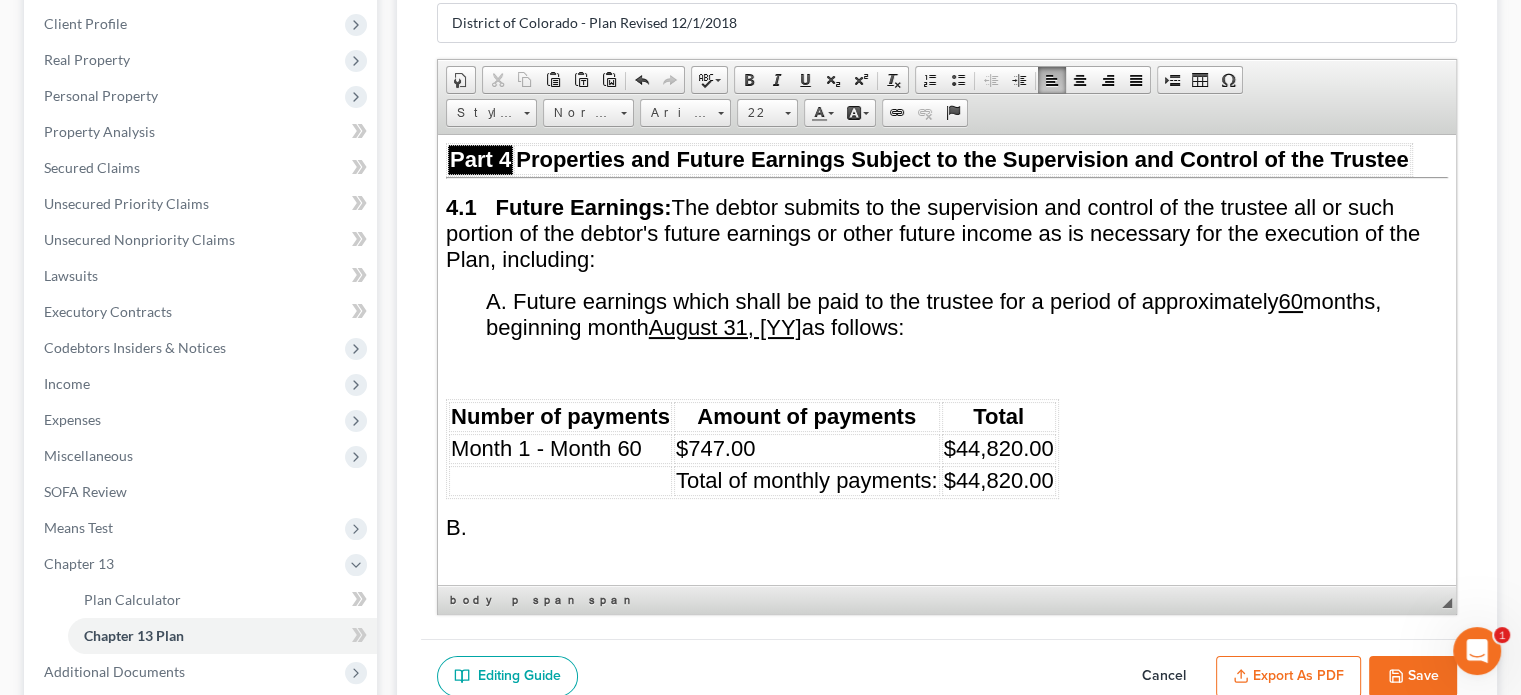 click on "August 31, [YY]" at bounding box center (725, 326) 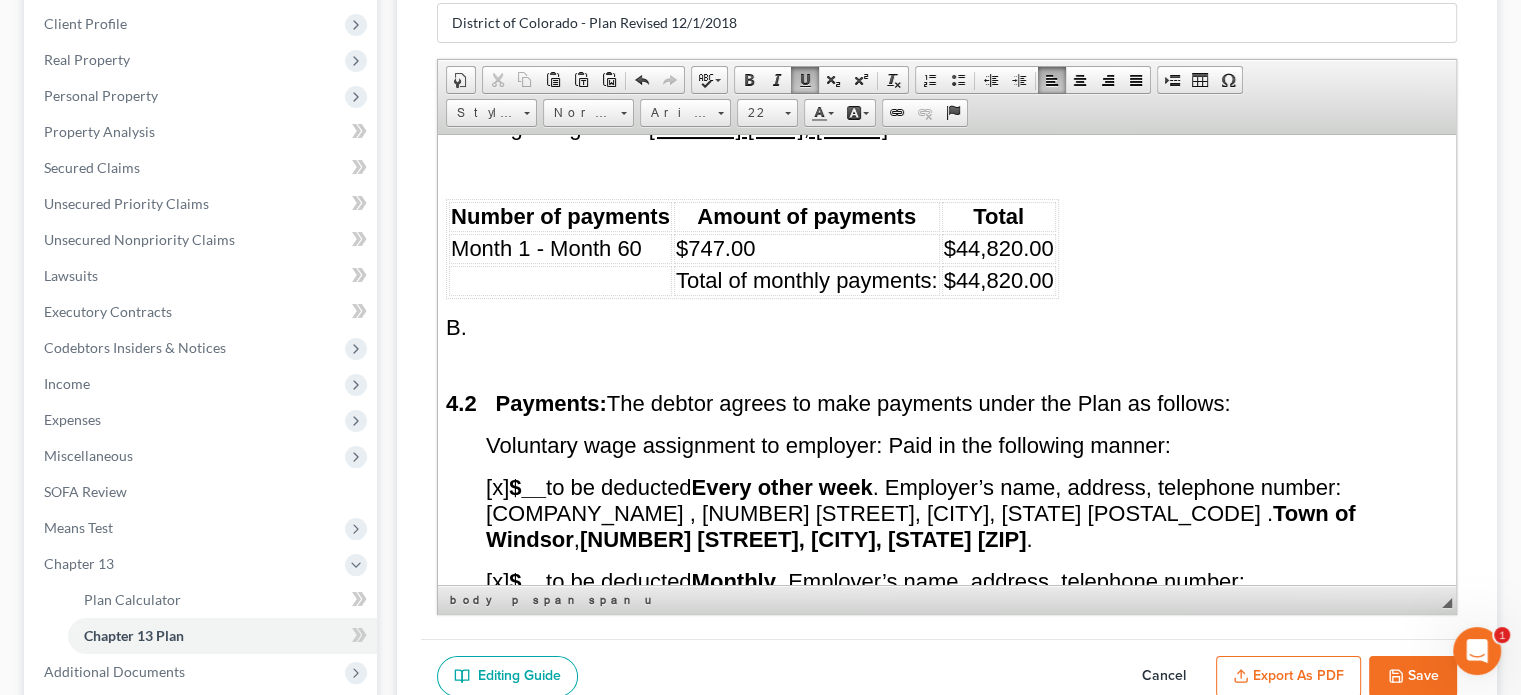 scroll, scrollTop: 4800, scrollLeft: 0, axis: vertical 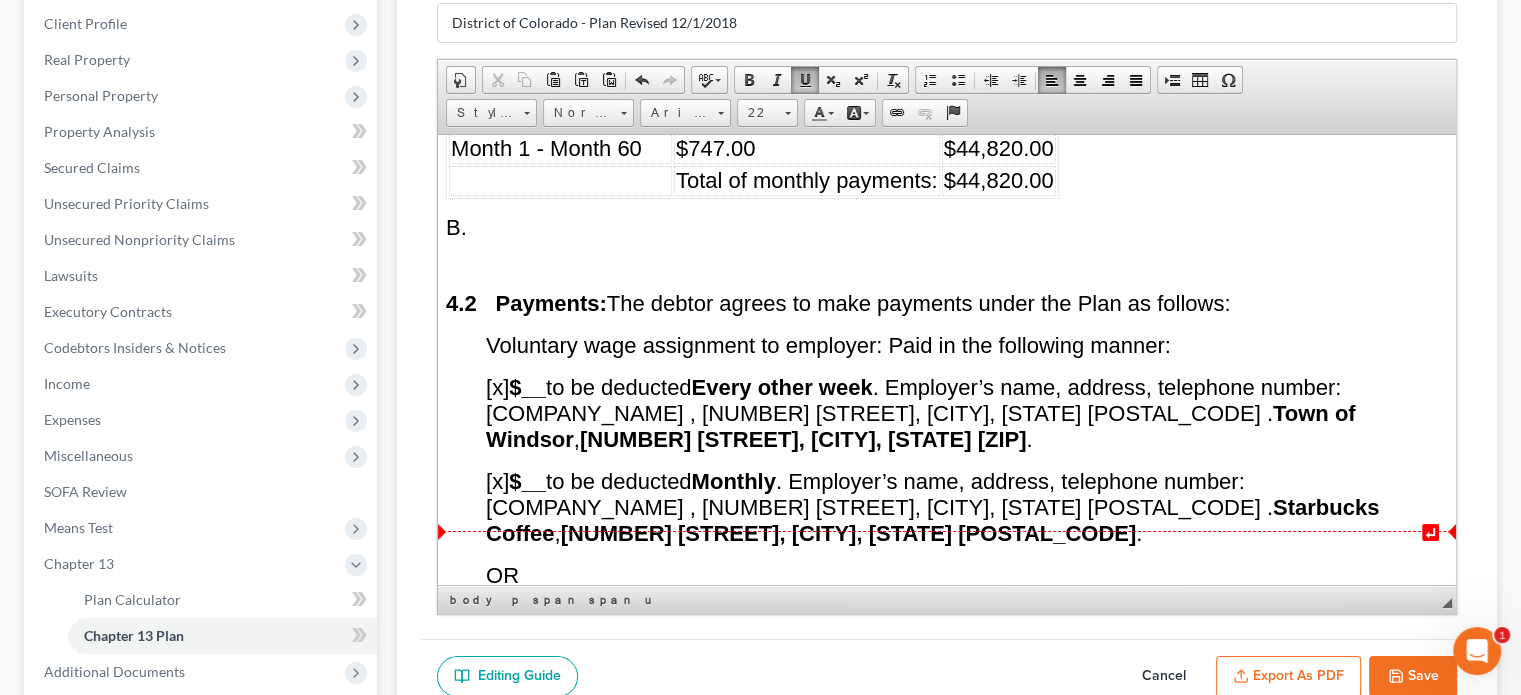 click on "[o] Direct payment from debtor to trustee." at bounding box center [686, 616] 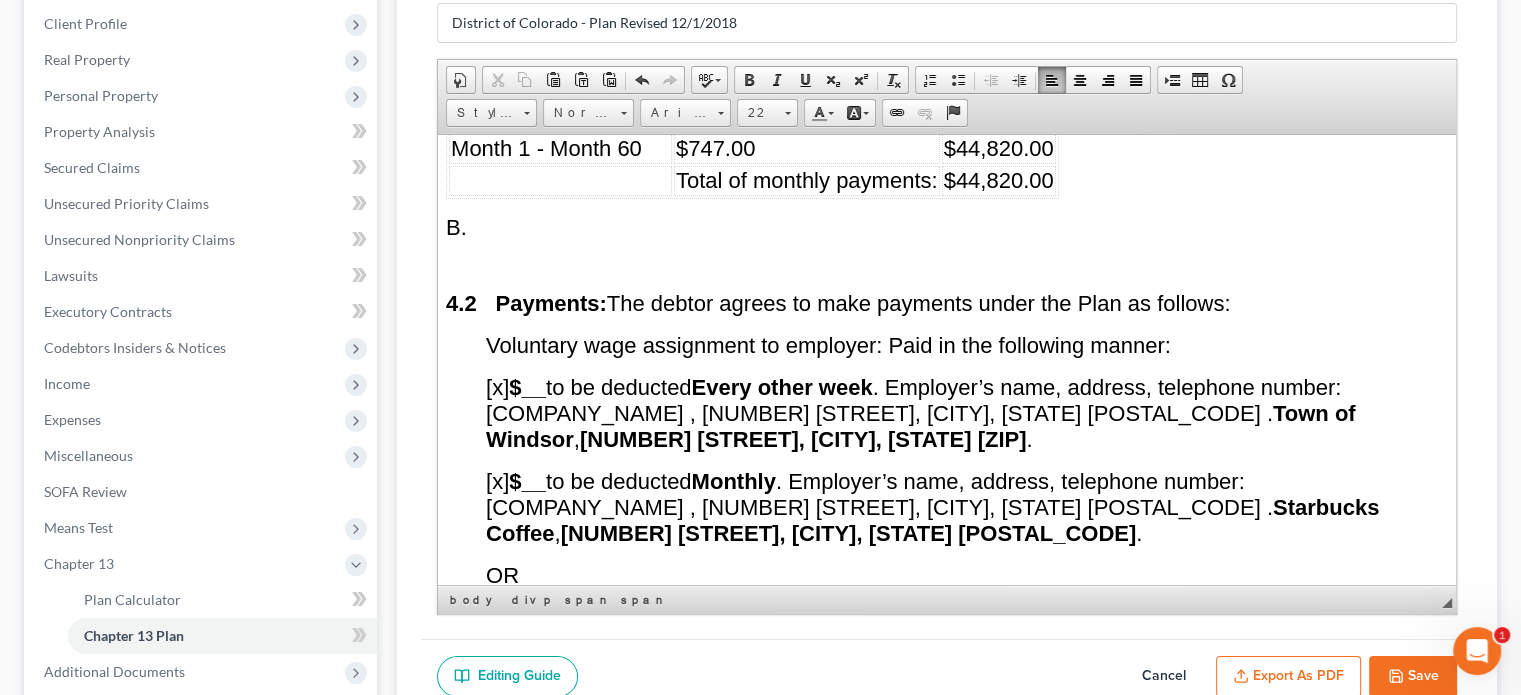 click on "[x] $__ to be deducted Monthly . Employer’s name, address, telephone number: [COMPANY_NAME] , [NUMBER] [STREET], [CITY], [STATE] [POSTAL_CODE] ." at bounding box center (932, 506) 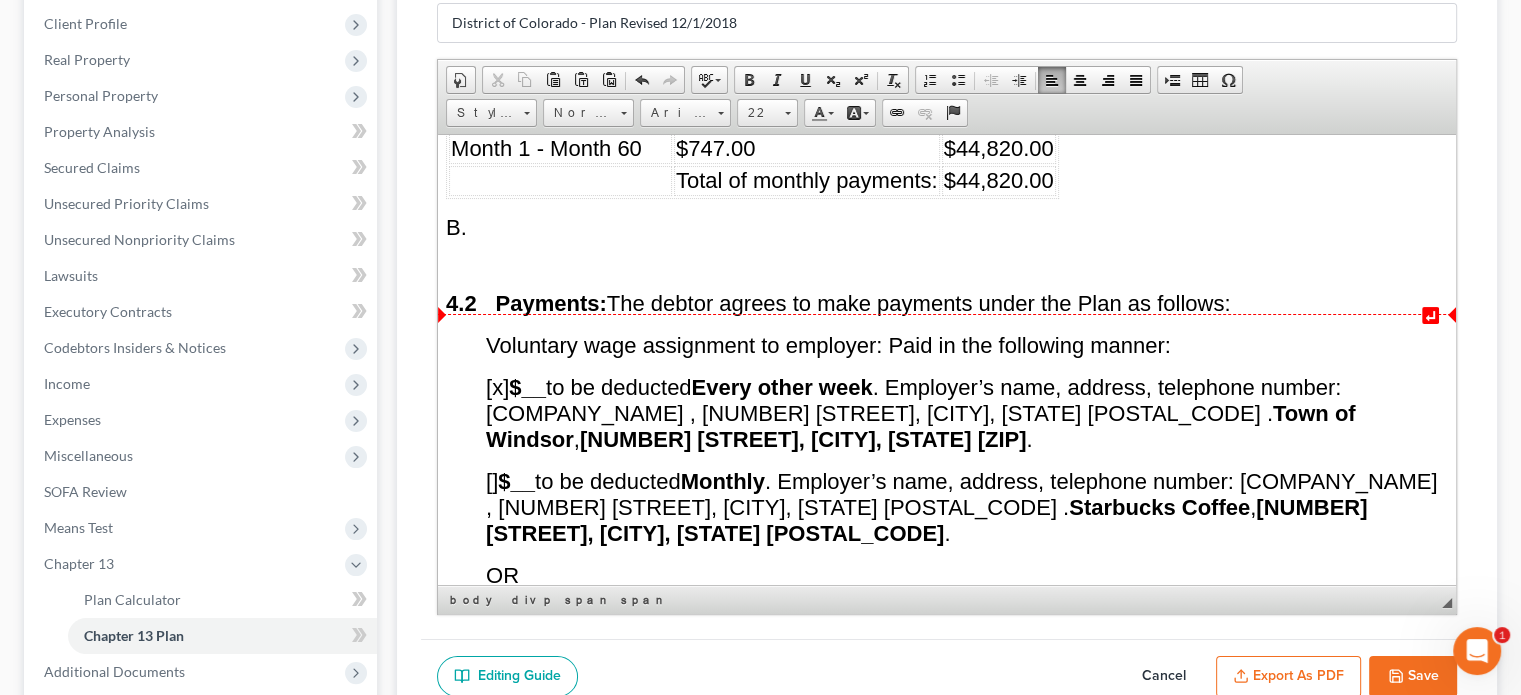 click on "[x] $__ to be deducted Every other week . Employer’s name, address, telephone number: [COMPANY_NAME] , [NUMBER] [STREET], [CITY], [STATE] [ZIP] ." at bounding box center [921, 412] 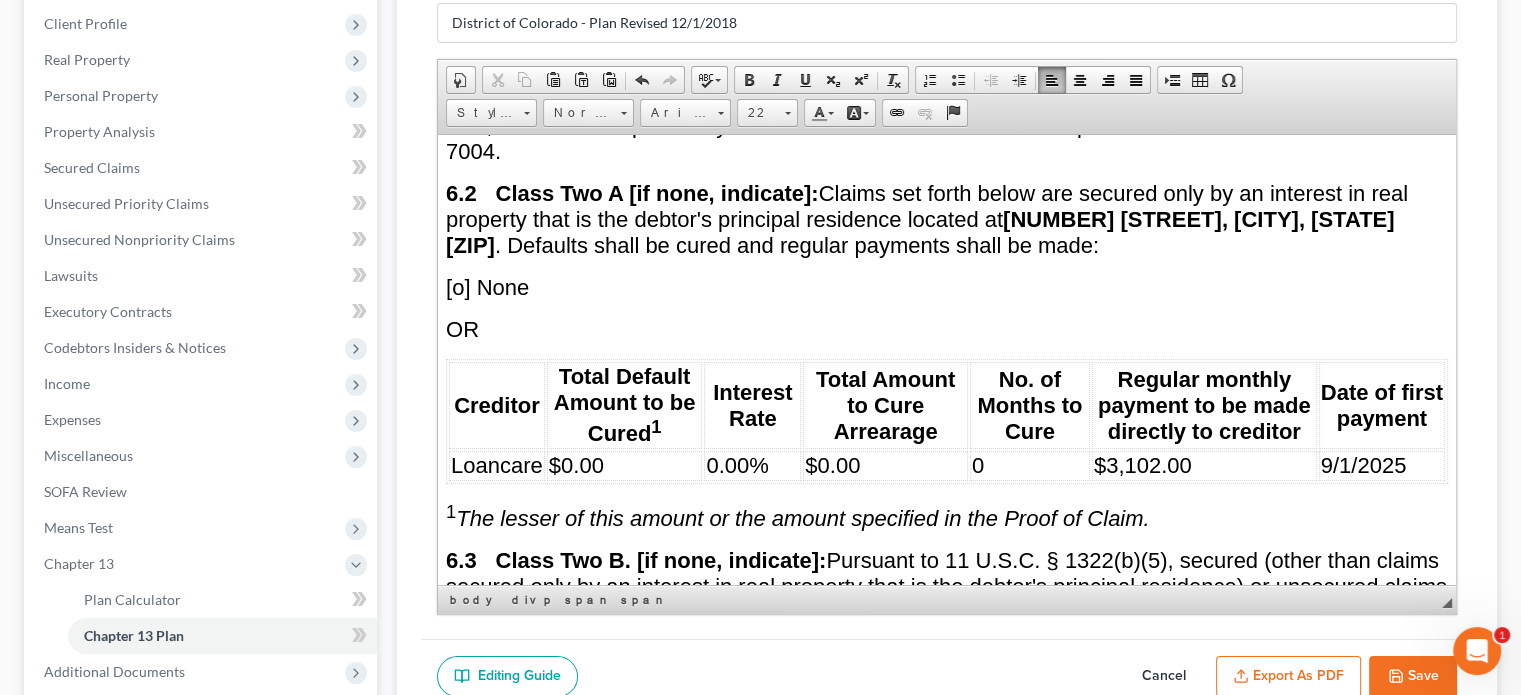 scroll, scrollTop: 6200, scrollLeft: 0, axis: vertical 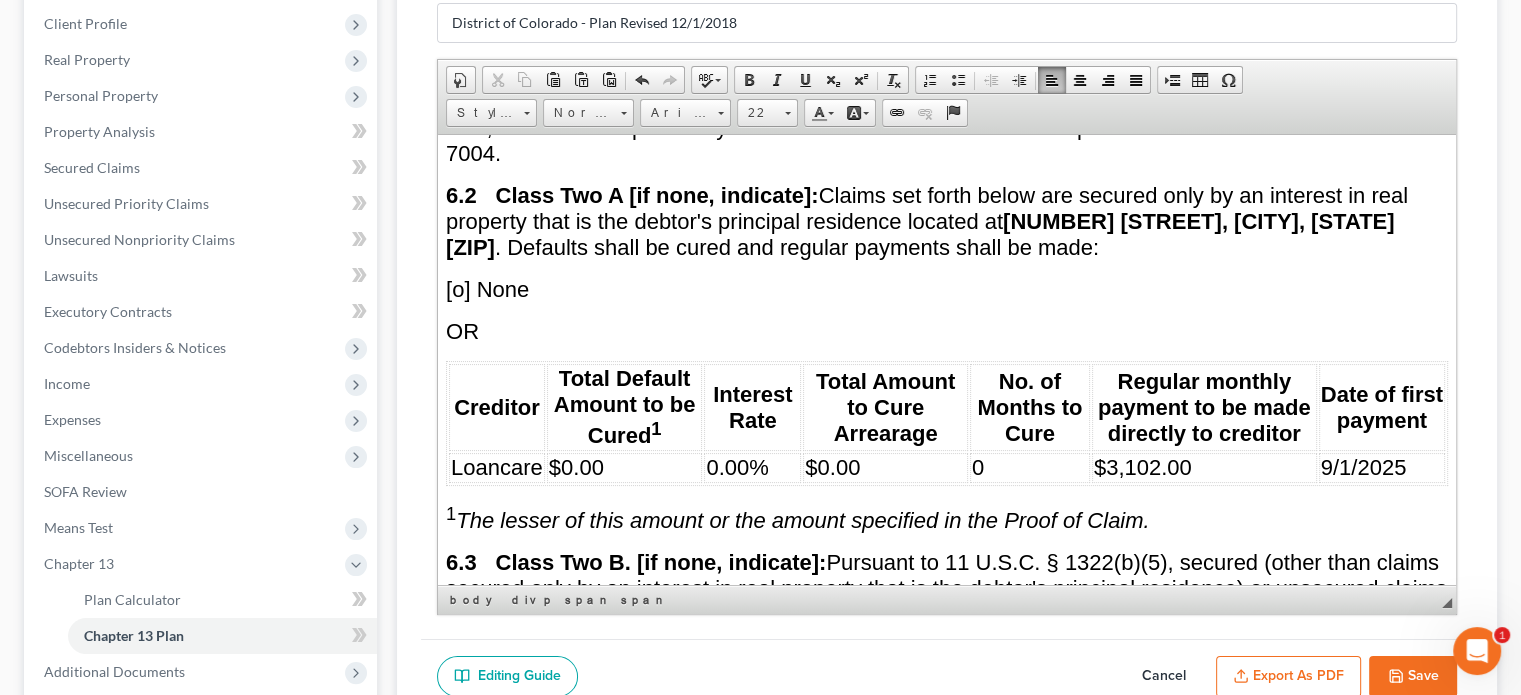 click on "9/1/2025" at bounding box center (1364, 466) 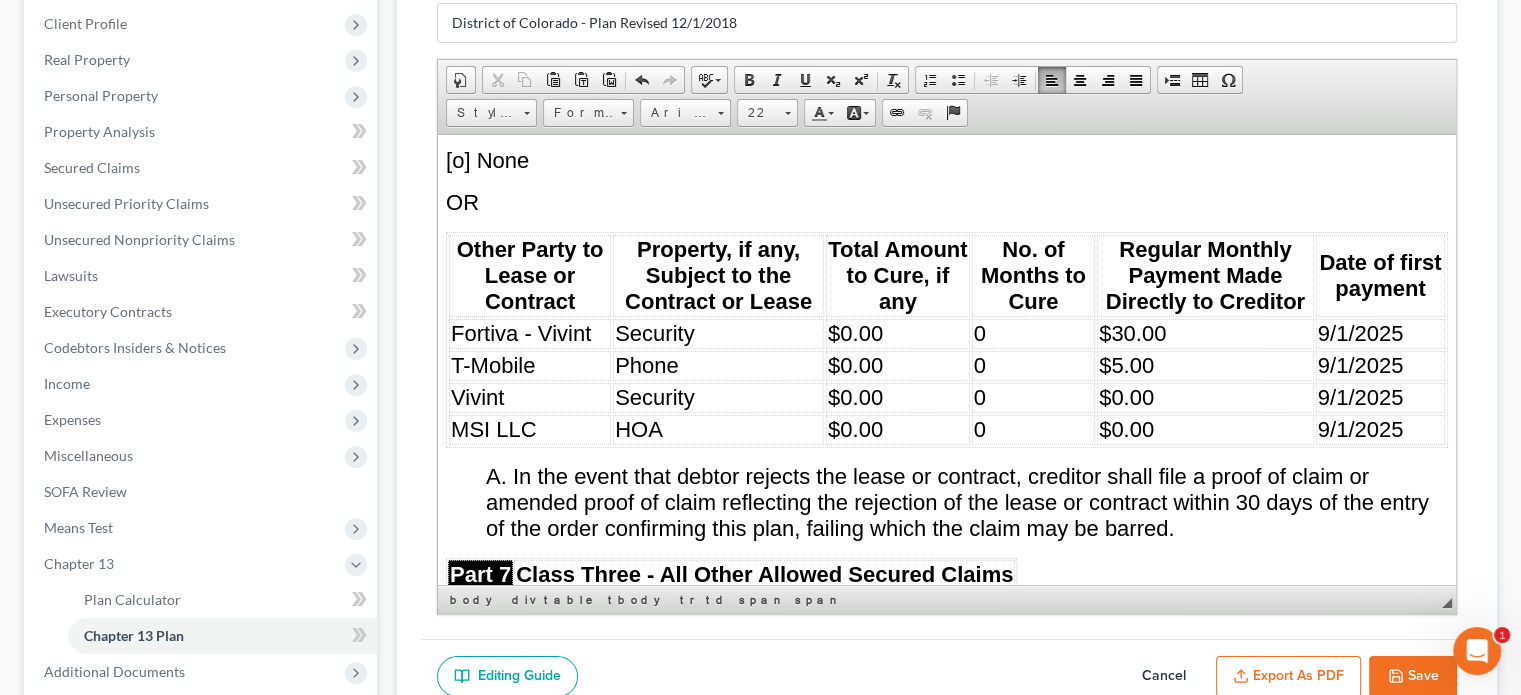 scroll, scrollTop: 6900, scrollLeft: 0, axis: vertical 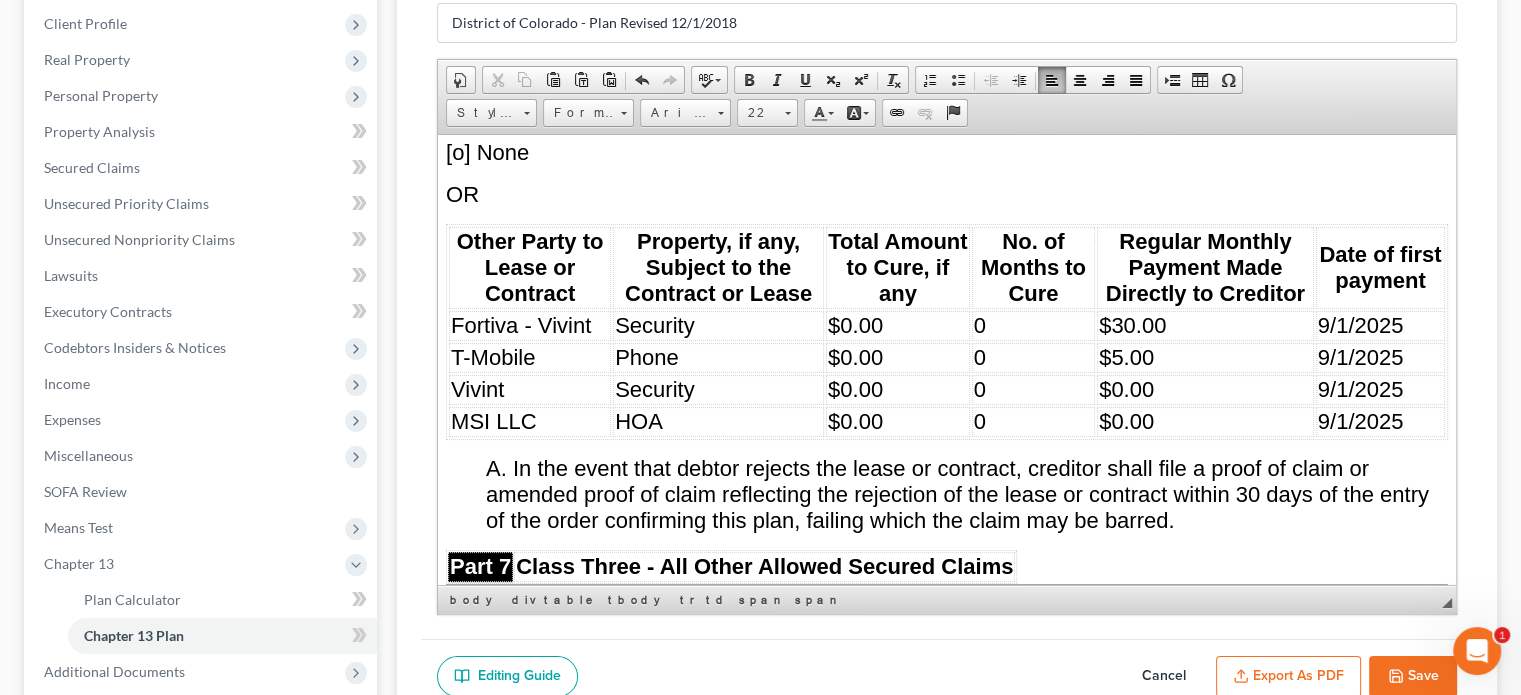 click on "$0.00" at bounding box center (1205, 389) 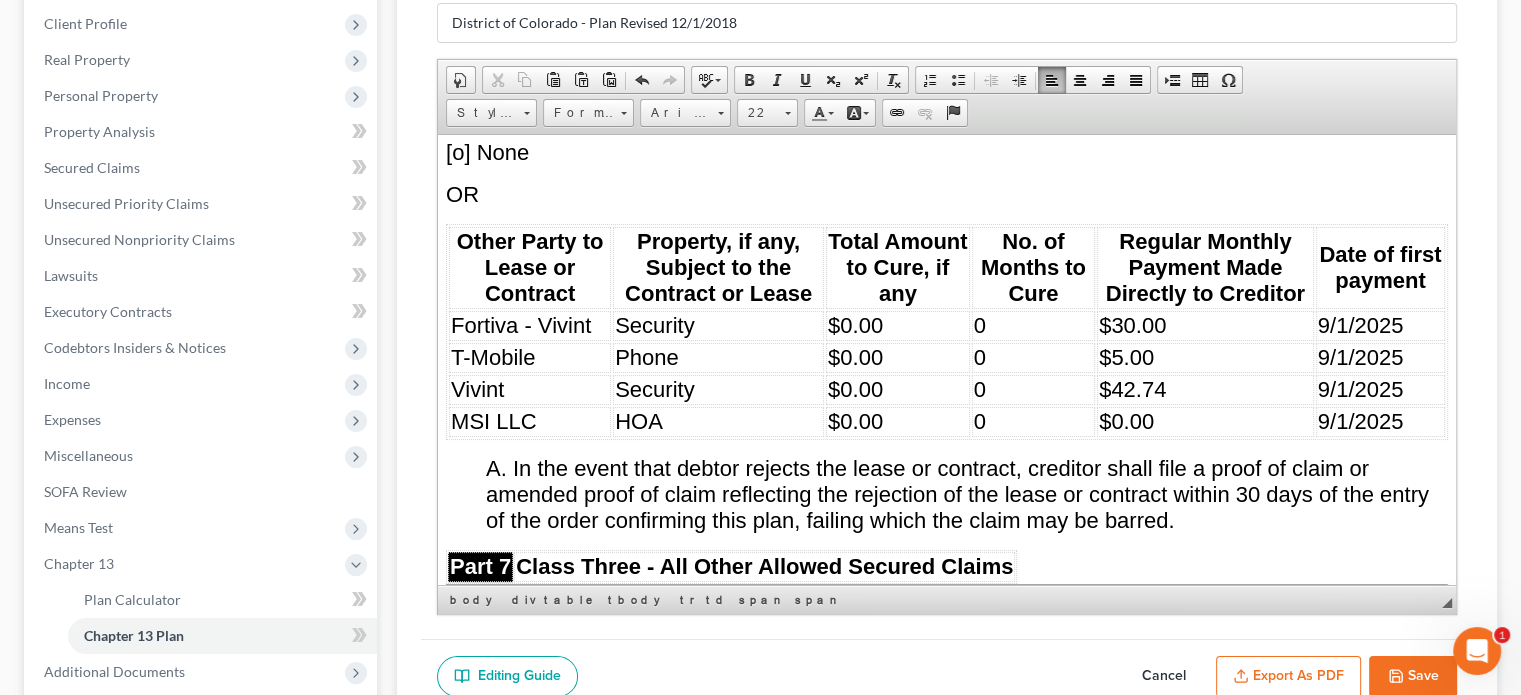 click on "$0.00" at bounding box center (1126, 420) 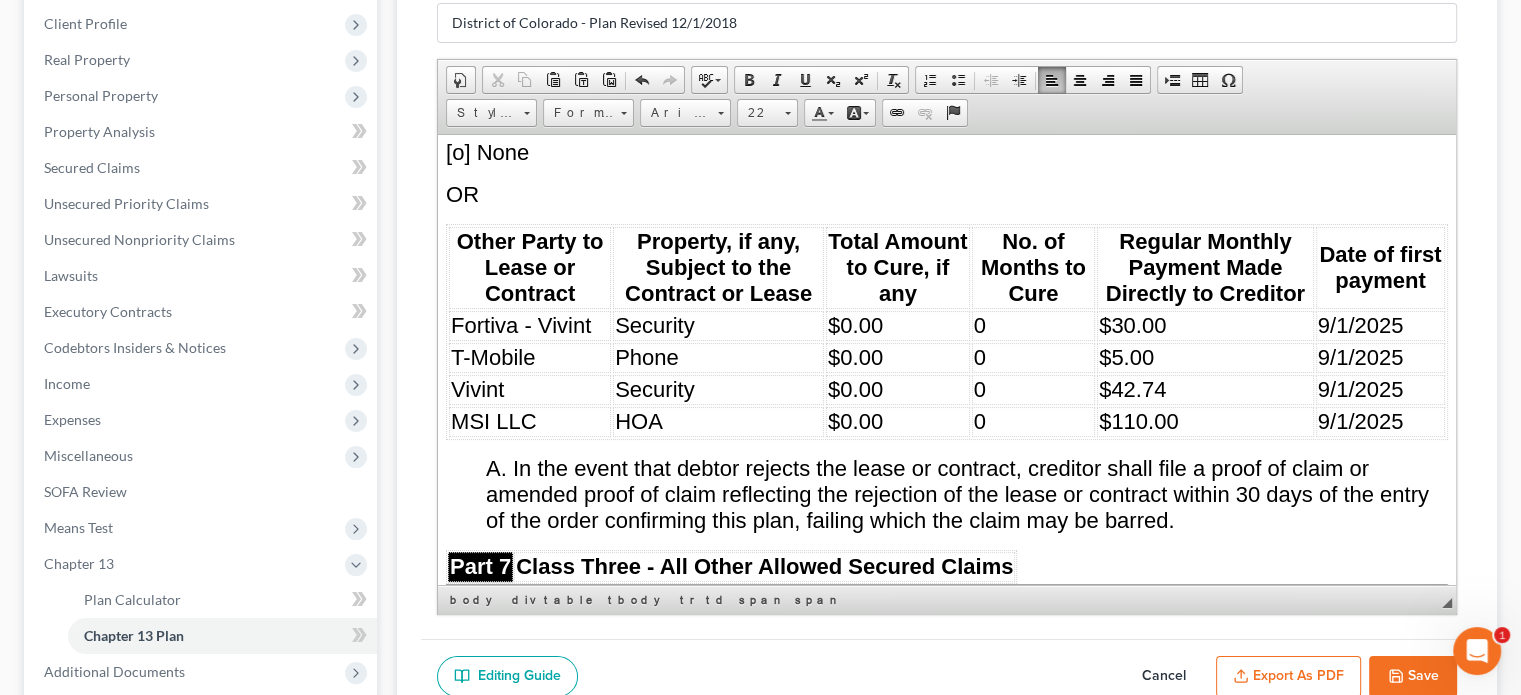 click on "MSI LLC" at bounding box center (530, 421) 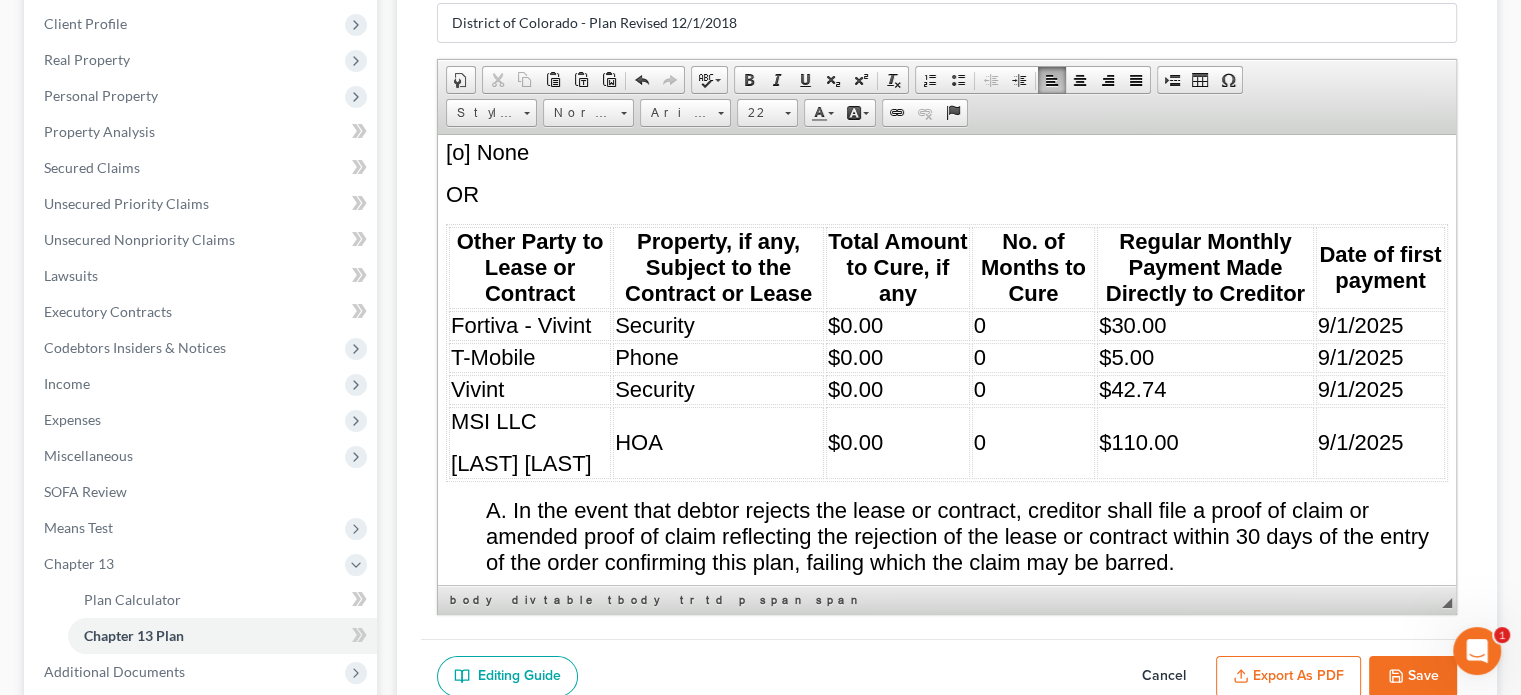 click on "HOA" at bounding box center (718, 442) 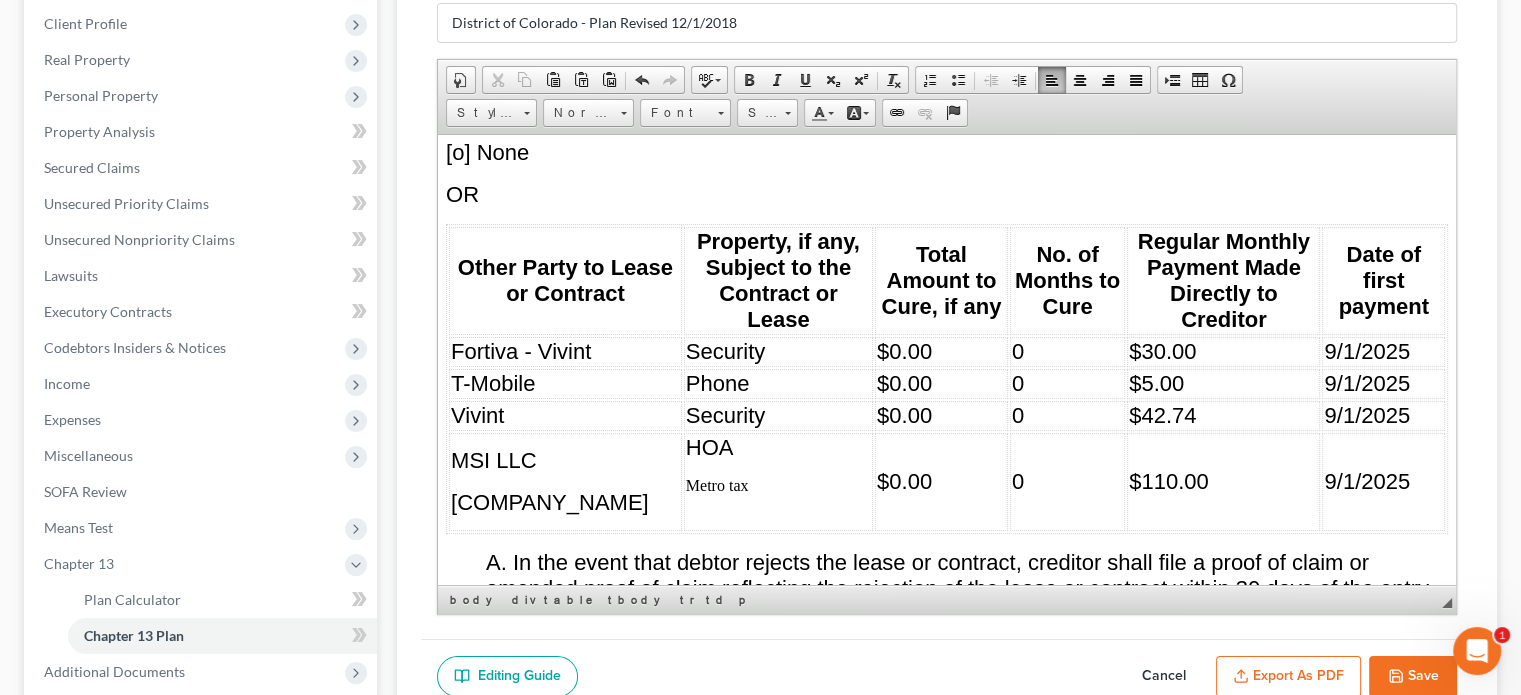 click on "$0.00" at bounding box center [941, 481] 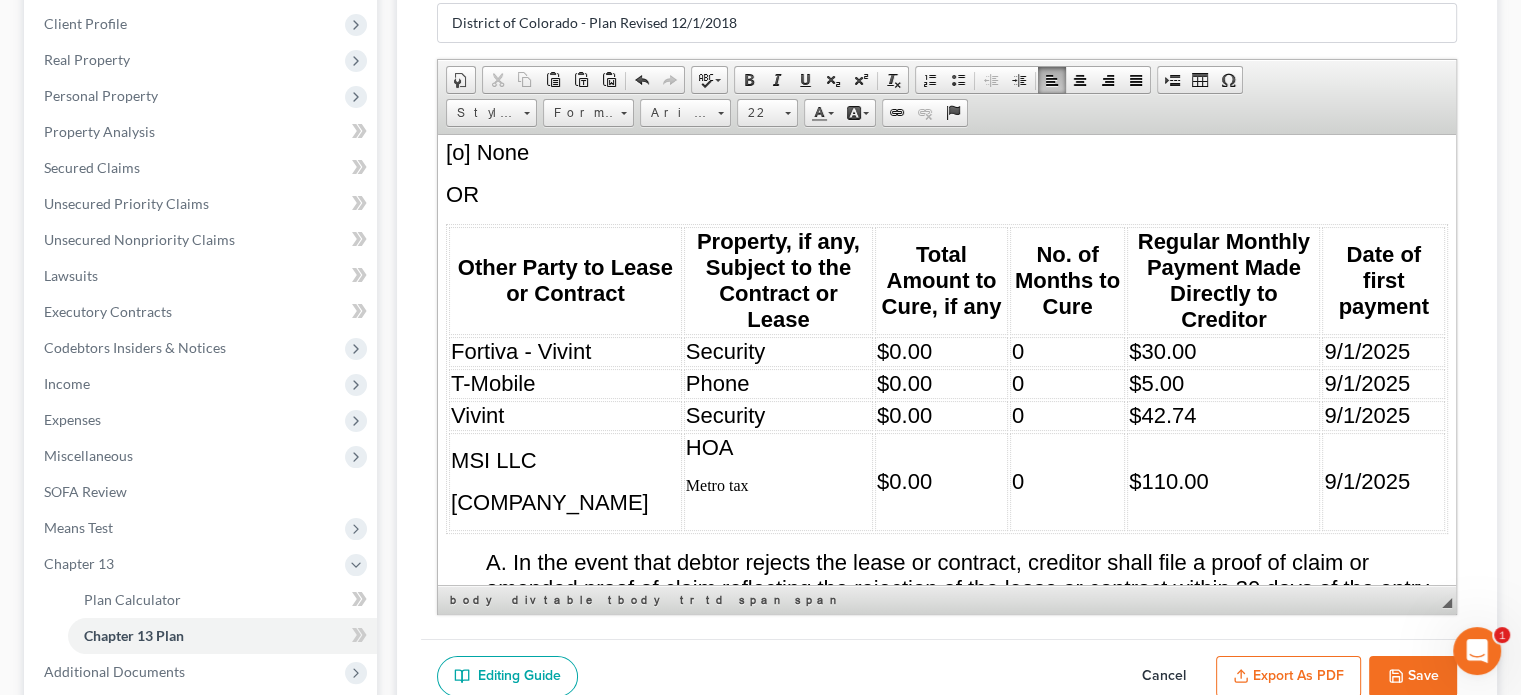 click on "$110.00" at bounding box center (1223, 481) 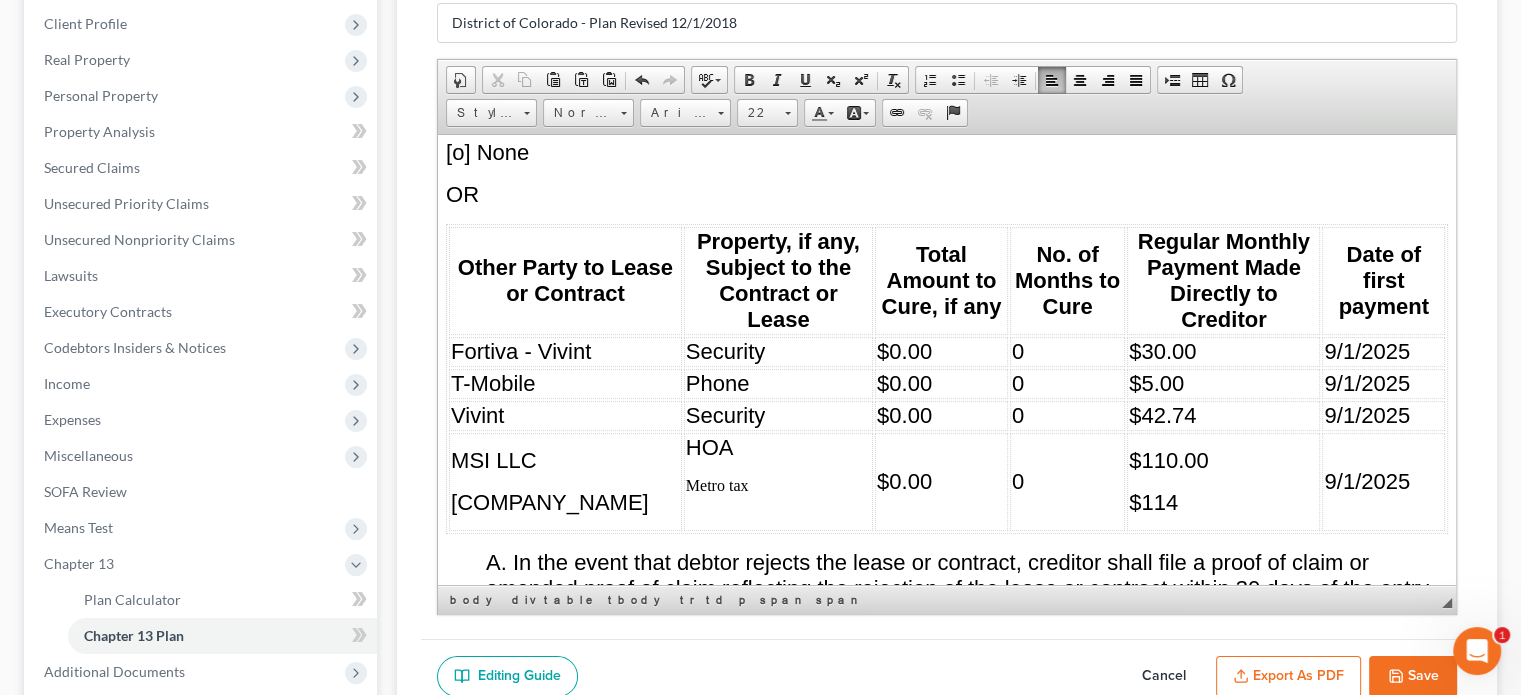 click on "9/1/2025" at bounding box center (1383, 481) 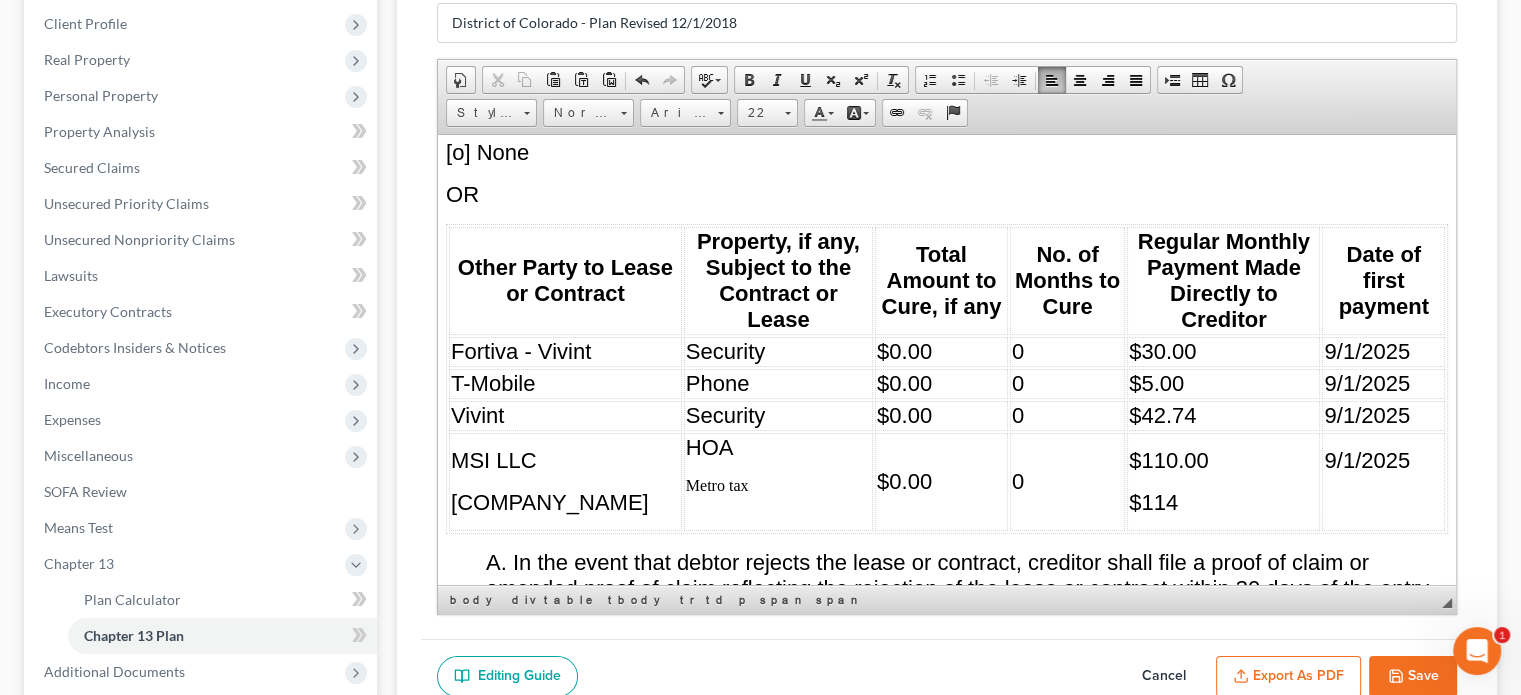 click on "$114" at bounding box center (1223, 502) 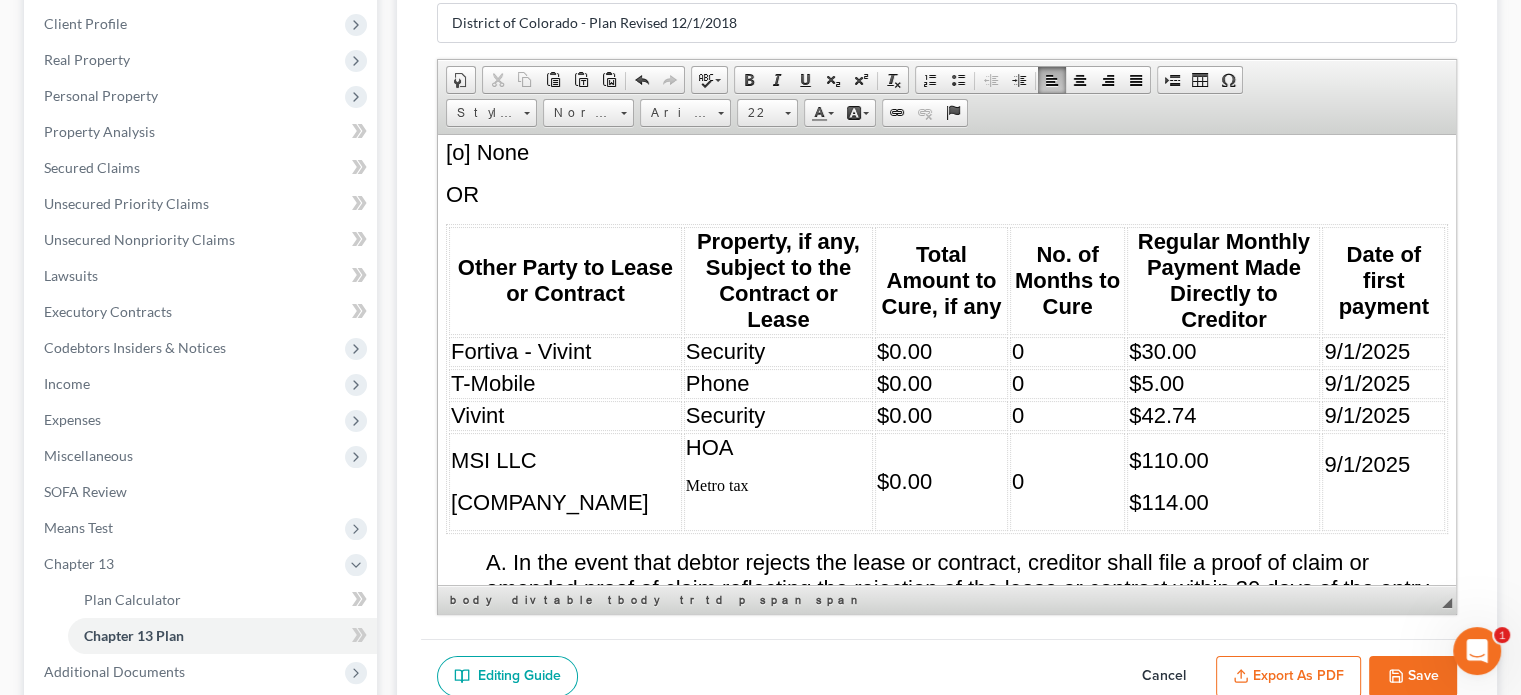 click on "$0.00" at bounding box center (941, 481) 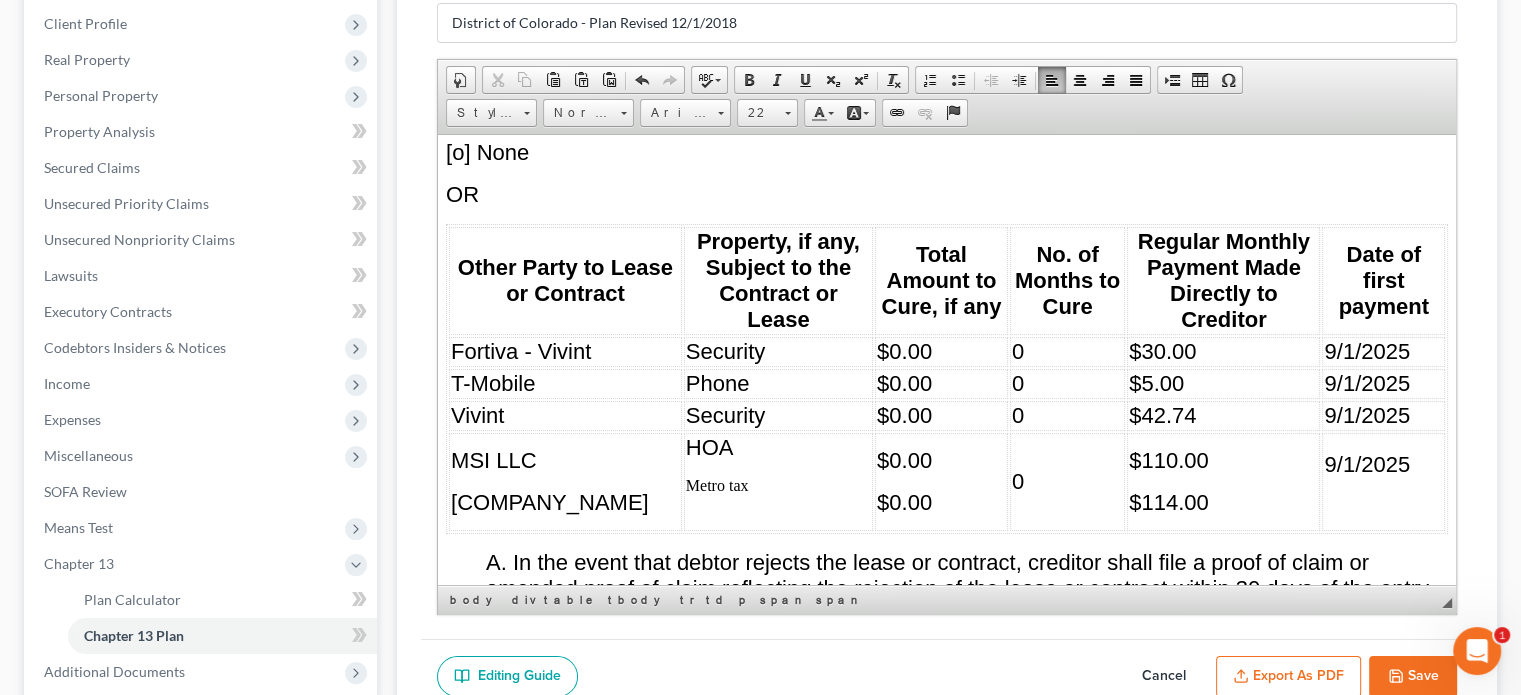 click on "0" at bounding box center [1067, 481] 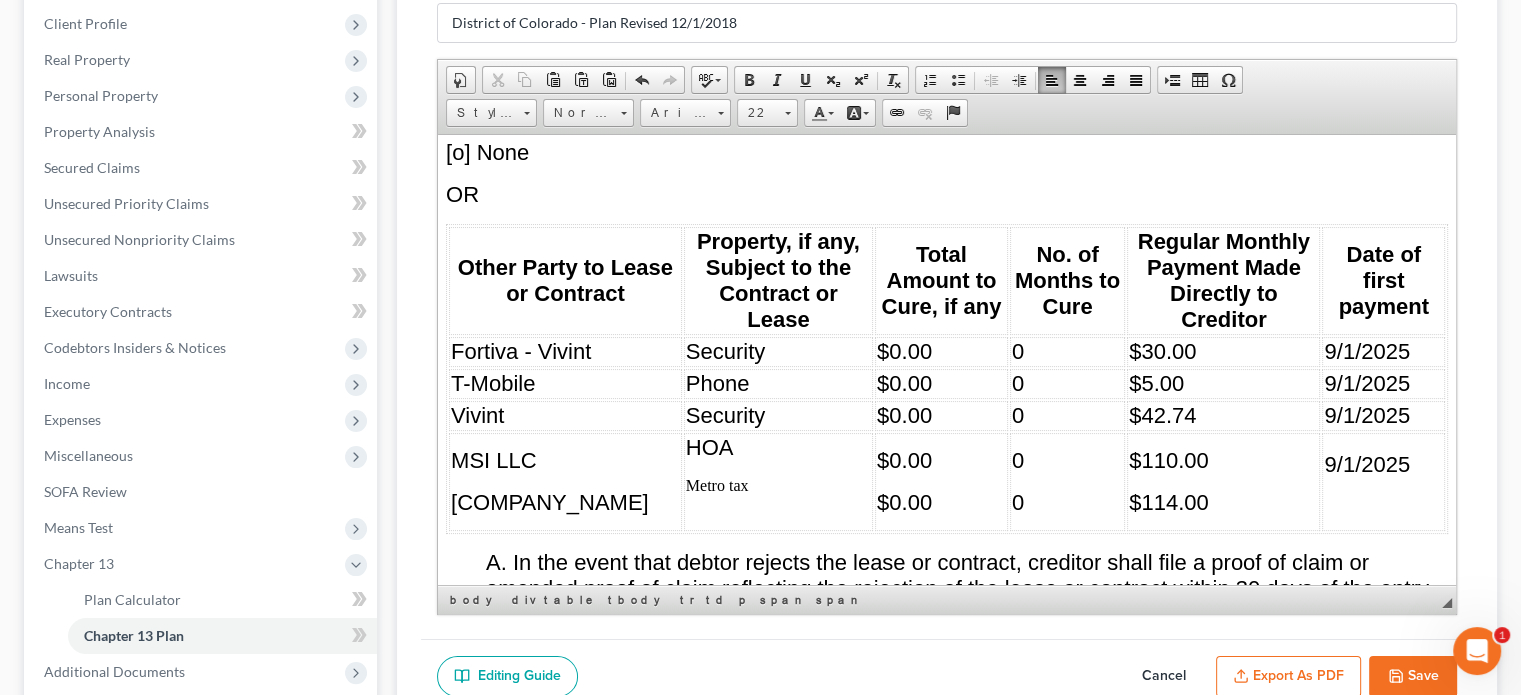 click on "9/1/2025" at bounding box center (1383, 464) 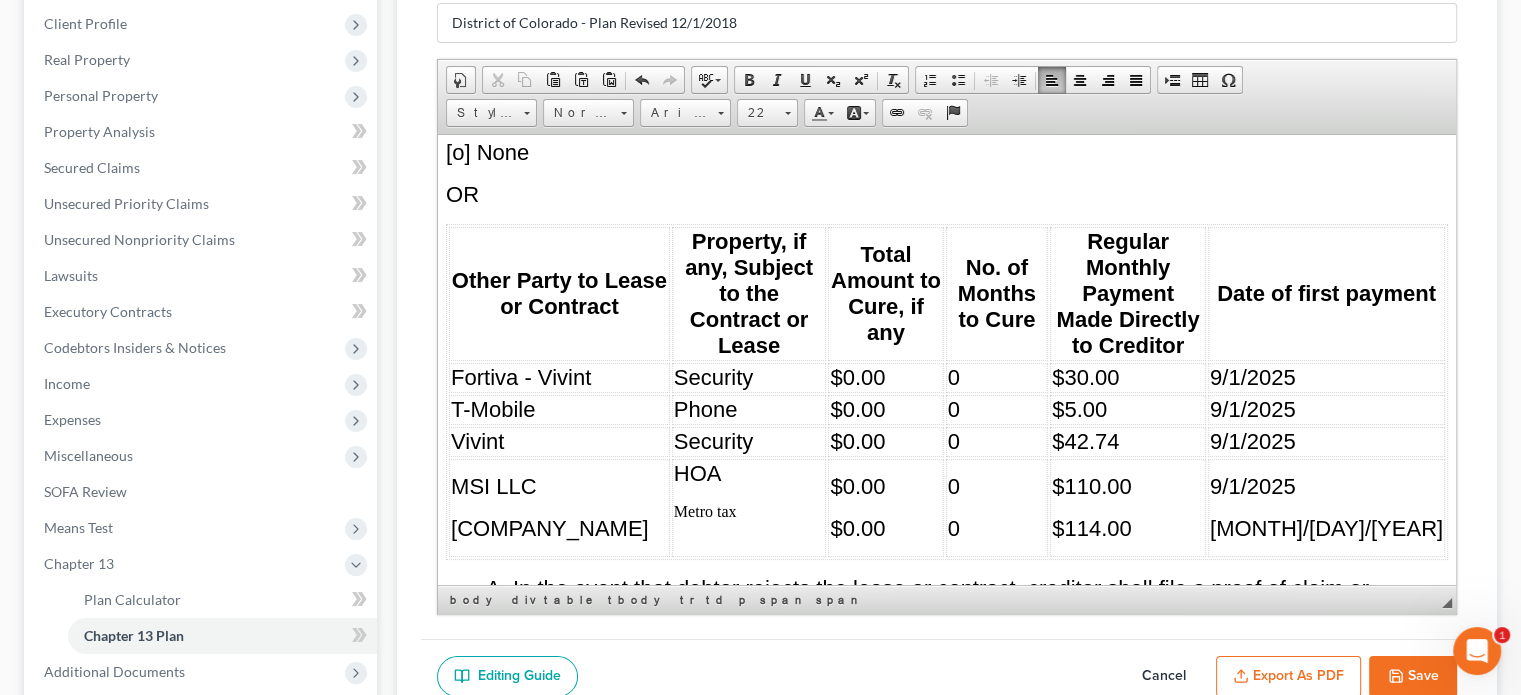 click on "9/1/2025" at bounding box center [1253, 485] 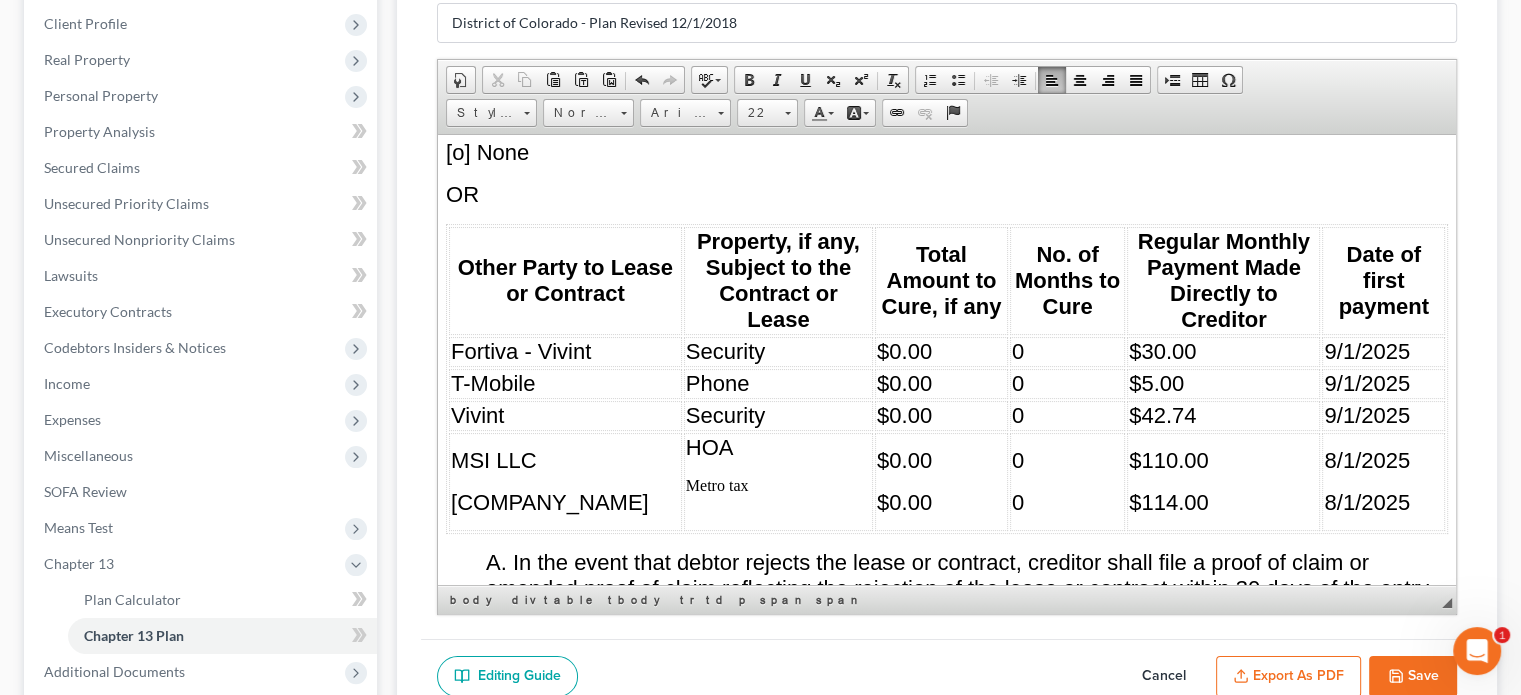 click on "9/1/2025" at bounding box center [1367, 414] 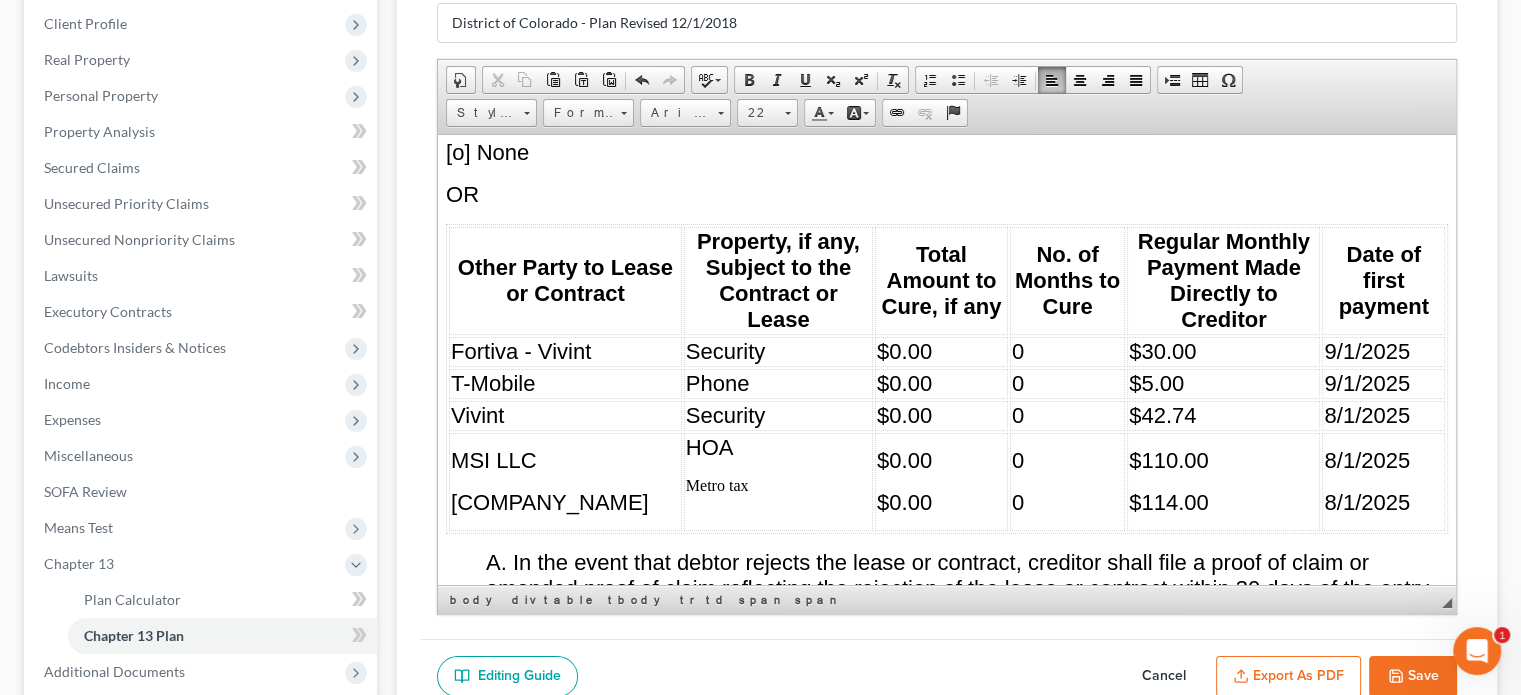click on "9/1/2025" at bounding box center (1367, 382) 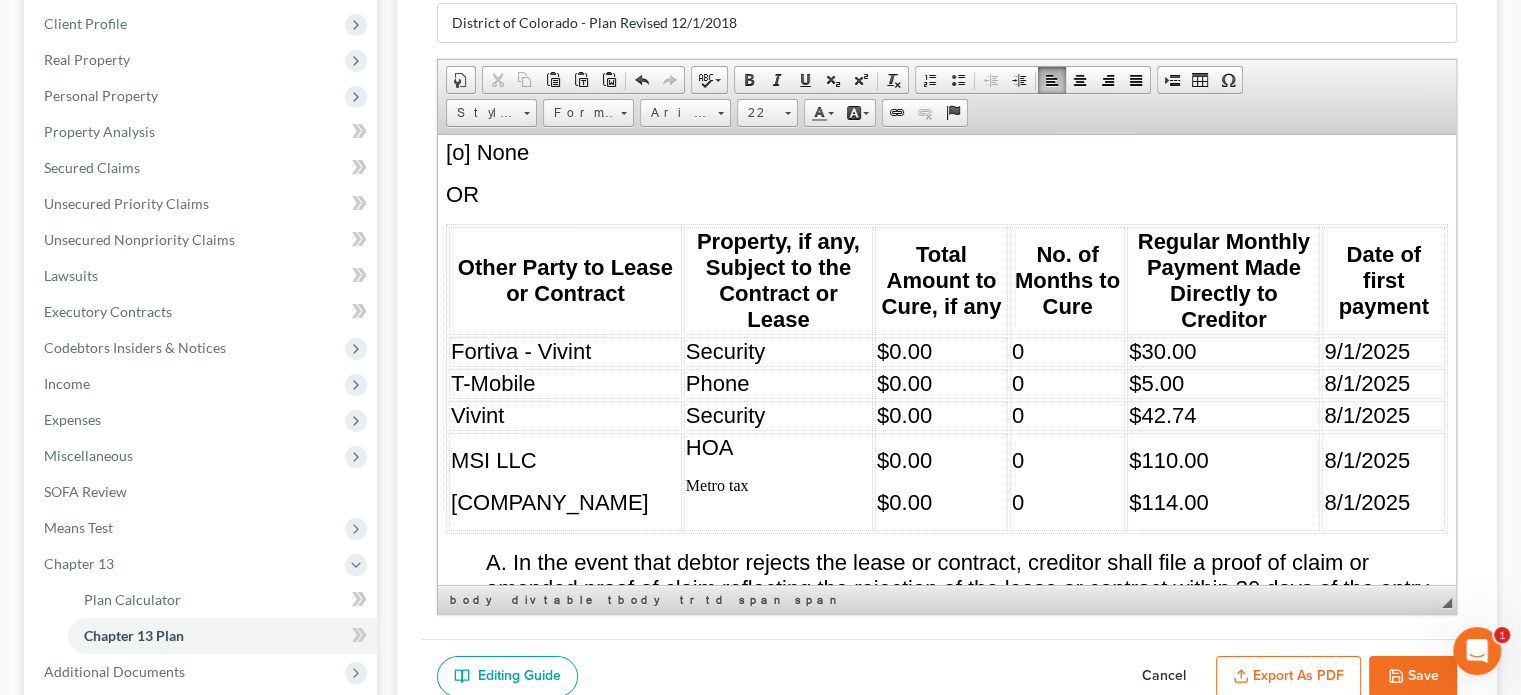 click on "9/1/2025" at bounding box center [1367, 350] 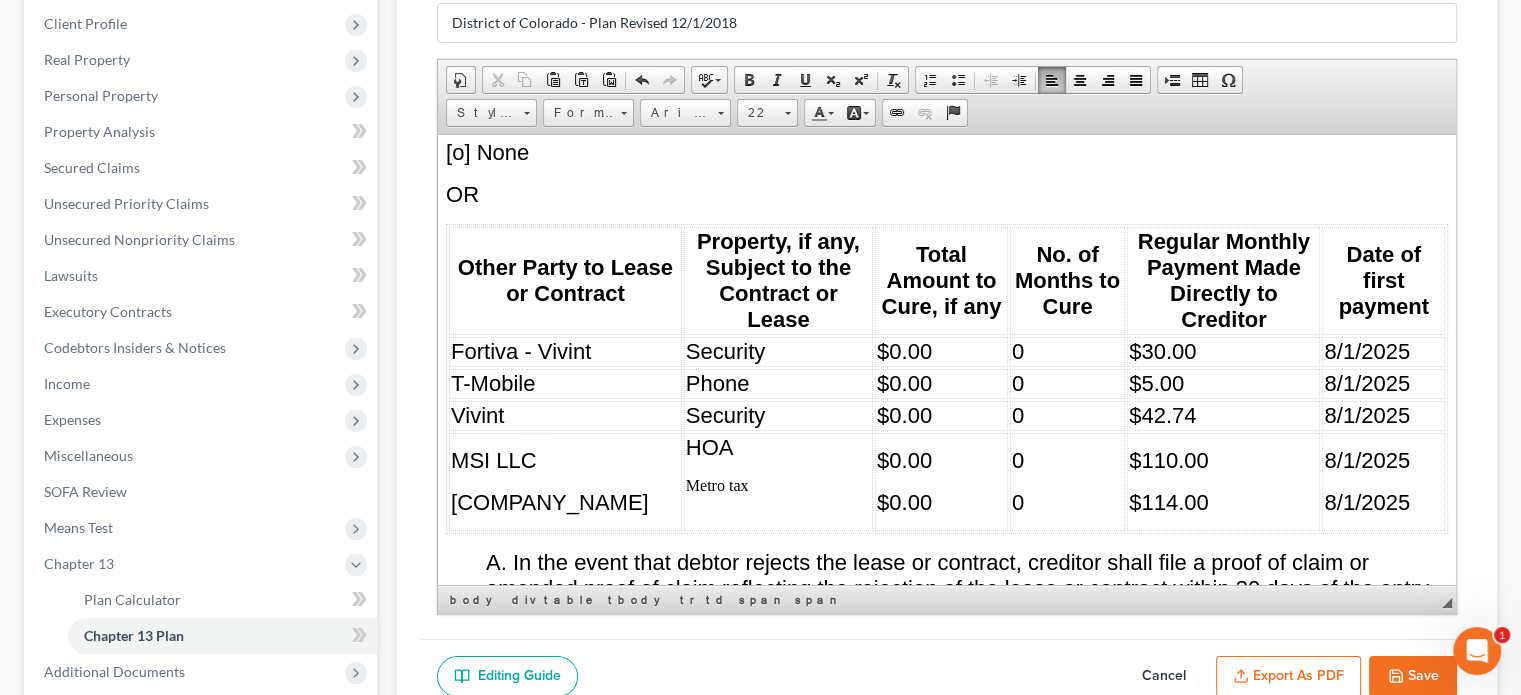 click on "$5.00" at bounding box center (1156, 382) 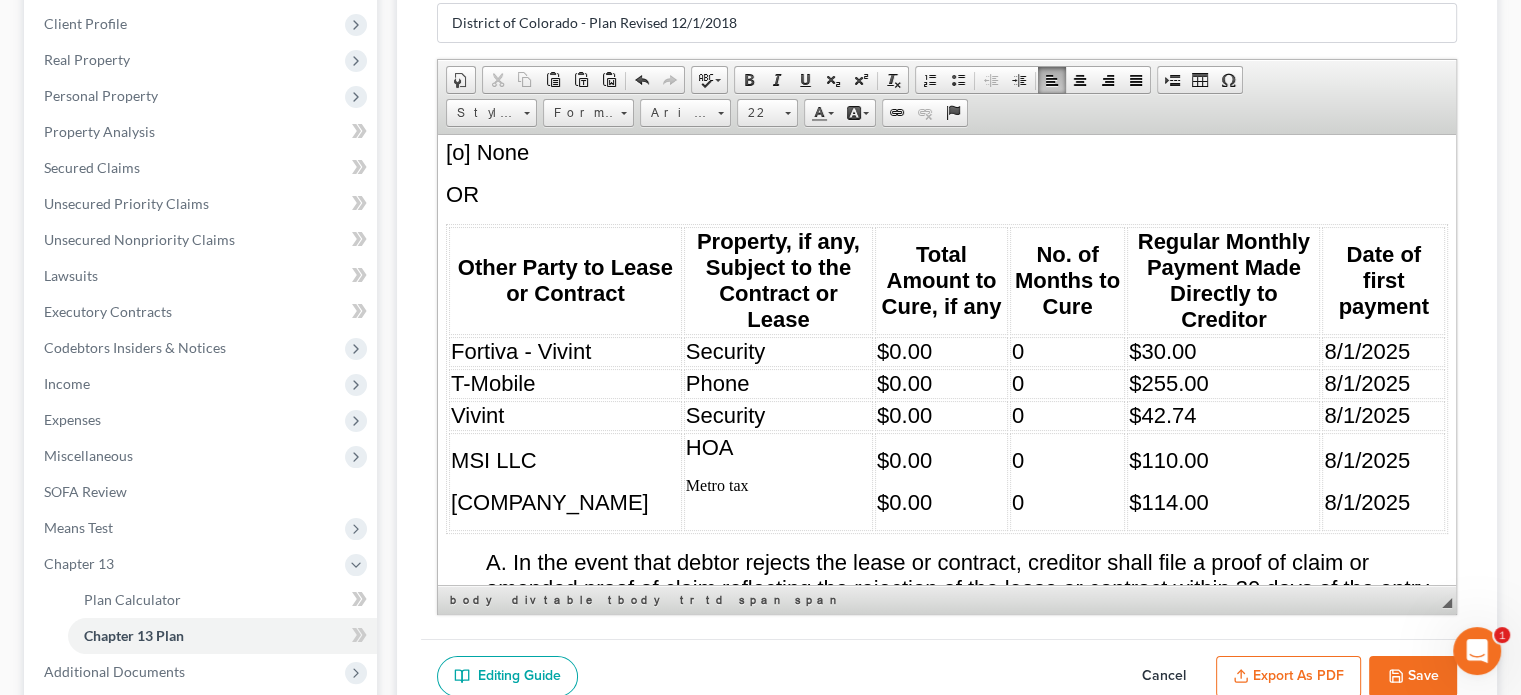 click on "$30.00" at bounding box center [1162, 350] 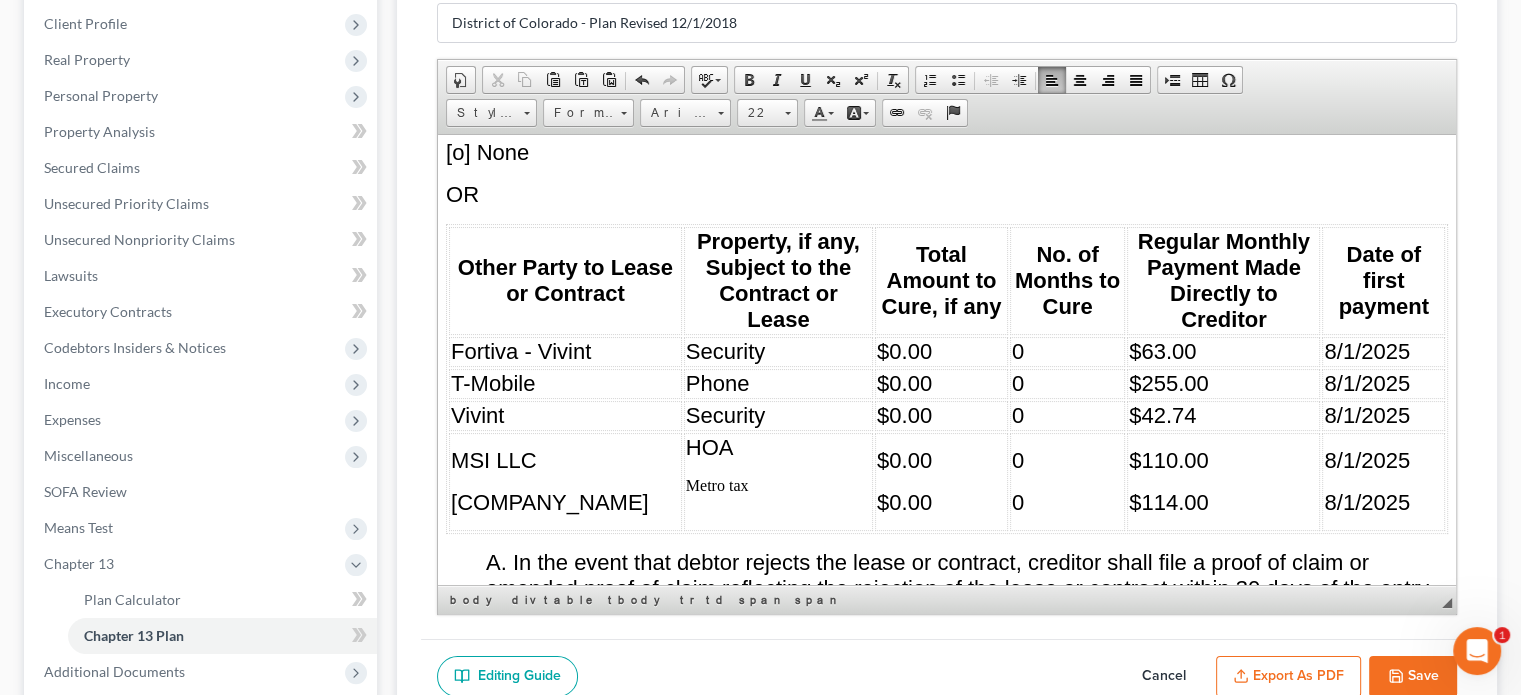 click on "$63.00" at bounding box center [1162, 350] 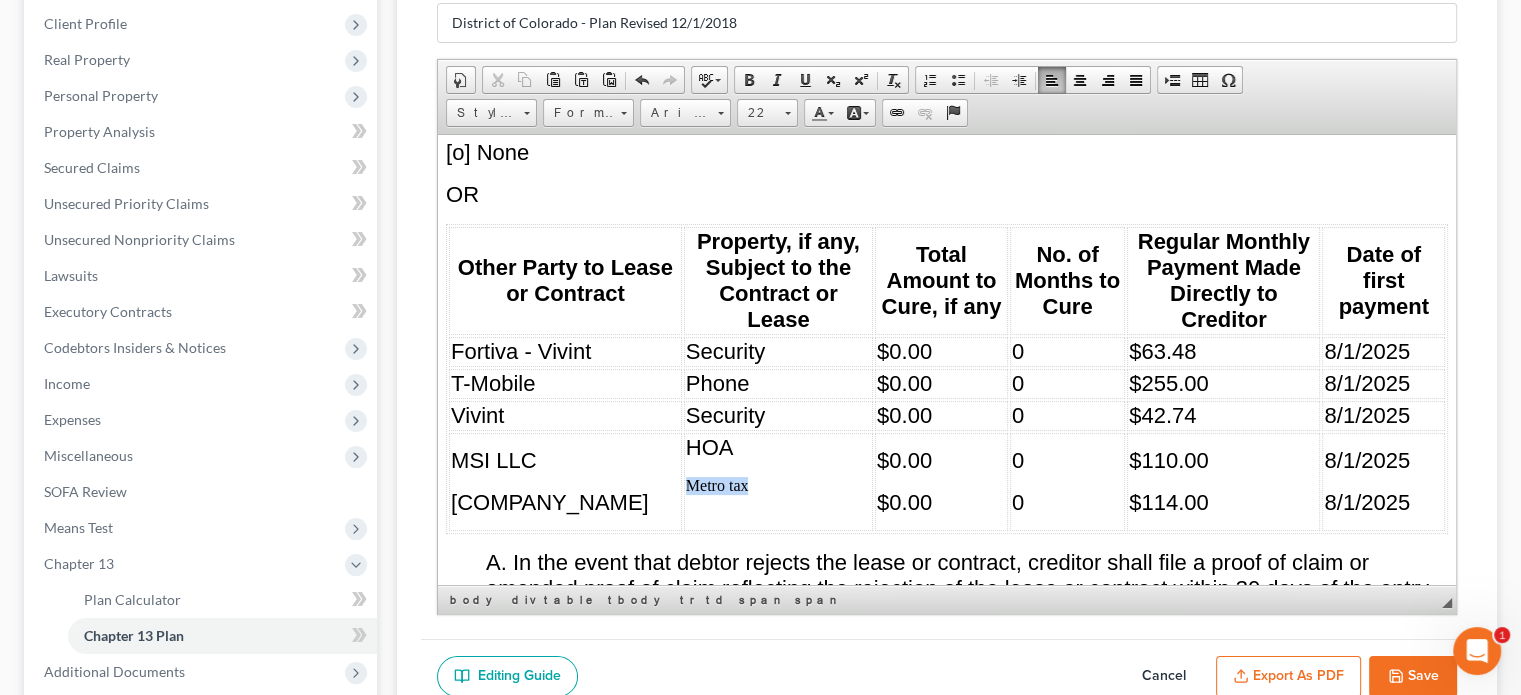 drag, startPoint x: 618, startPoint y: 333, endPoint x: 683, endPoint y: 337, distance: 65.12296 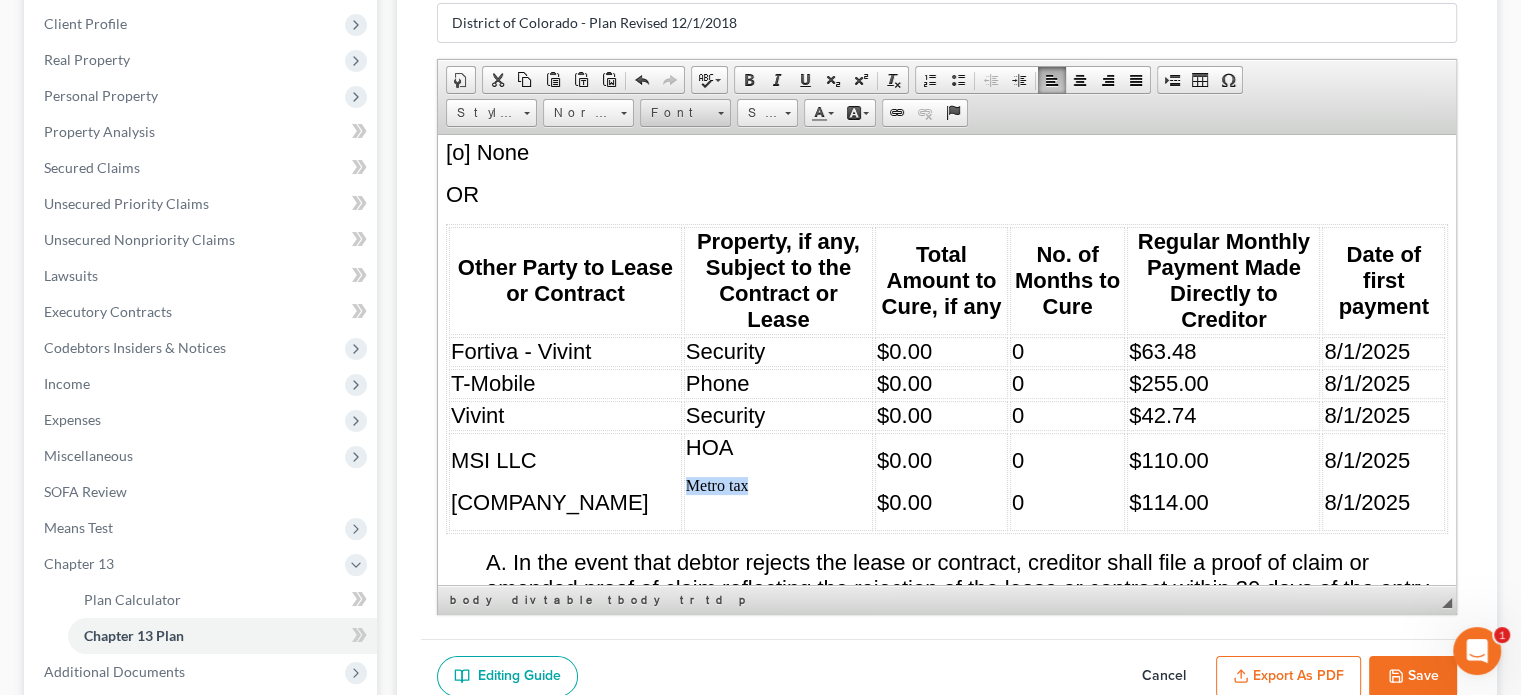 click on "Font" at bounding box center (685, 113) 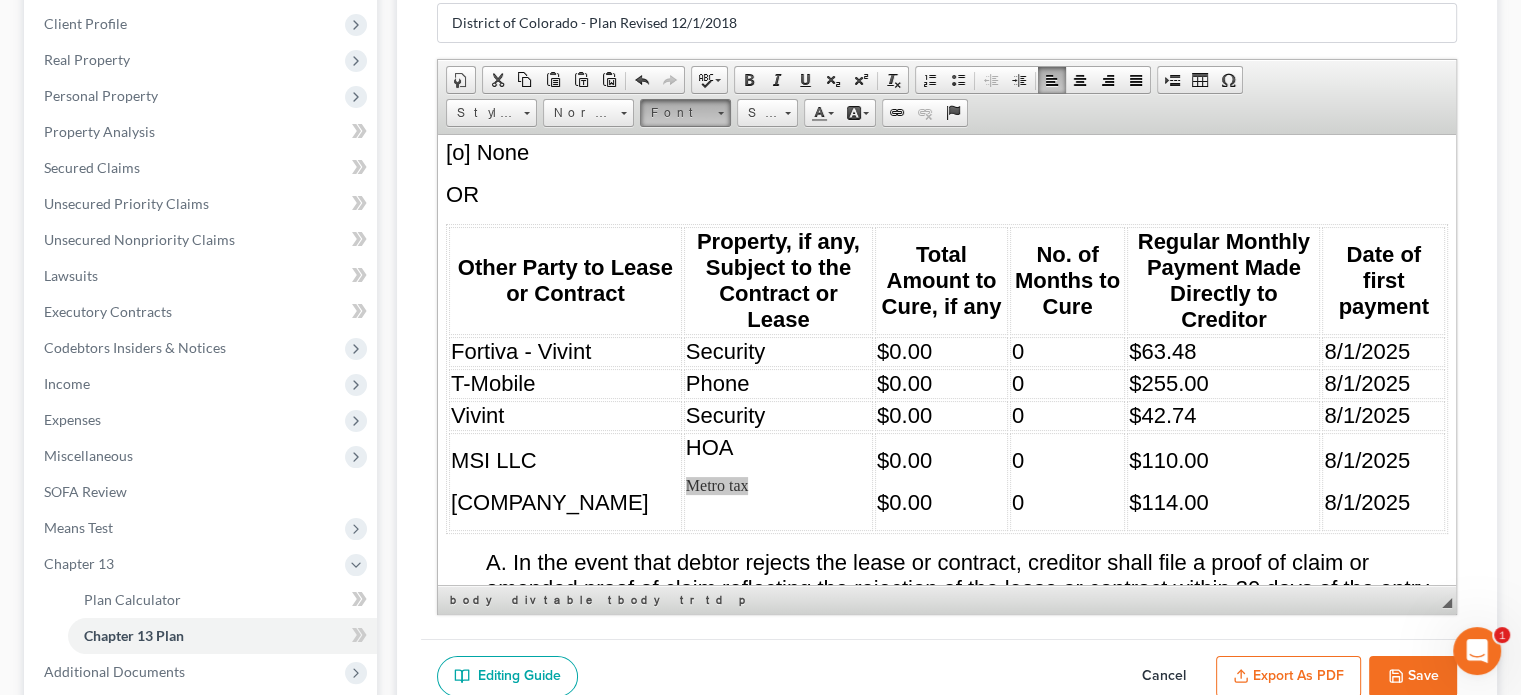 scroll, scrollTop: 0, scrollLeft: 0, axis: both 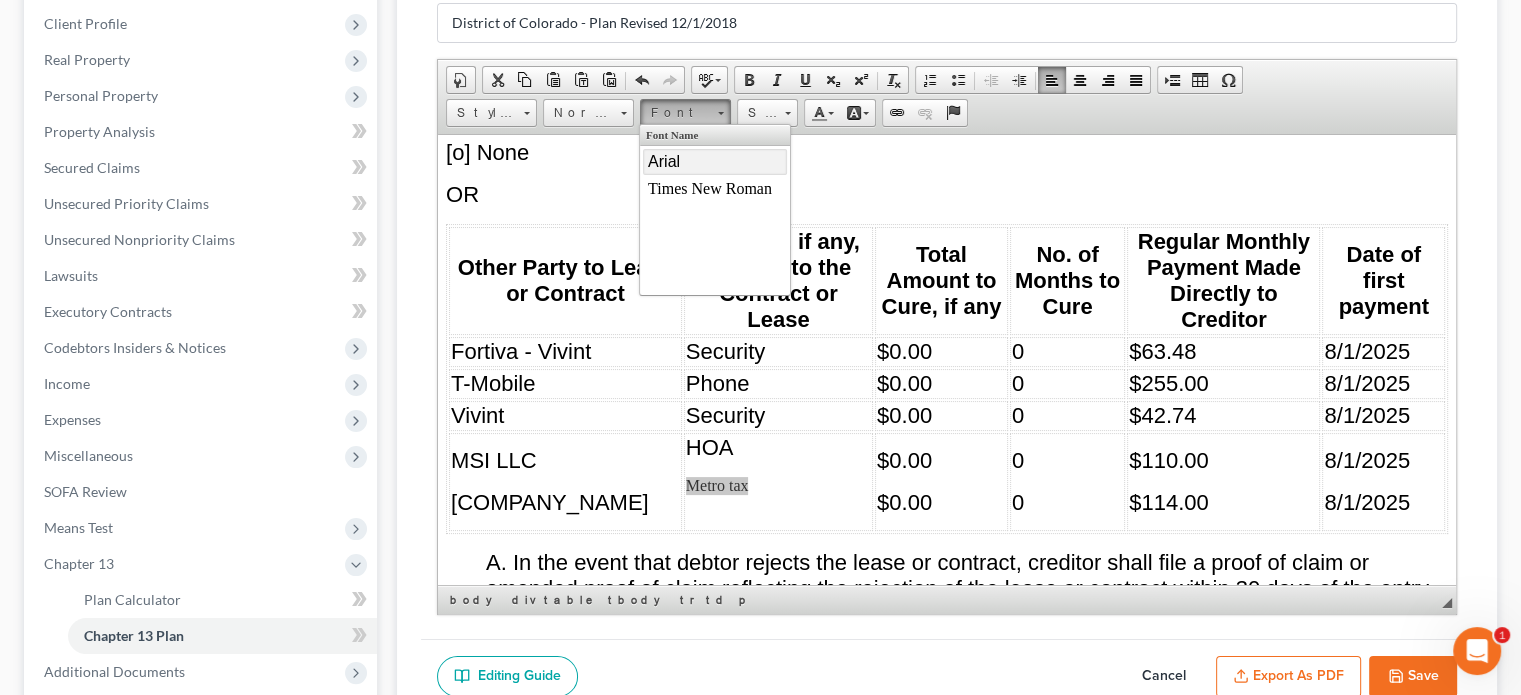 click on "Arial" at bounding box center (715, 161) 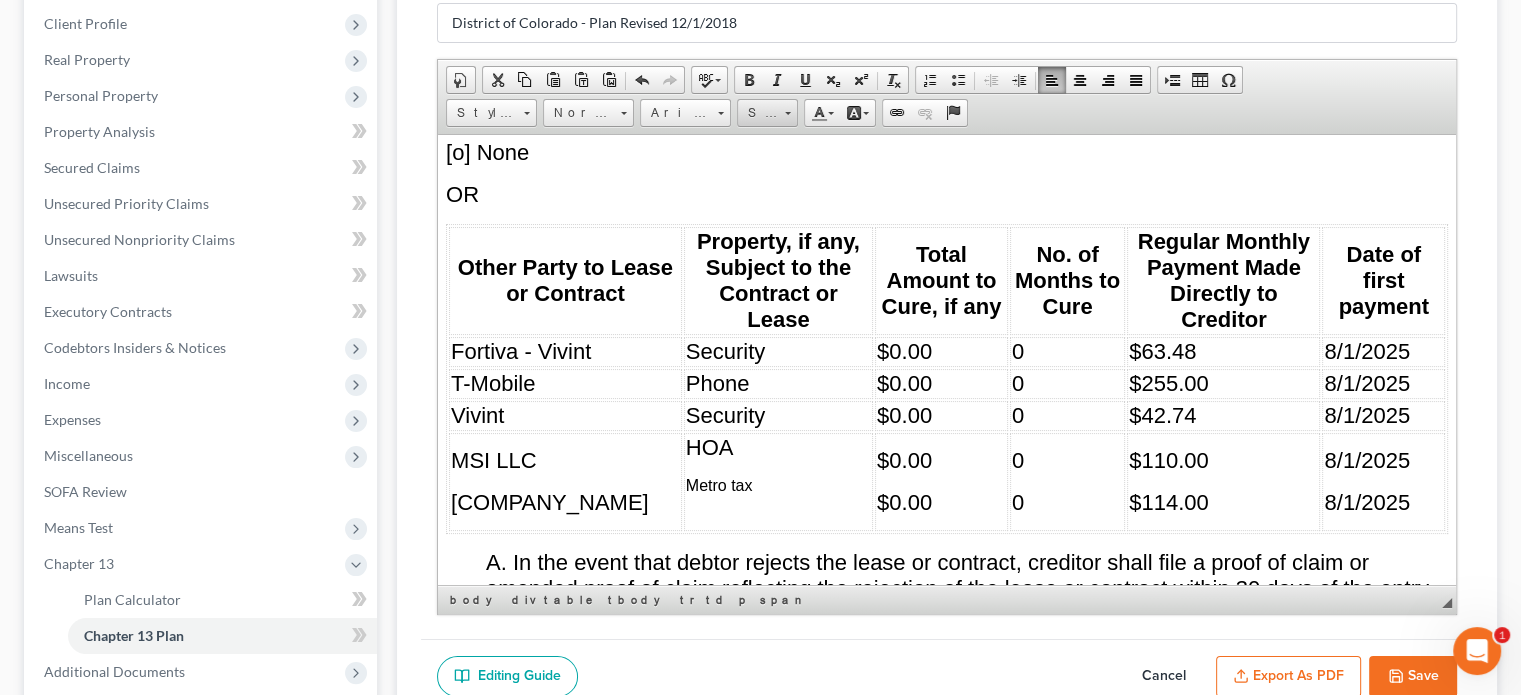 click at bounding box center (787, 110) 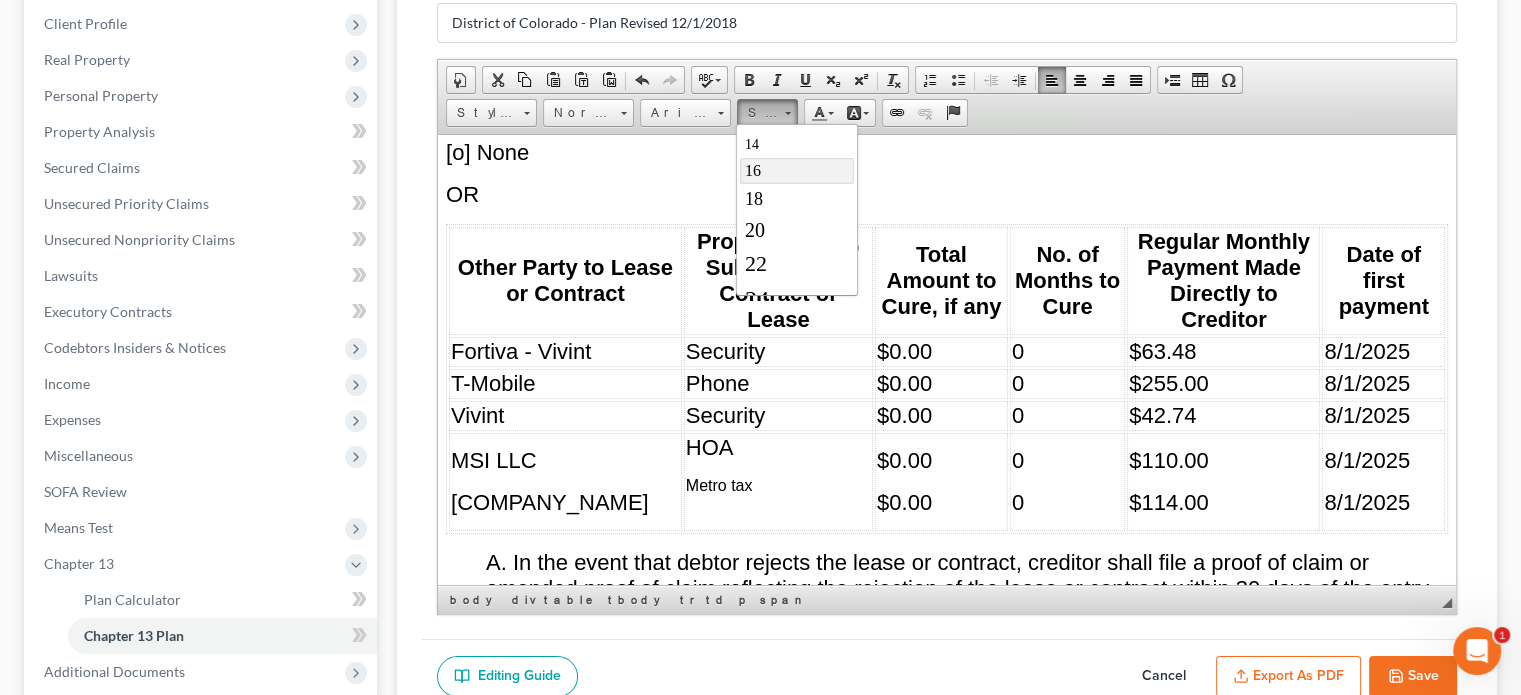 scroll, scrollTop: 200, scrollLeft: 0, axis: vertical 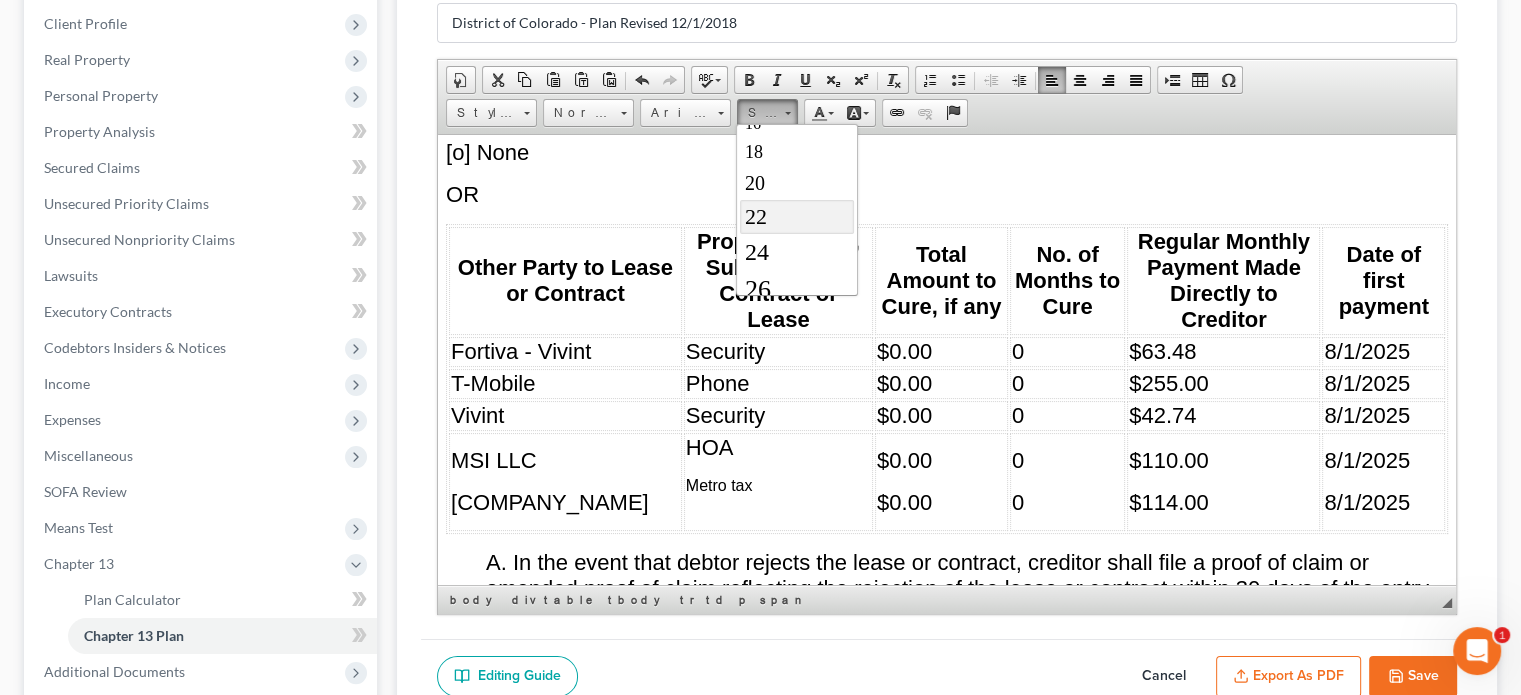 click on "22" at bounding box center [796, 216] 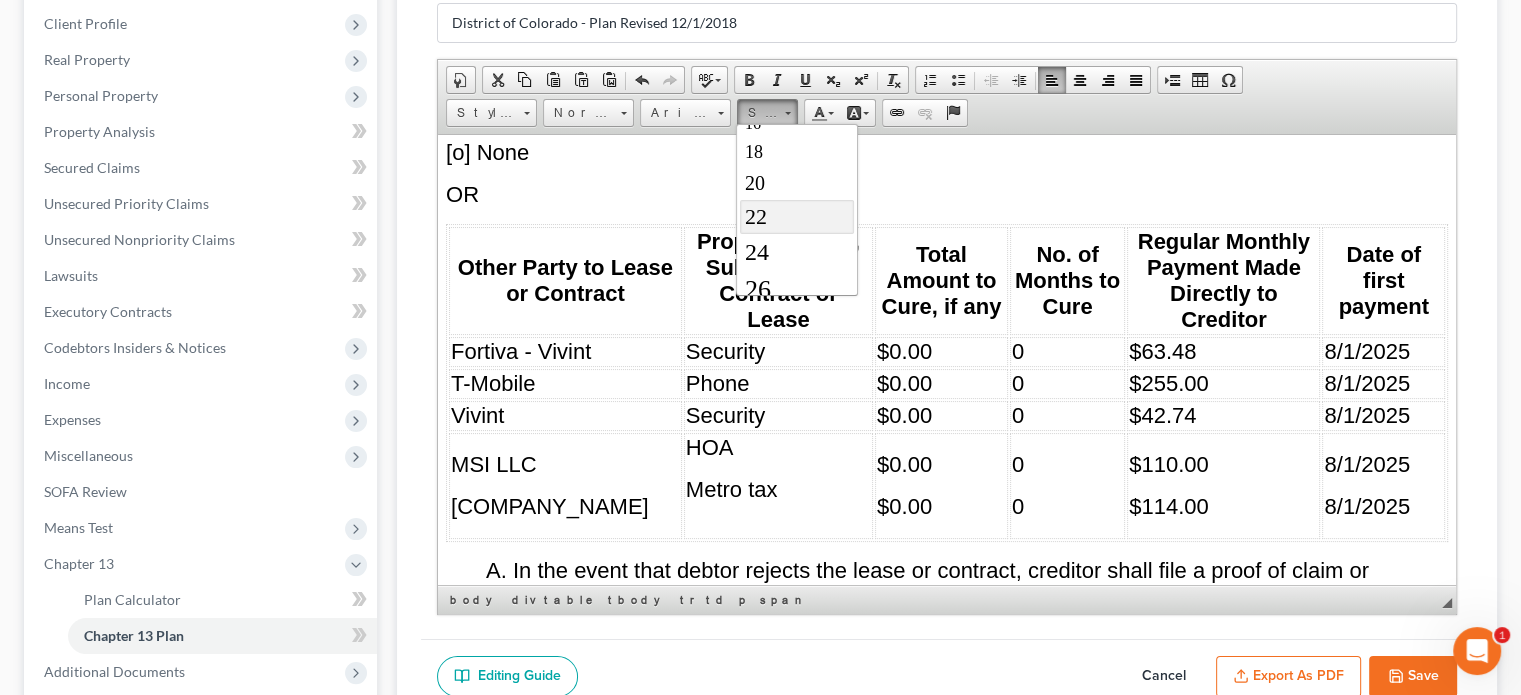 scroll, scrollTop: 0, scrollLeft: 0, axis: both 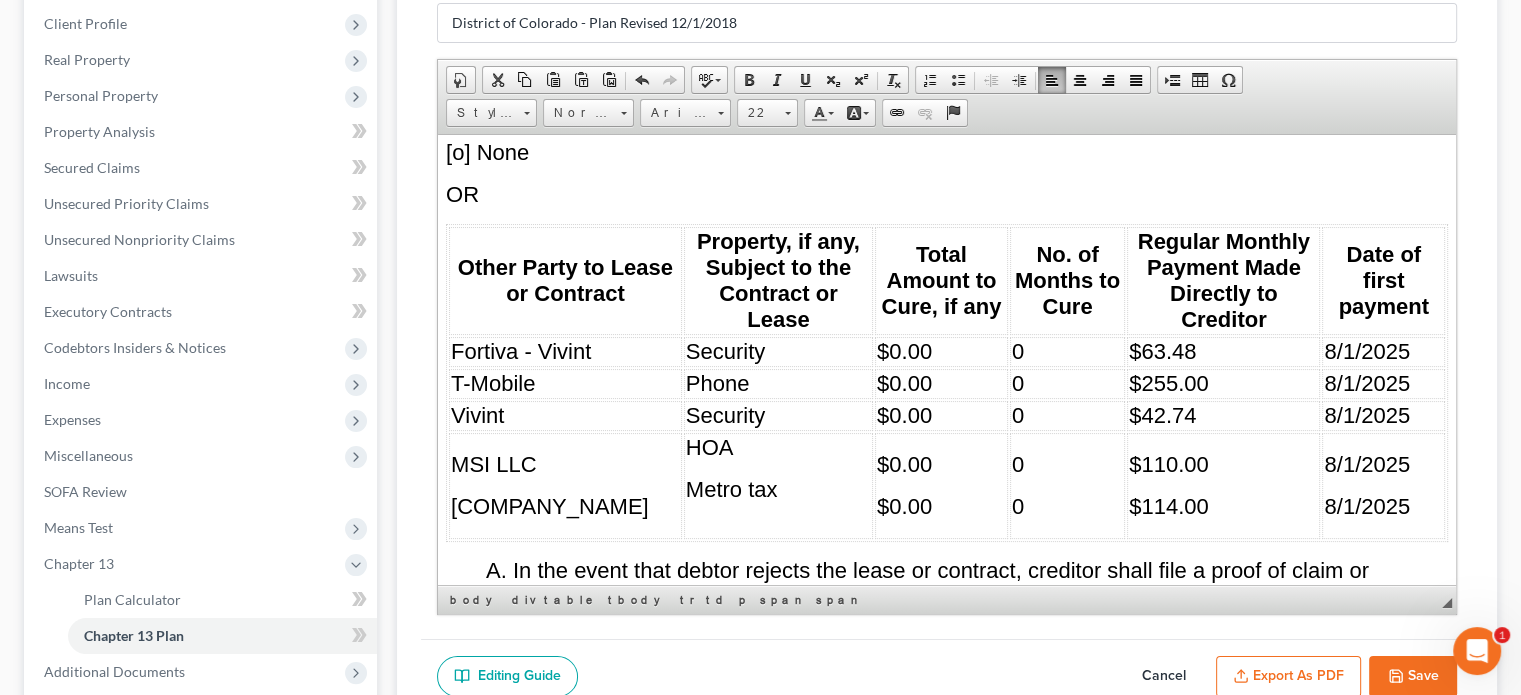 click on "Metro tax" at bounding box center (778, 489) 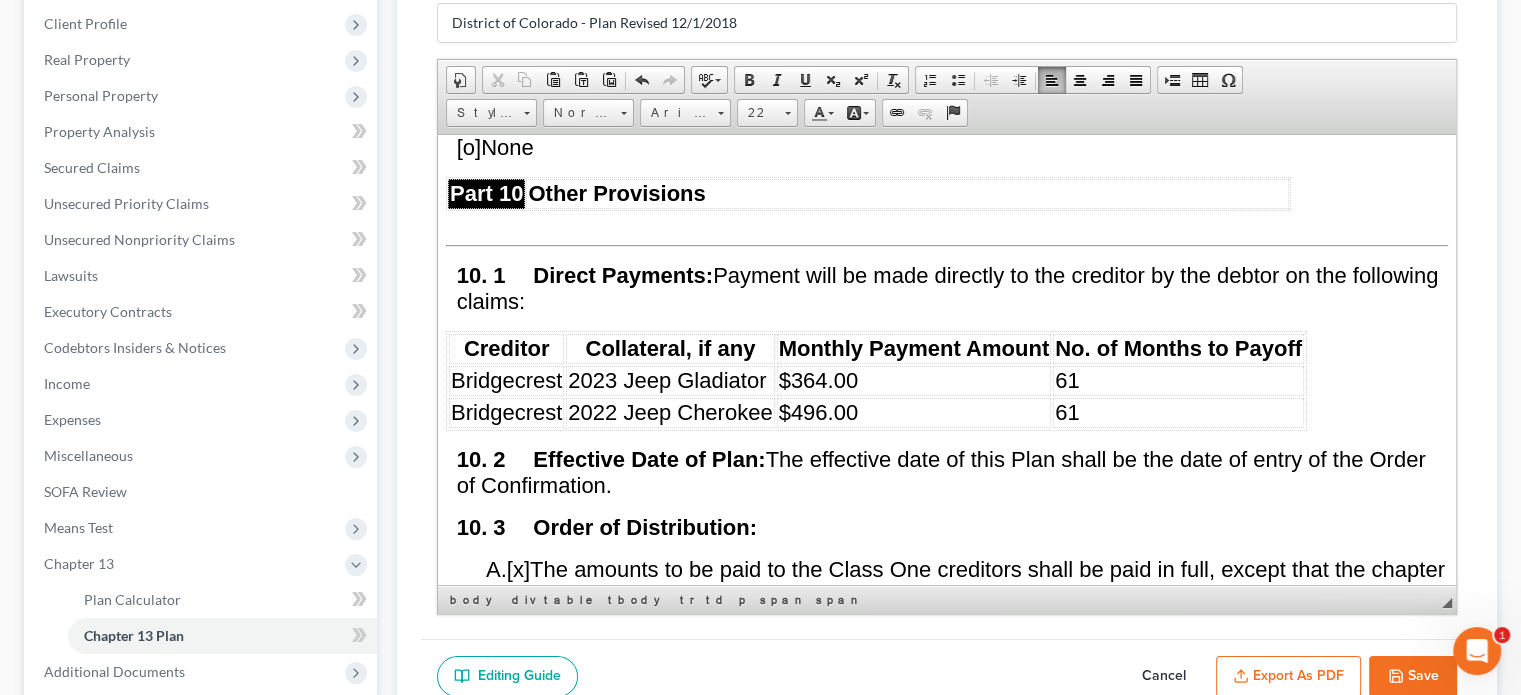 scroll, scrollTop: 9700, scrollLeft: 0, axis: vertical 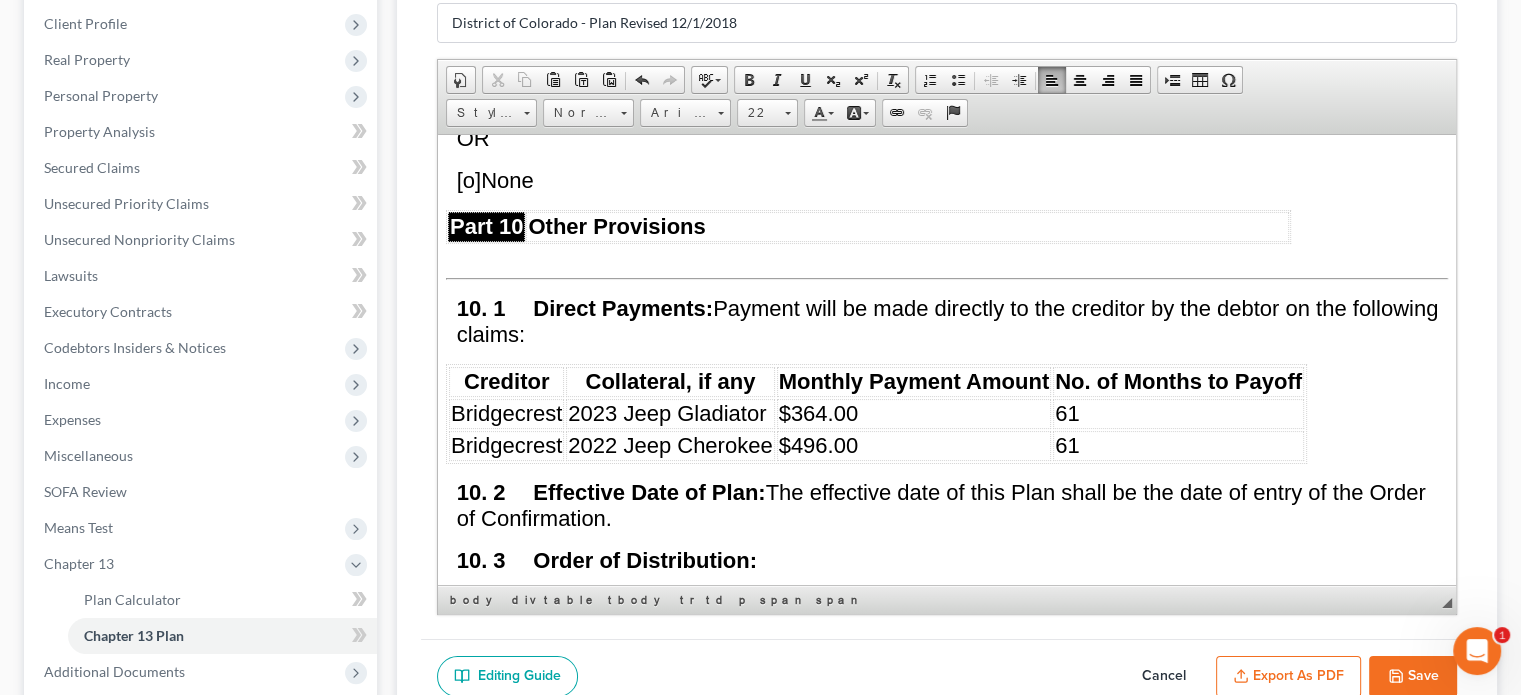 click on "61" at bounding box center (1178, 413) 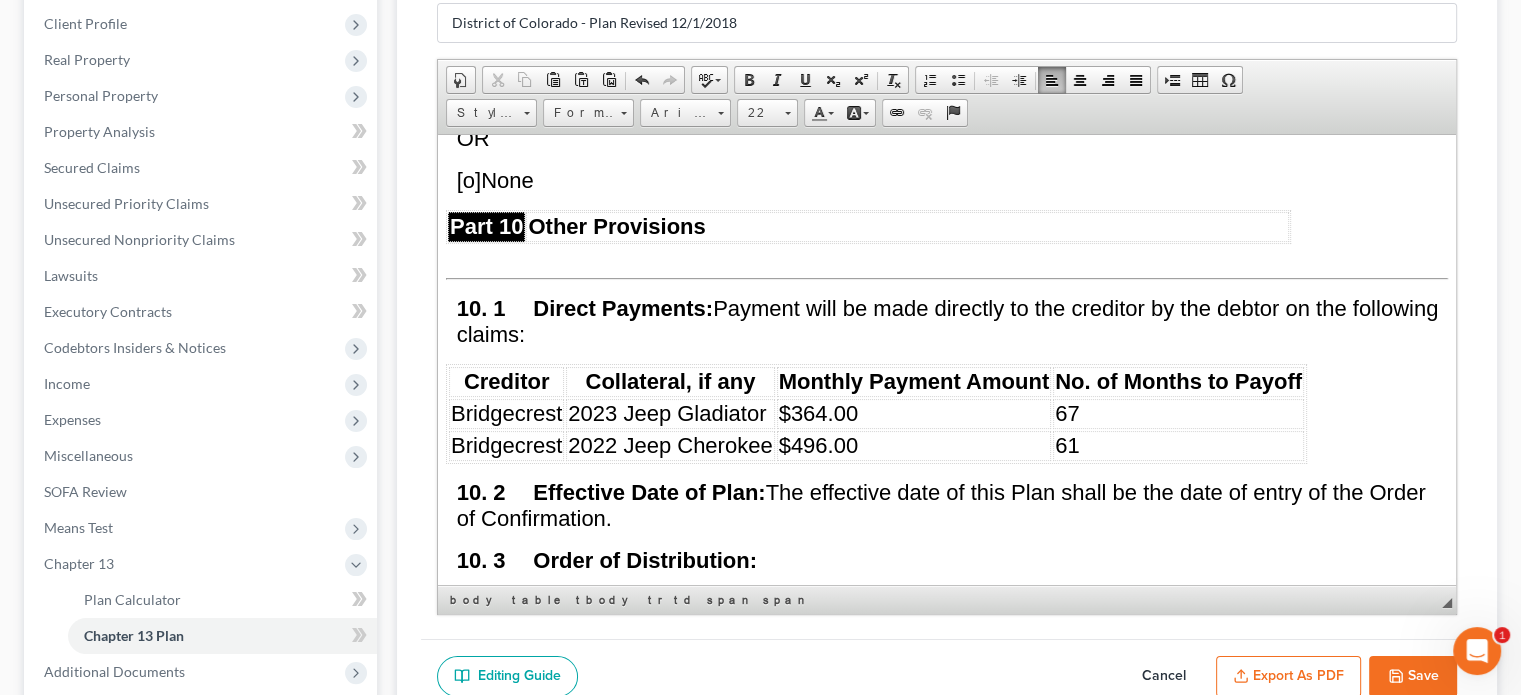 drag, startPoint x: 1077, startPoint y: 296, endPoint x: 1074, endPoint y: 307, distance: 11.401754 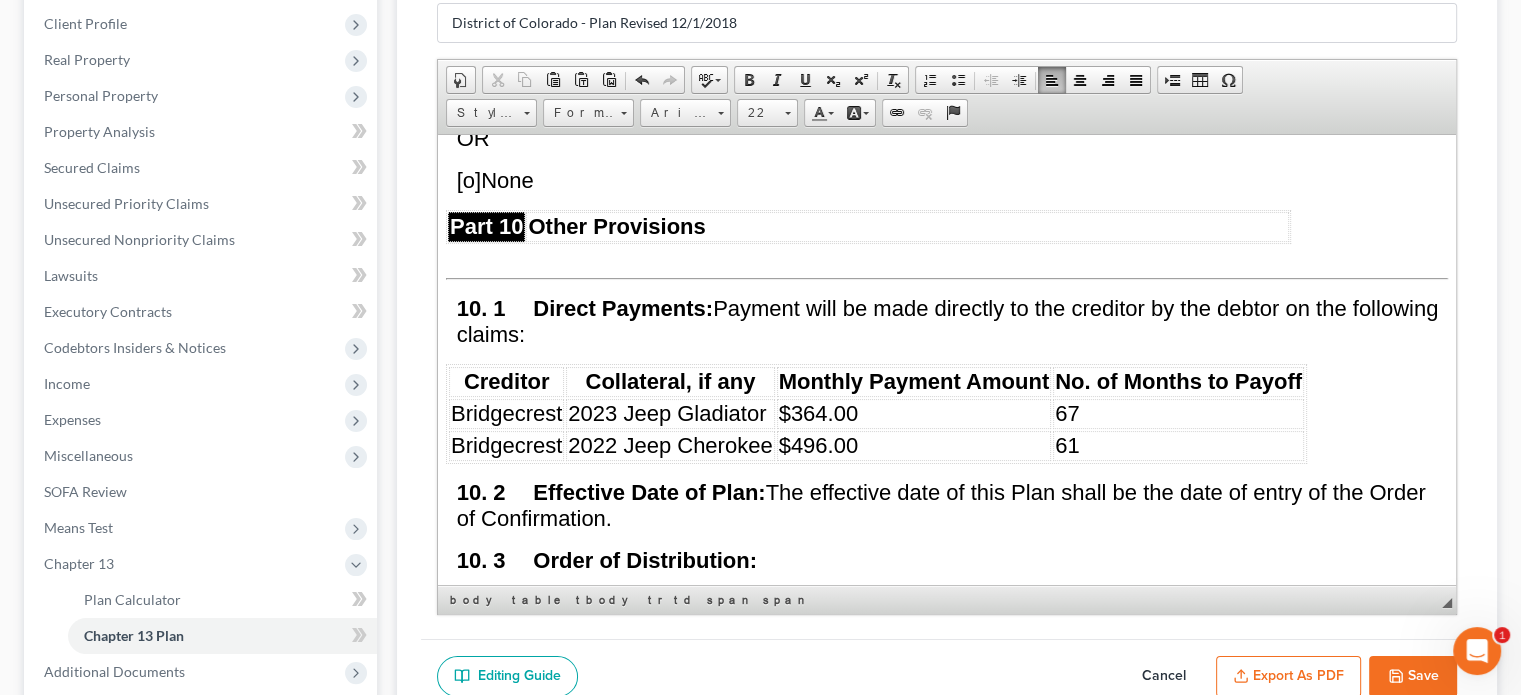 click on "61" at bounding box center (1178, 445) 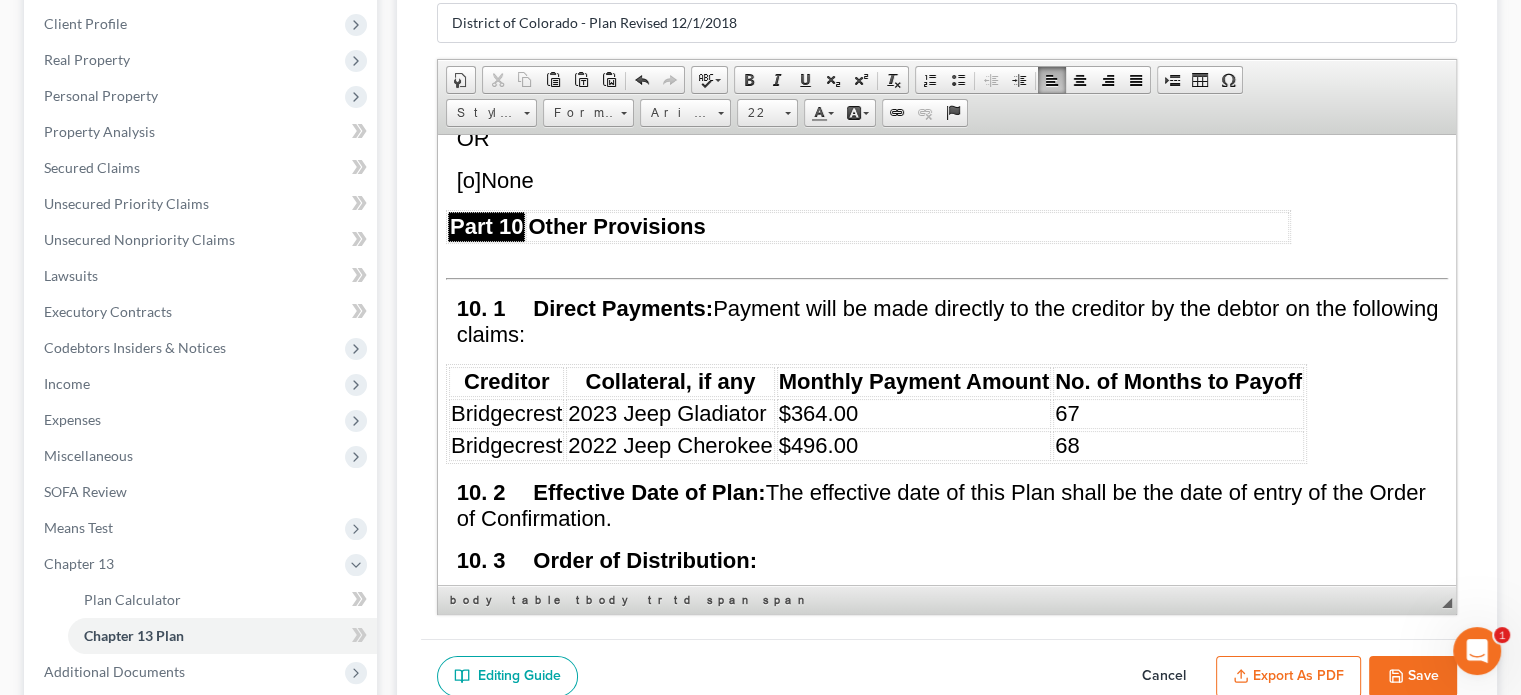 click on "$364.00" at bounding box center [819, 412] 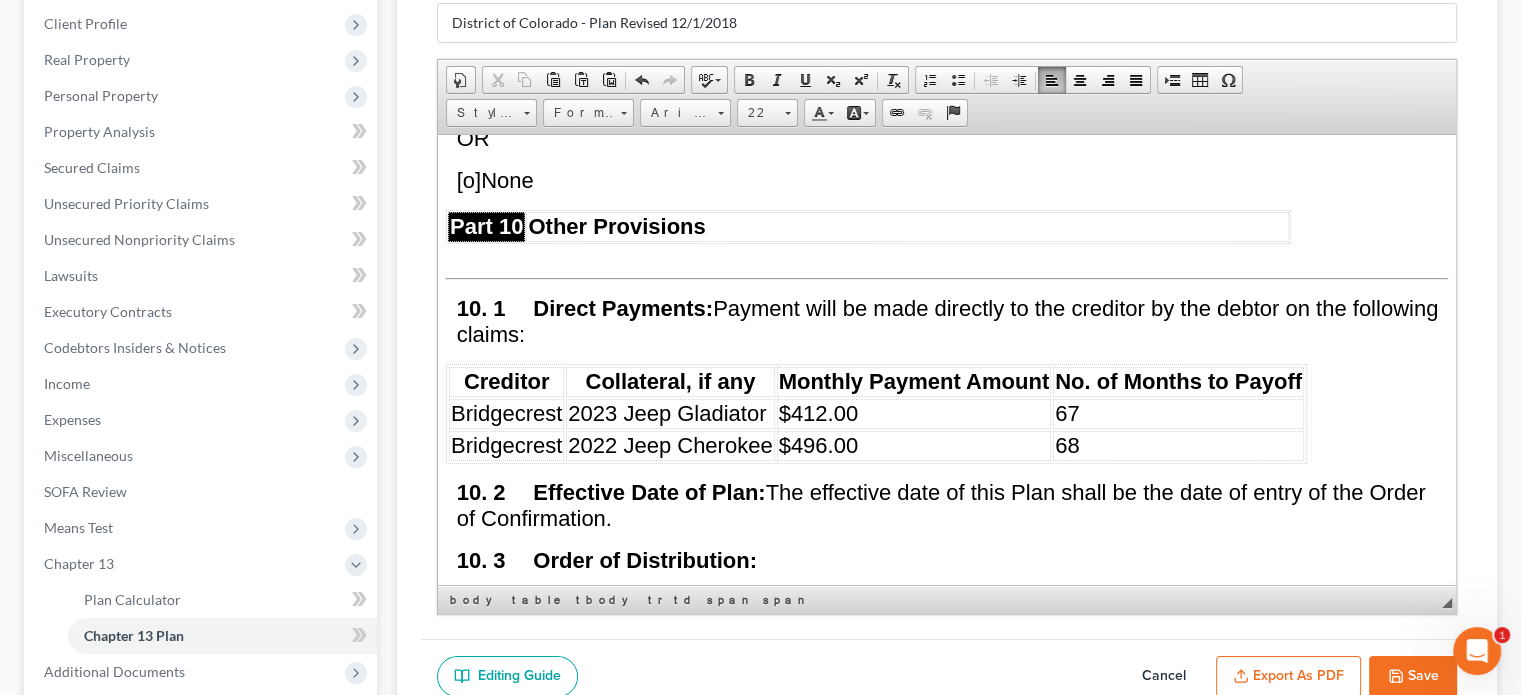click on "$496.00" at bounding box center (819, 444) 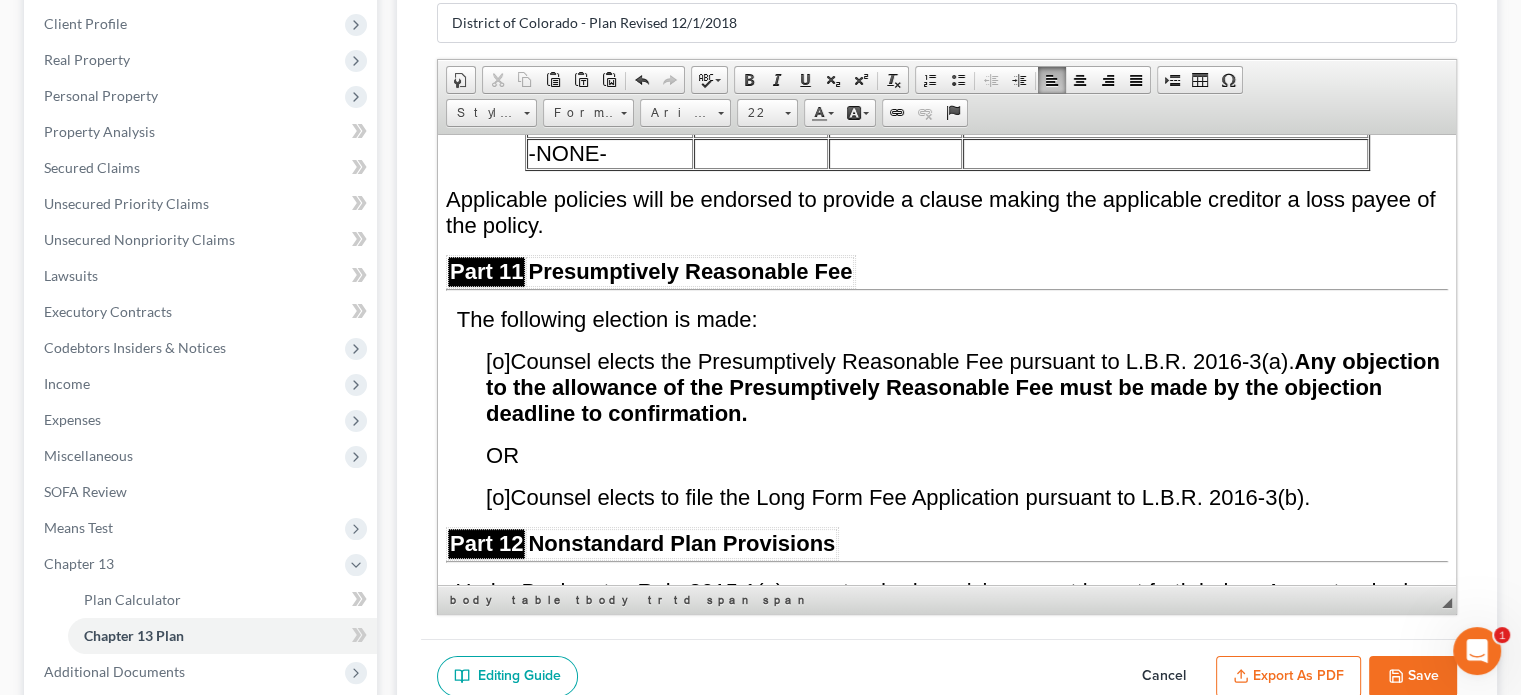 scroll, scrollTop: 11500, scrollLeft: 0, axis: vertical 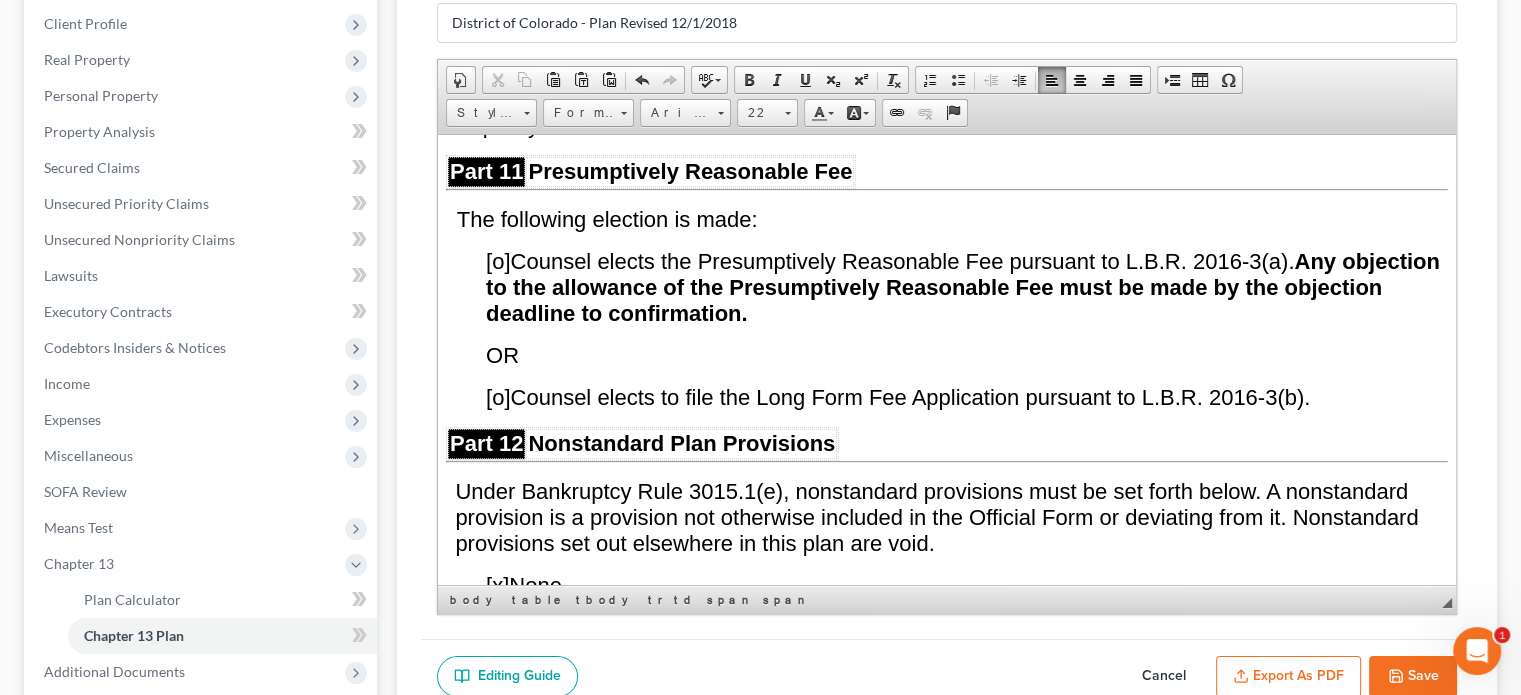 click on "[o]" at bounding box center [498, 396] 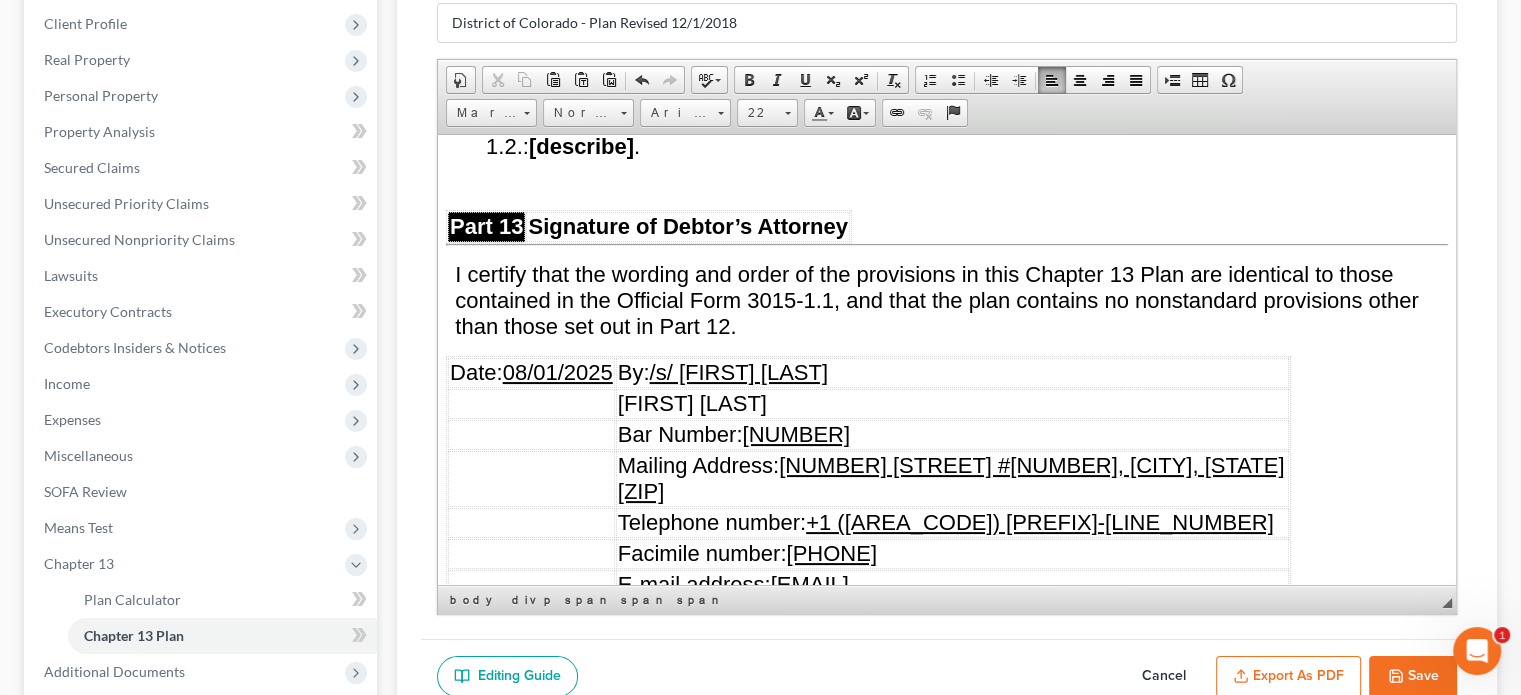scroll, scrollTop: 12100, scrollLeft: 0, axis: vertical 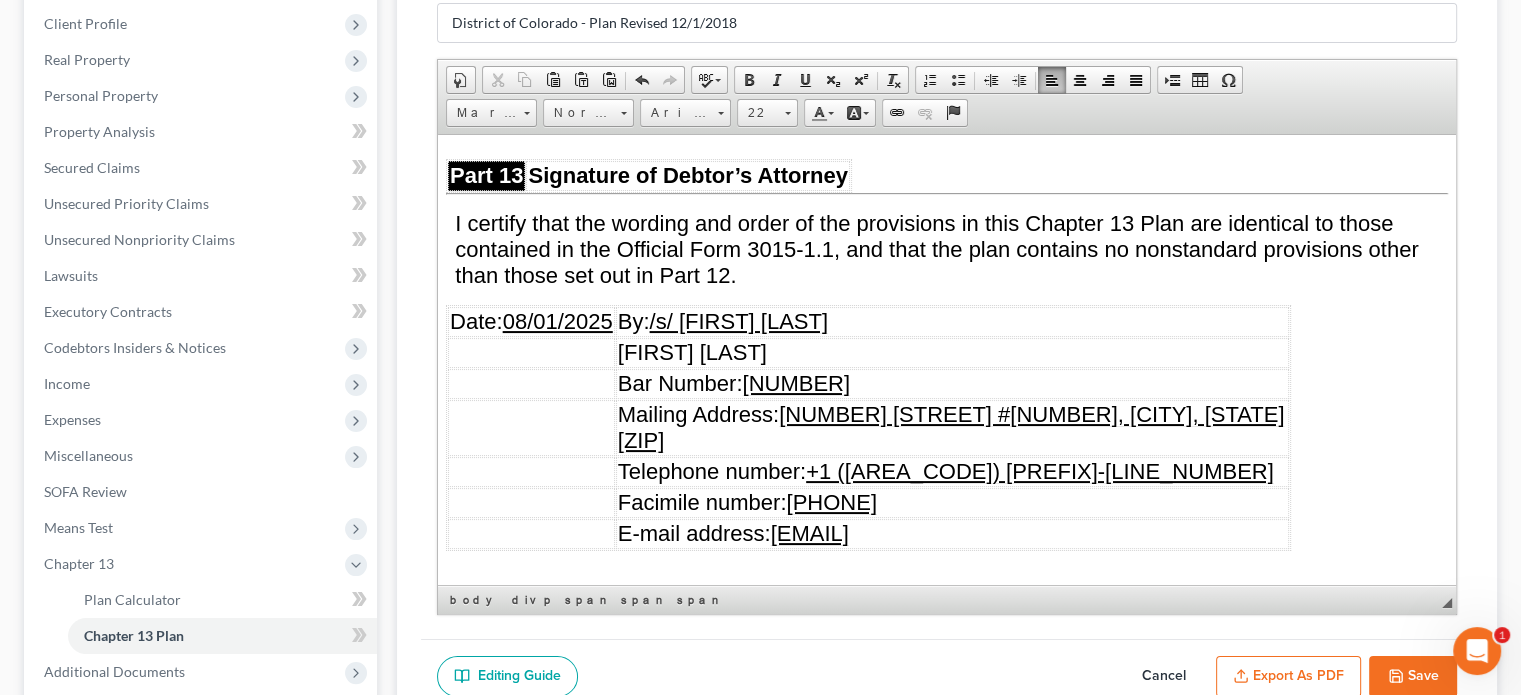 click on "08/01/2025" at bounding box center [558, 320] 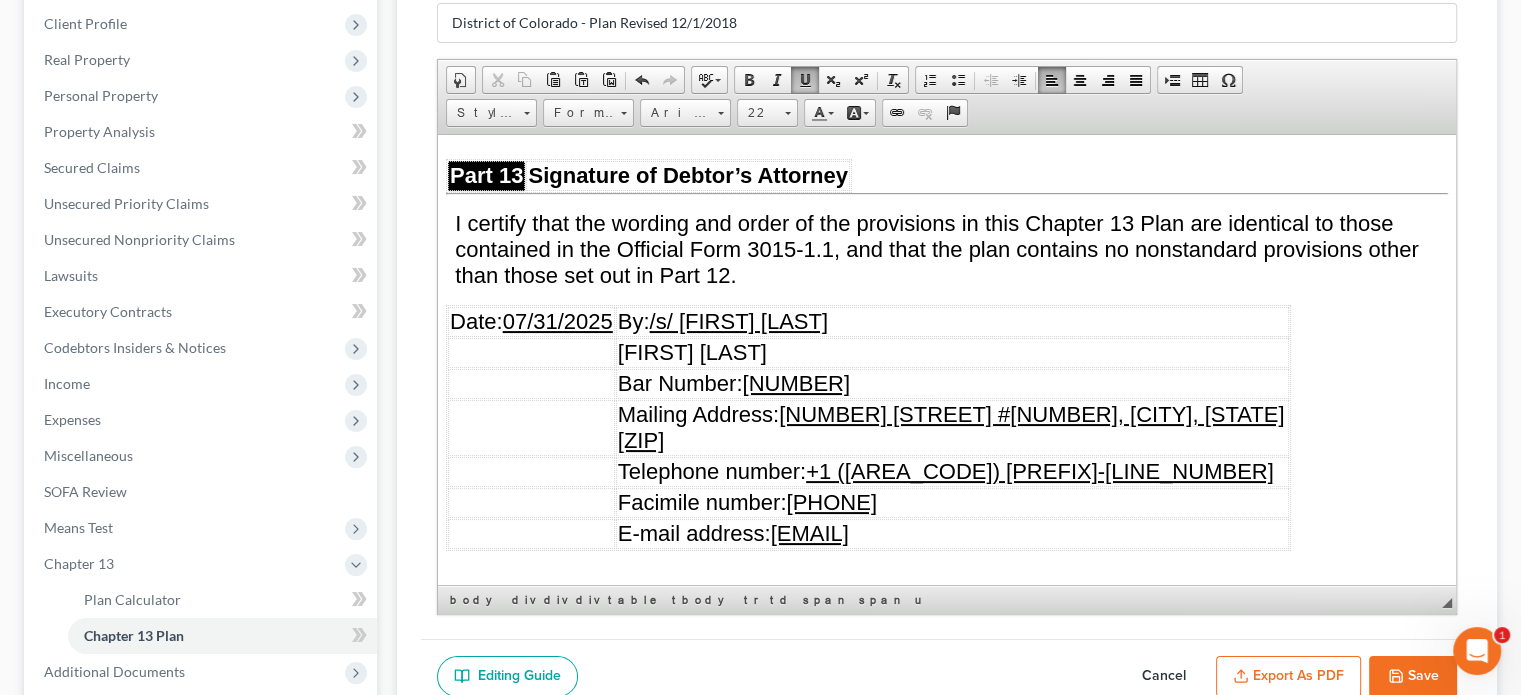 click on "08/01/2025" at bounding box center (558, 757) 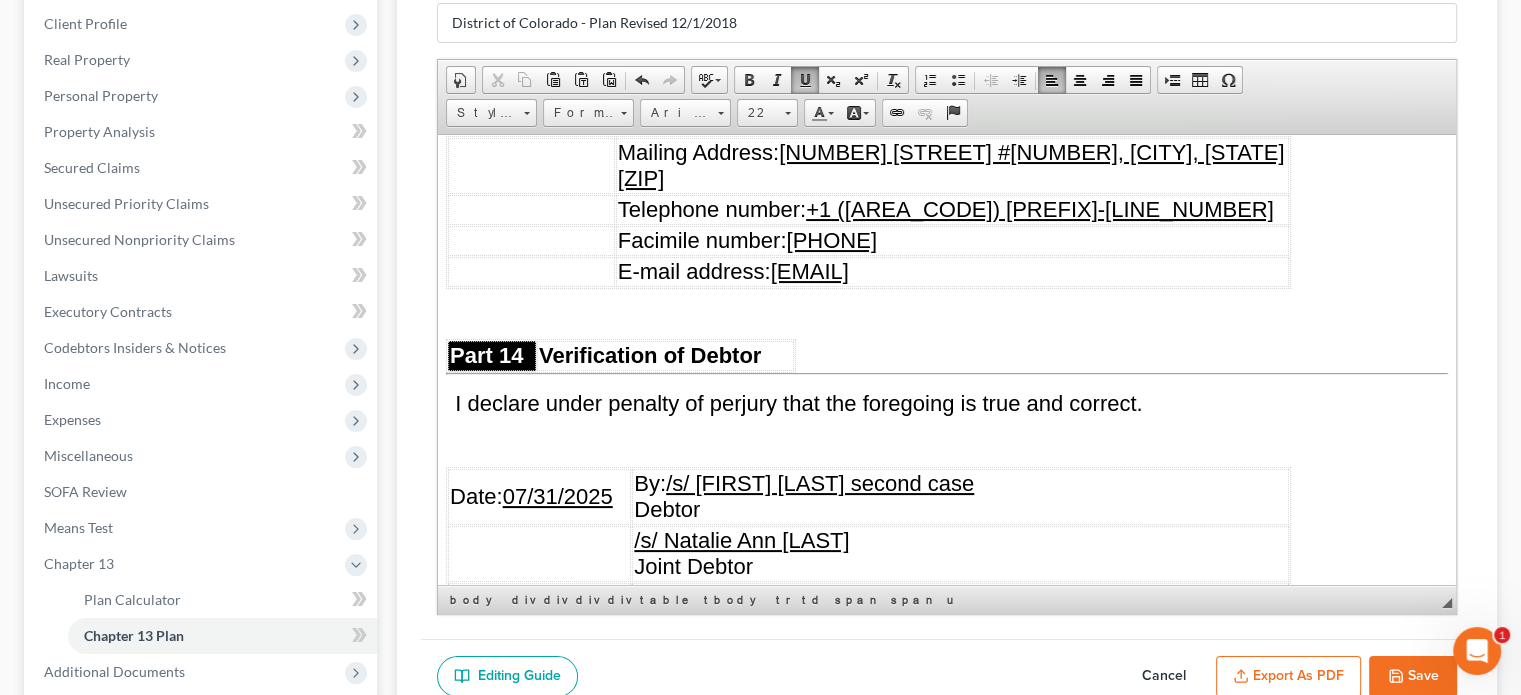 scroll, scrollTop: 12392, scrollLeft: 0, axis: vertical 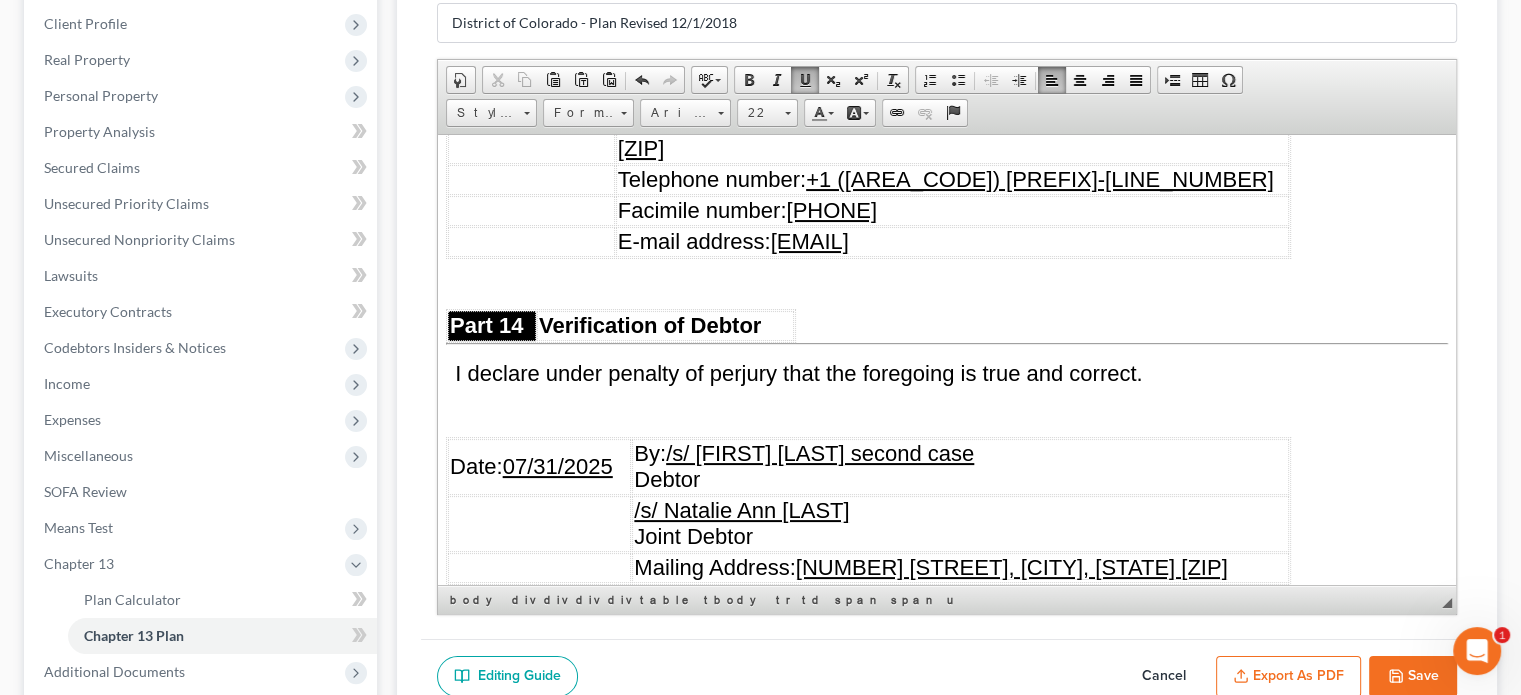 click on "Save" at bounding box center (1413, 677) 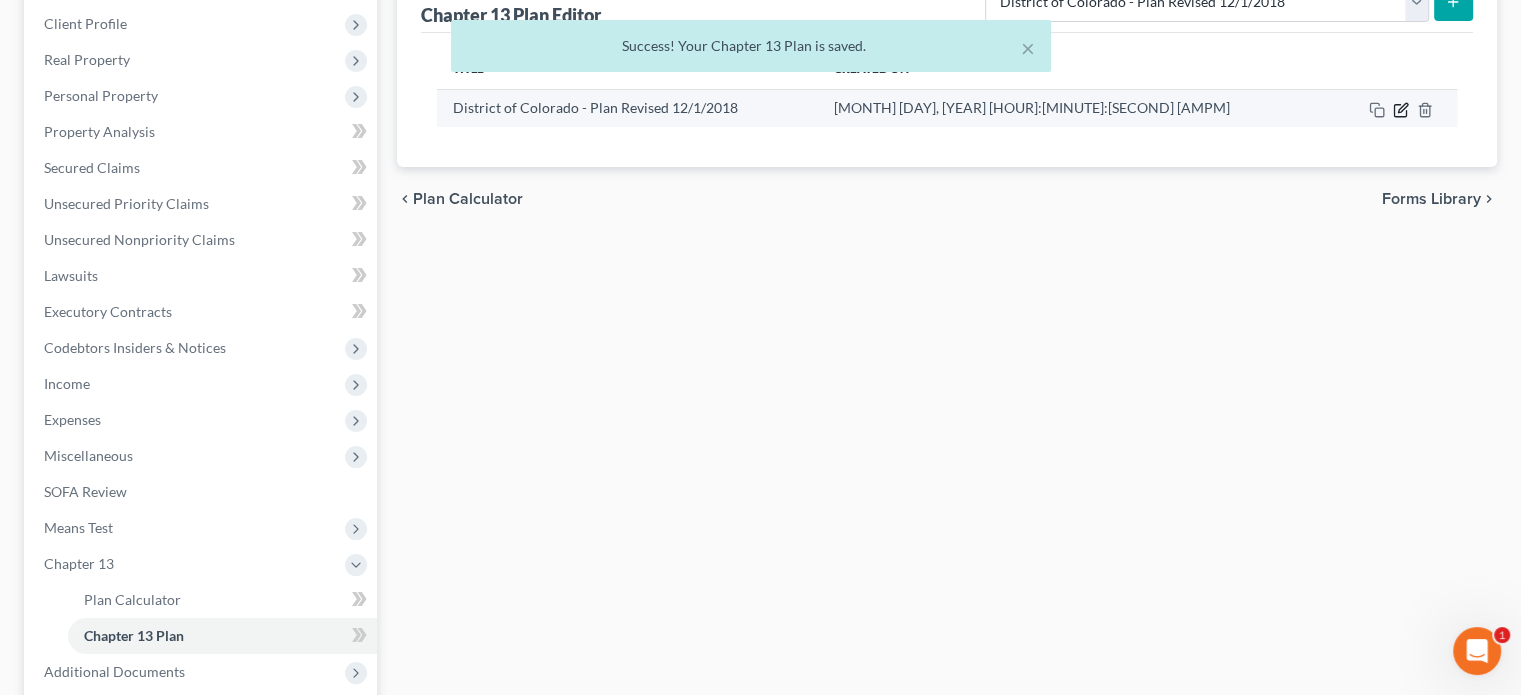 click 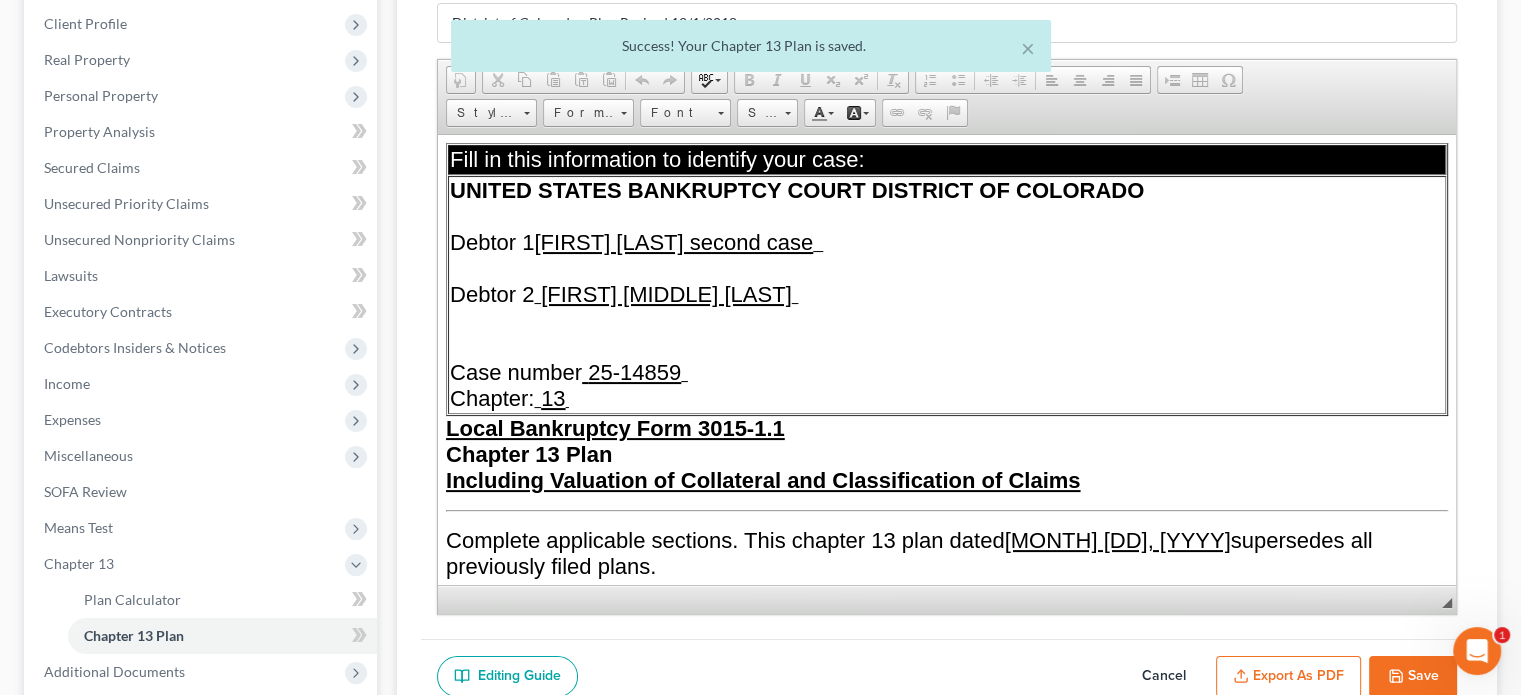 scroll, scrollTop: 0, scrollLeft: 0, axis: both 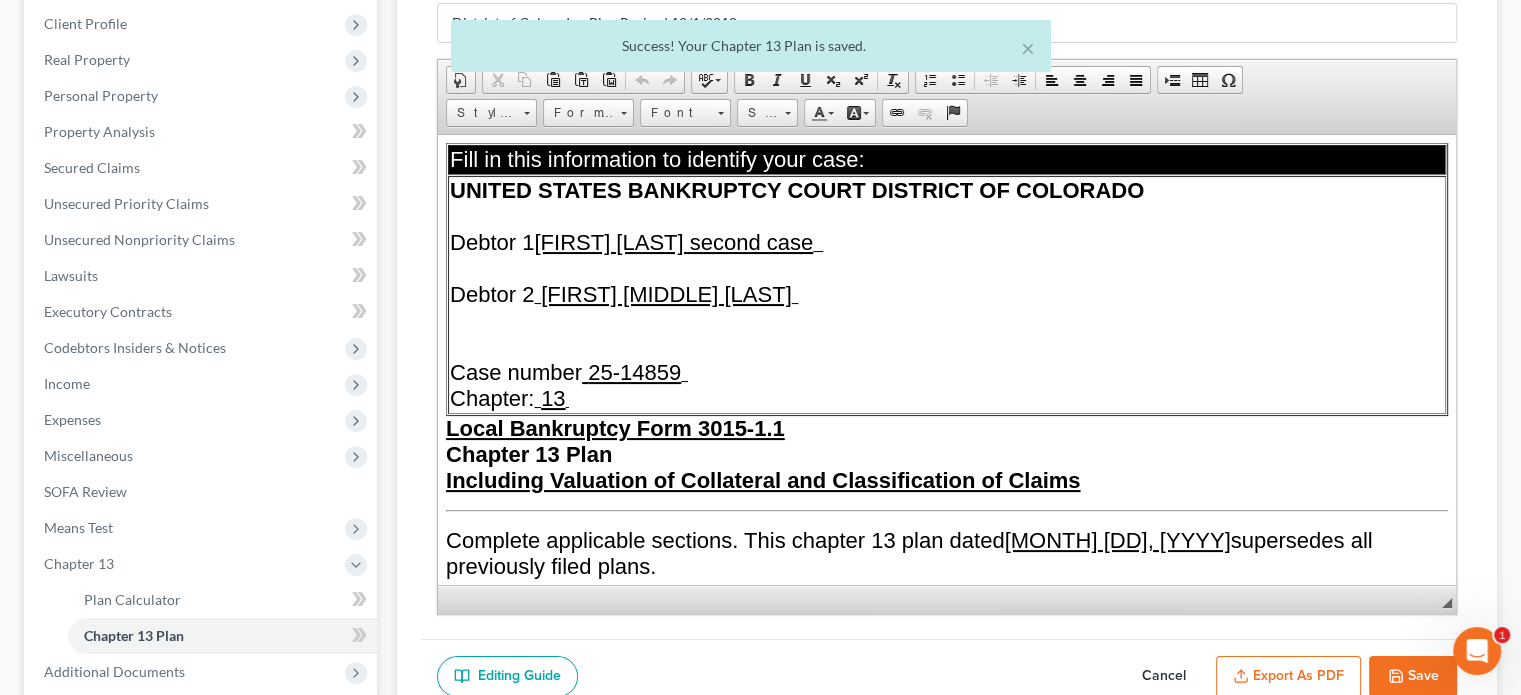 click on "Export as PDF" at bounding box center (1288, 677) 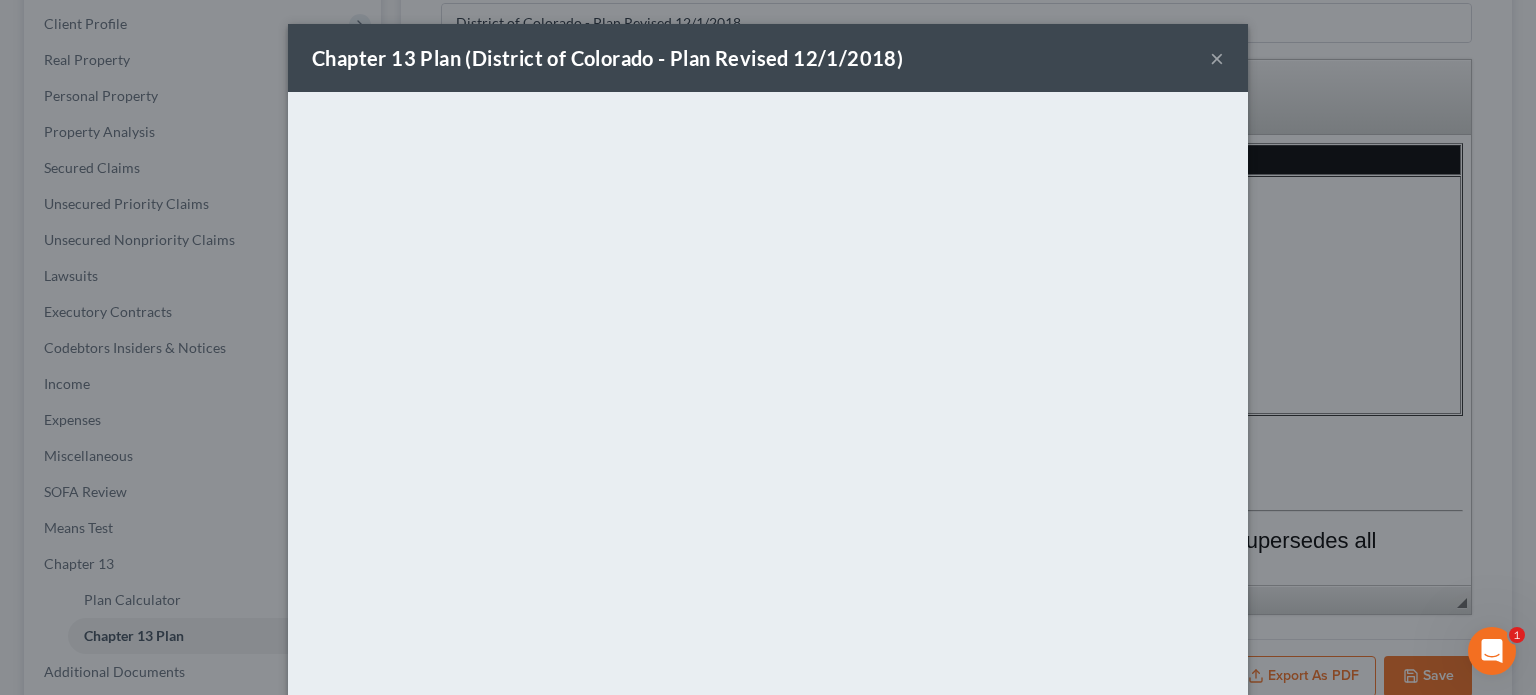 click on "×" at bounding box center [1217, 58] 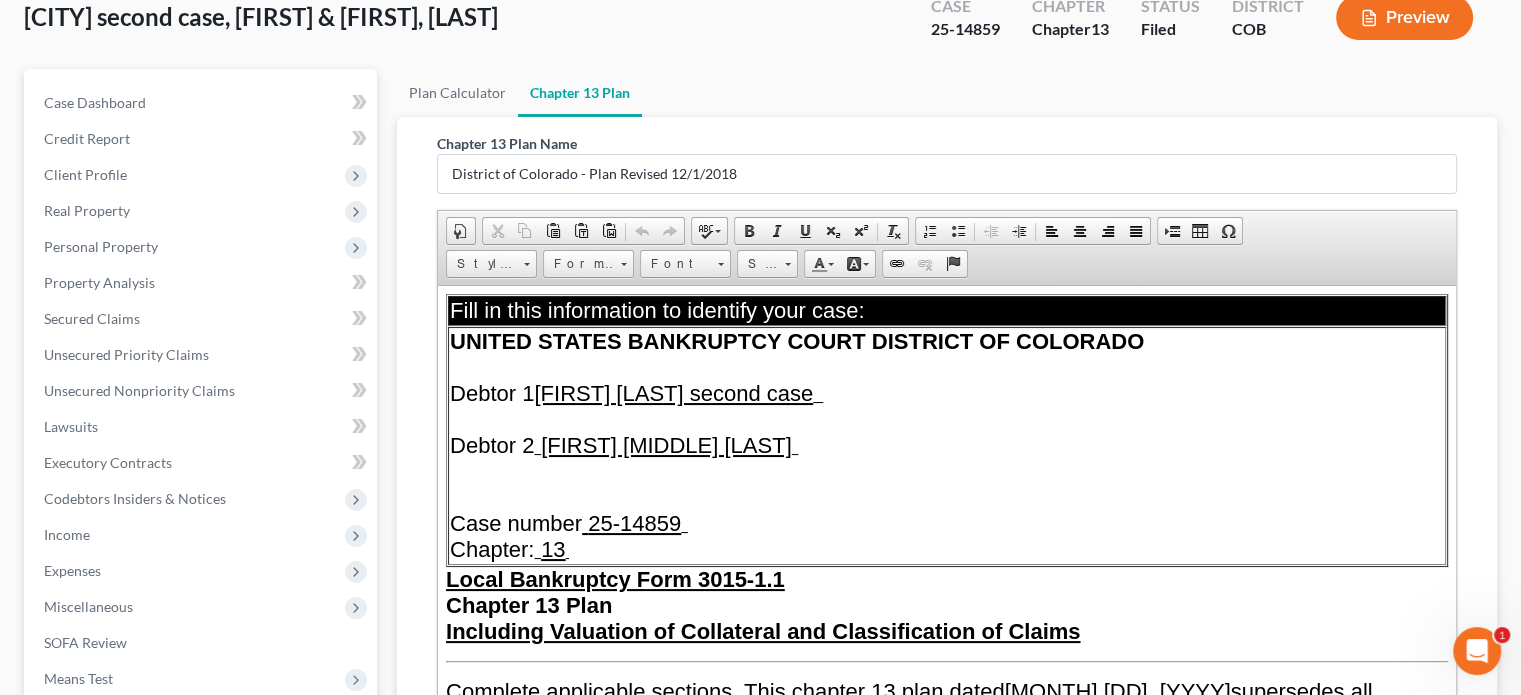 scroll, scrollTop: 0, scrollLeft: 0, axis: both 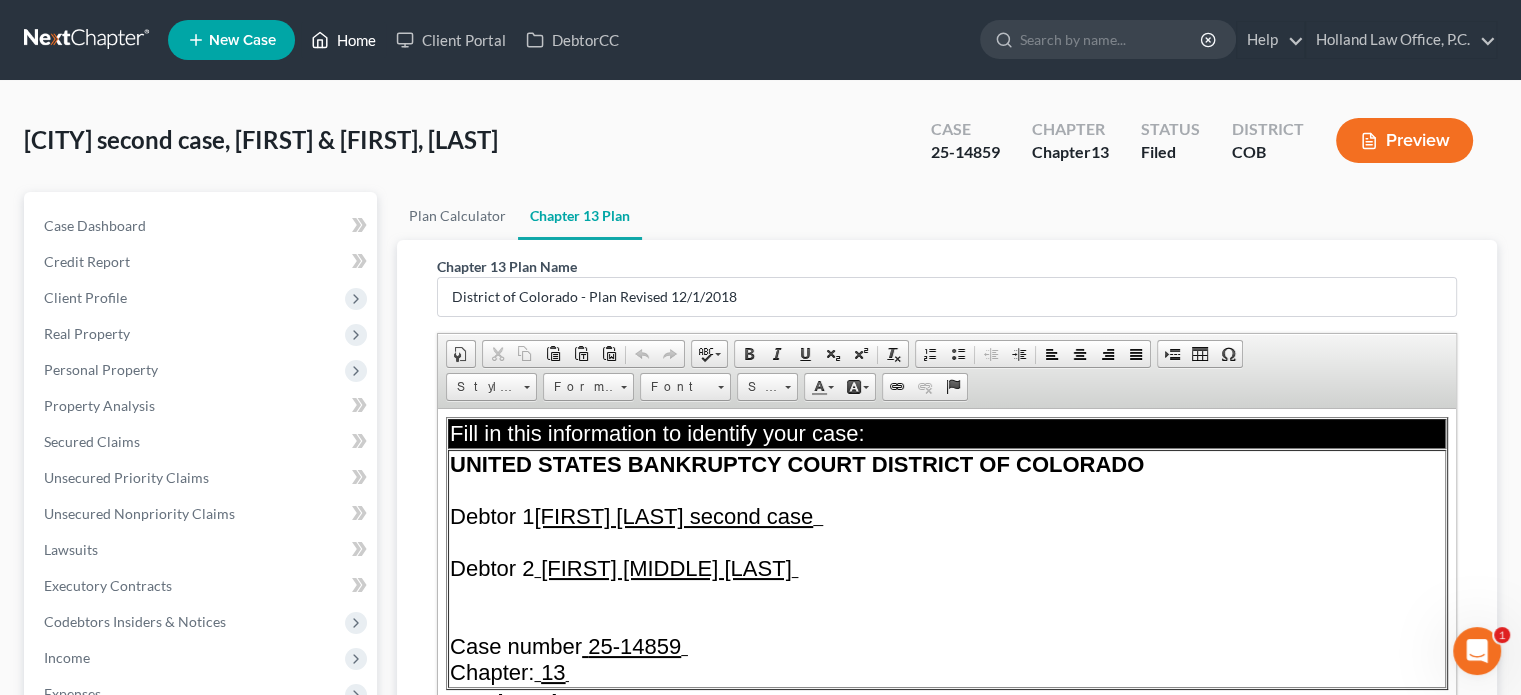 click on "Home" at bounding box center (343, 40) 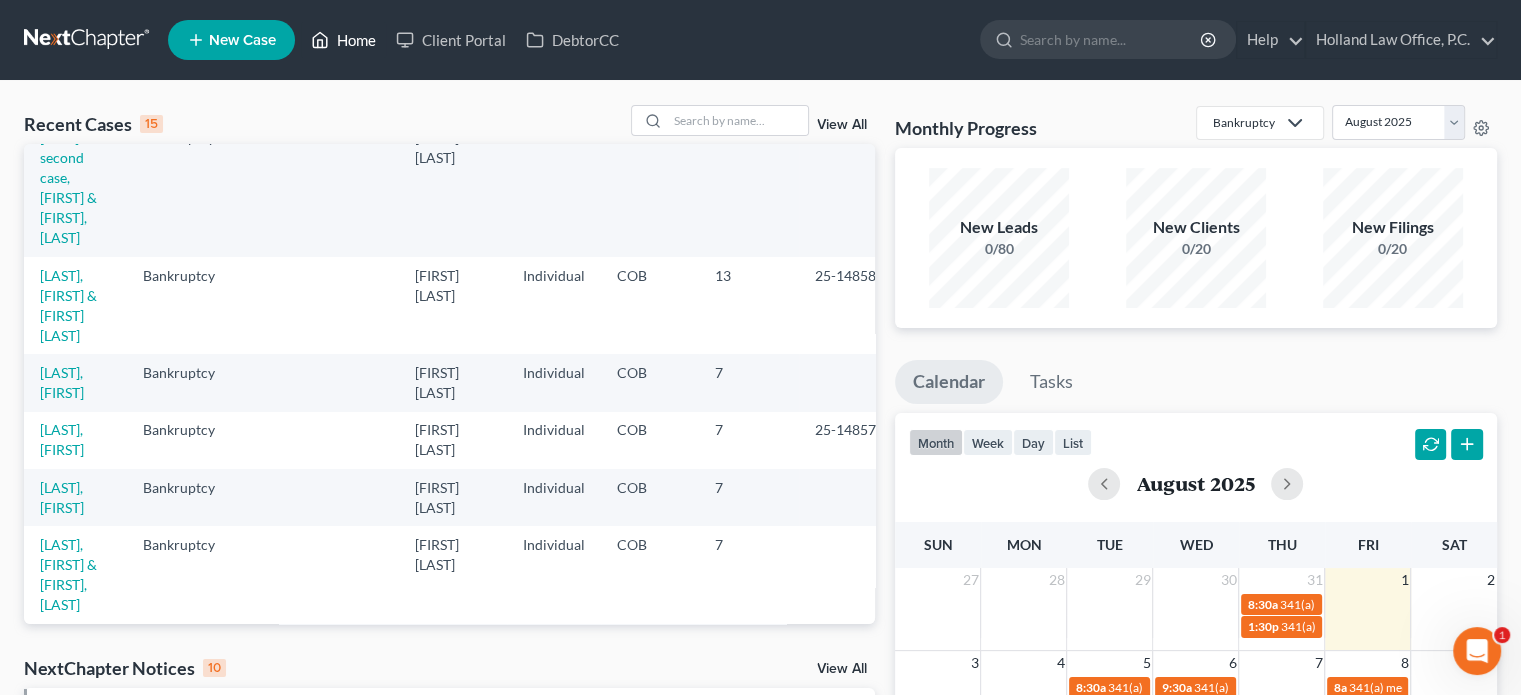 scroll, scrollTop: 100, scrollLeft: 0, axis: vertical 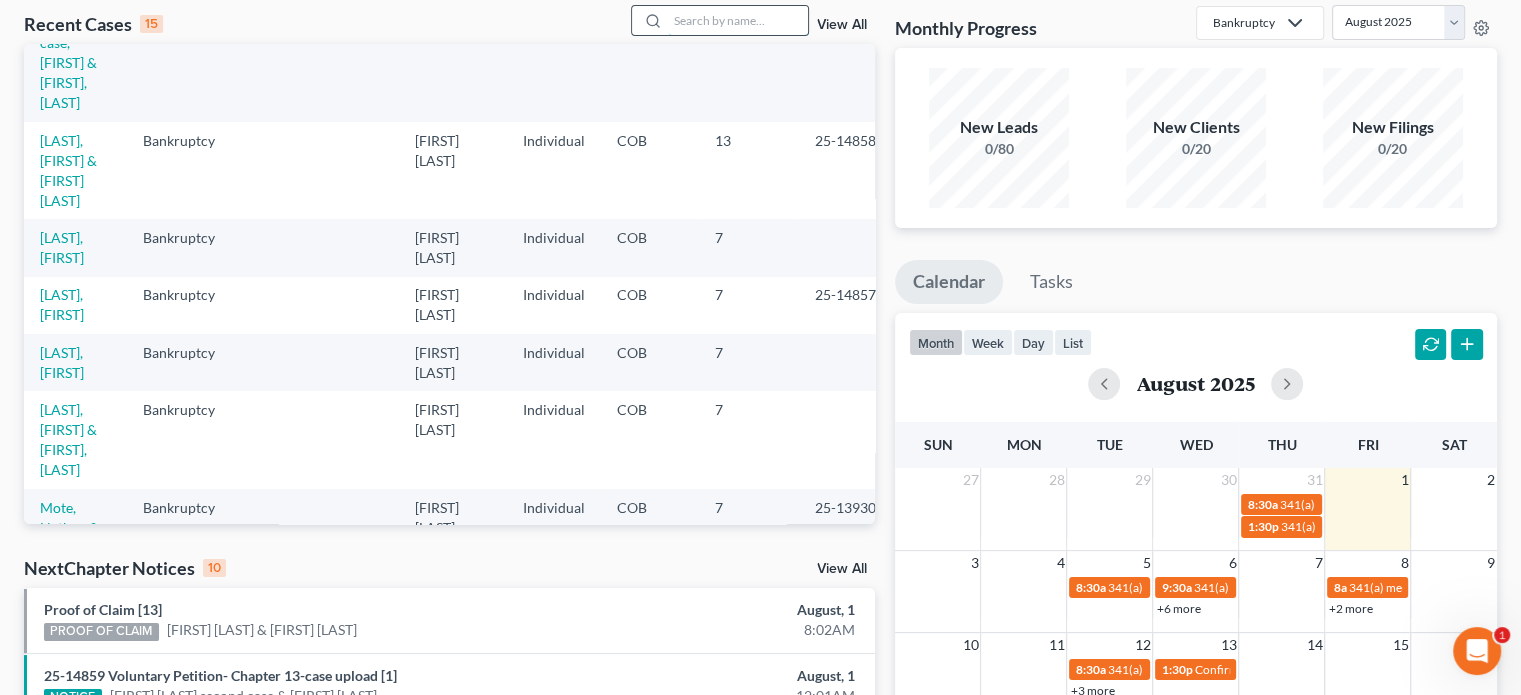 click at bounding box center (738, 20) 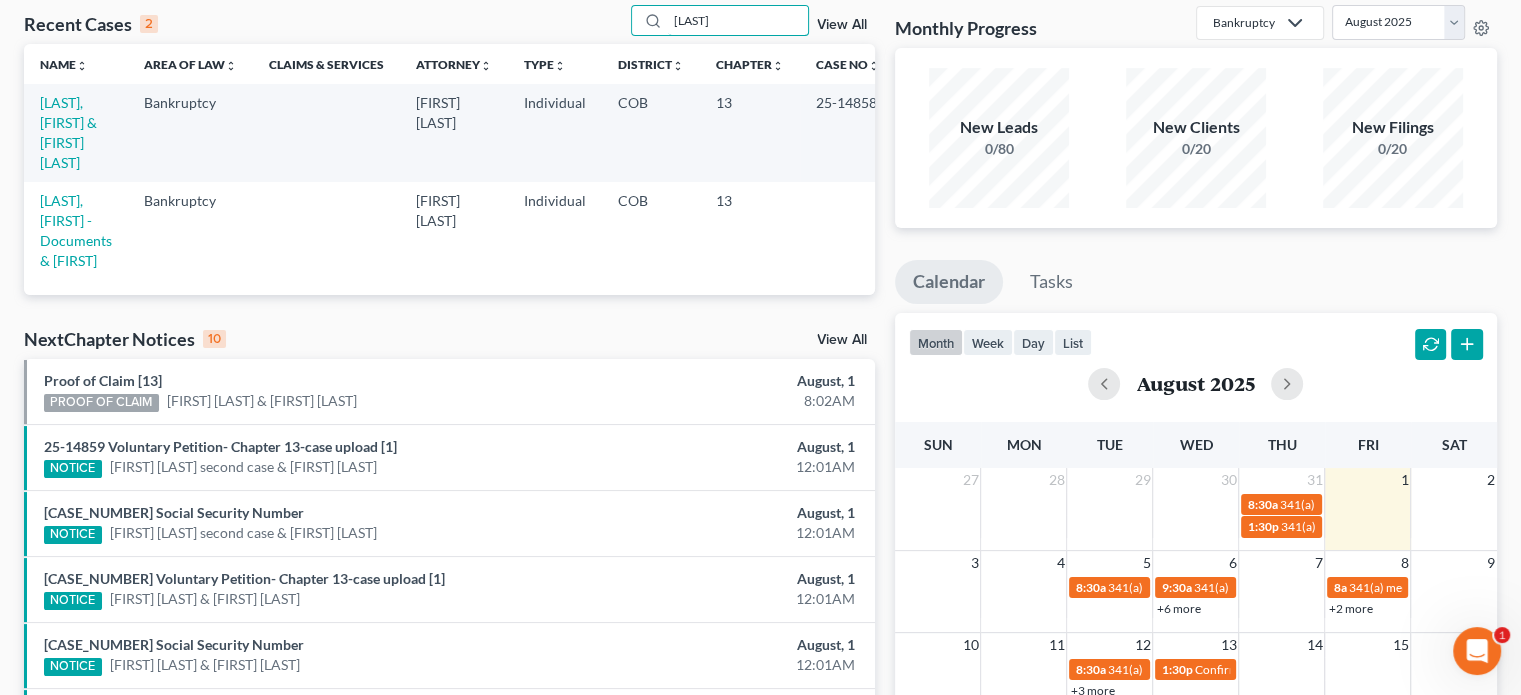 scroll, scrollTop: 0, scrollLeft: 0, axis: both 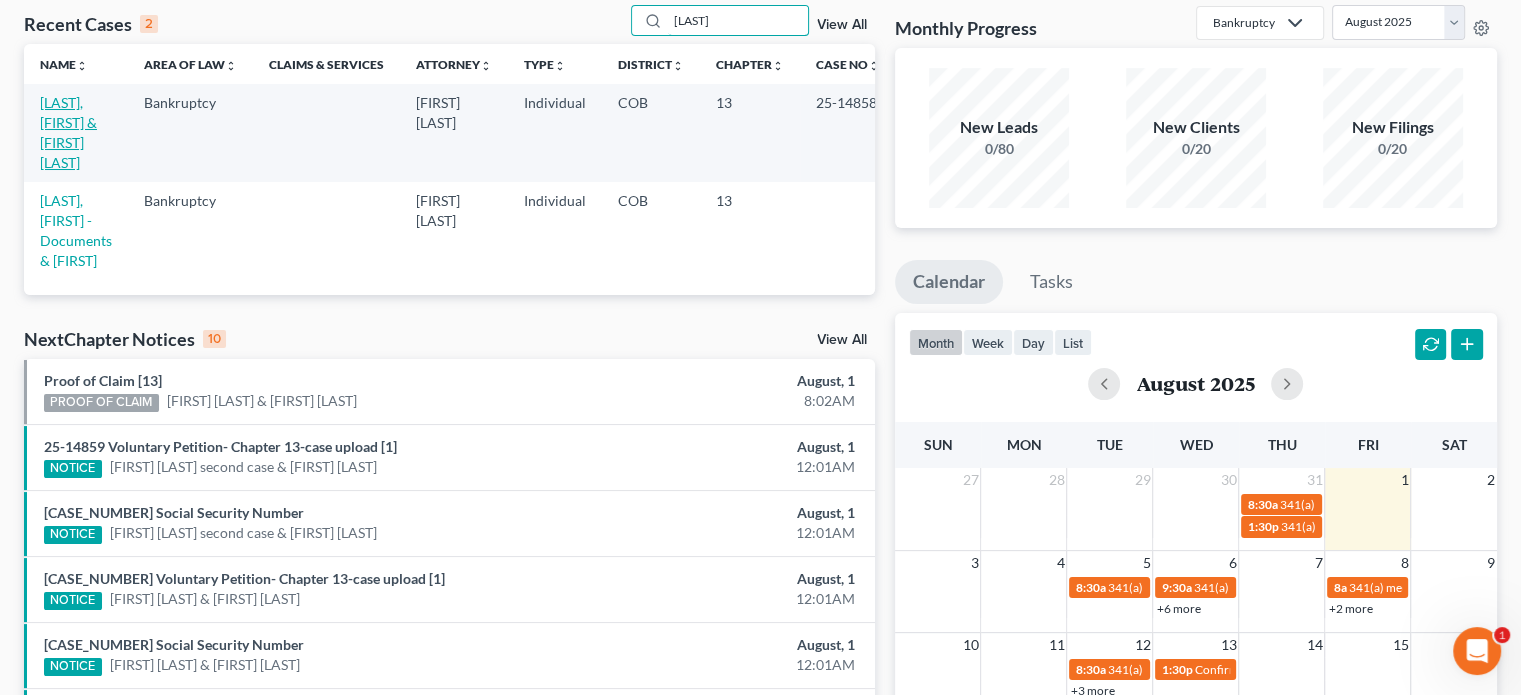 type on "[LAST]" 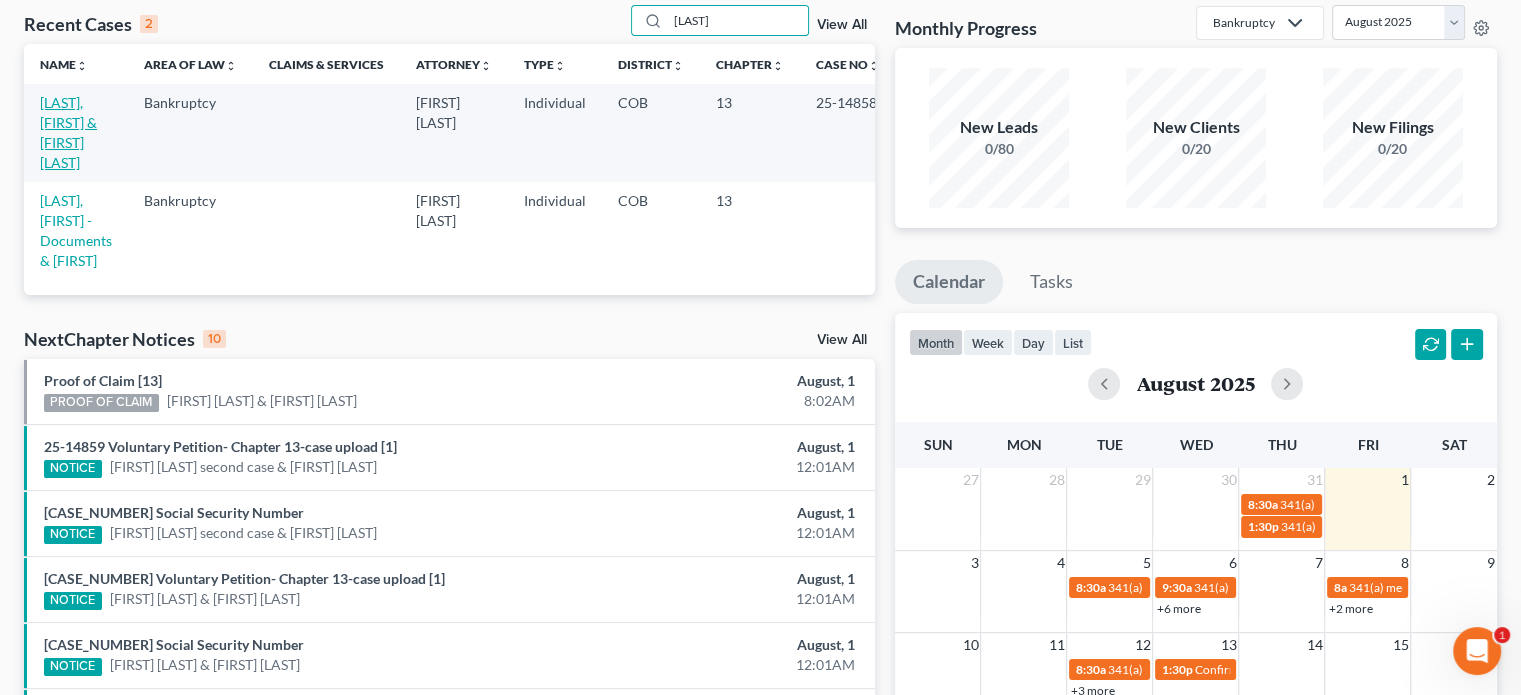 click on "[LAST], [FIRST] & [FIRST] [LAST]" at bounding box center (68, 132) 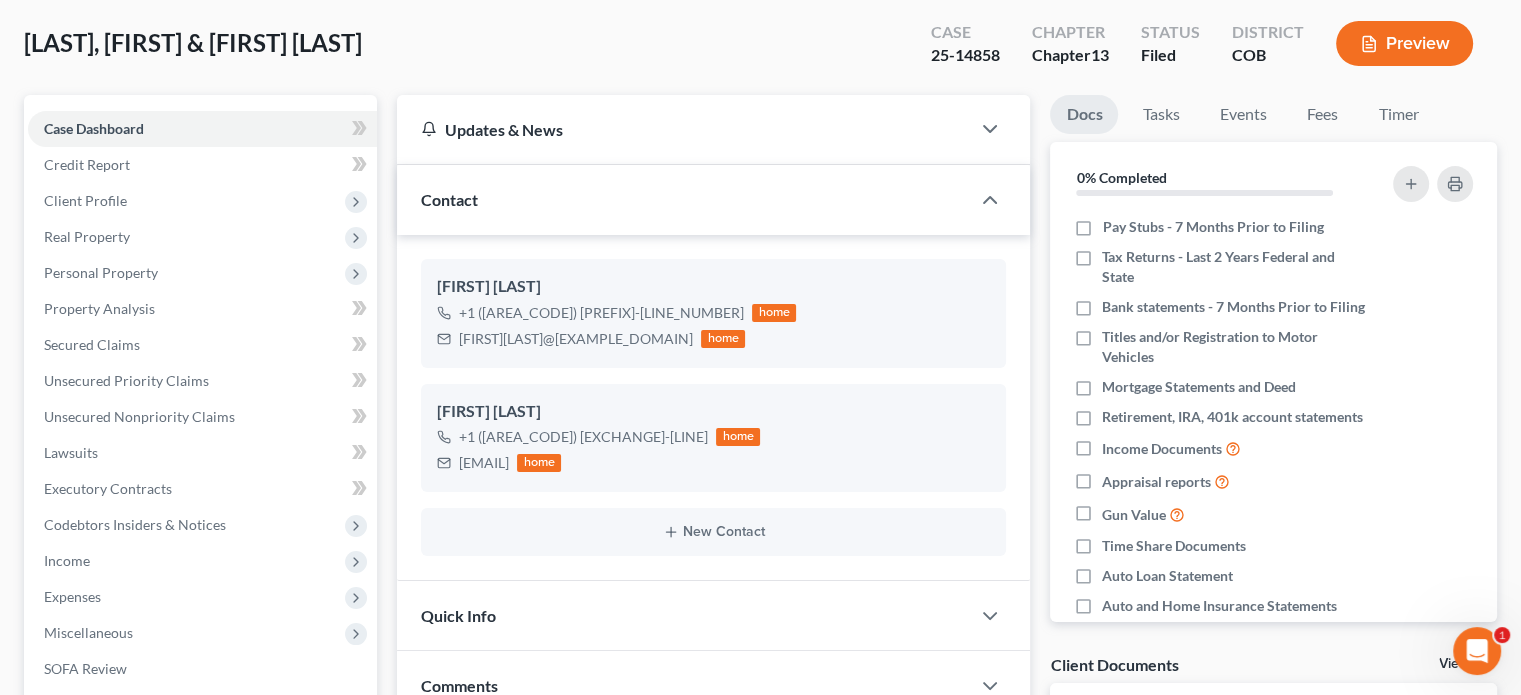 scroll, scrollTop: 400, scrollLeft: 0, axis: vertical 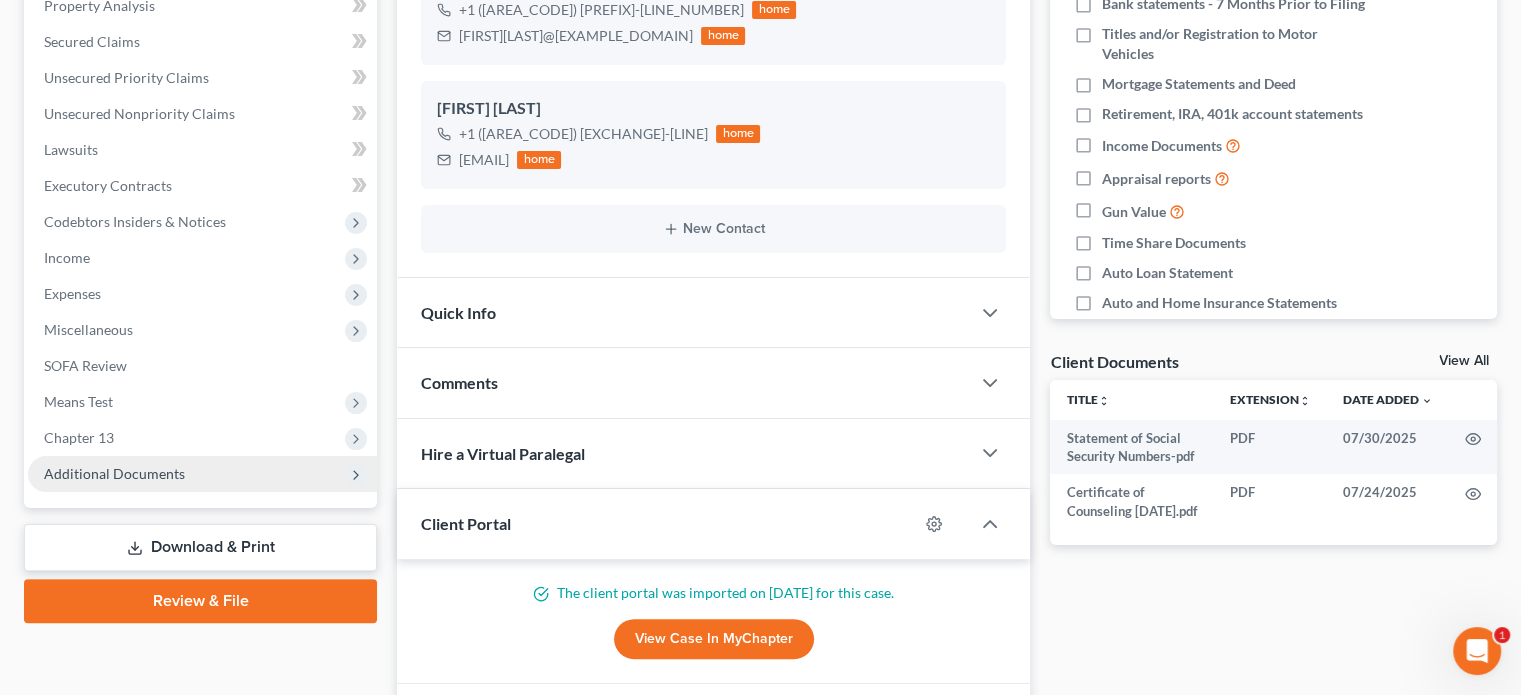 click on "Additional Documents" at bounding box center [114, 473] 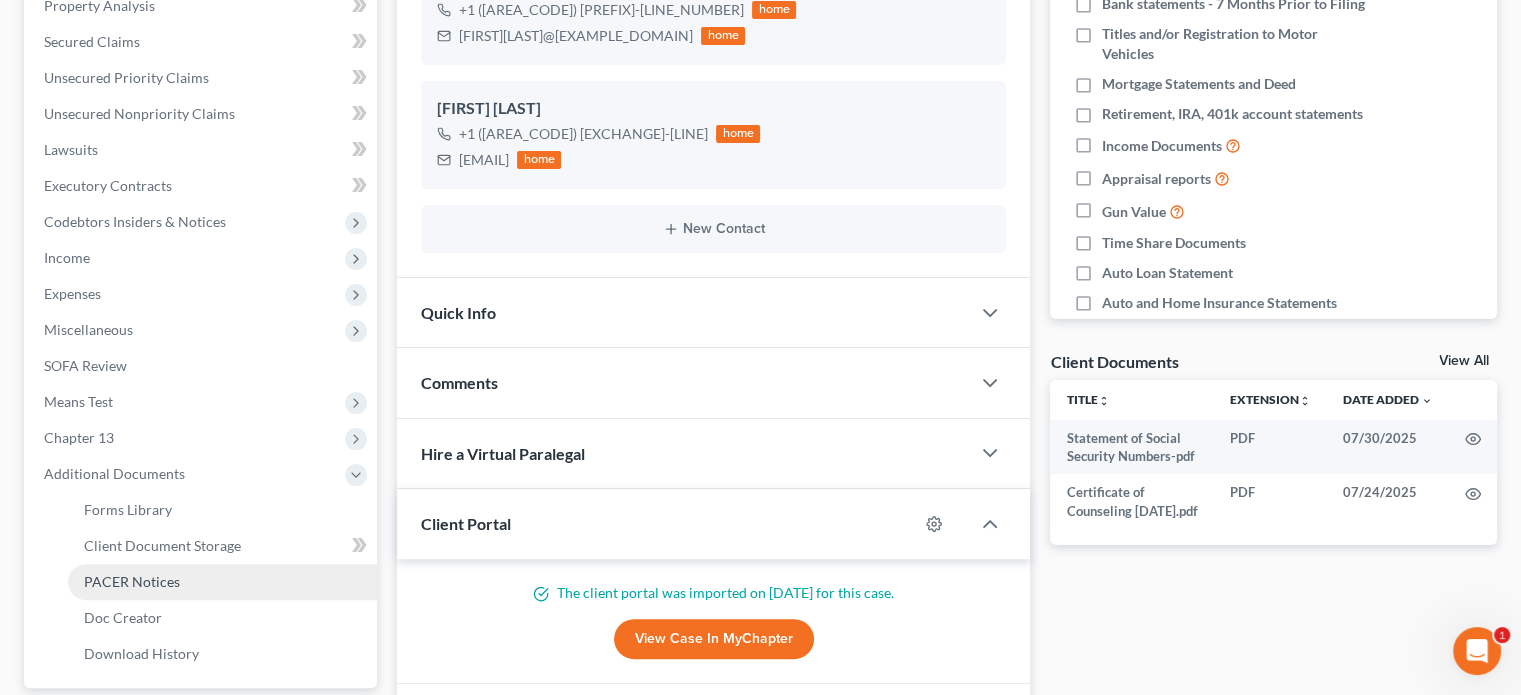 click on "PACER Notices" at bounding box center [222, 582] 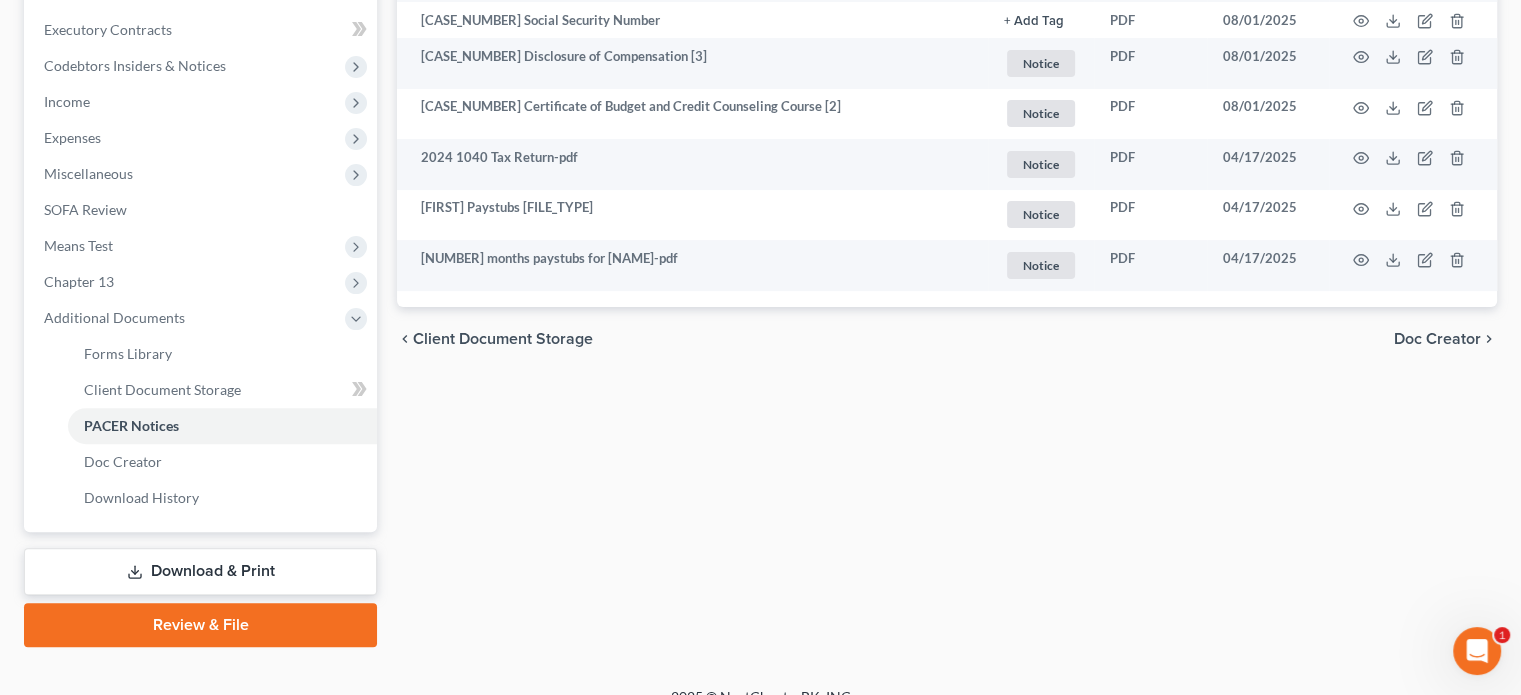 scroll, scrollTop: 582, scrollLeft: 0, axis: vertical 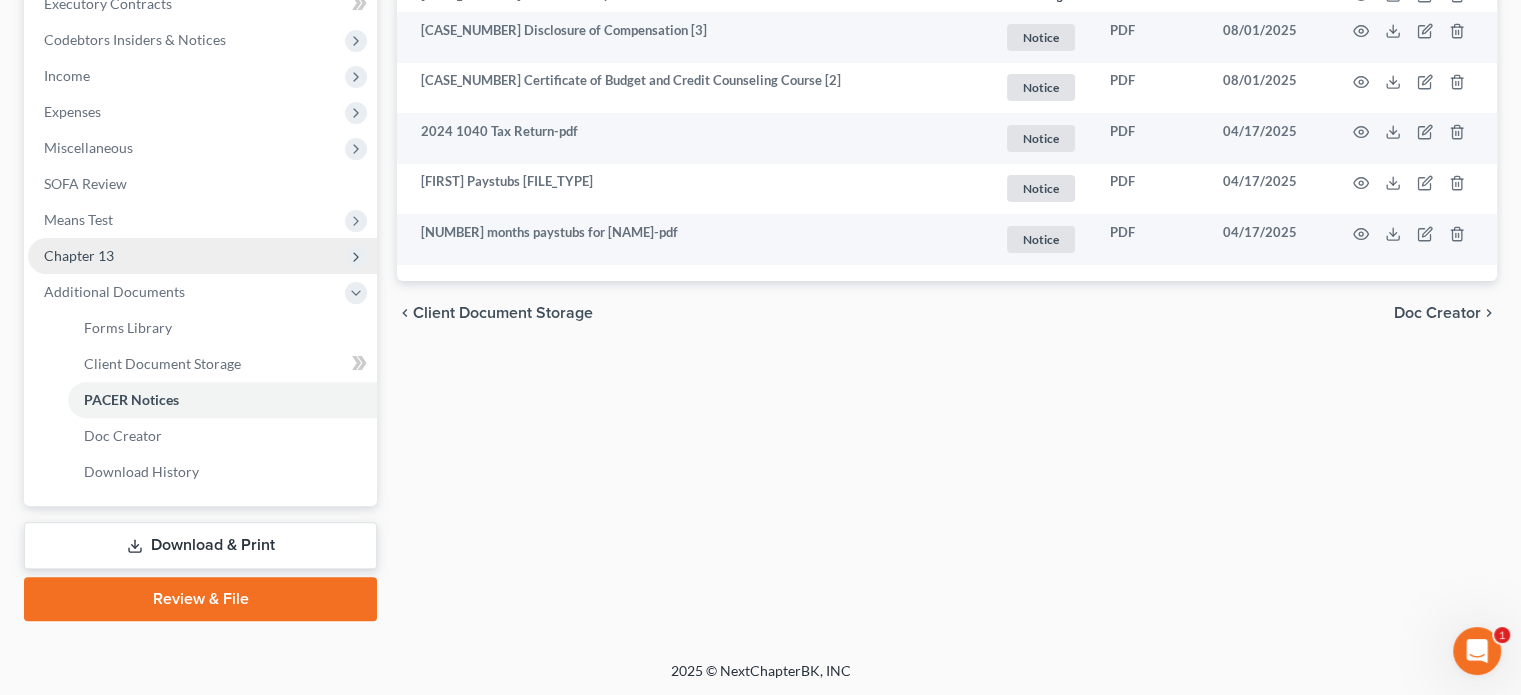 click on "Chapter 13" at bounding box center [79, 255] 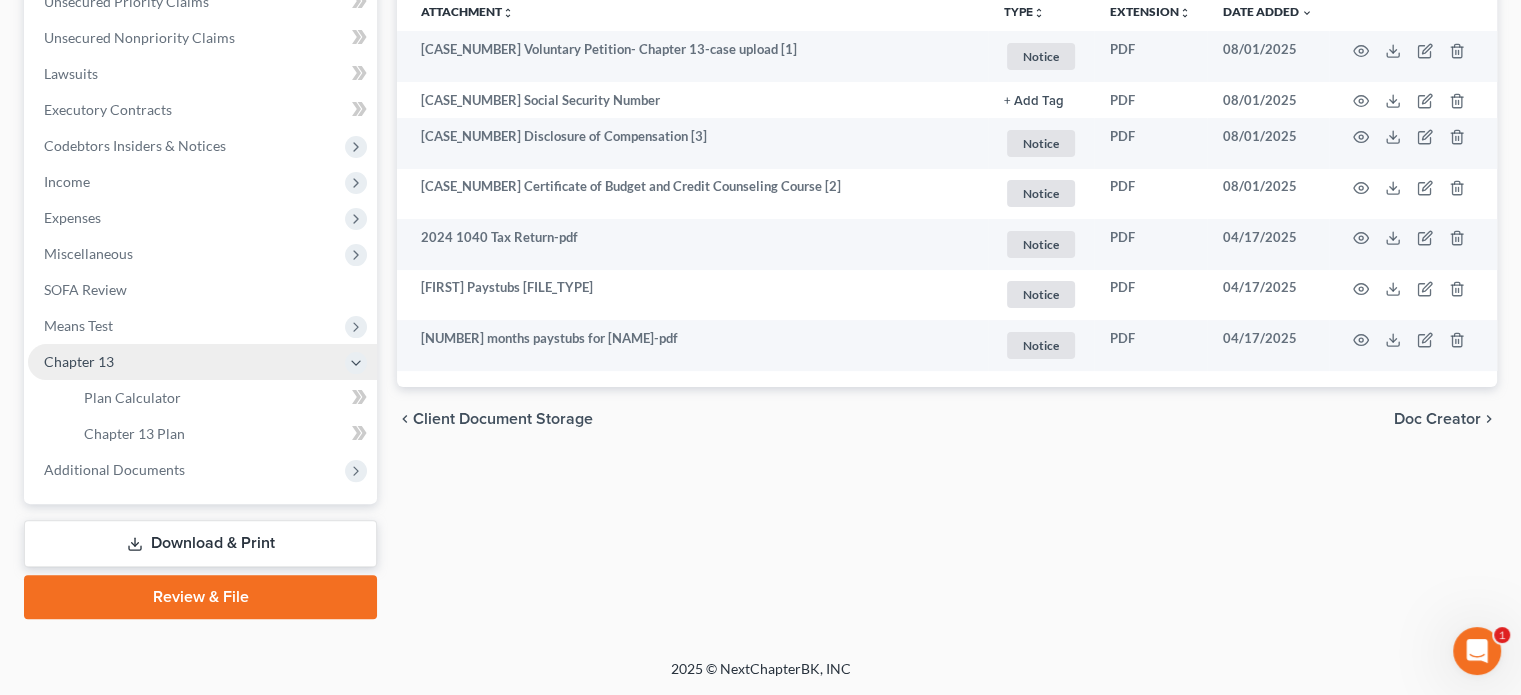 scroll, scrollTop: 474, scrollLeft: 0, axis: vertical 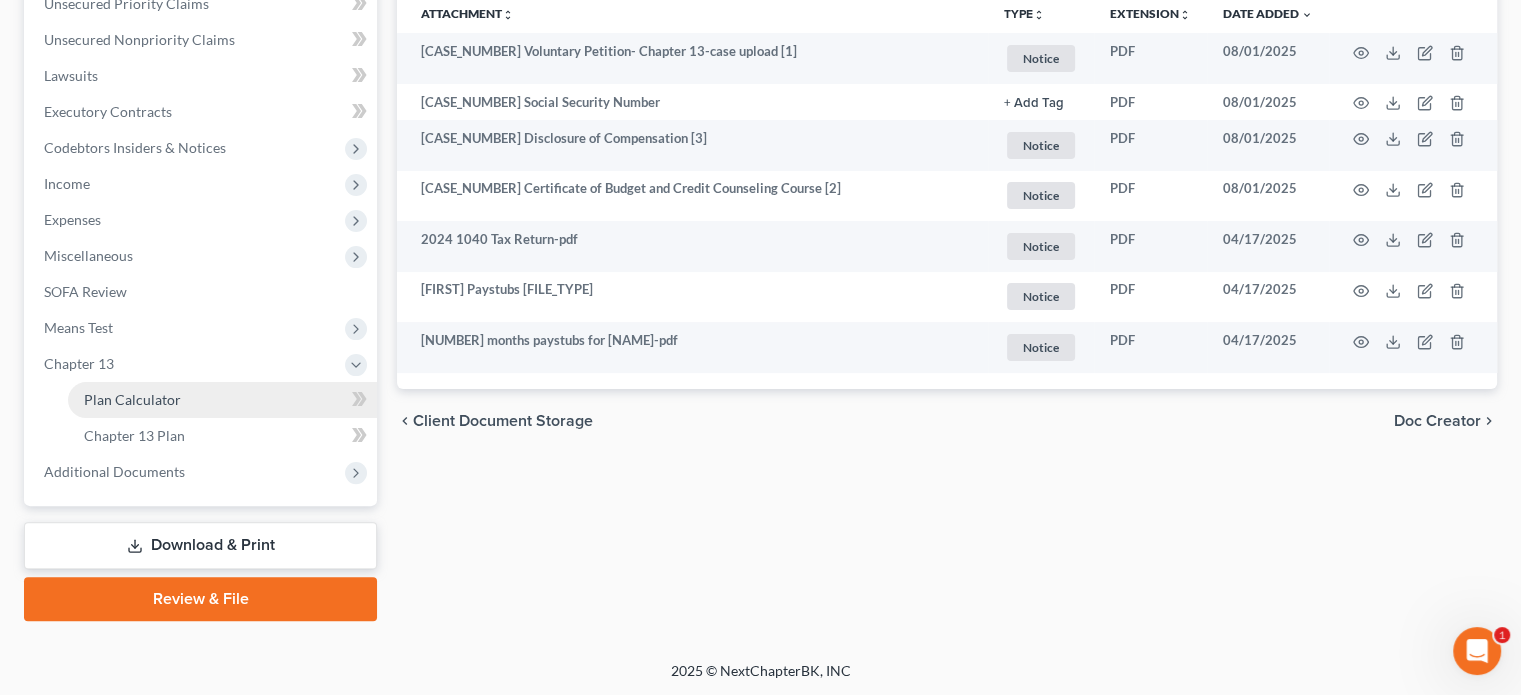 click on "Plan Calculator" at bounding box center [132, 399] 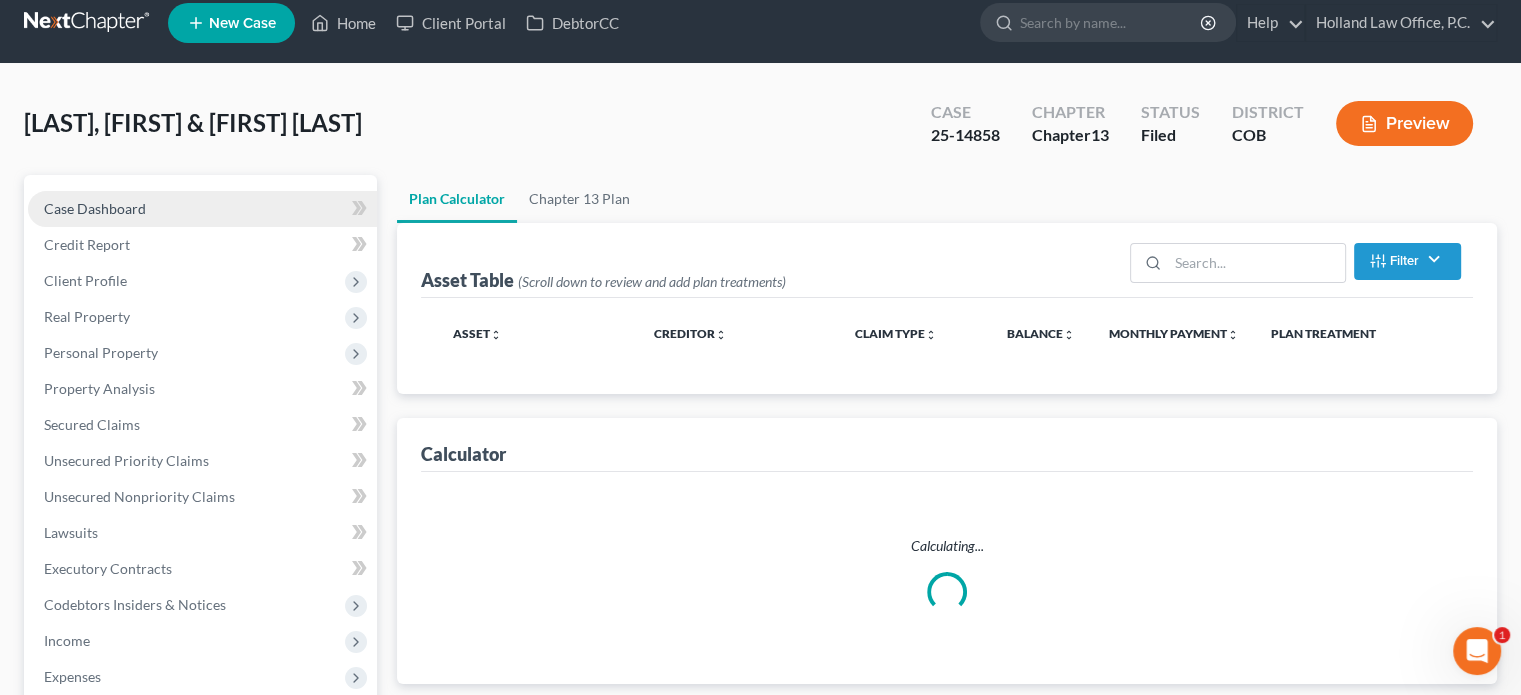 scroll, scrollTop: 0, scrollLeft: 0, axis: both 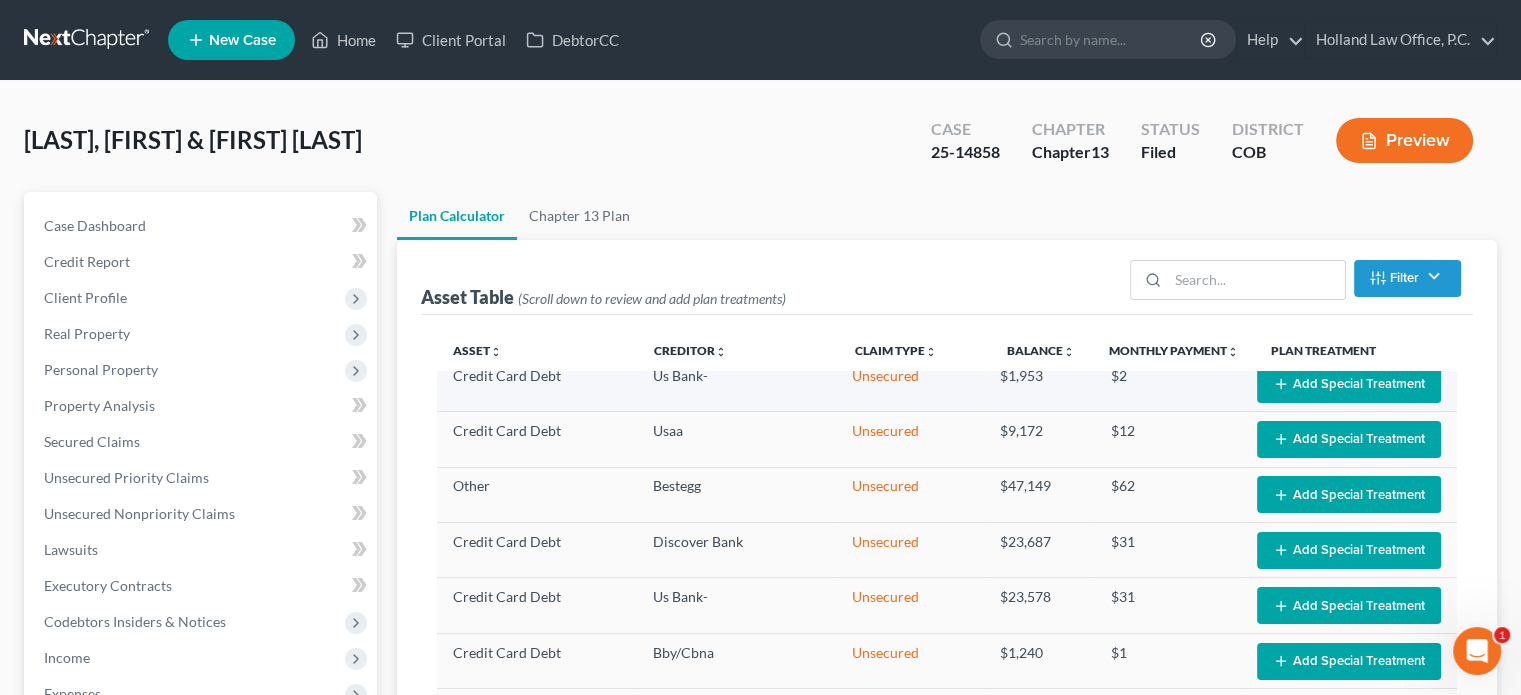 select on "59" 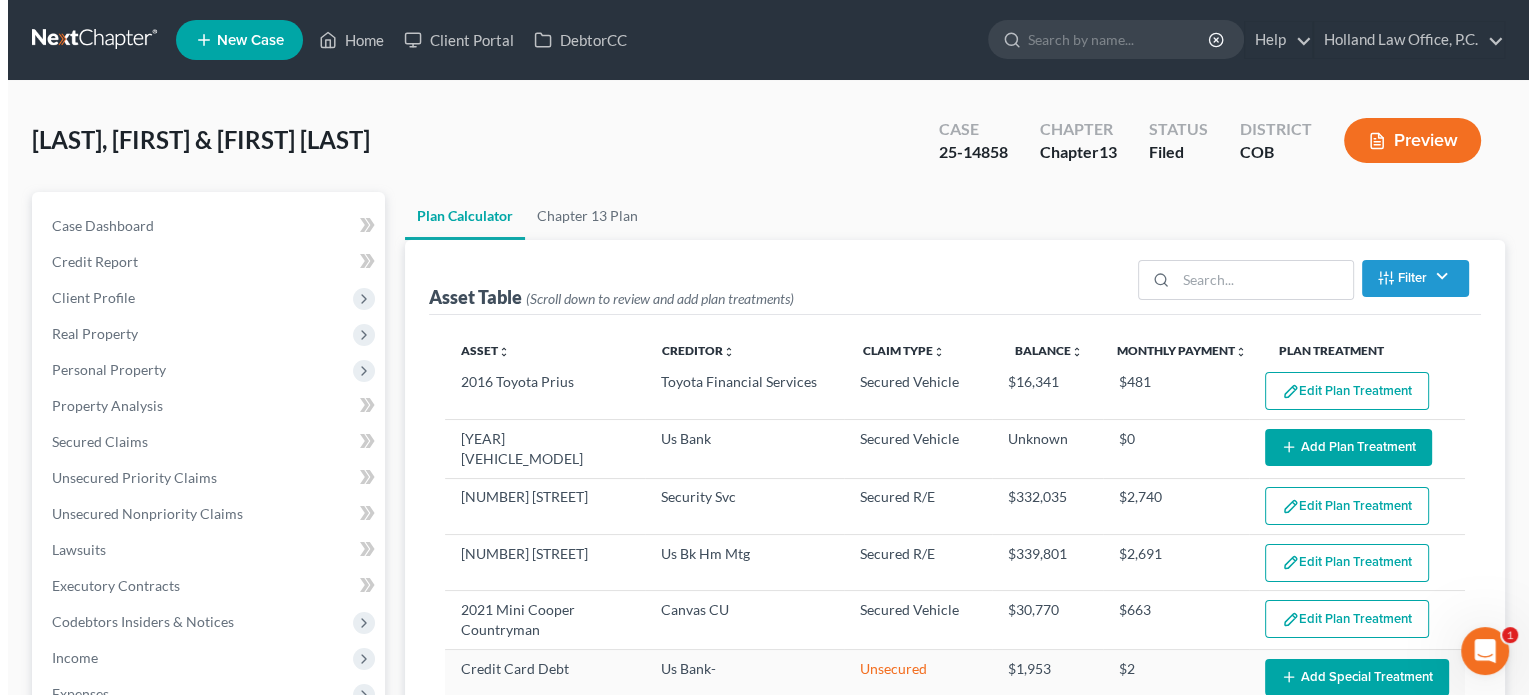scroll, scrollTop: 0, scrollLeft: 0, axis: both 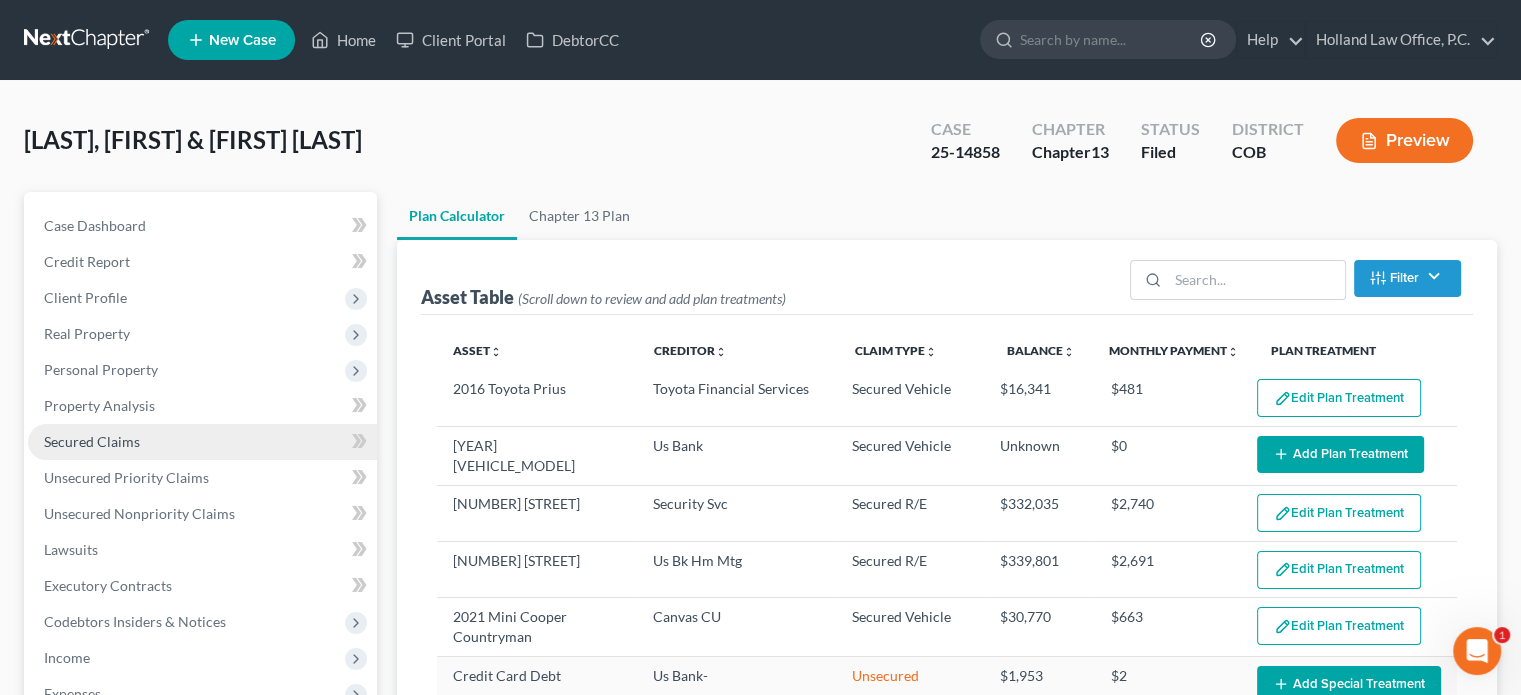 click on "Secured Claims" at bounding box center (92, 441) 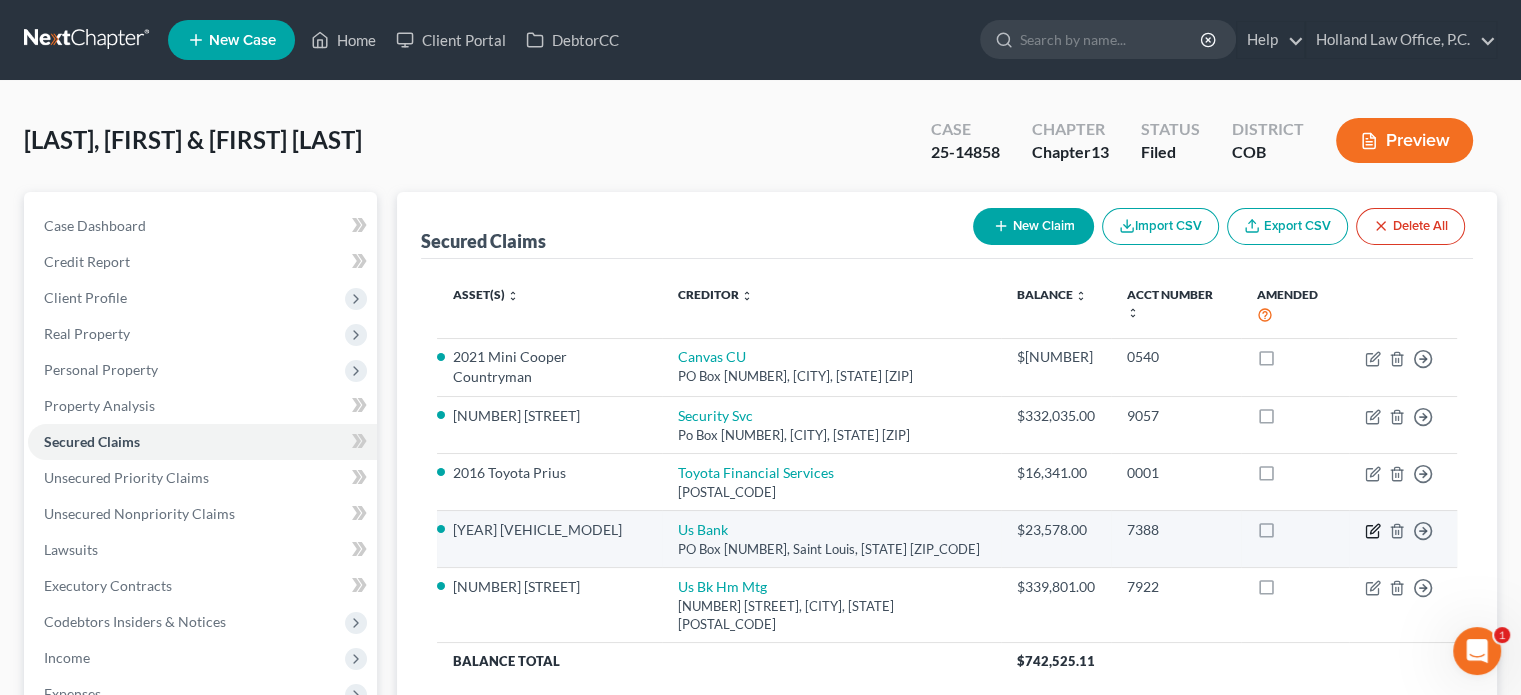 click 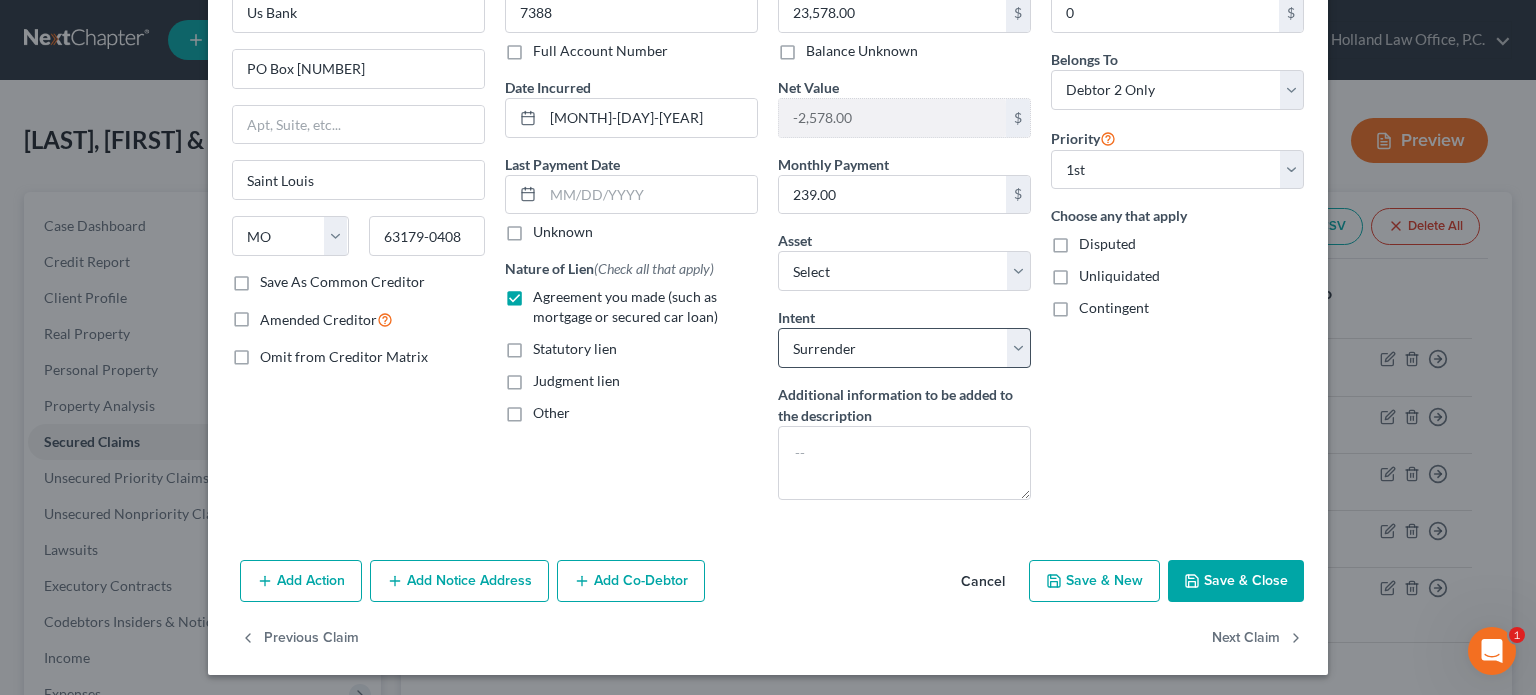 scroll, scrollTop: 121, scrollLeft: 0, axis: vertical 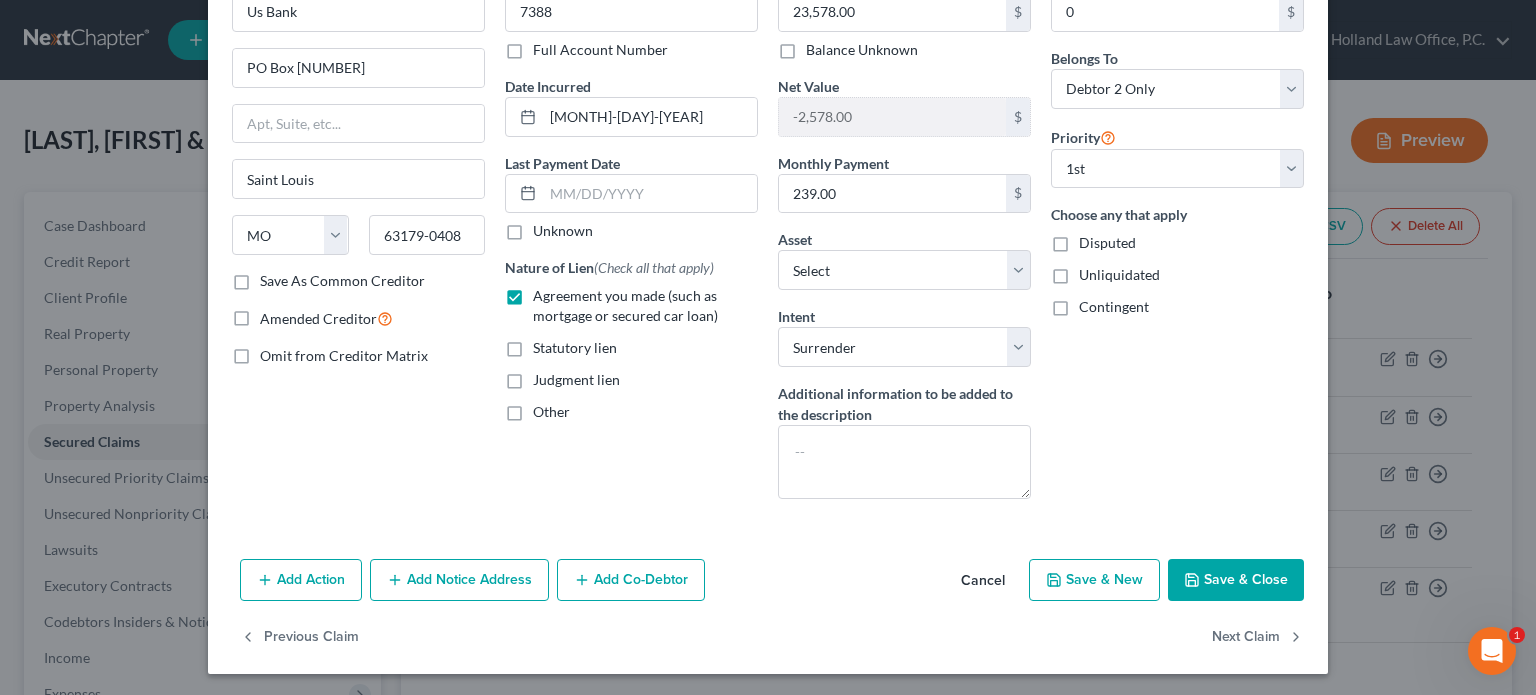click on "Save & Close" at bounding box center [1236, 580] 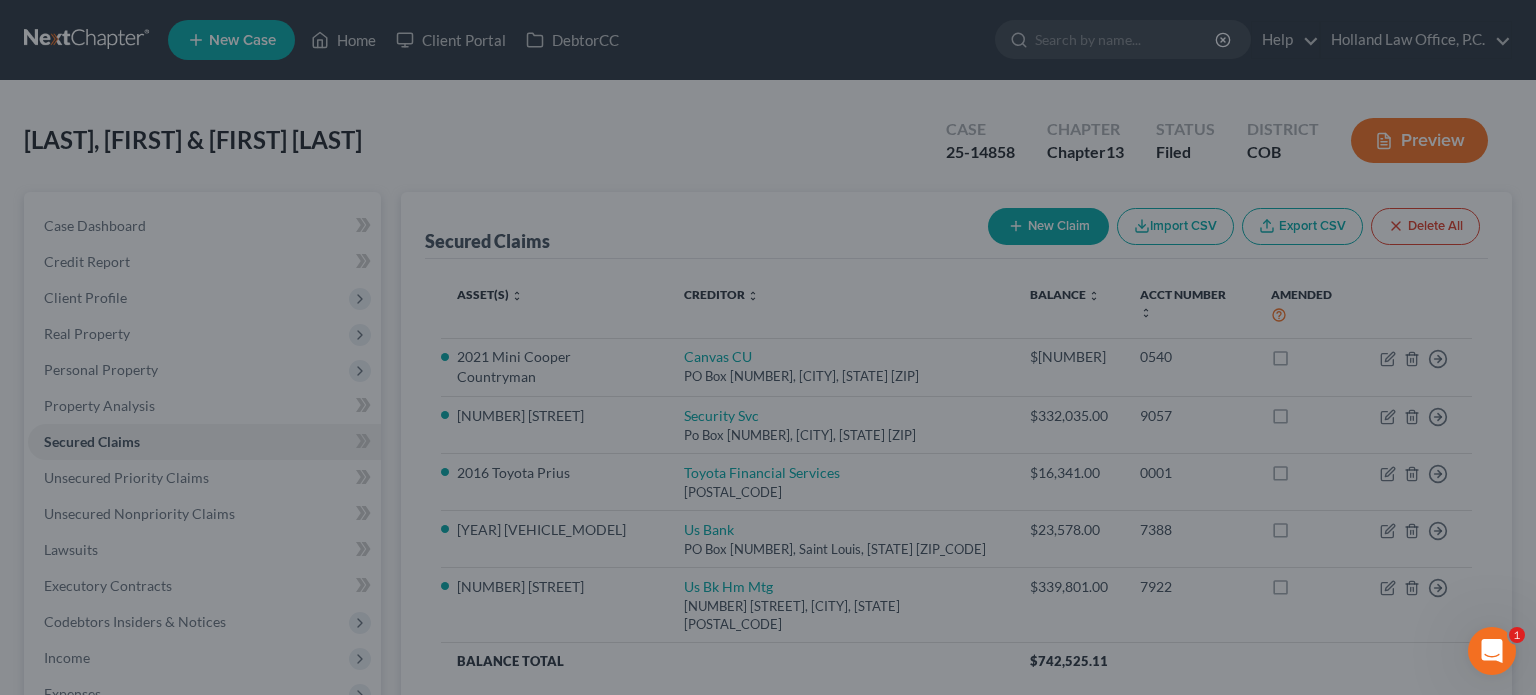 select on "10" 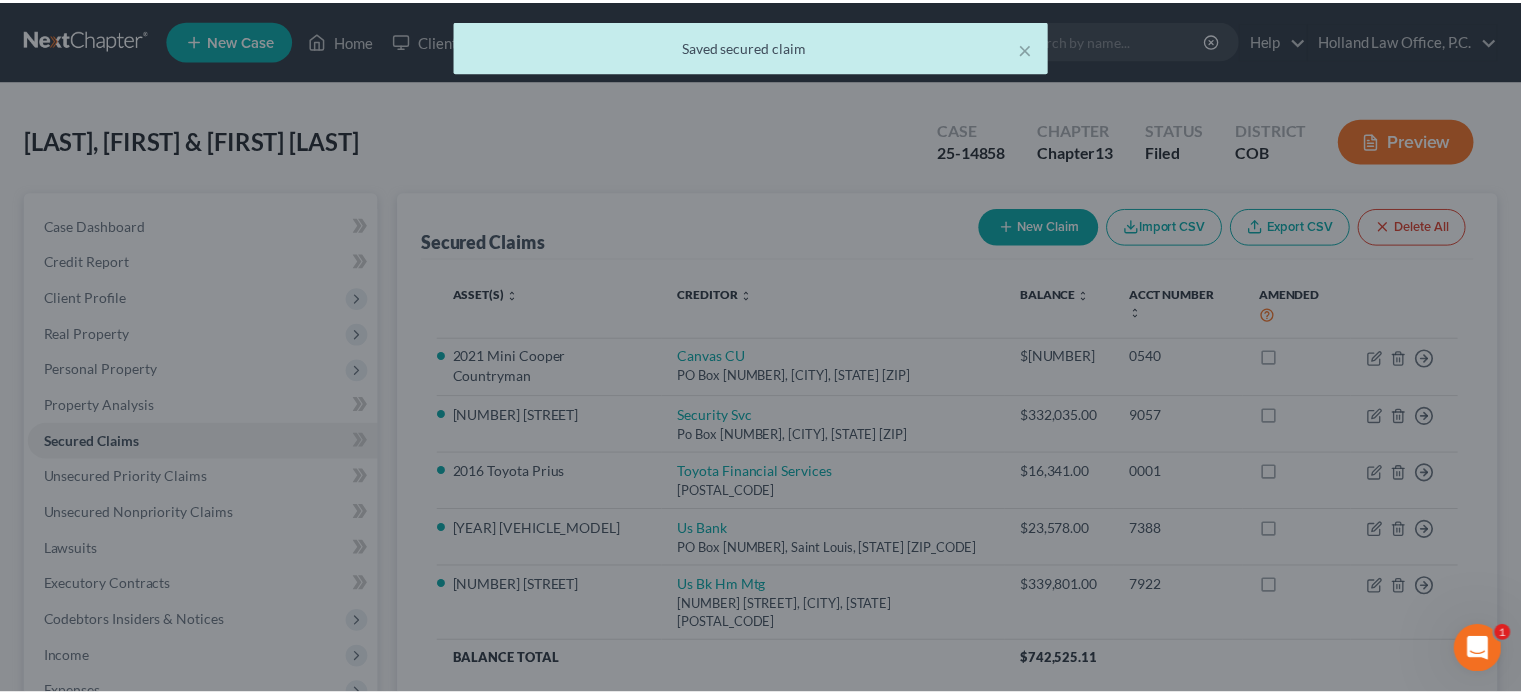 scroll, scrollTop: 0, scrollLeft: 0, axis: both 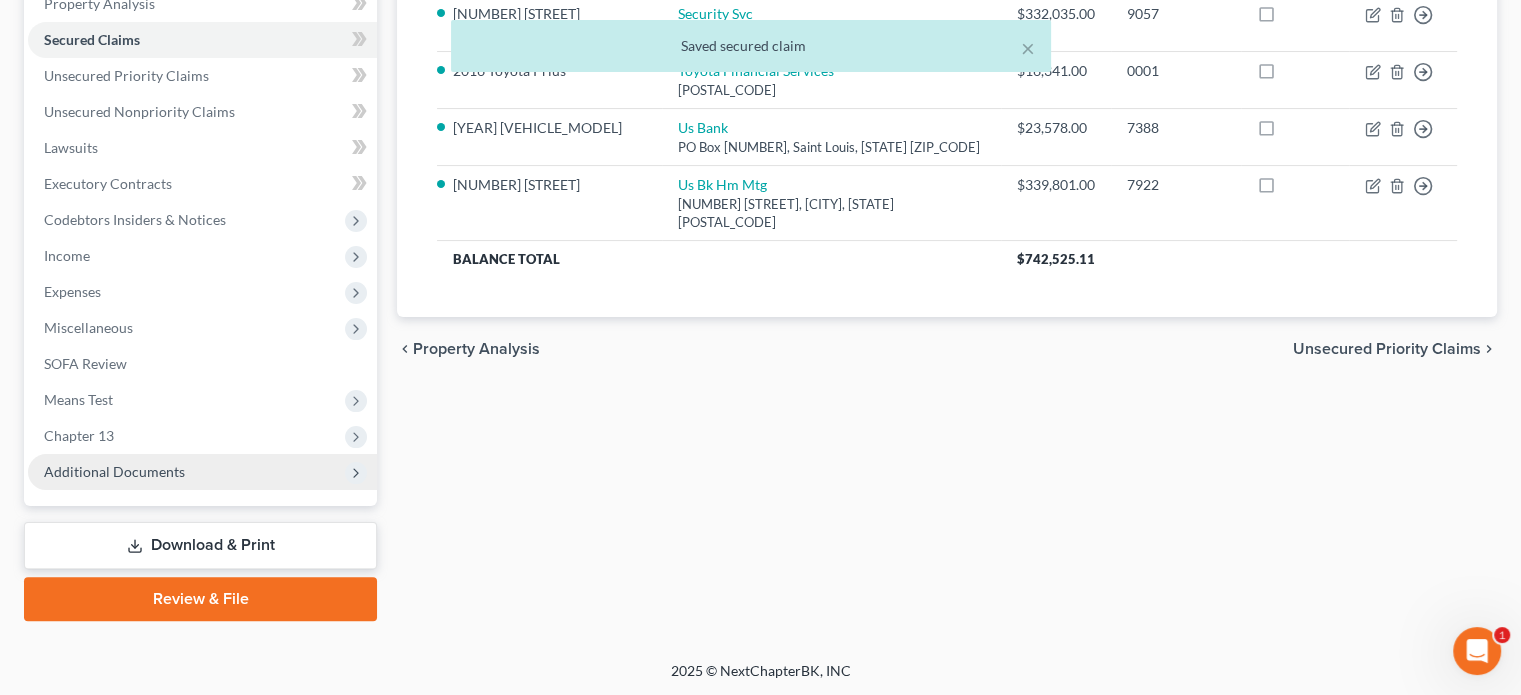click on "Additional Documents" at bounding box center (114, 471) 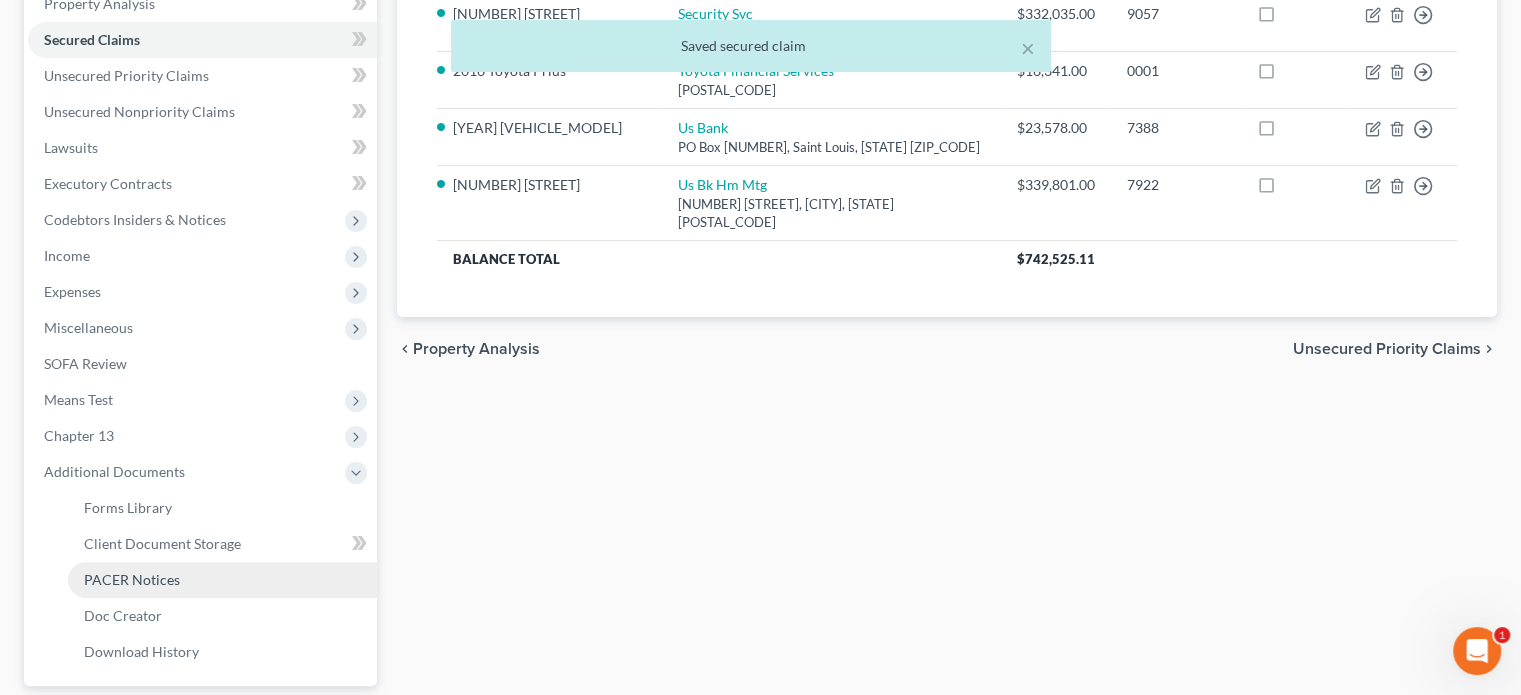 click on "PACER Notices" at bounding box center [132, 579] 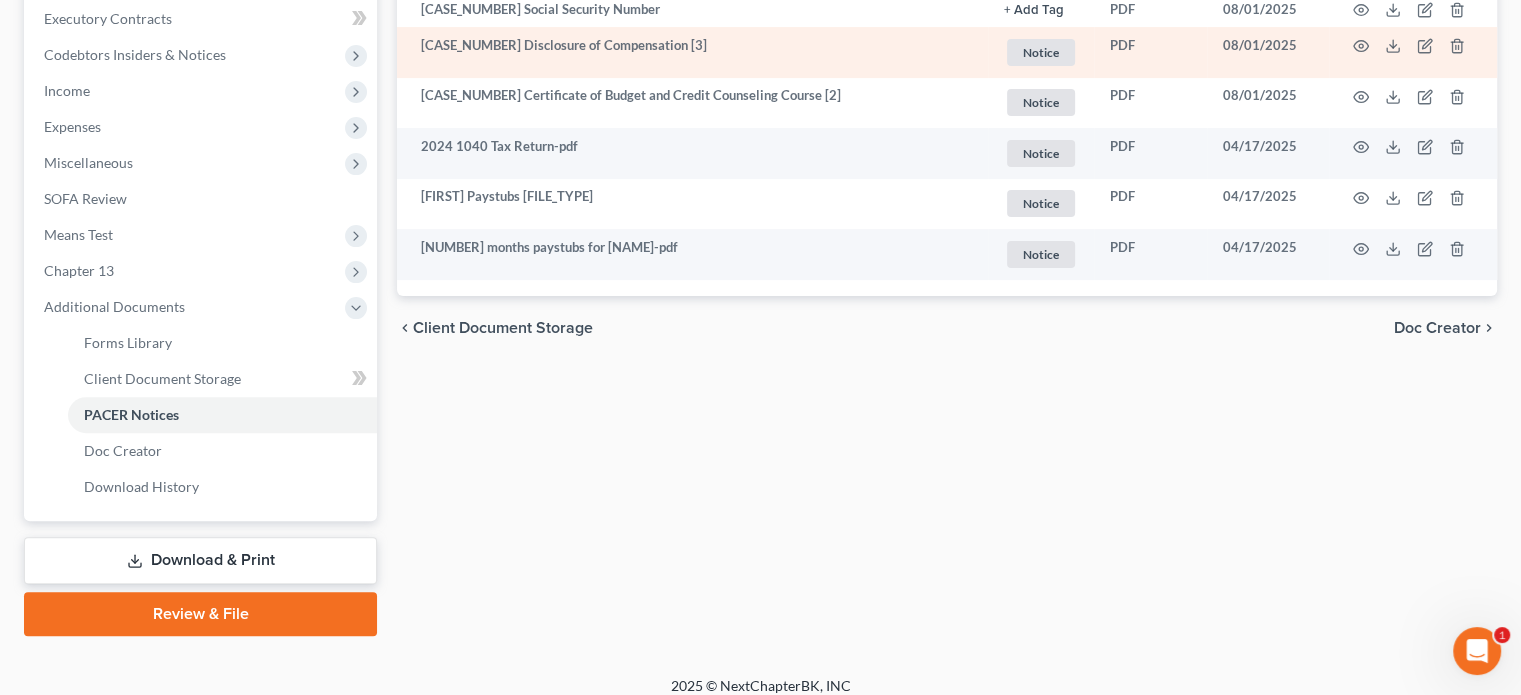 scroll, scrollTop: 582, scrollLeft: 0, axis: vertical 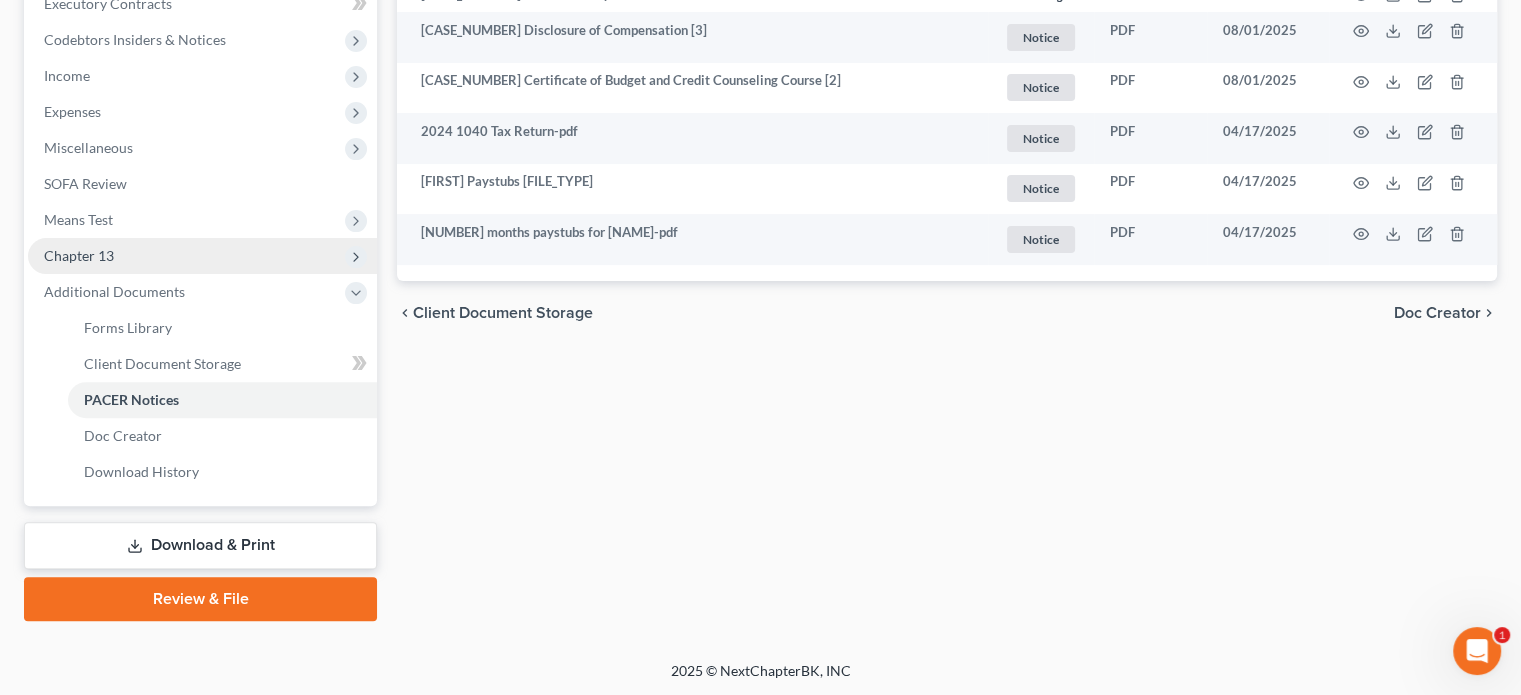 click on "Chapter 13" at bounding box center (79, 255) 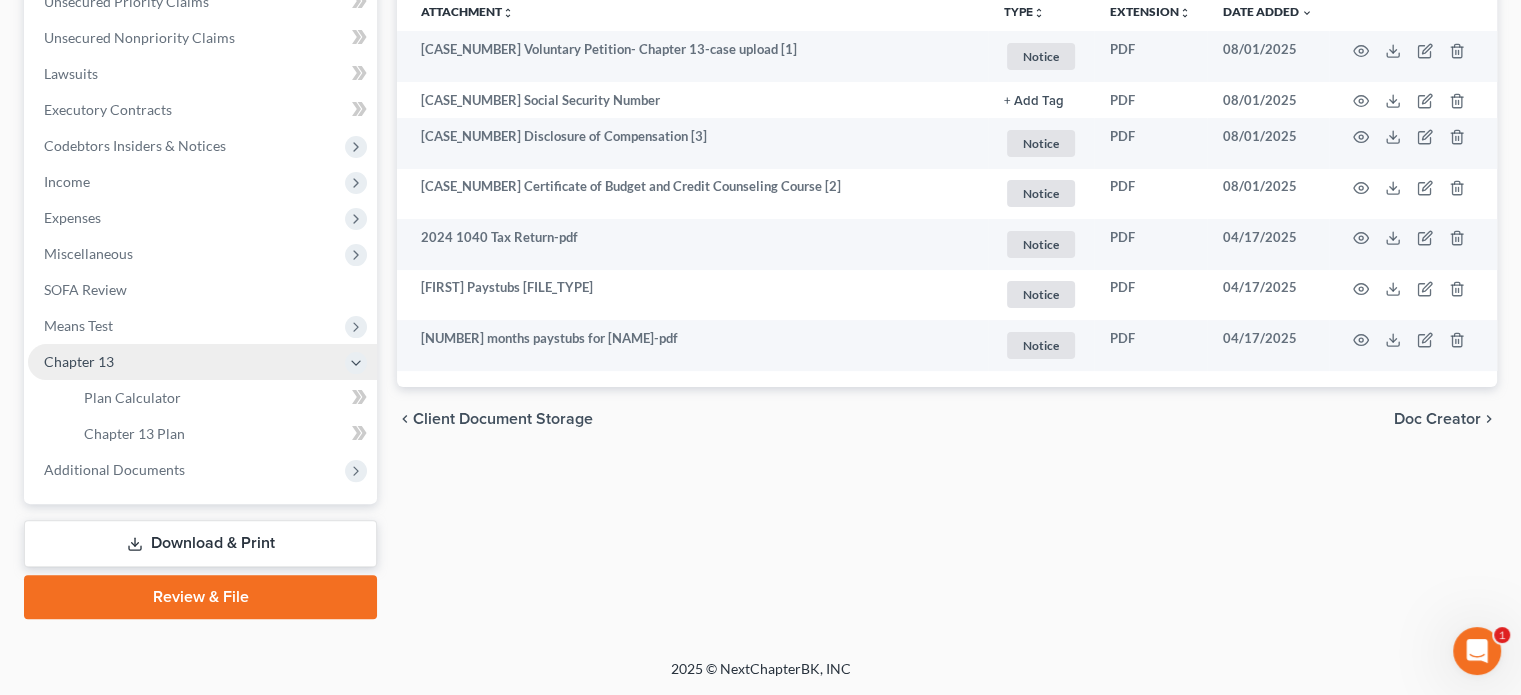 scroll, scrollTop: 474, scrollLeft: 0, axis: vertical 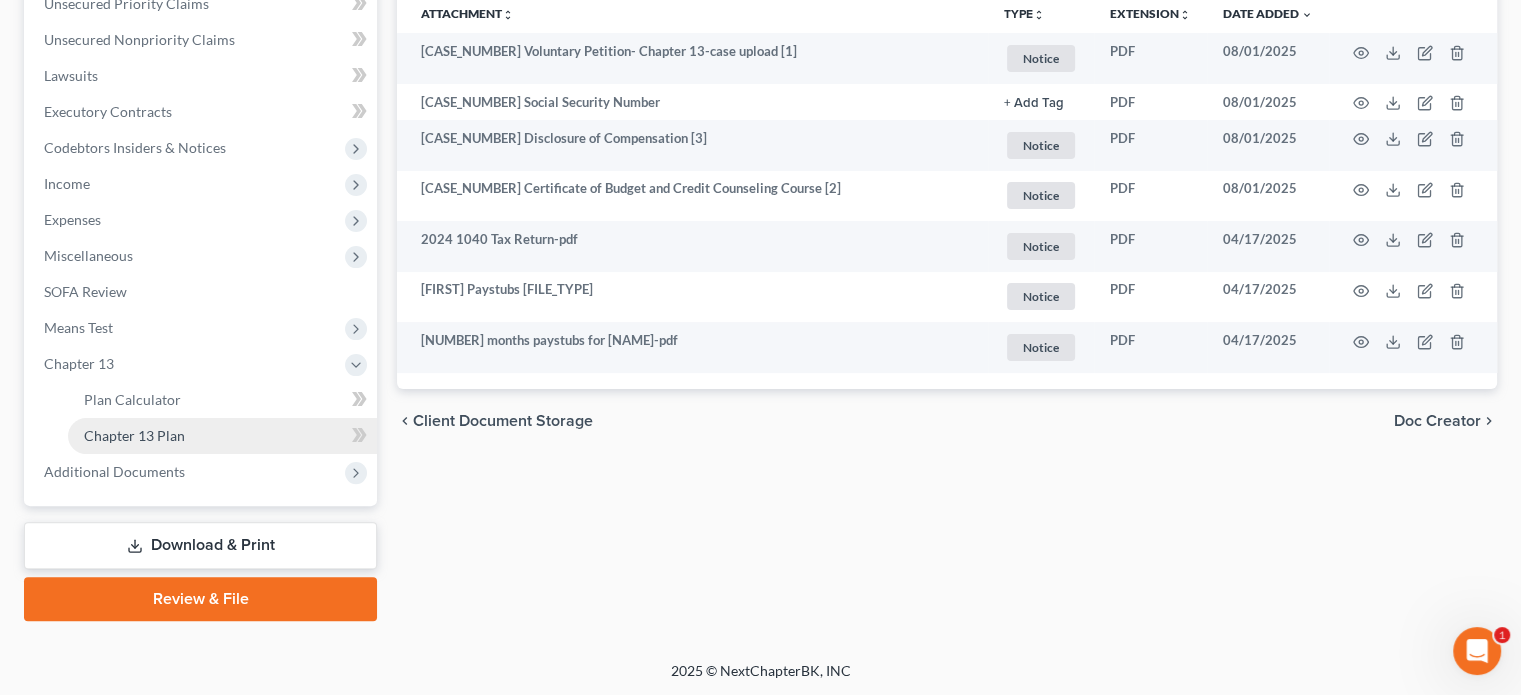 click on "Chapter 13 Plan" at bounding box center (134, 435) 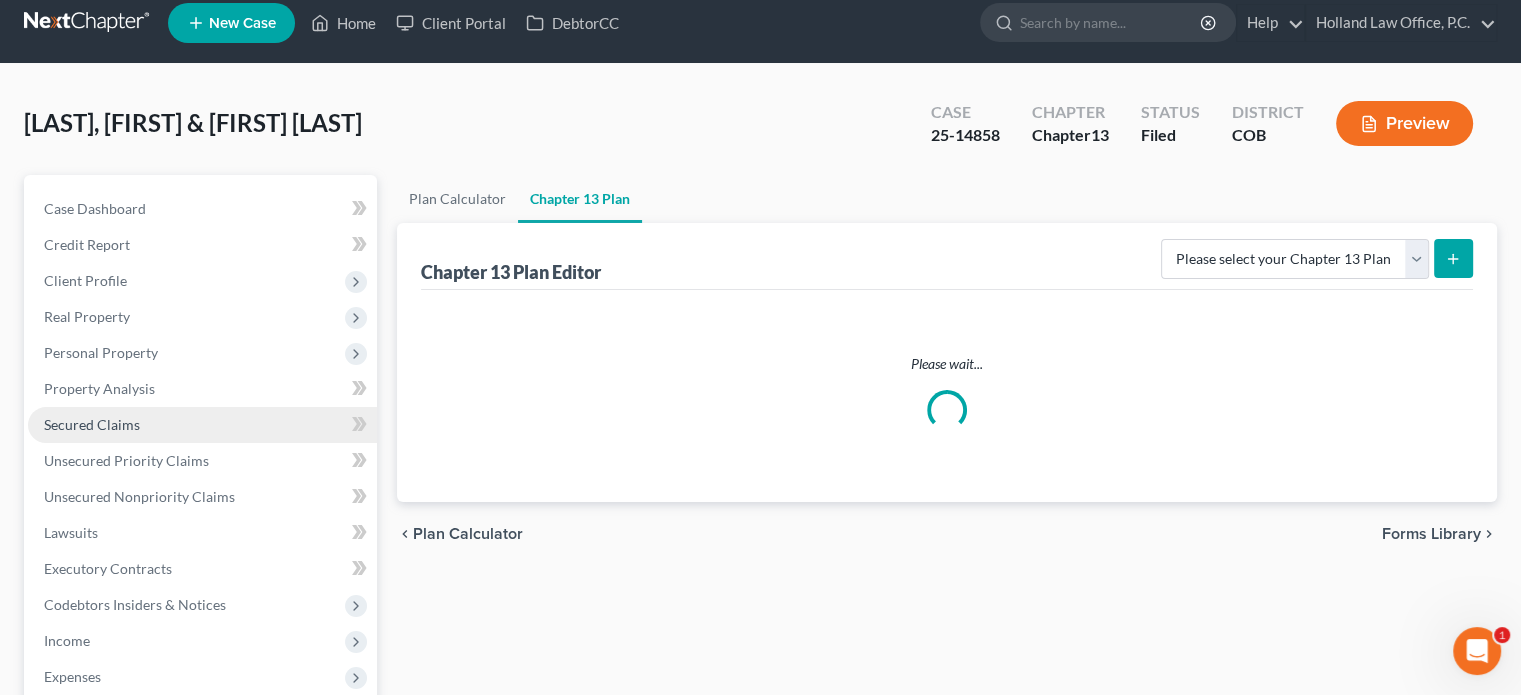 scroll, scrollTop: 0, scrollLeft: 0, axis: both 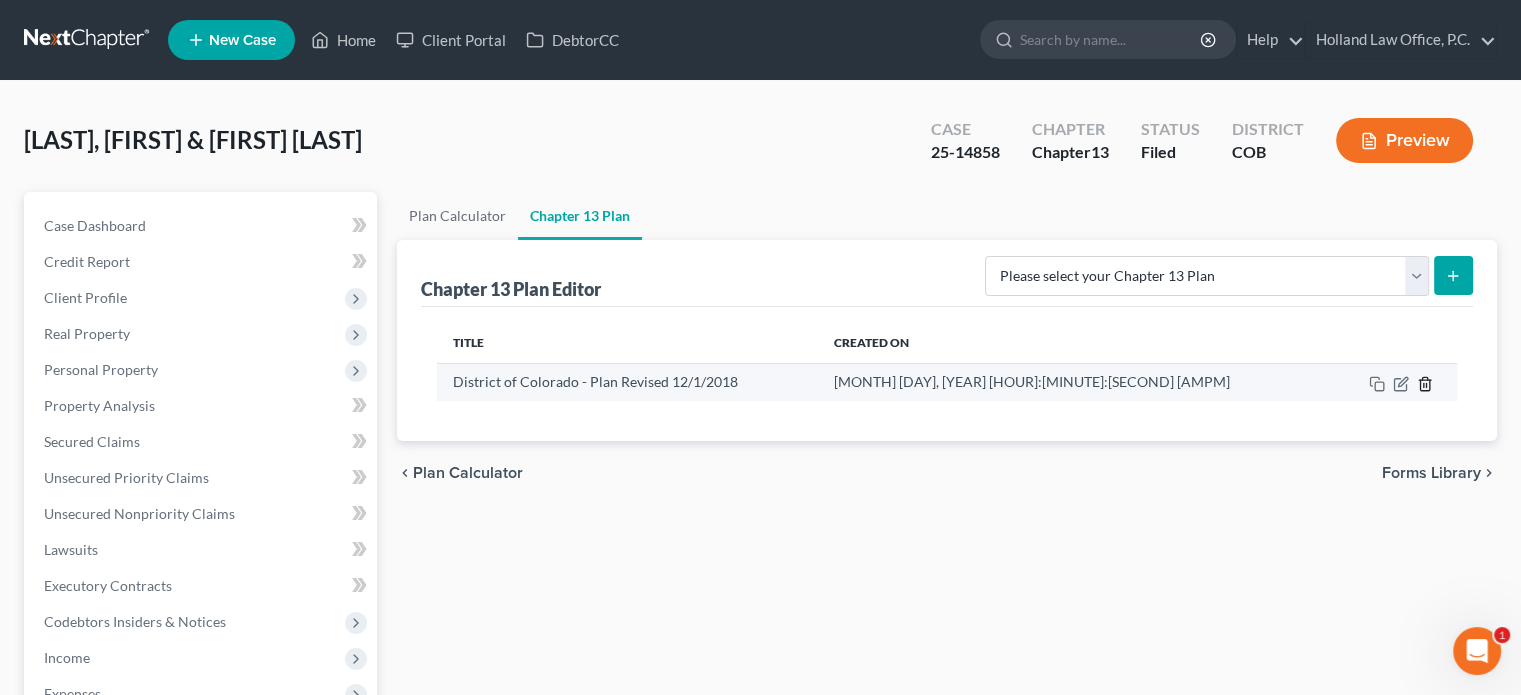click 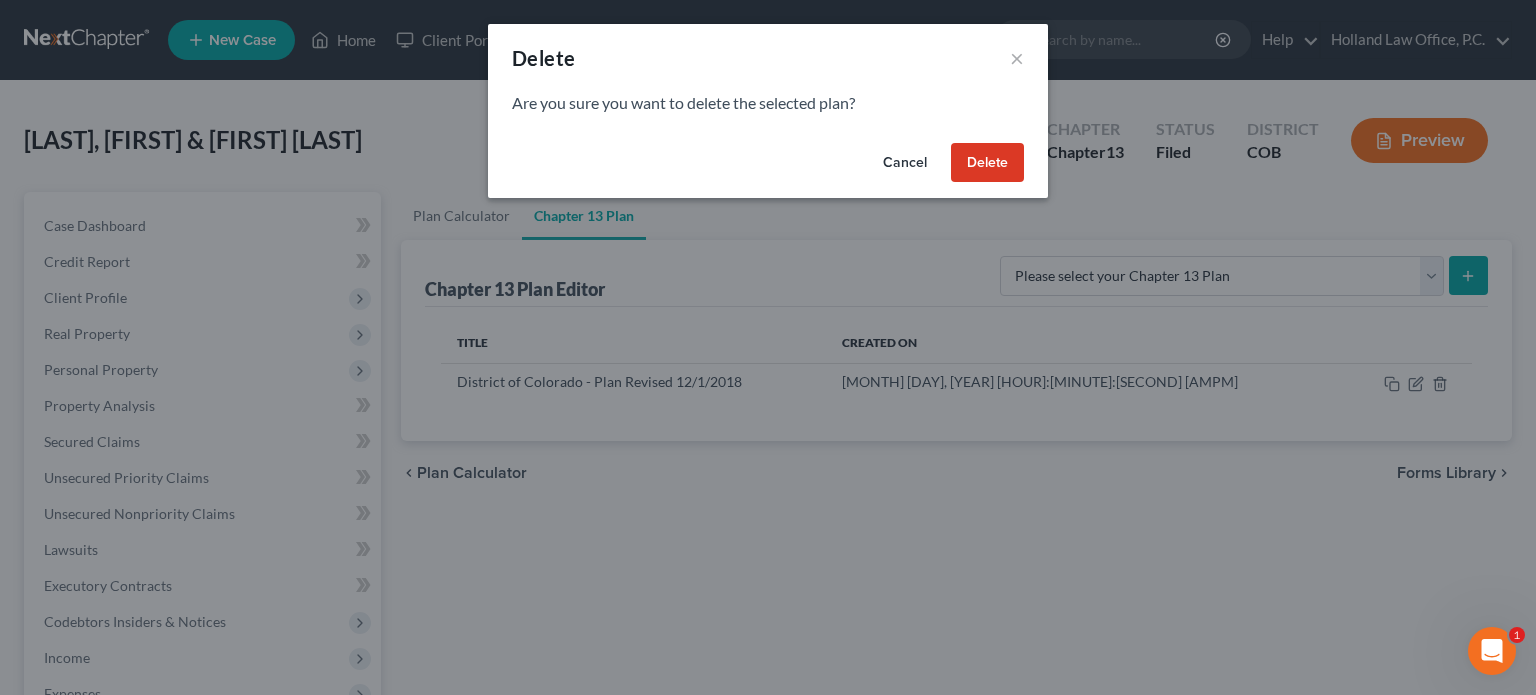 click on "Delete" at bounding box center [987, 163] 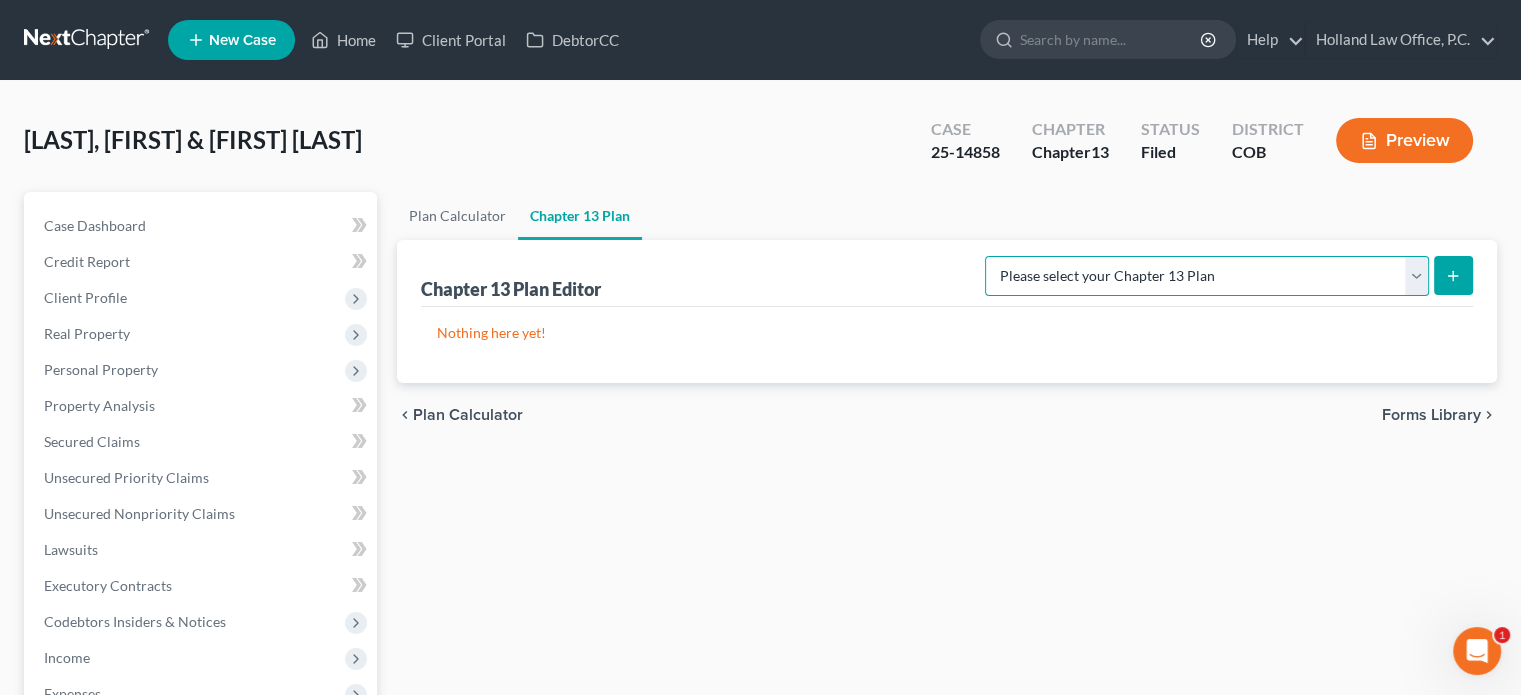 click on "Please select your Chapter 13 Plan District of Colorado - Plan Revised [MM]/[DD]/[YY] District of Colorado - Plan Revised [MM]/[DD]/[YY] - Holland Law Office, P.C. National Form Plan - Official Form 113" at bounding box center [1207, 276] 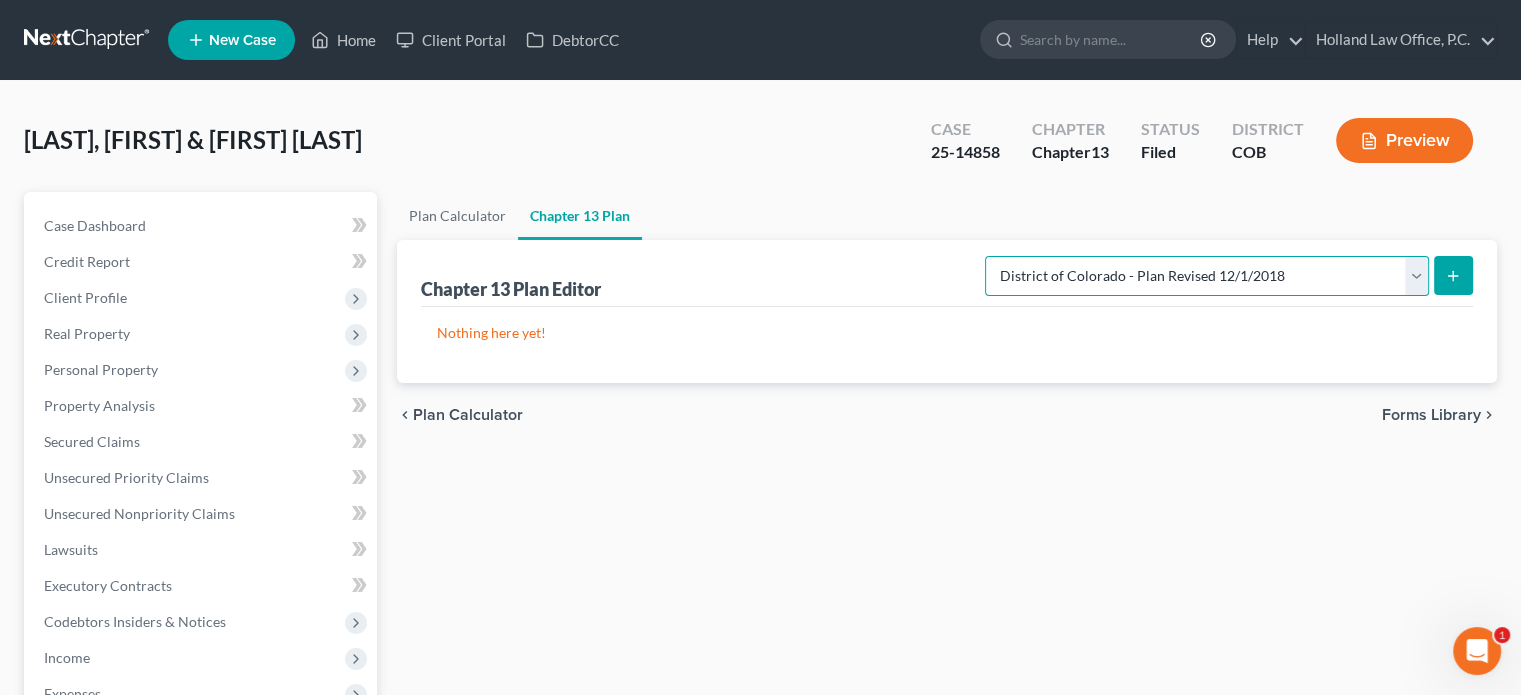 click on "Please select your Chapter 13 Plan District of Colorado - Plan Revised [MM]/[DD]/[YY] District of Colorado - Plan Revised [MM]/[DD]/[YY] - Holland Law Office, P.C. National Form Plan - Official Form 113" at bounding box center [1207, 276] 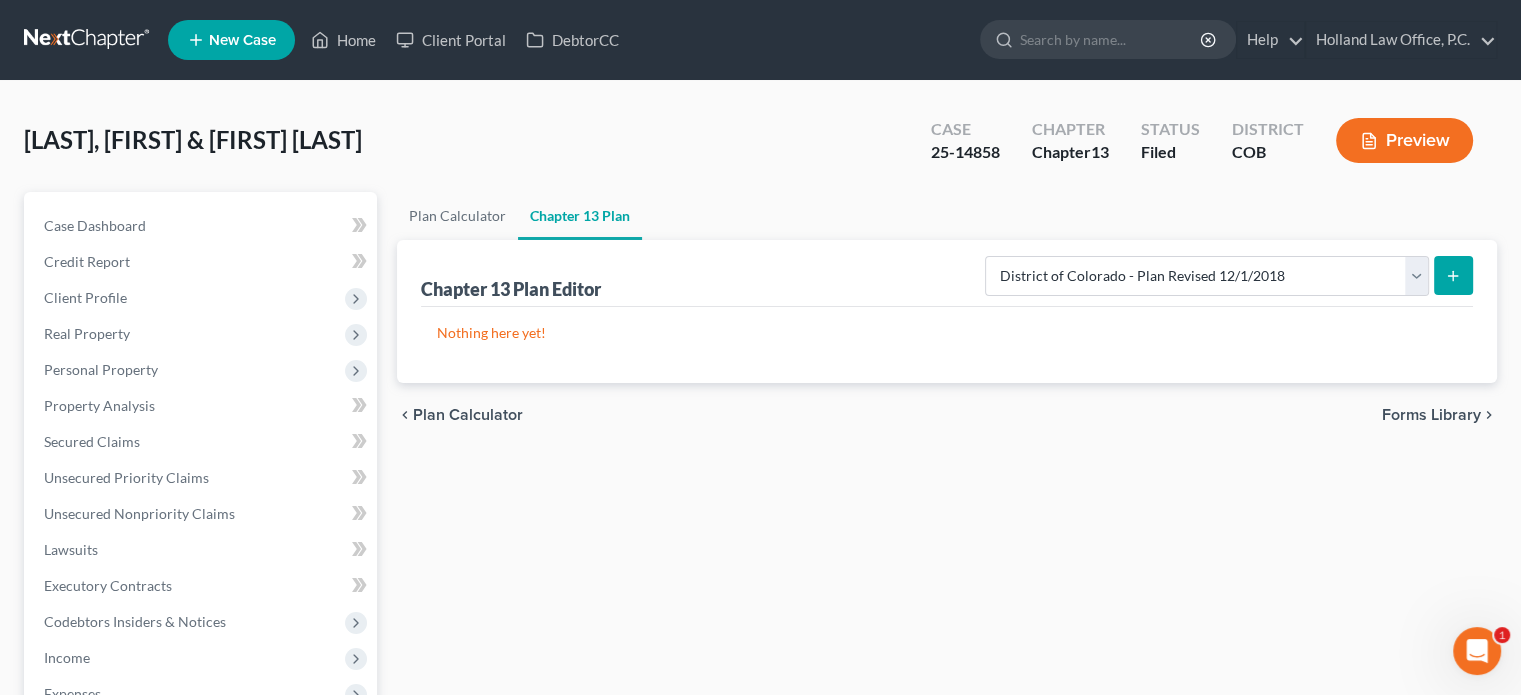 click 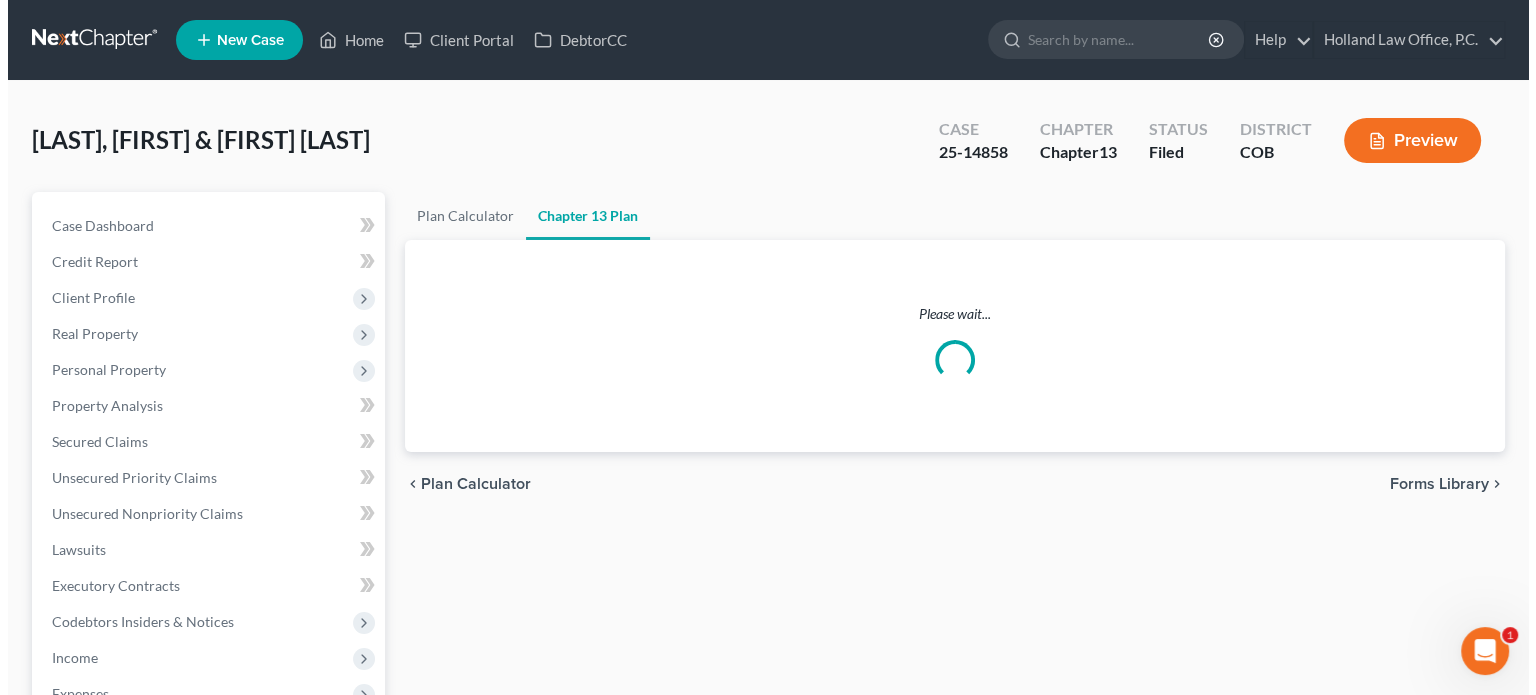 scroll, scrollTop: 100, scrollLeft: 0, axis: vertical 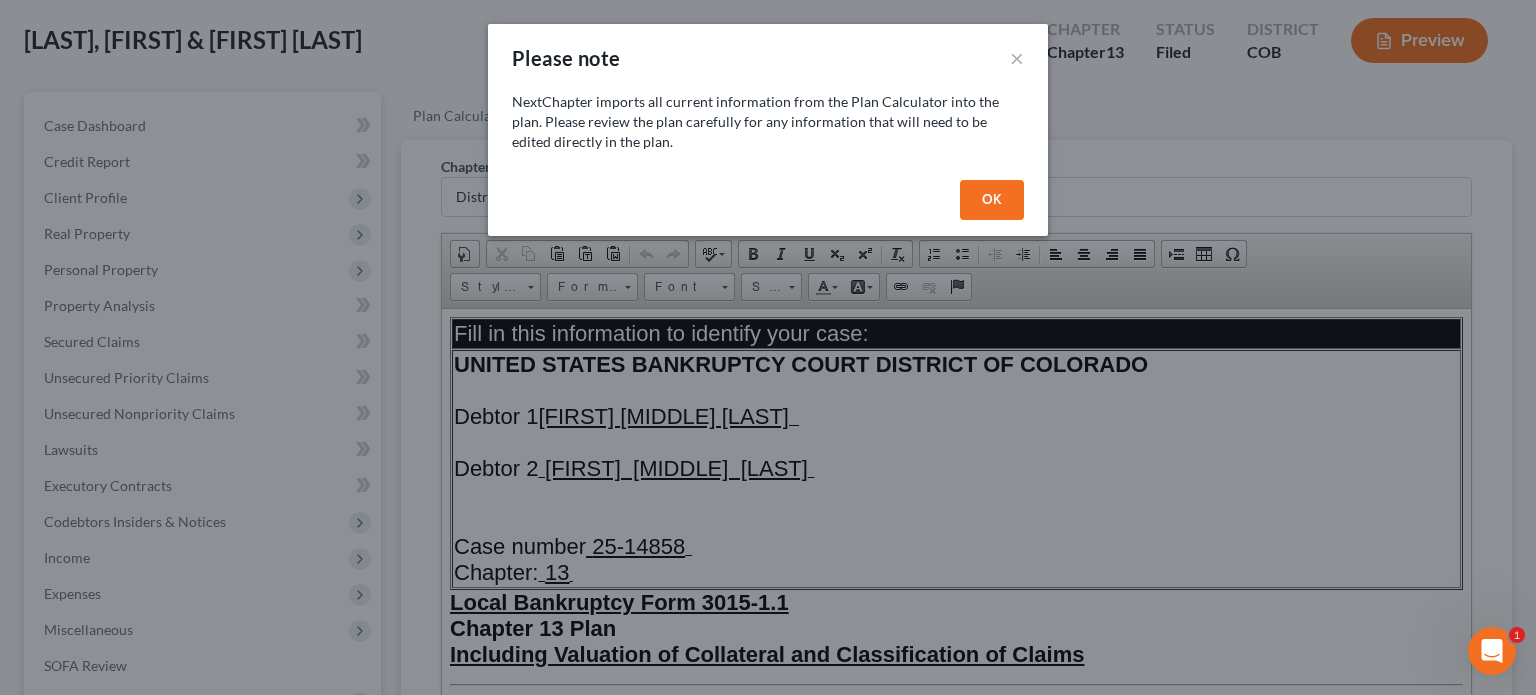 drag, startPoint x: 988, startPoint y: 222, endPoint x: 993, endPoint y: 203, distance: 19.646883 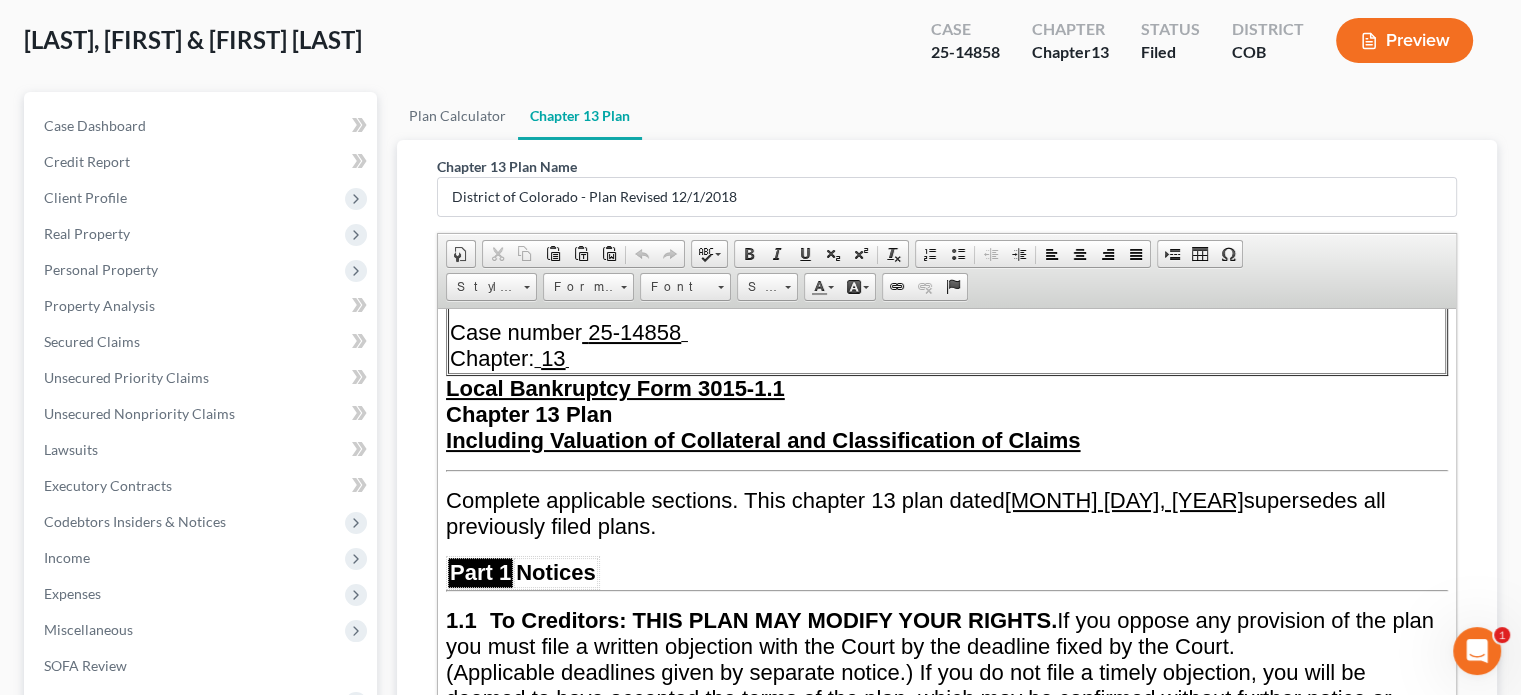 scroll, scrollTop: 300, scrollLeft: 0, axis: vertical 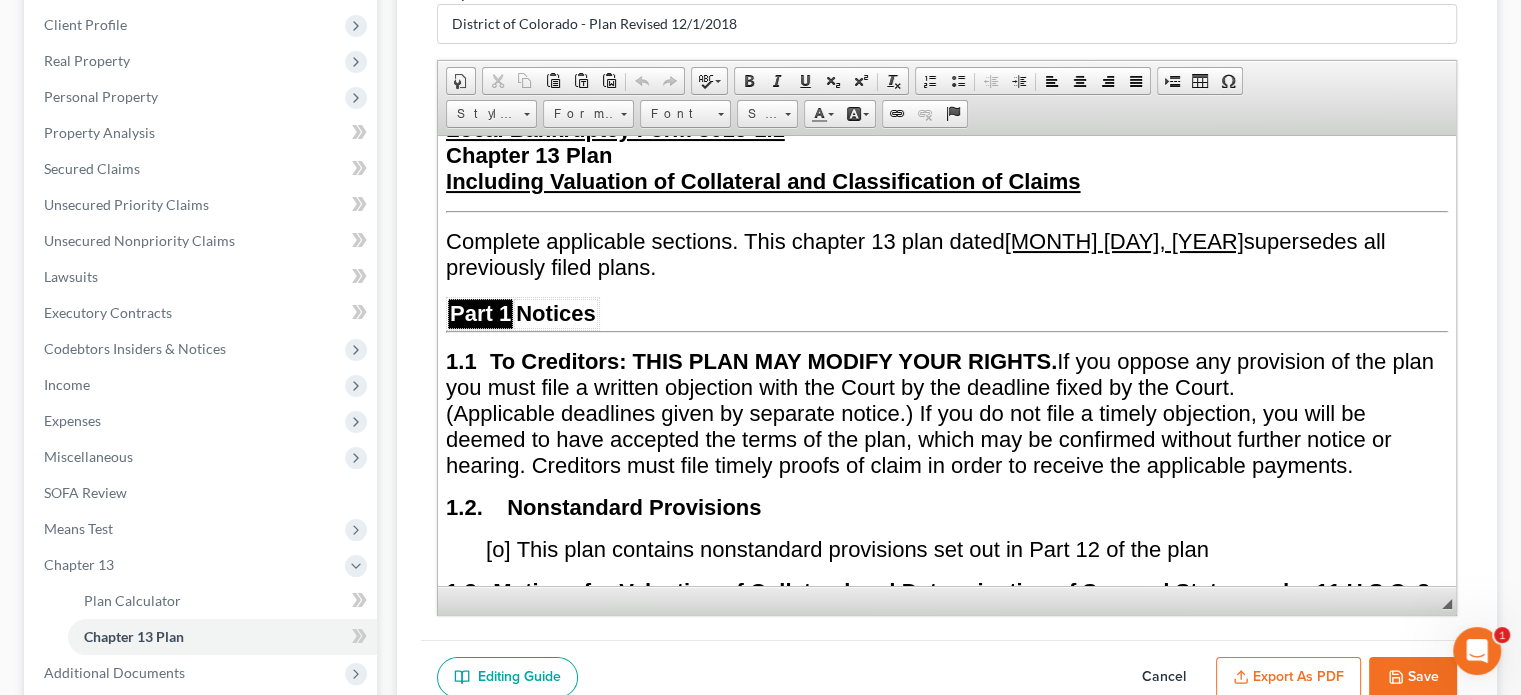 drag, startPoint x: 1532, startPoint y: 286, endPoint x: 917, endPoint y: 226, distance: 617.9199 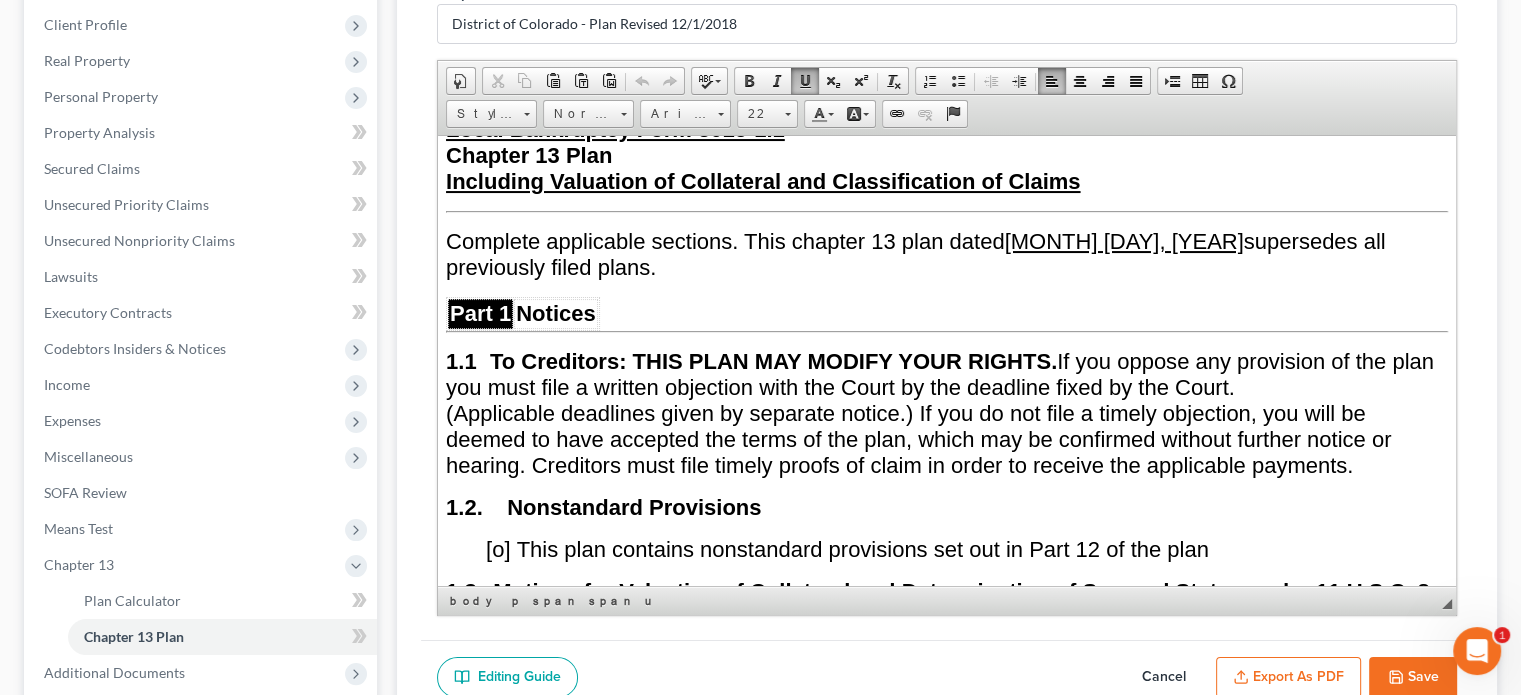type 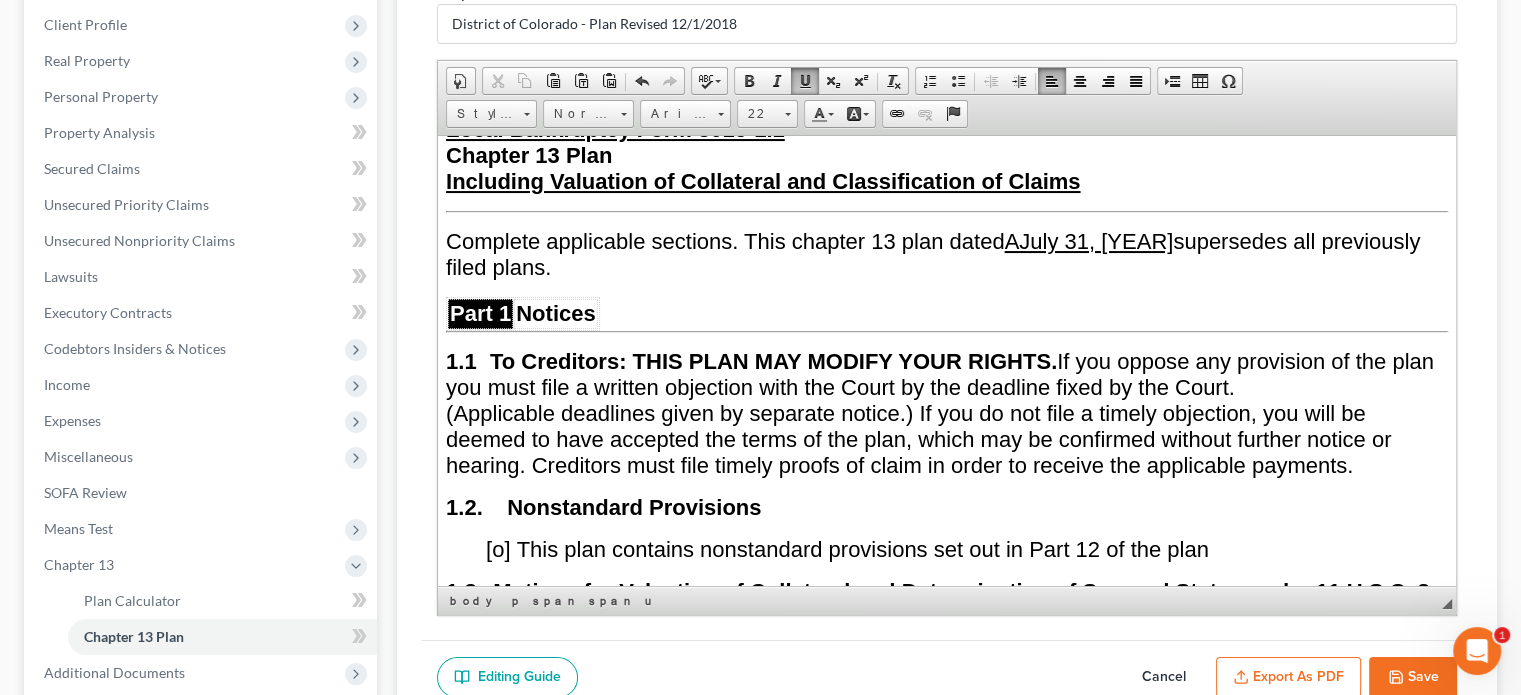 click on "A[MONTH] [DAY] , [YEAR]" at bounding box center (1089, 240) 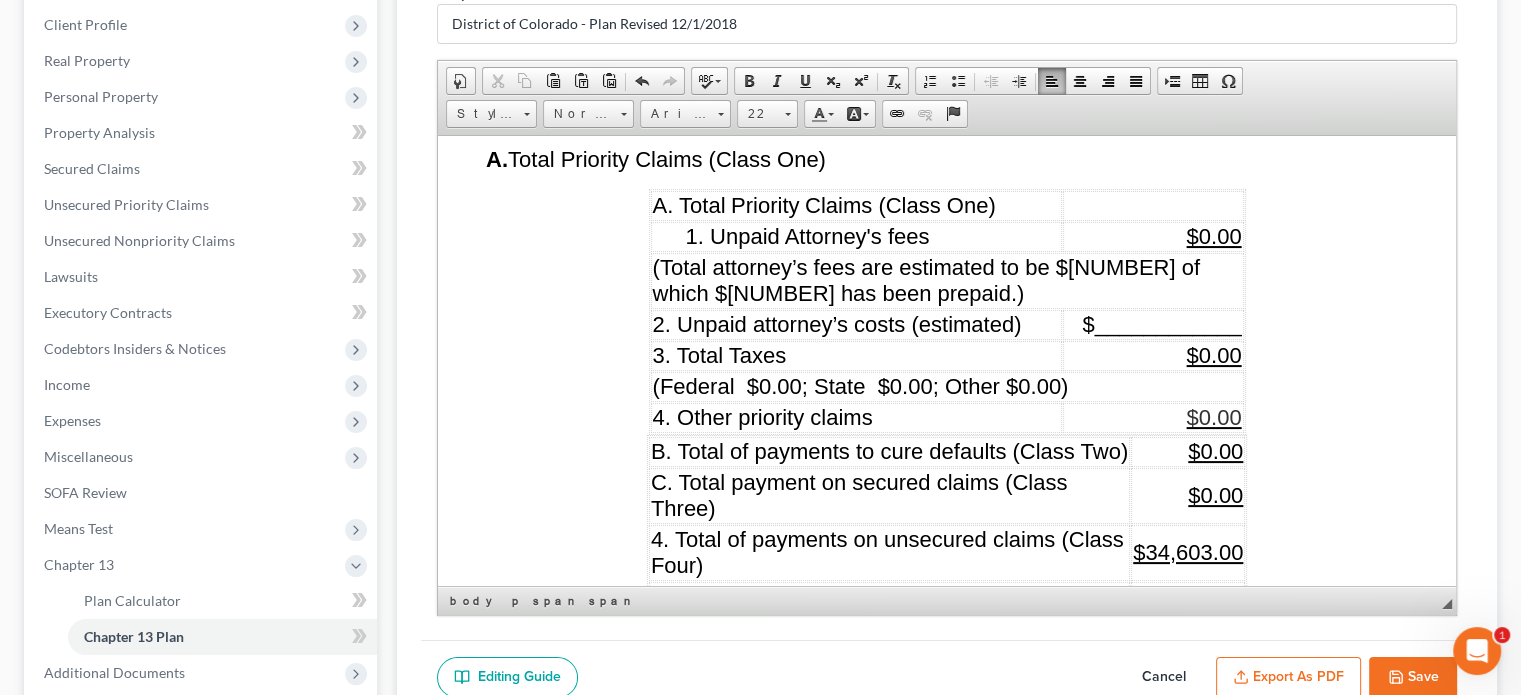 scroll, scrollTop: 2500, scrollLeft: 0, axis: vertical 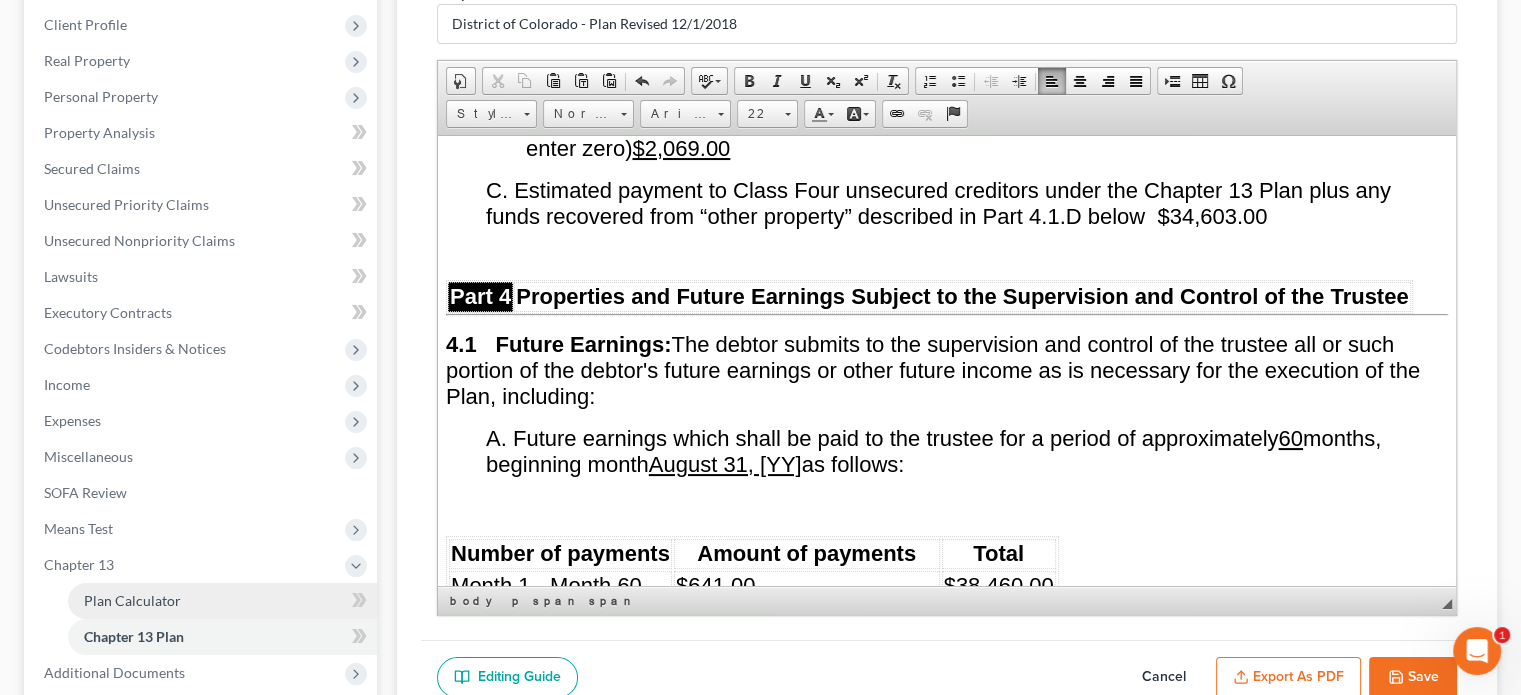 click on "Plan Calculator" at bounding box center [132, 600] 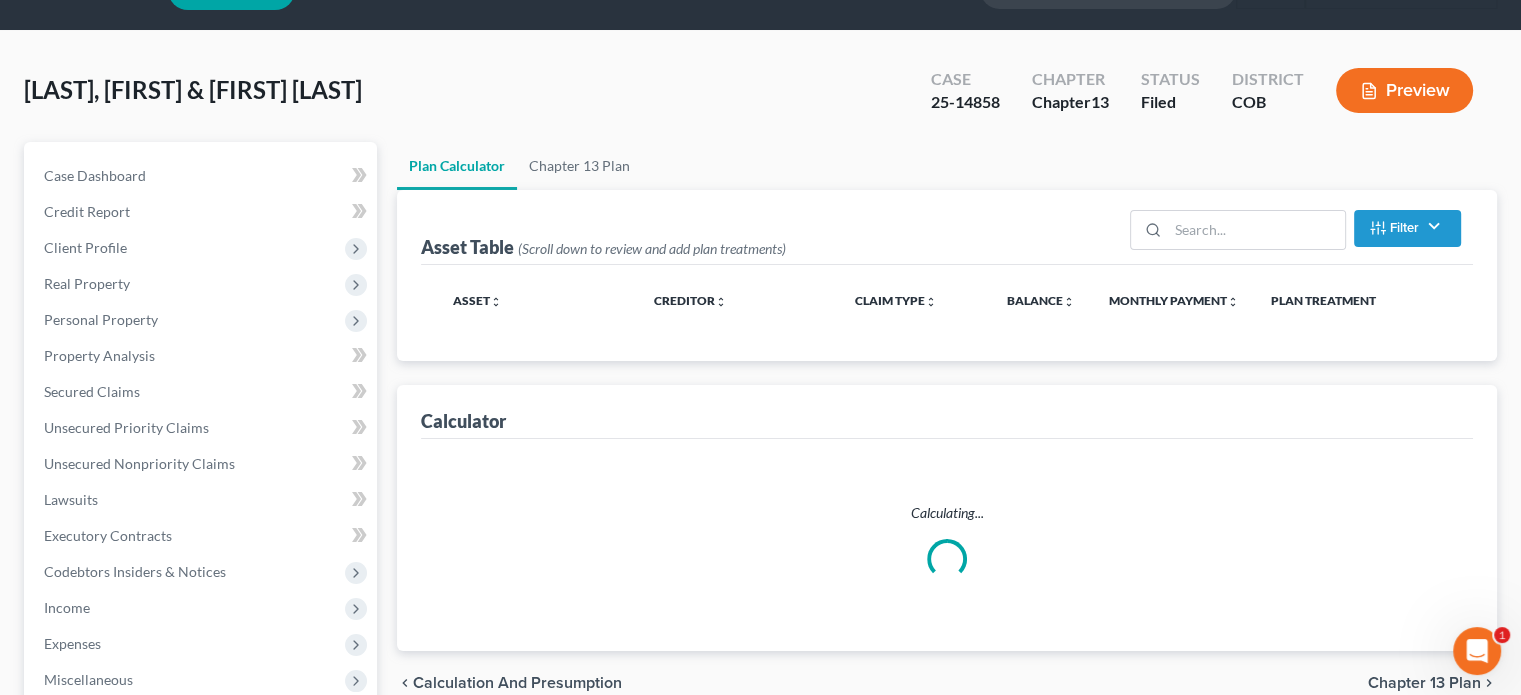 scroll, scrollTop: 0, scrollLeft: 0, axis: both 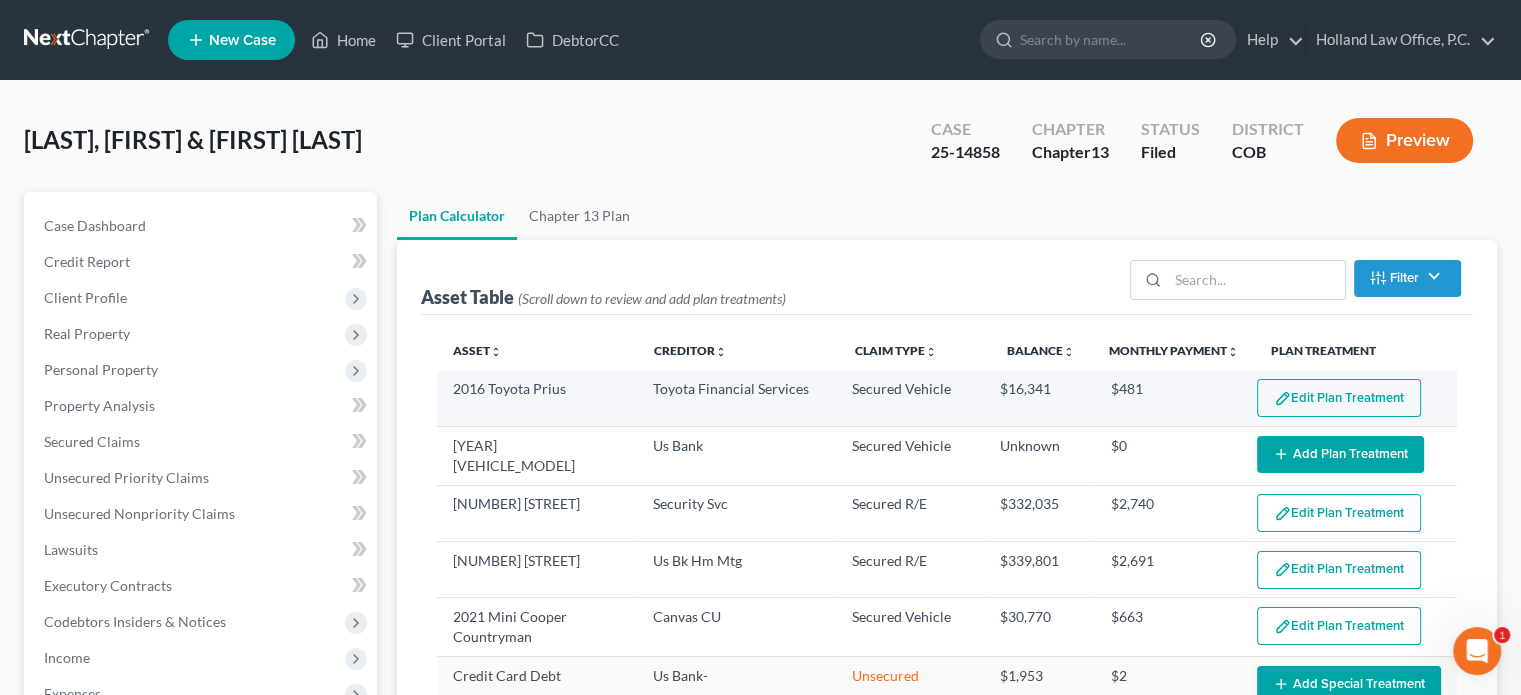 select on "59" 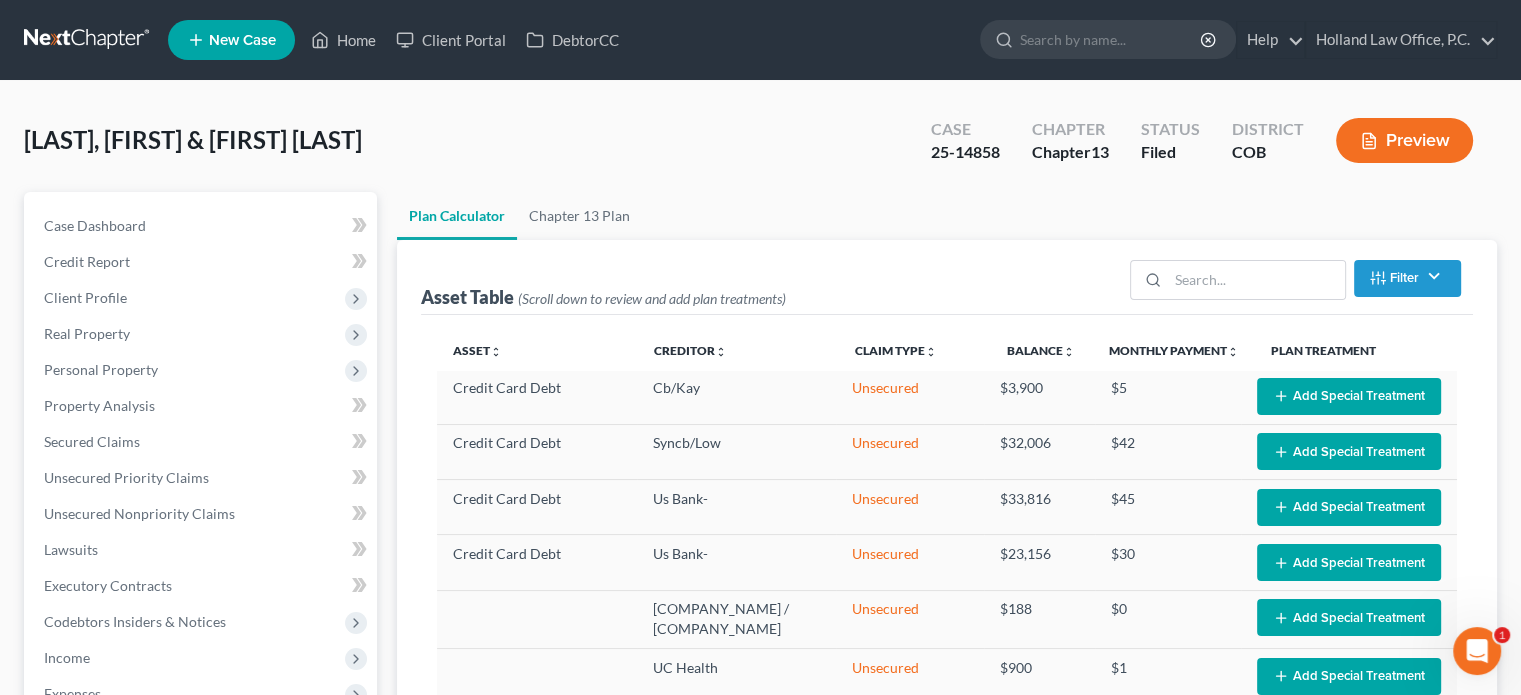 scroll, scrollTop: 1592, scrollLeft: 0, axis: vertical 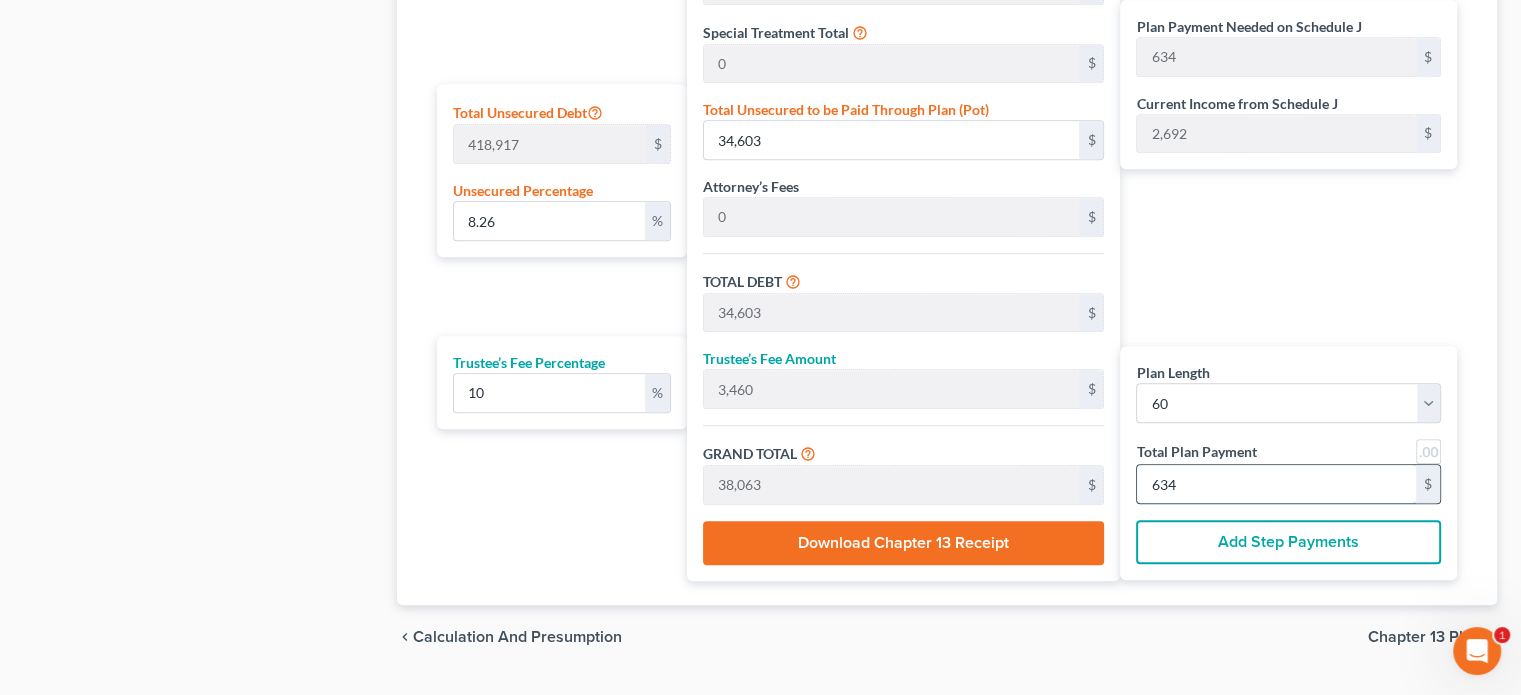 click on "634" at bounding box center [1276, 484] 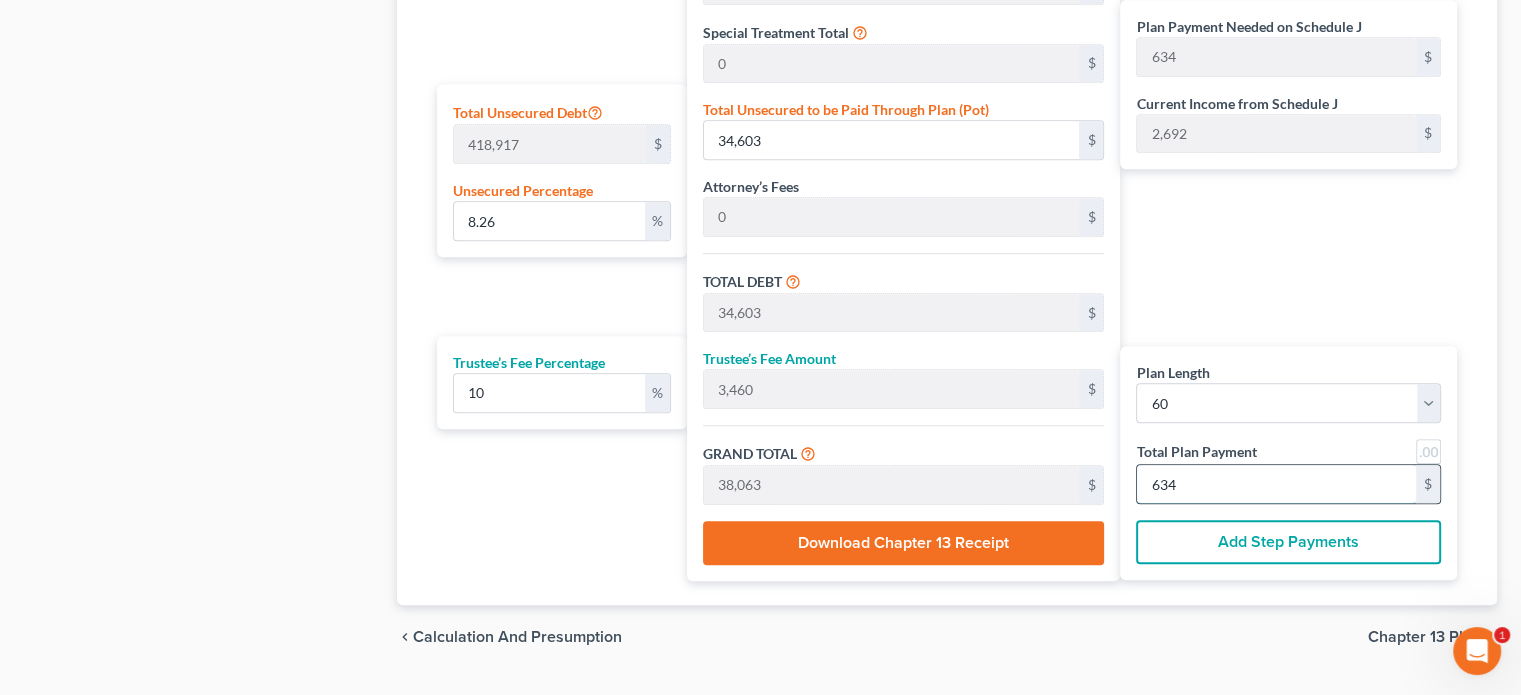 type on "0" 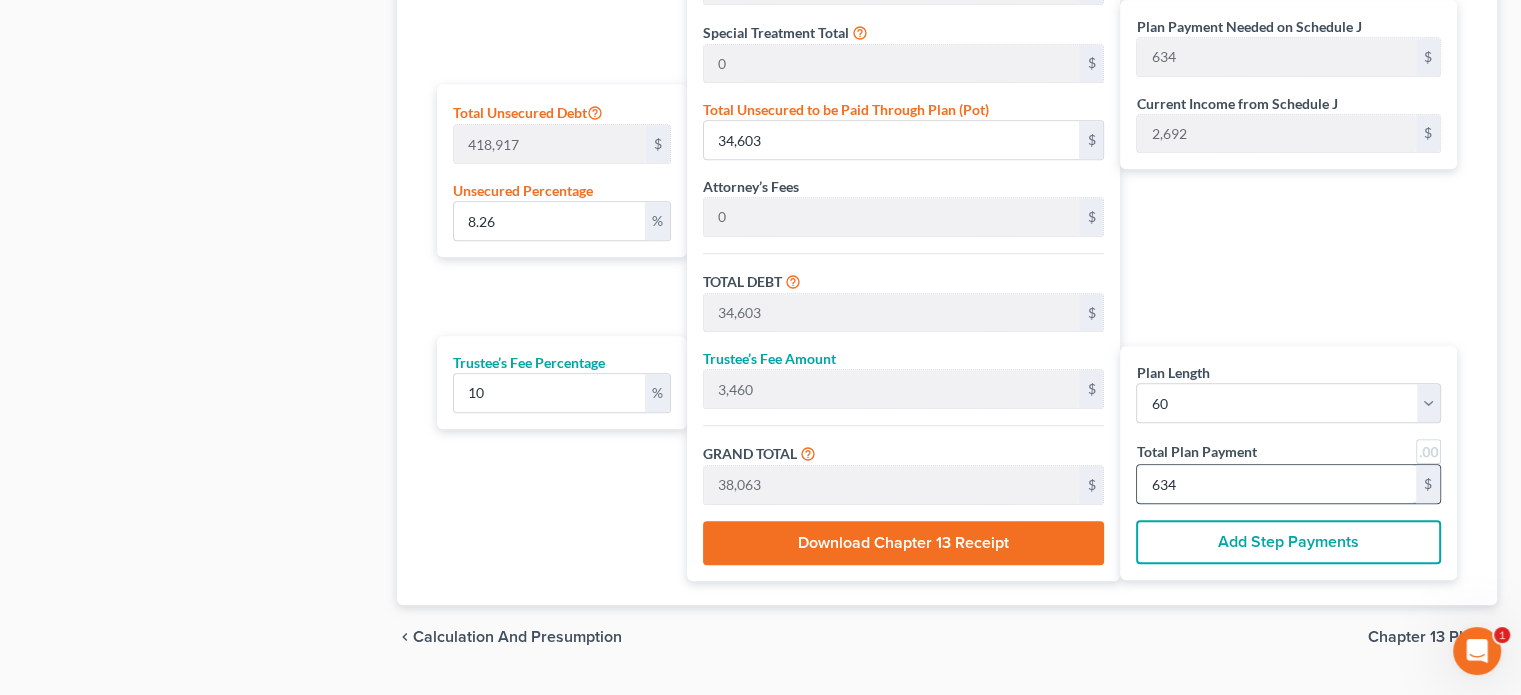 type on "0" 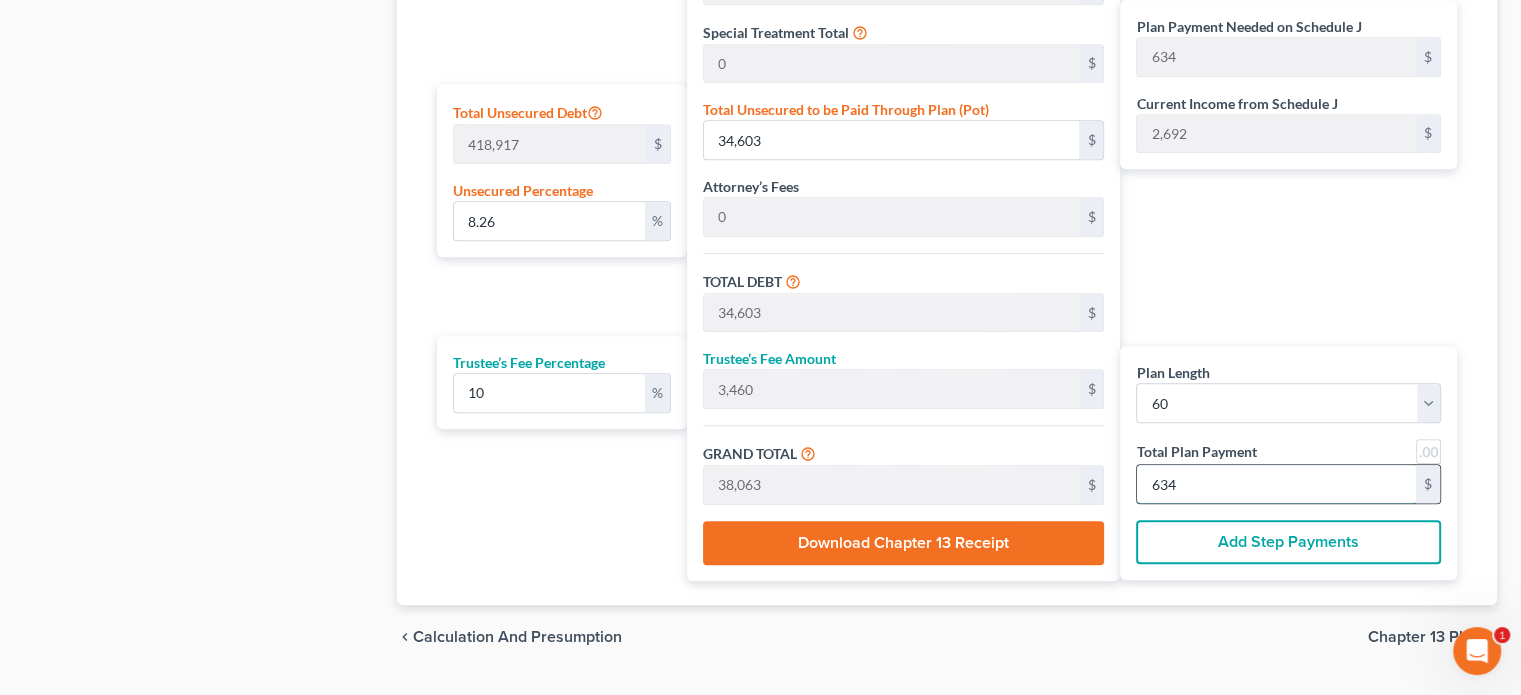 type on "0" 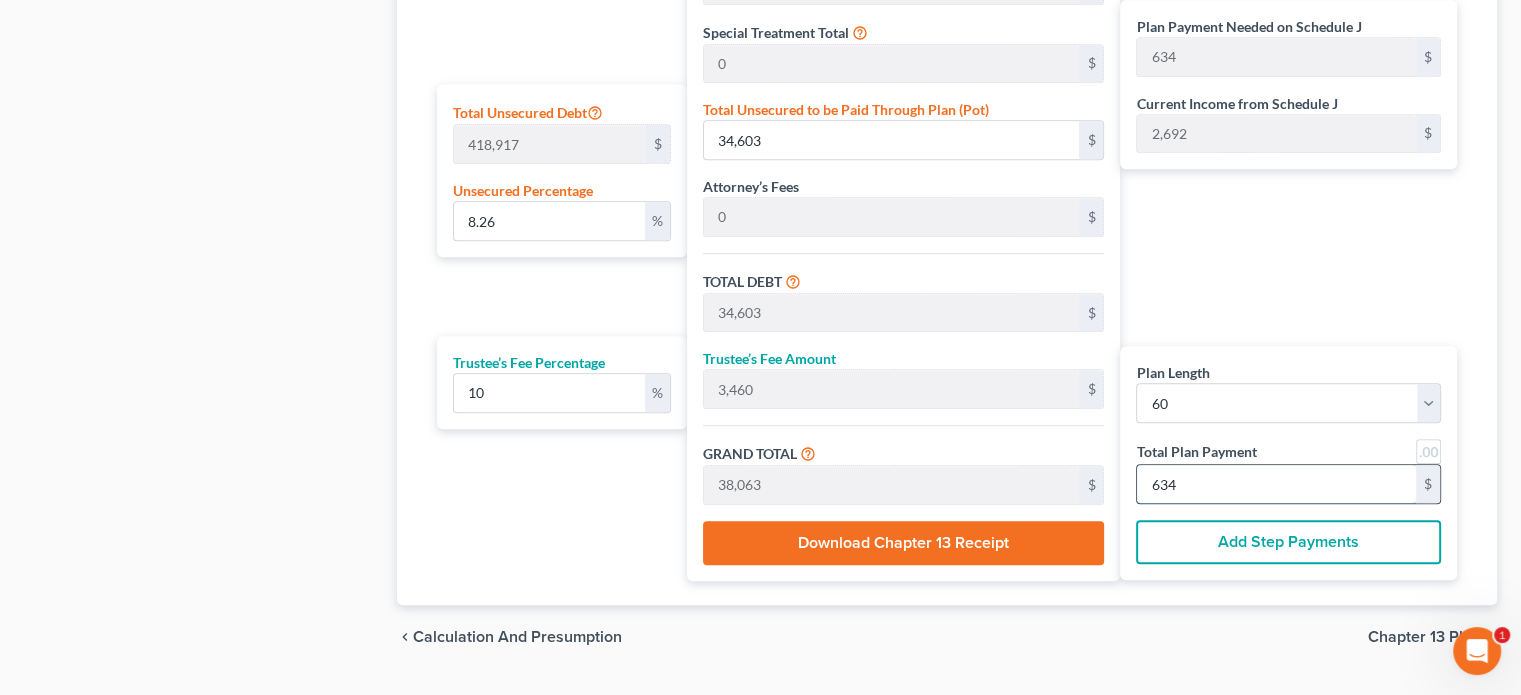 type on "0" 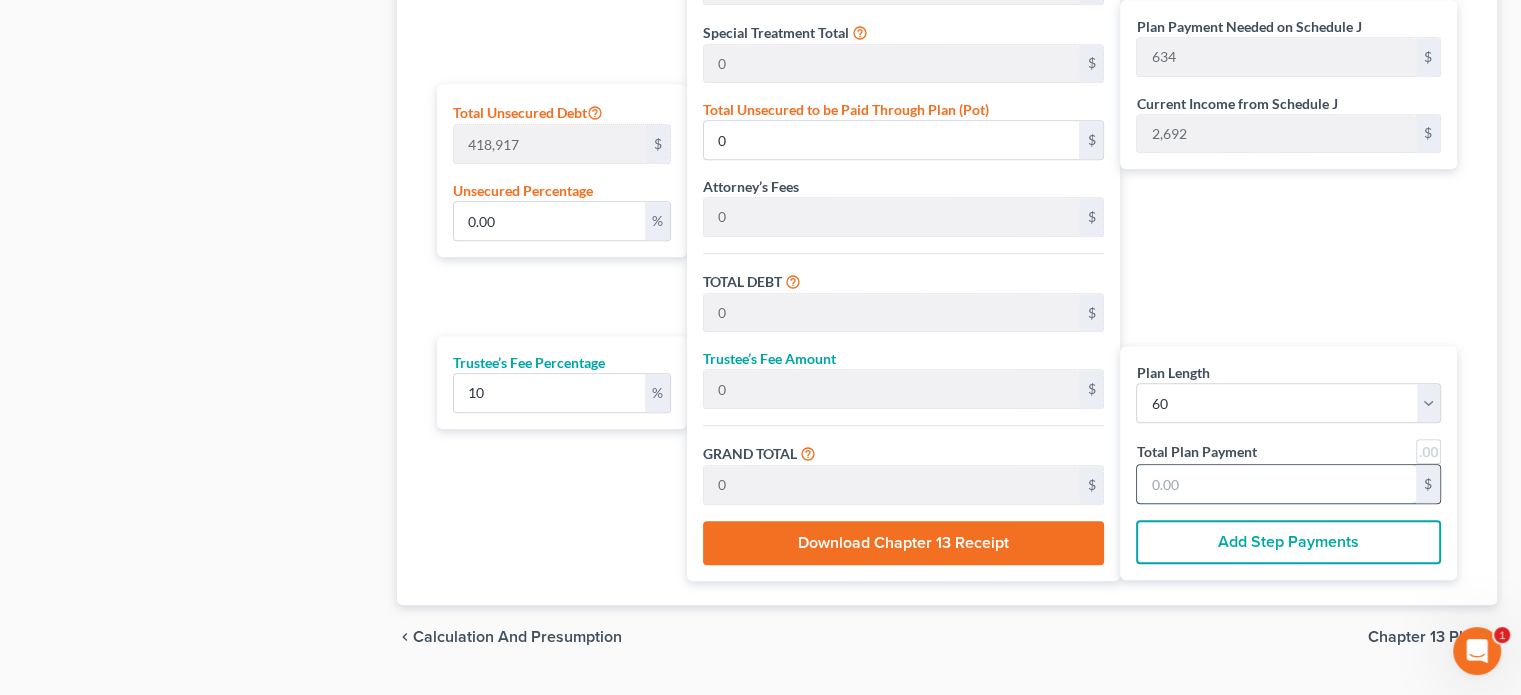 click at bounding box center [1276, 484] 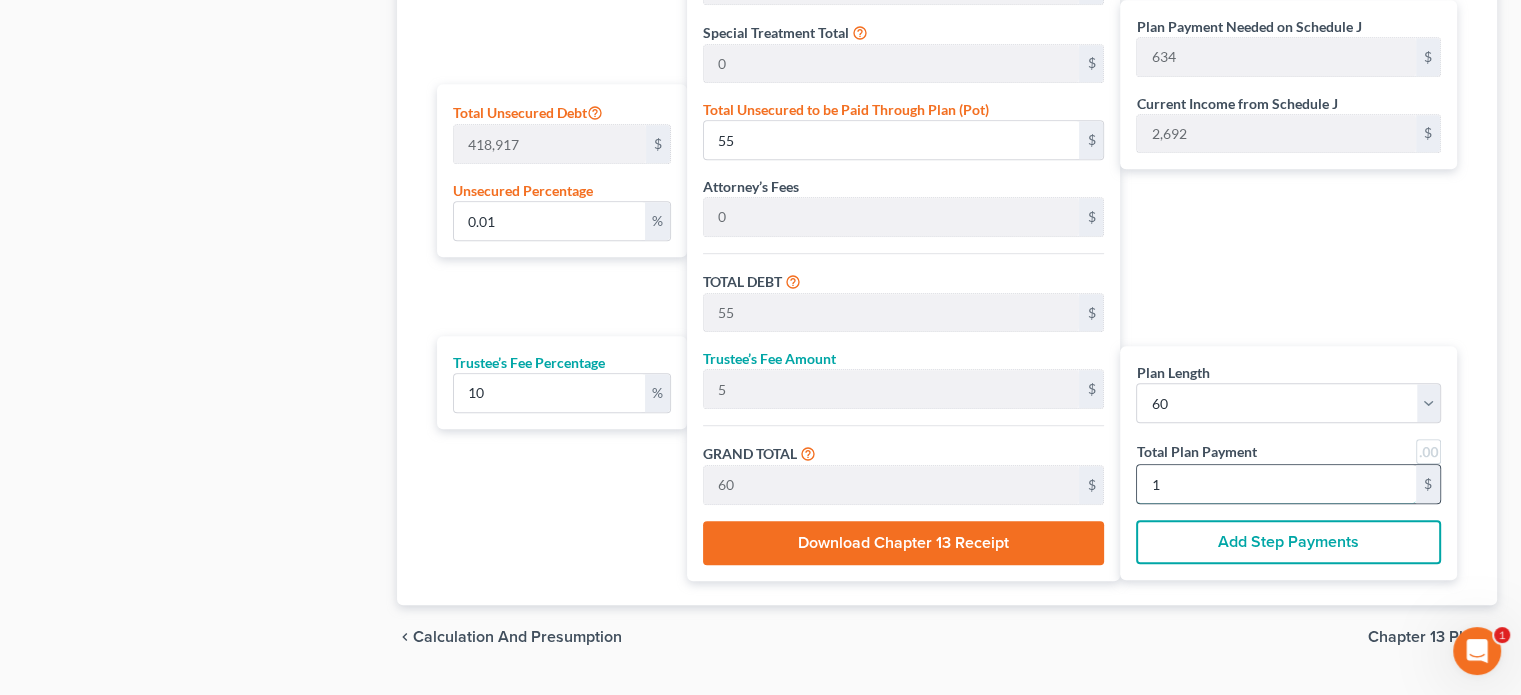 type on "0.13" 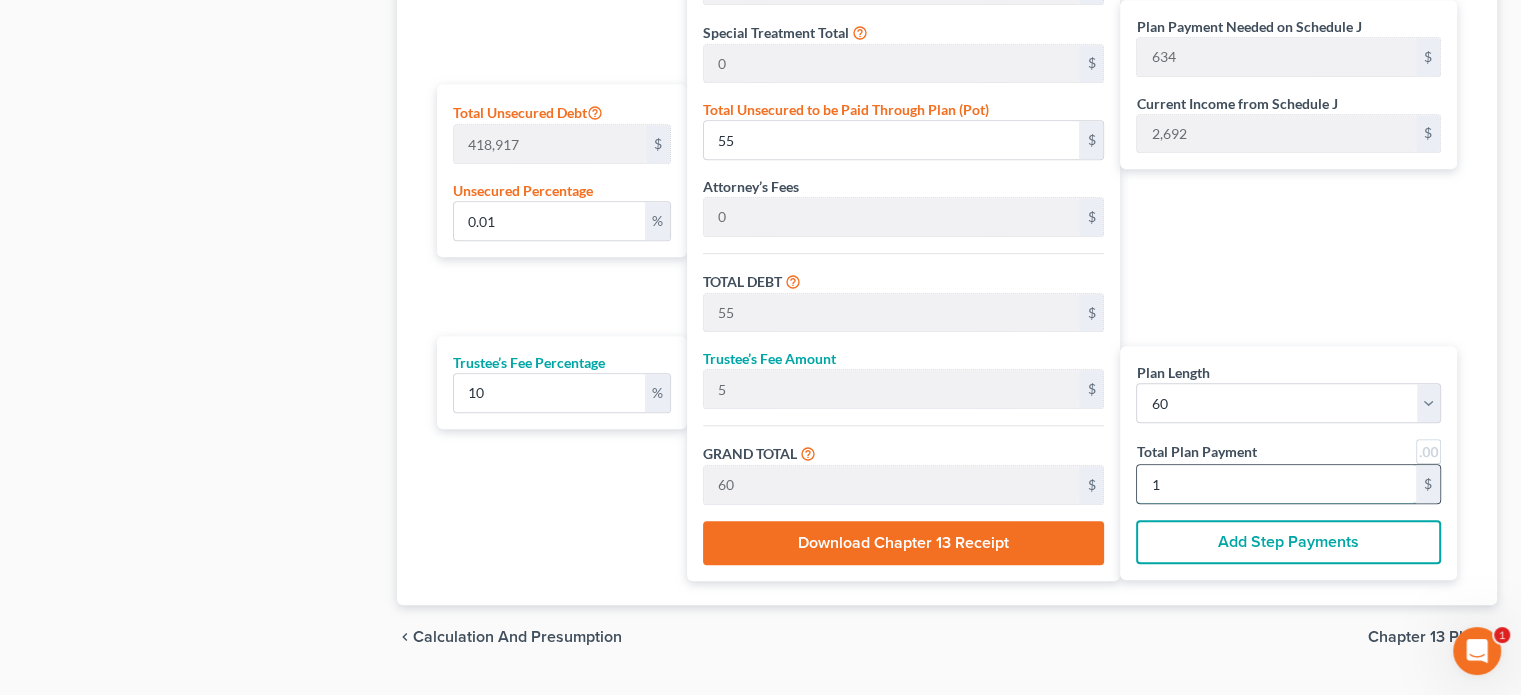 type on "545" 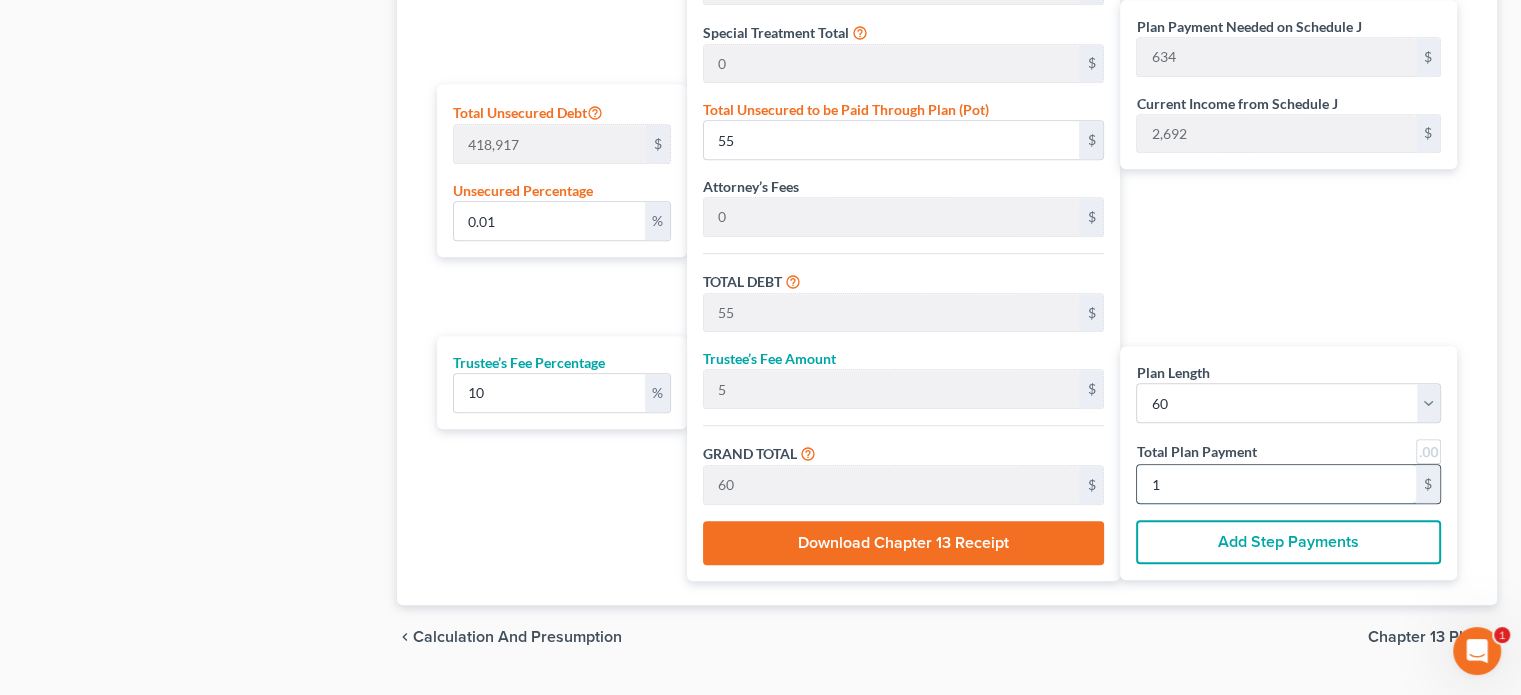 type on "545" 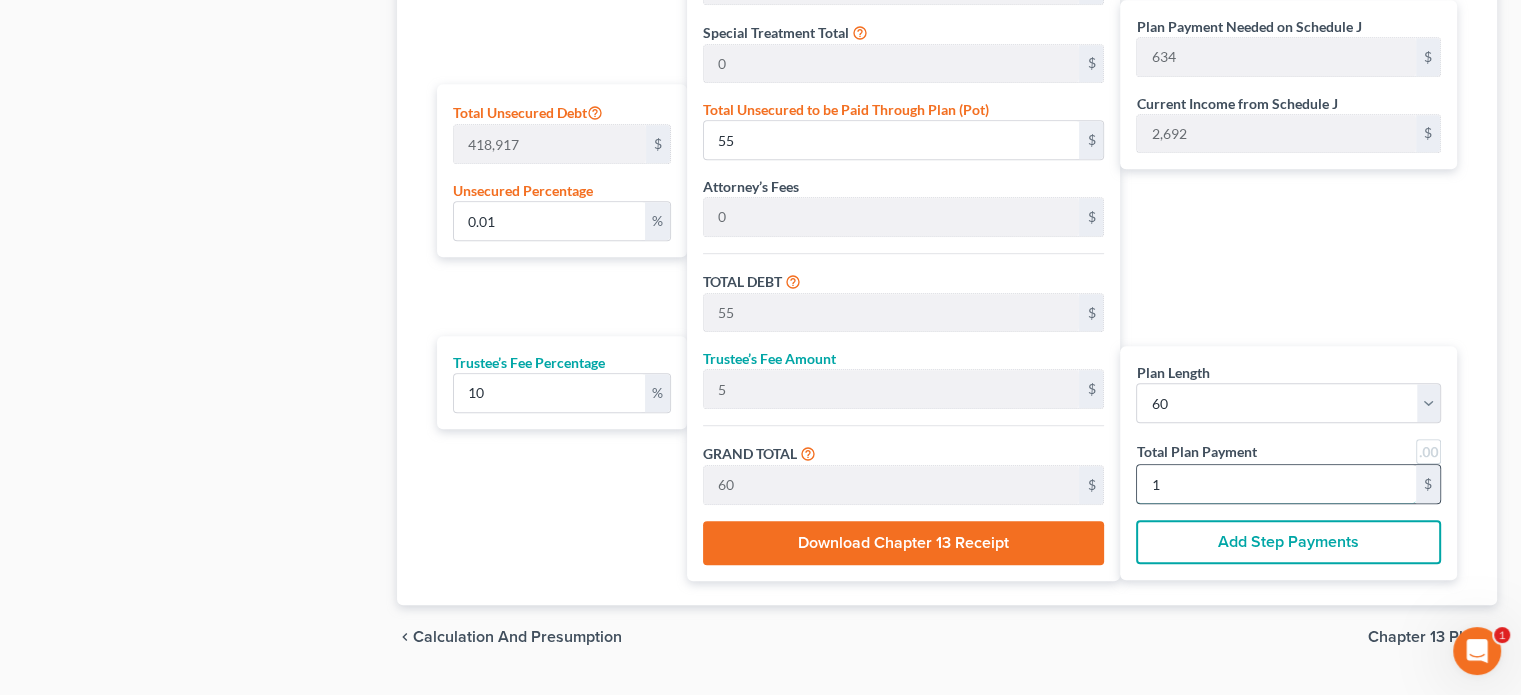 type on "55" 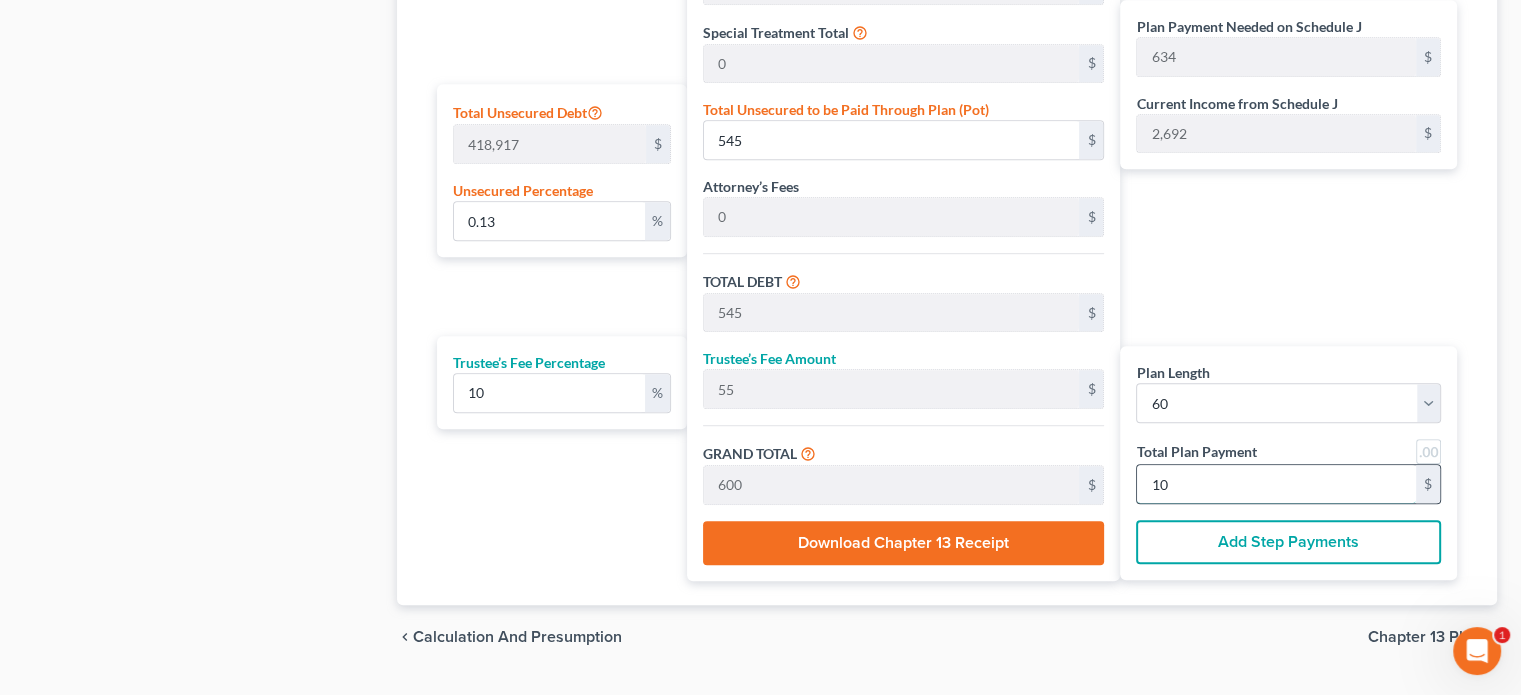 type on "1.39" 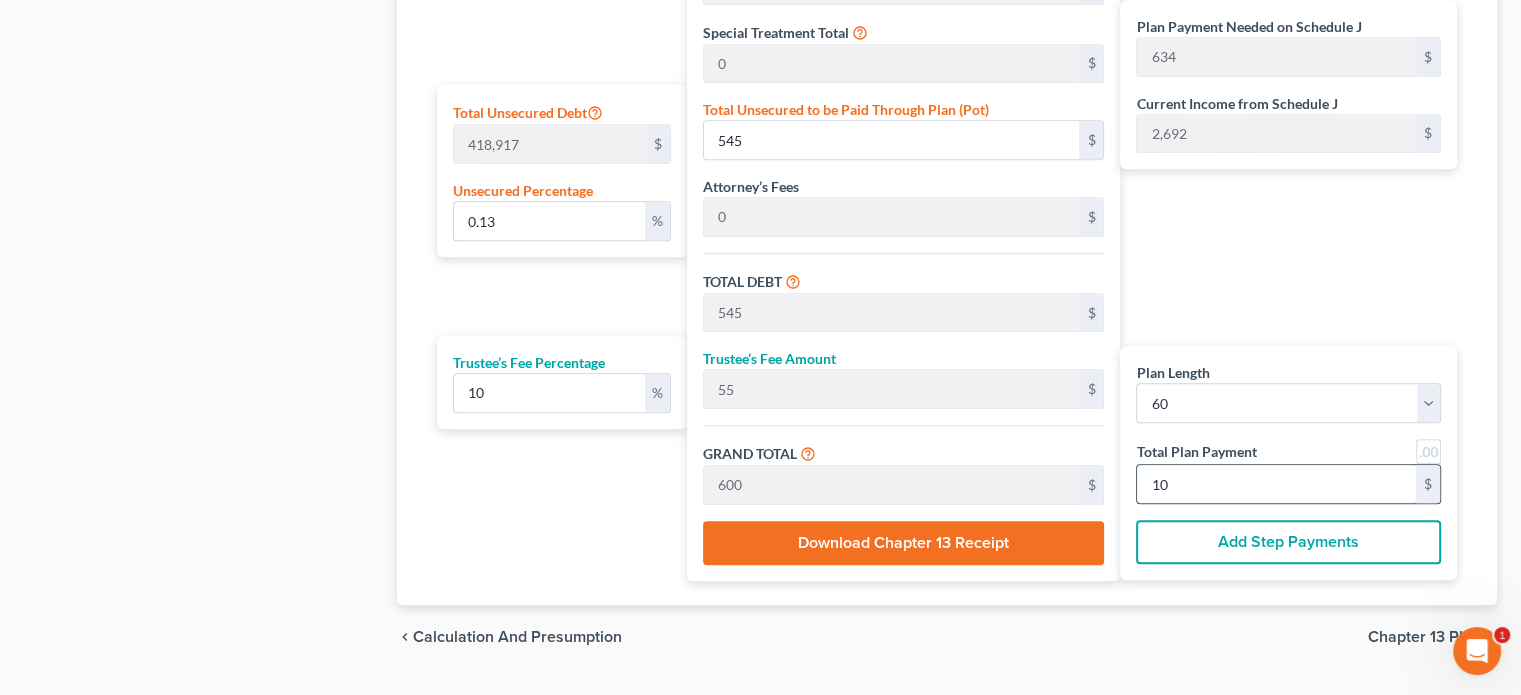 type on "5,836" 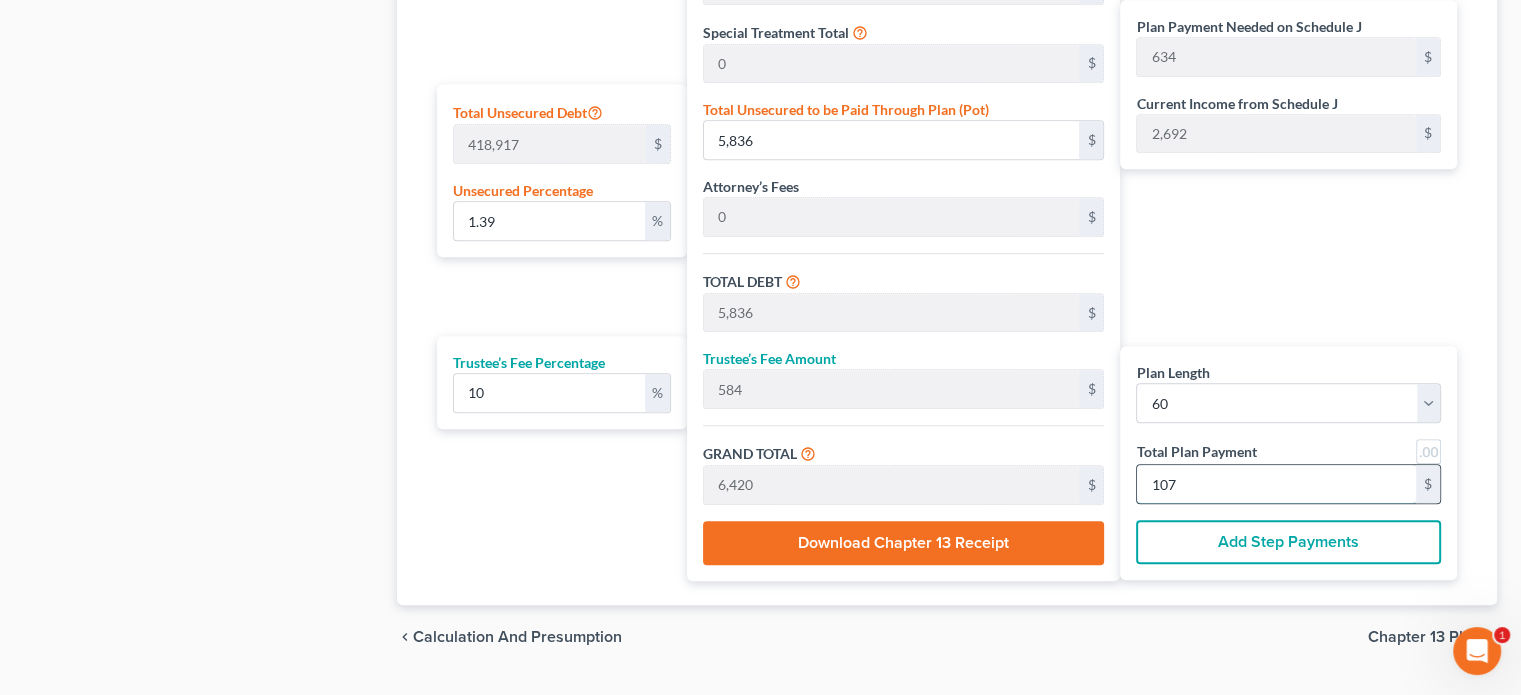 type on "13.93" 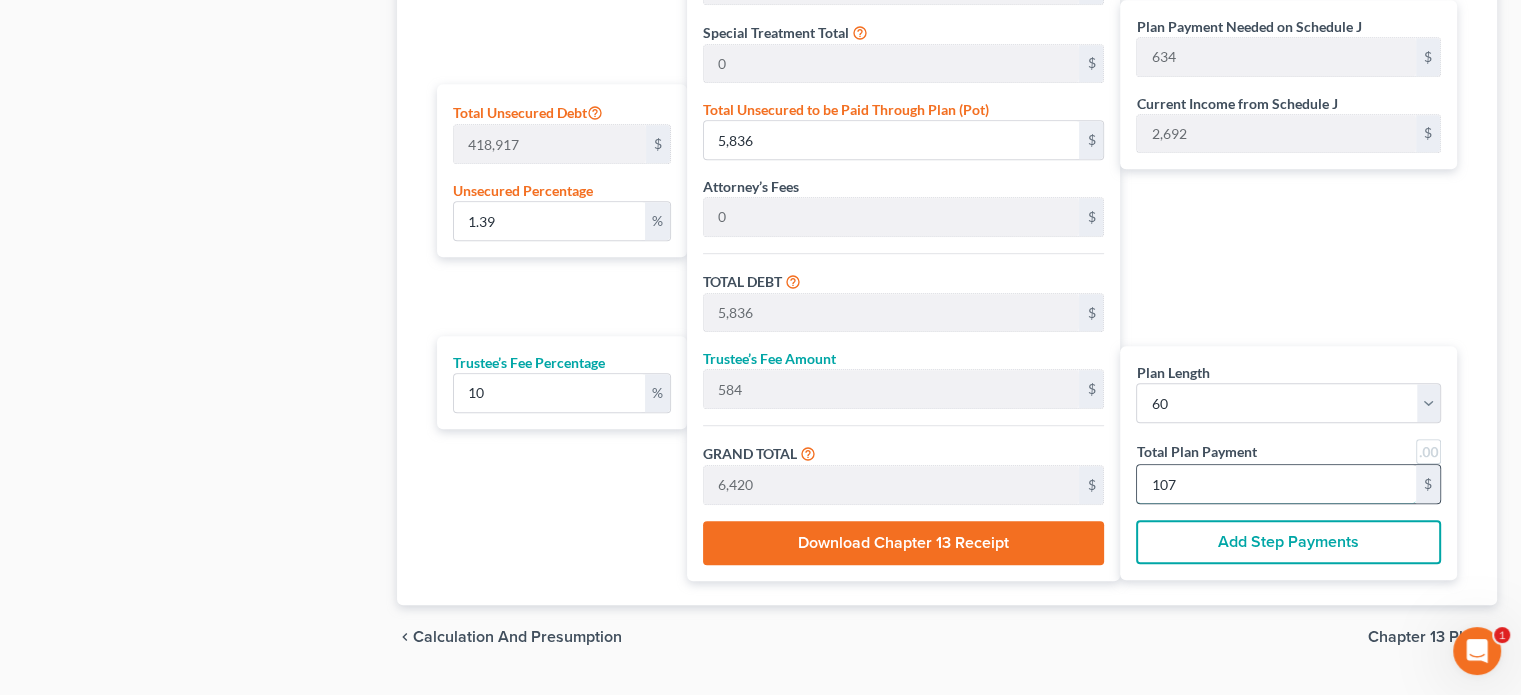 type on "5,836" 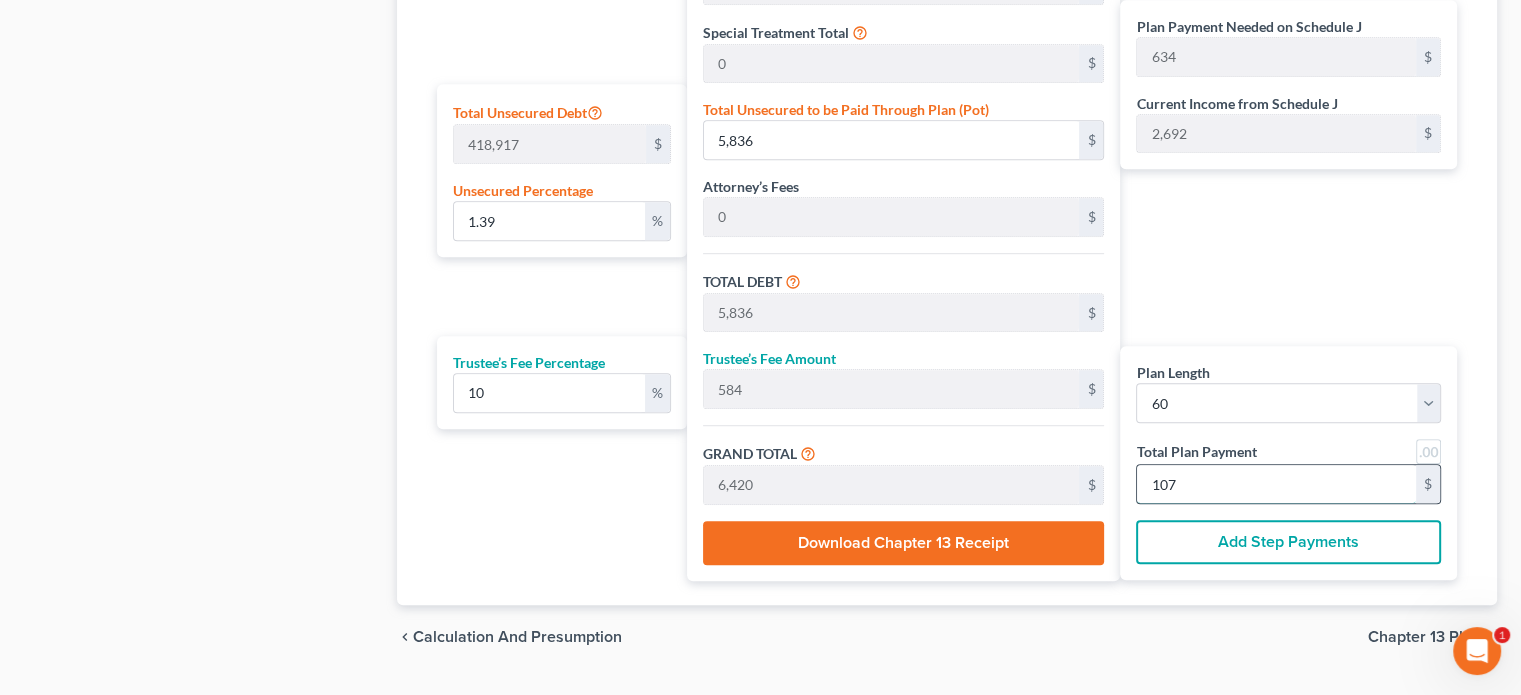 type on "64,200" 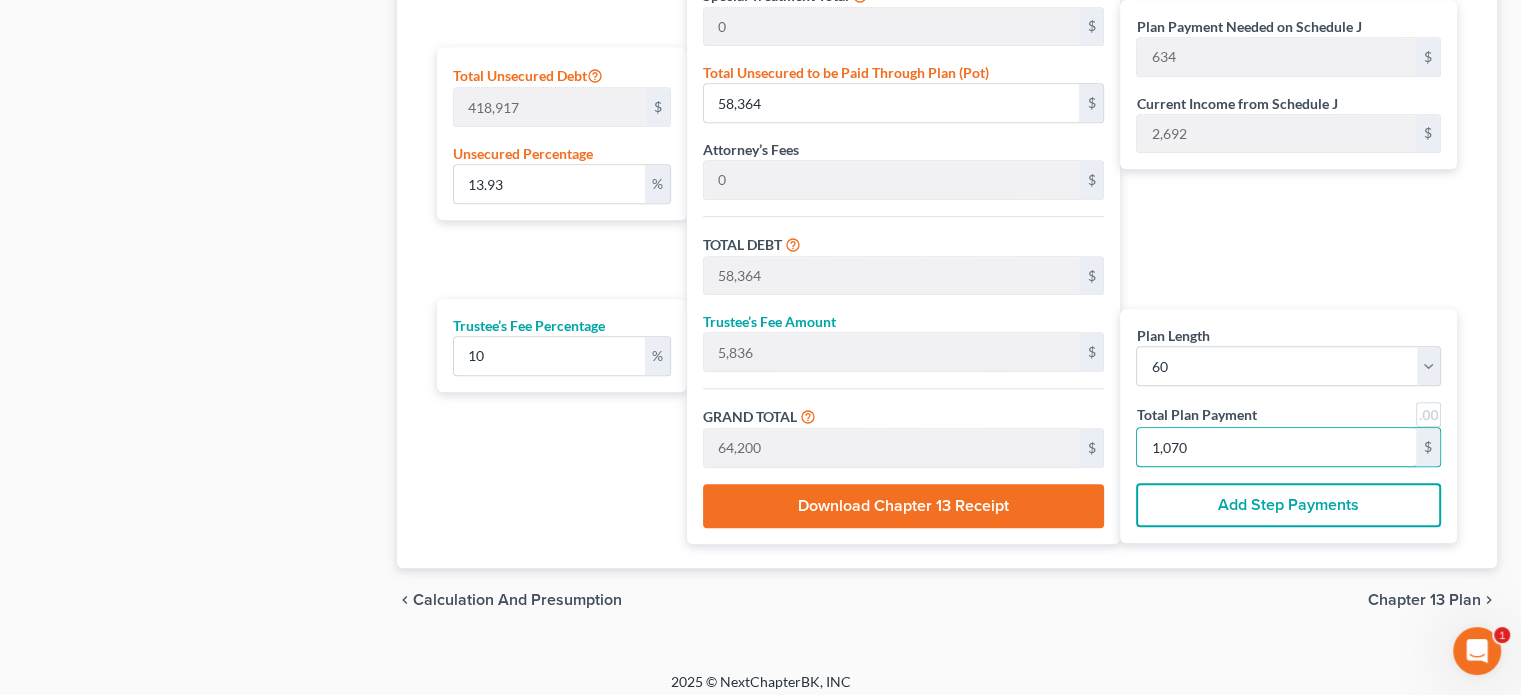 scroll, scrollTop: 1248, scrollLeft: 0, axis: vertical 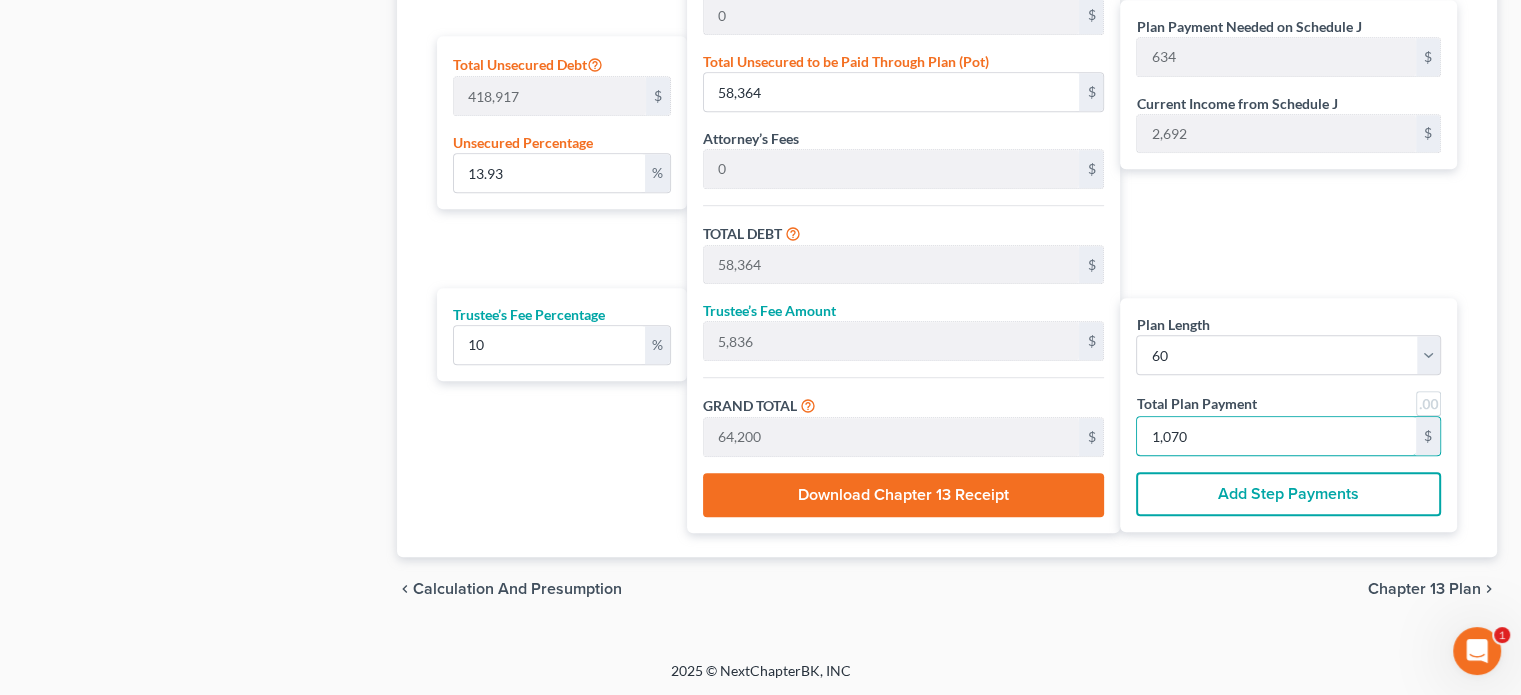 type on "1,070" 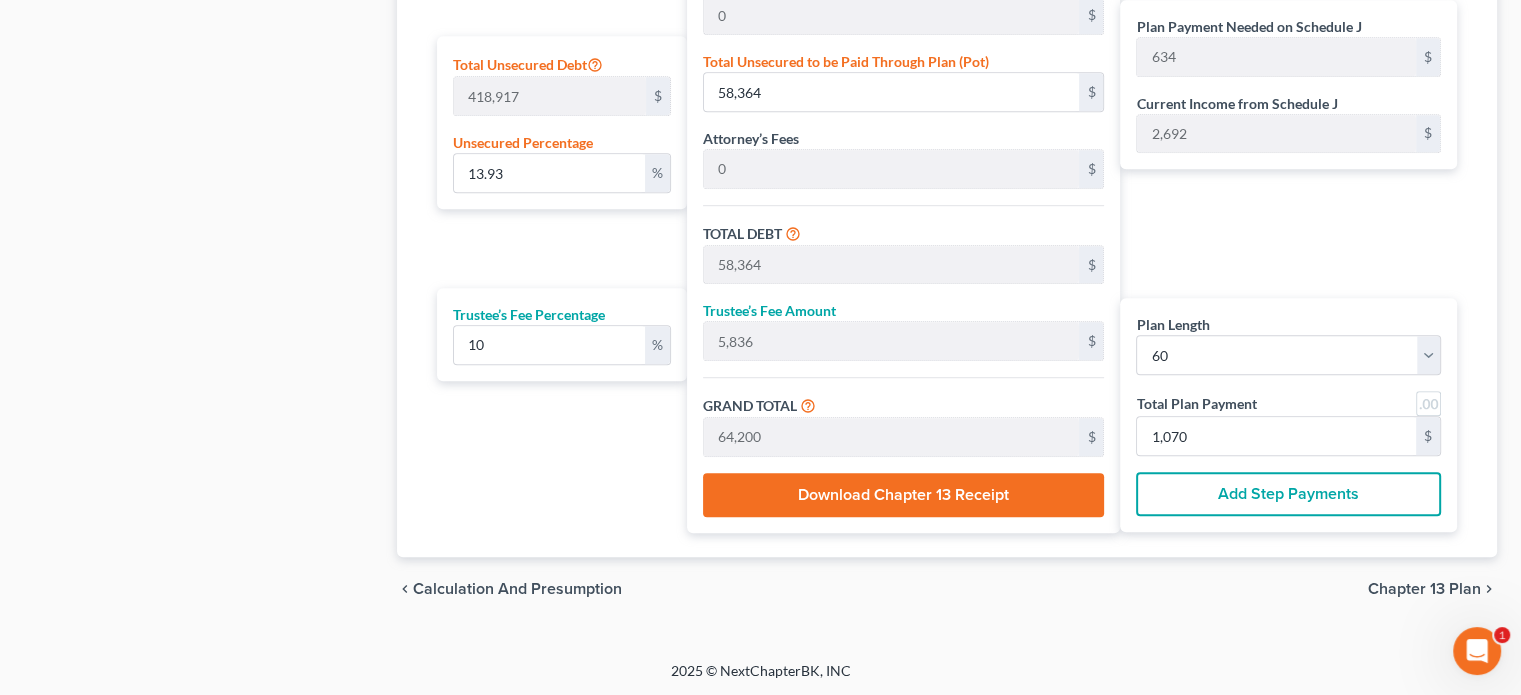 click on "Chapter 13 Plan" at bounding box center (1424, 589) 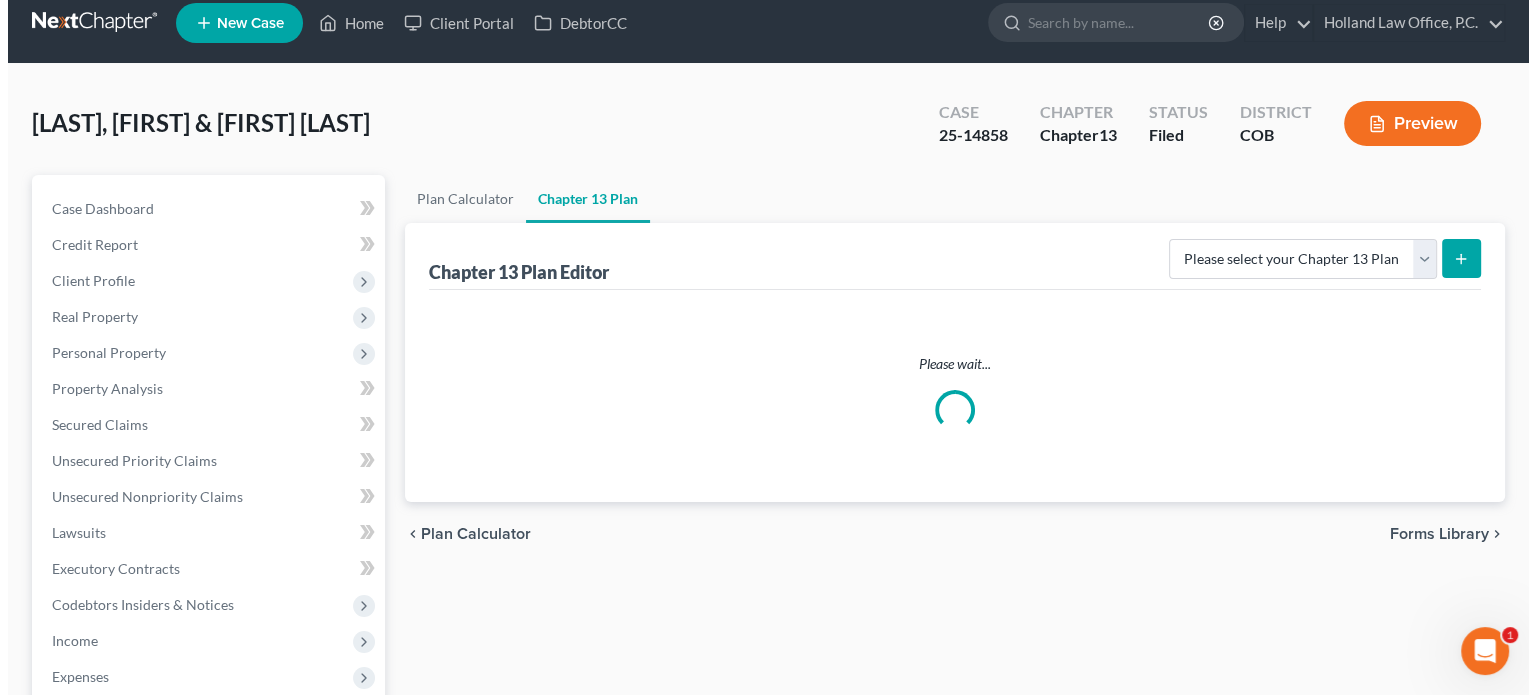 scroll, scrollTop: 0, scrollLeft: 0, axis: both 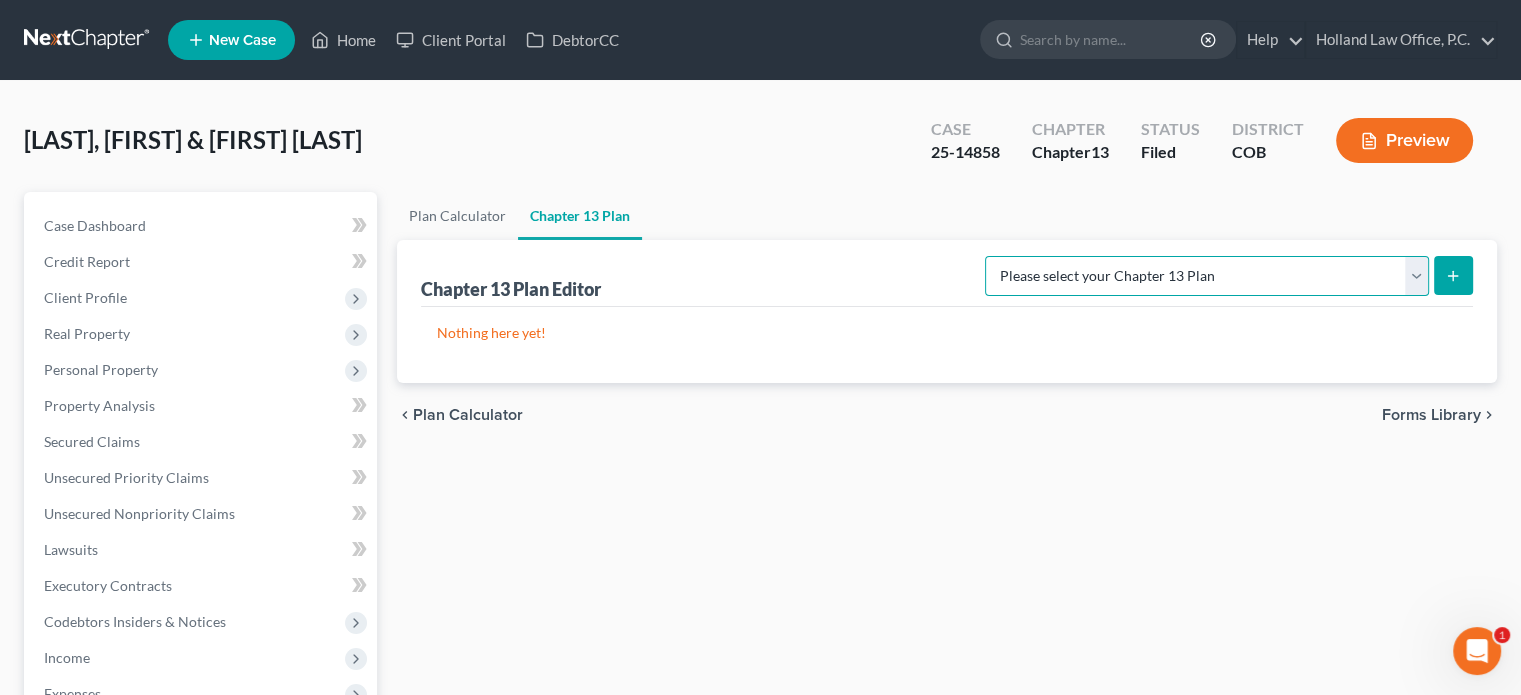 click on "Please select your Chapter 13 Plan District of Colorado - Plan Revised [MM]/[DD]/[YY] District of Colorado - Plan Revised [MM]/[DD]/[YY] - Holland Law Office, P.C. National Form Plan - Official Form 113" at bounding box center [1207, 276] 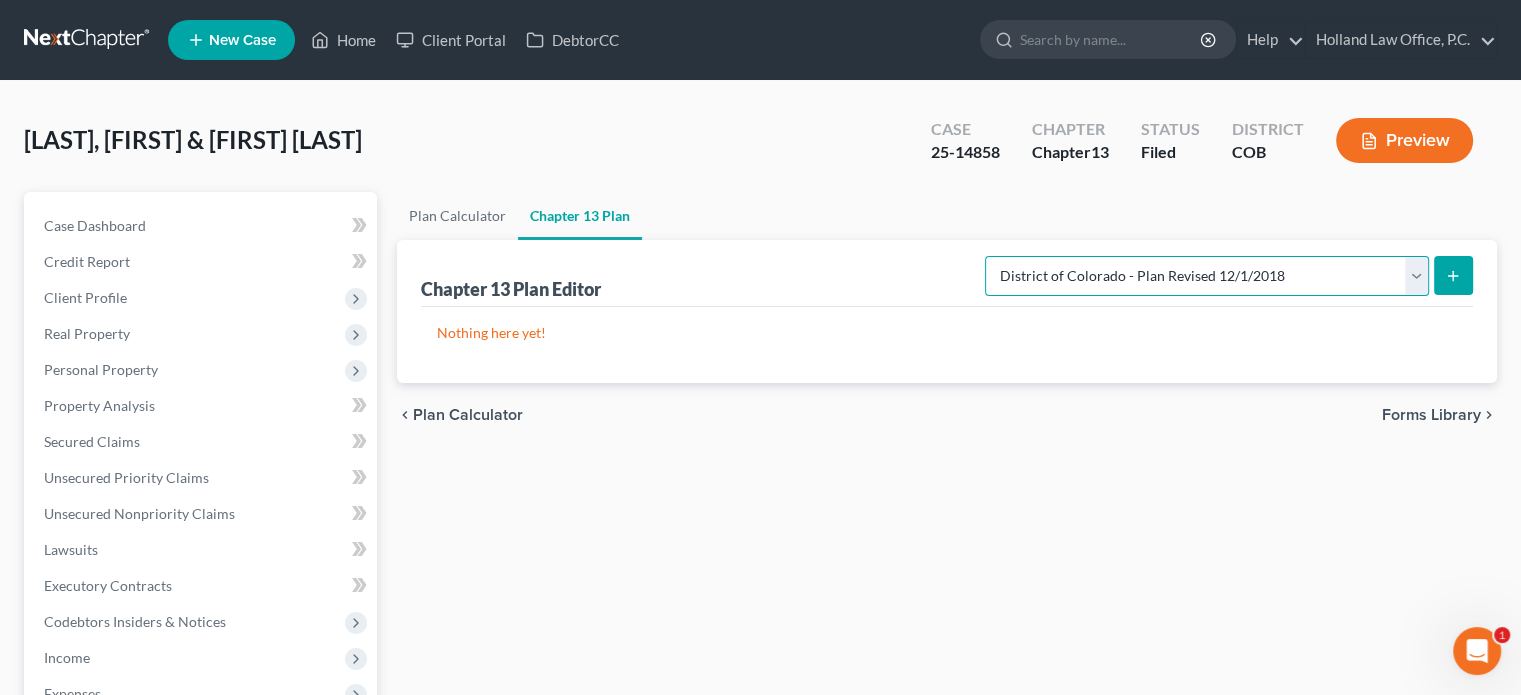 click on "Please select your Chapter 13 Plan District of Colorado - Plan Revised [MM]/[DD]/[YY] District of Colorado - Plan Revised [MM]/[DD]/[YY] - Holland Law Office, P.C. National Form Plan - Official Form 113" at bounding box center (1207, 276) 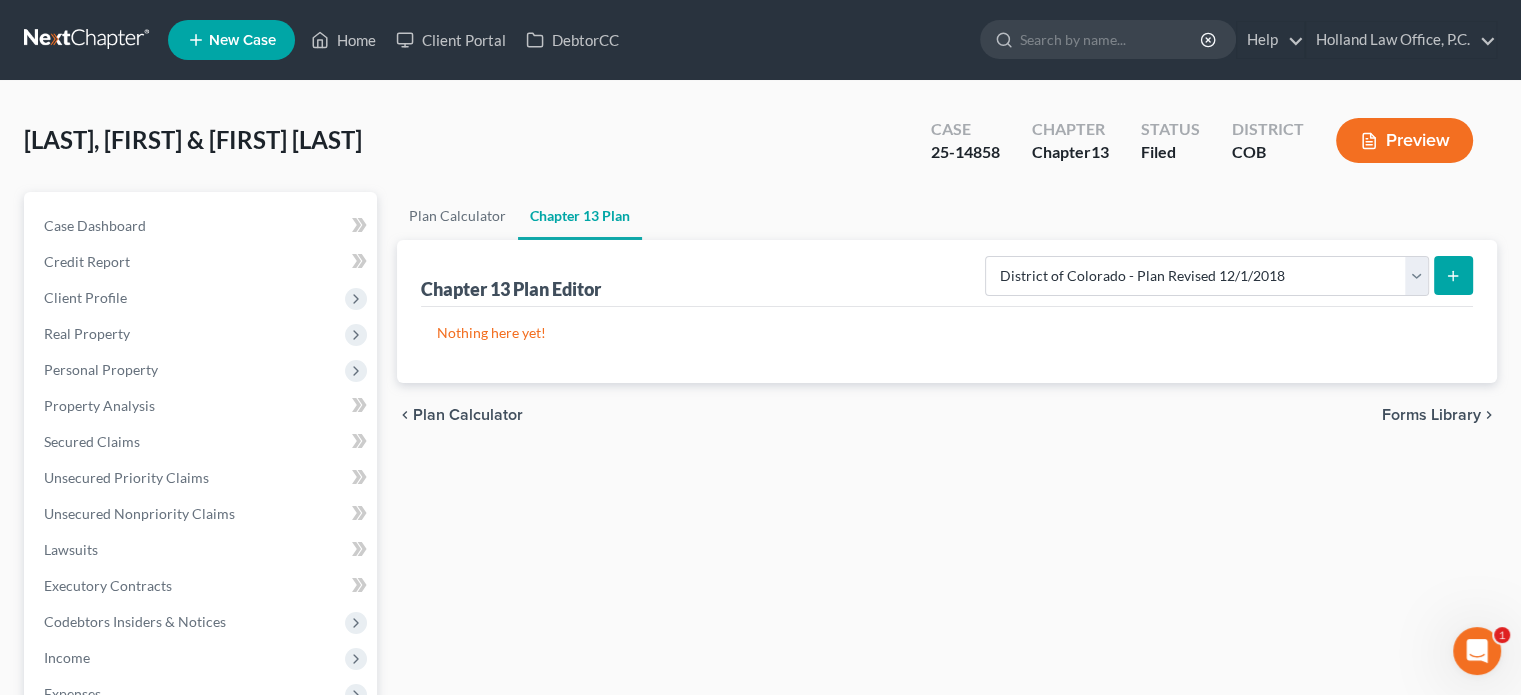 click 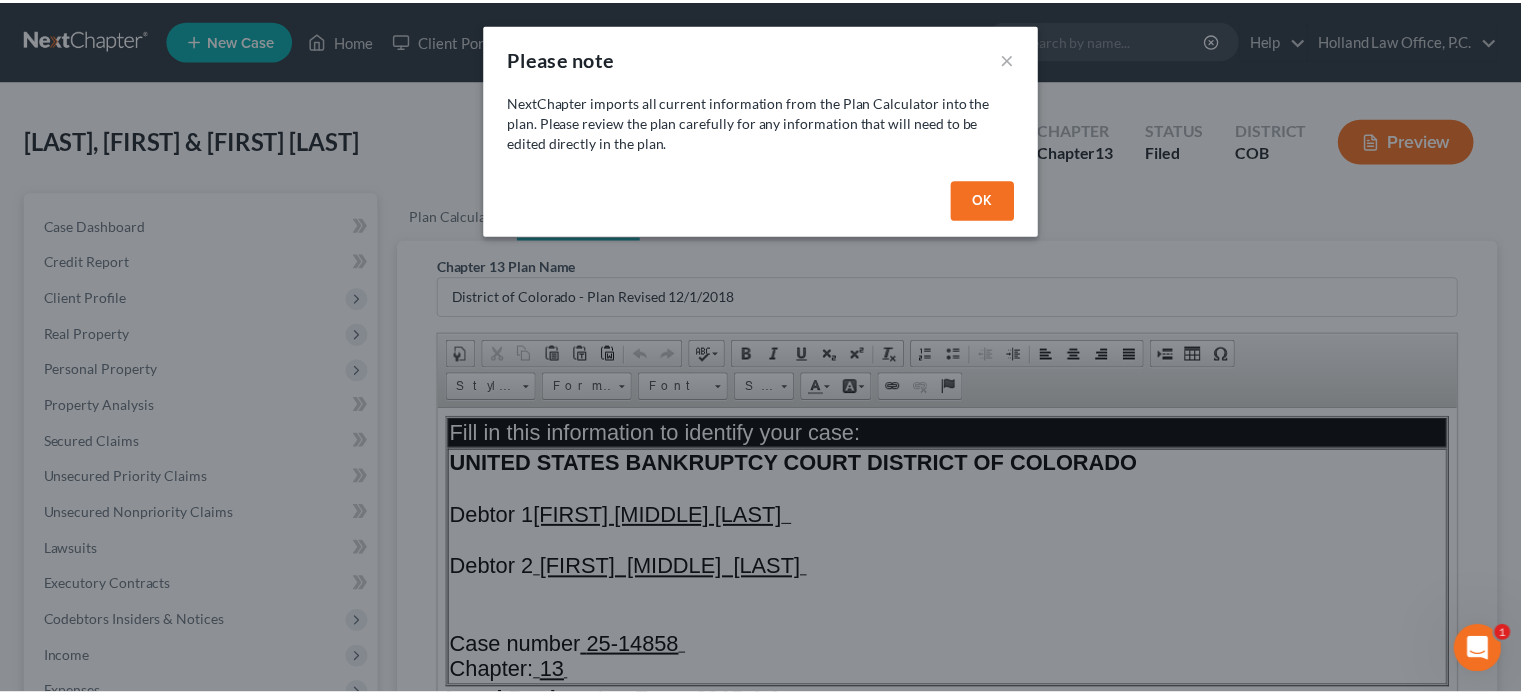 scroll, scrollTop: 0, scrollLeft: 0, axis: both 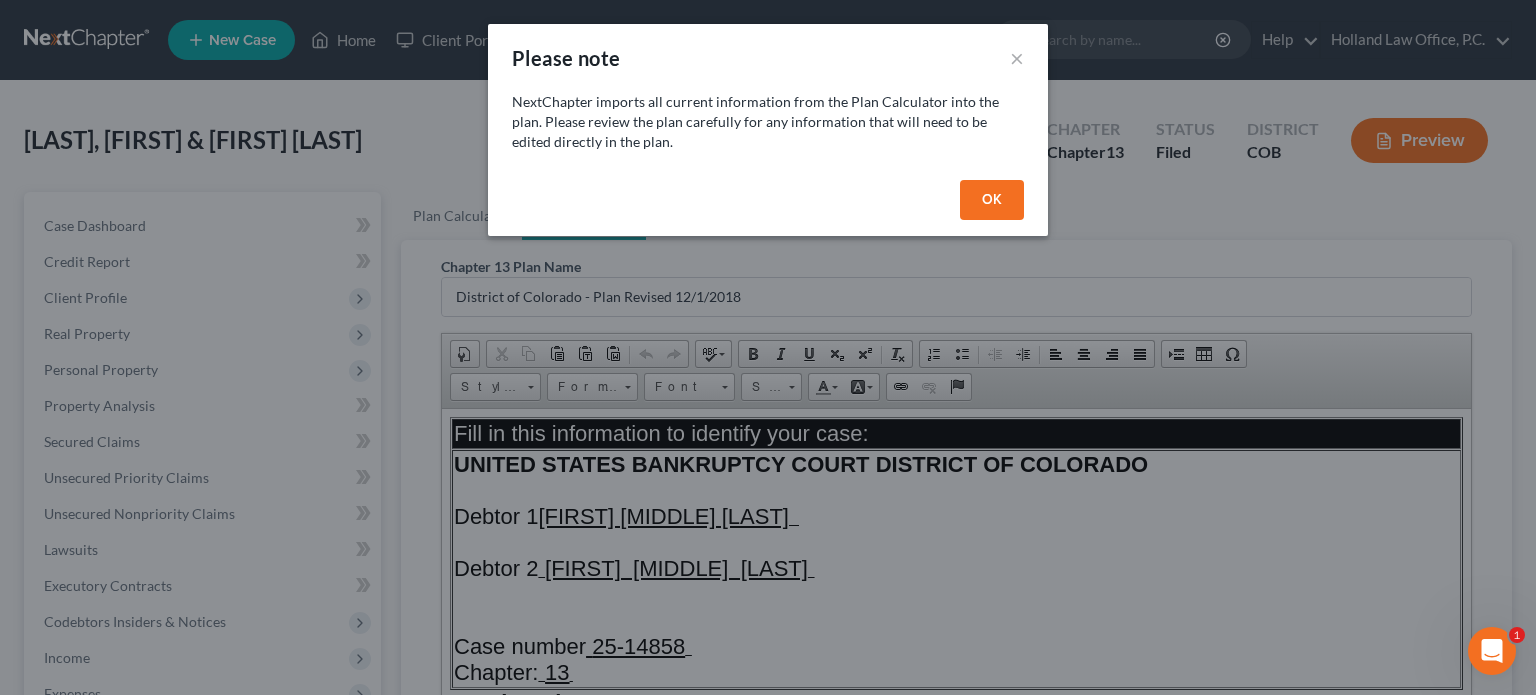 click on "OK" at bounding box center [992, 200] 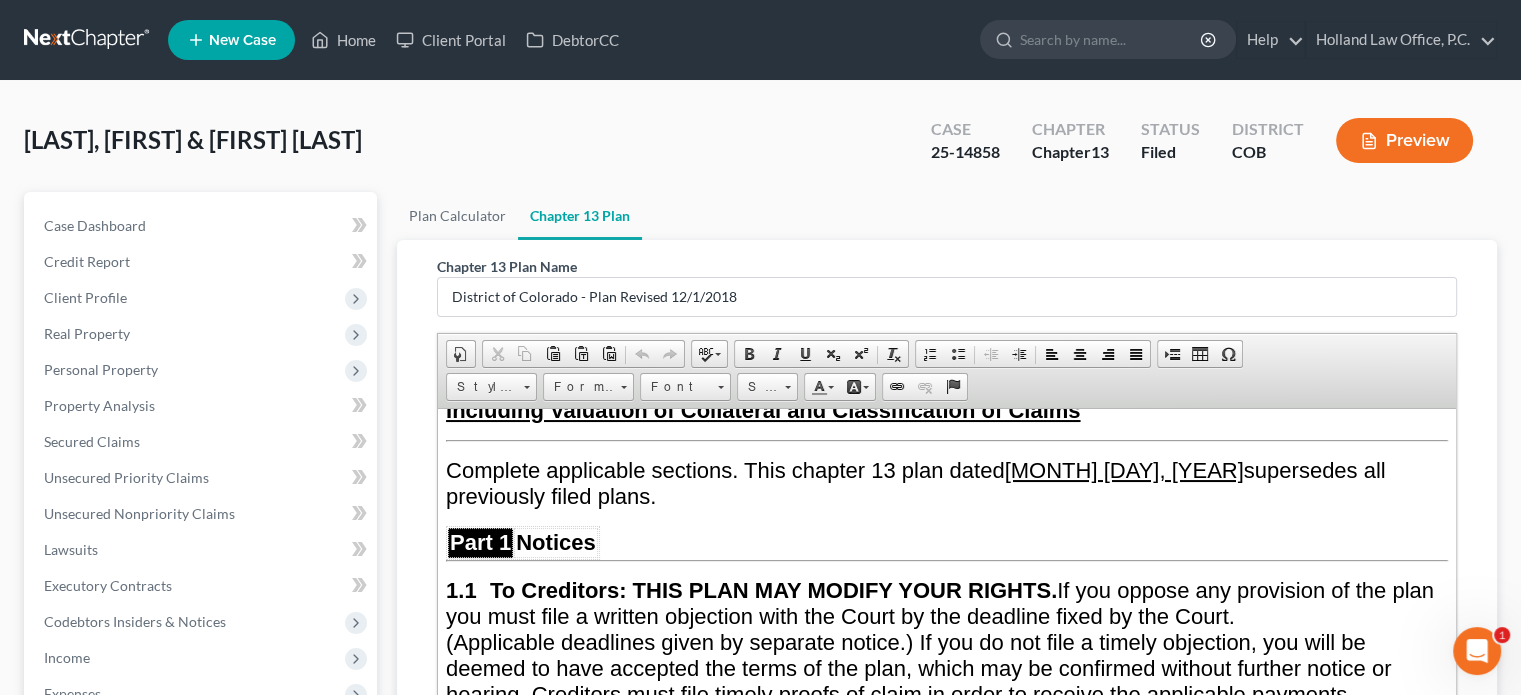 scroll, scrollTop: 300, scrollLeft: 0, axis: vertical 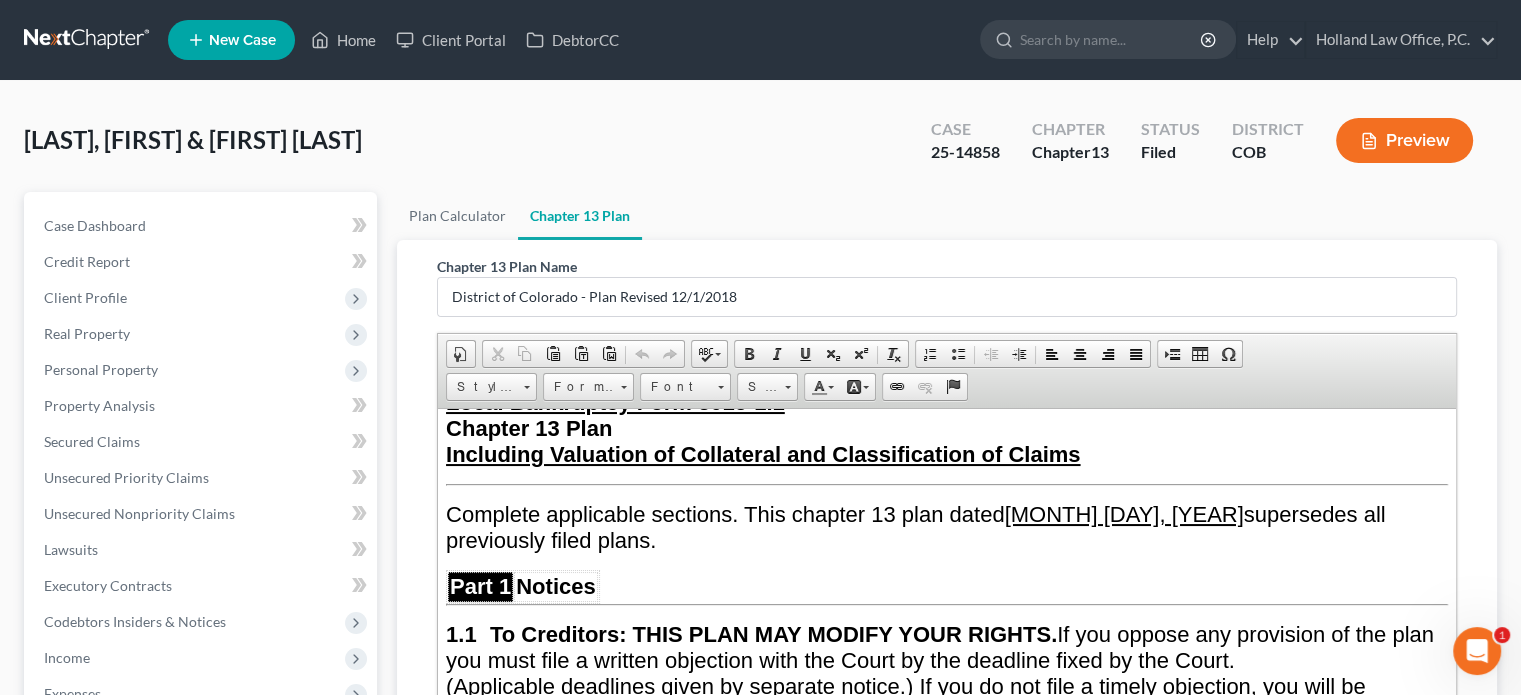 click on "[MONTH] [DAY], [YEAR]" at bounding box center (1124, 513) 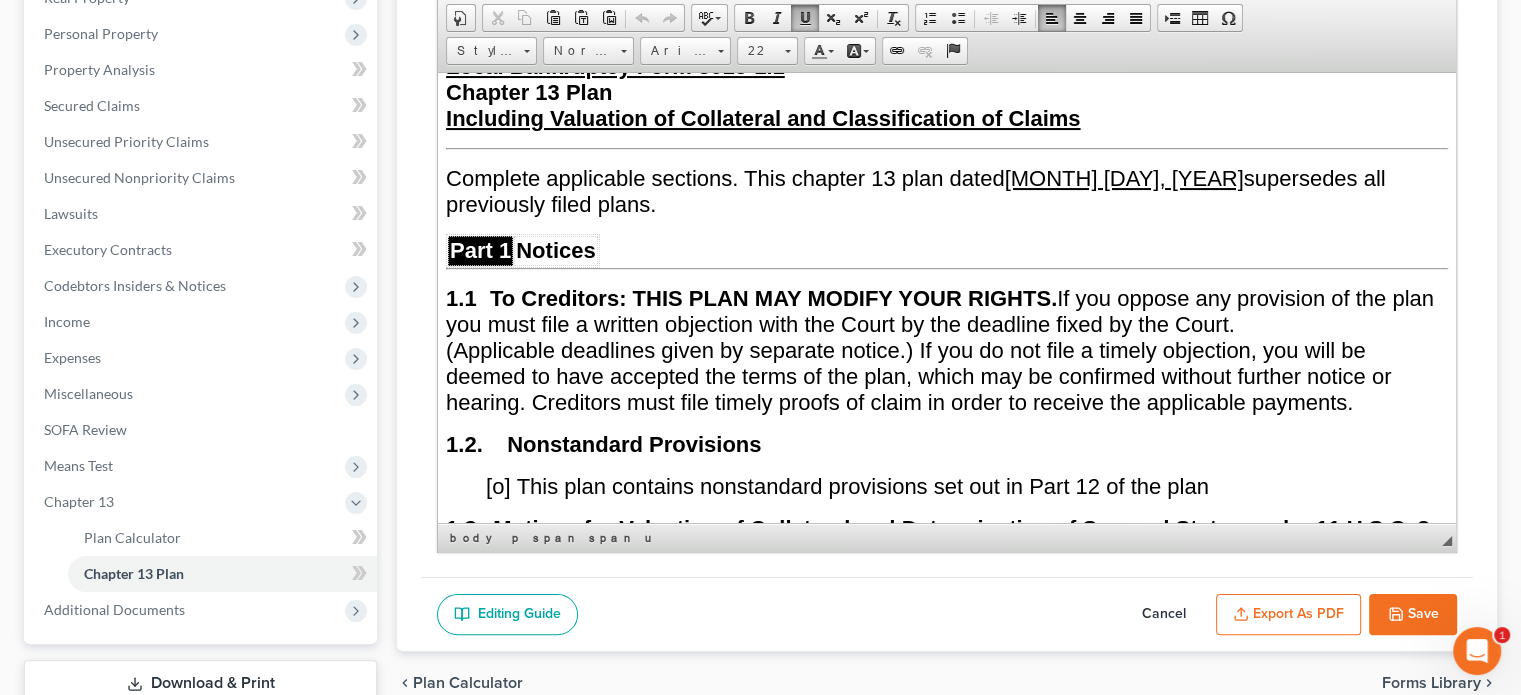 scroll, scrollTop: 332, scrollLeft: 0, axis: vertical 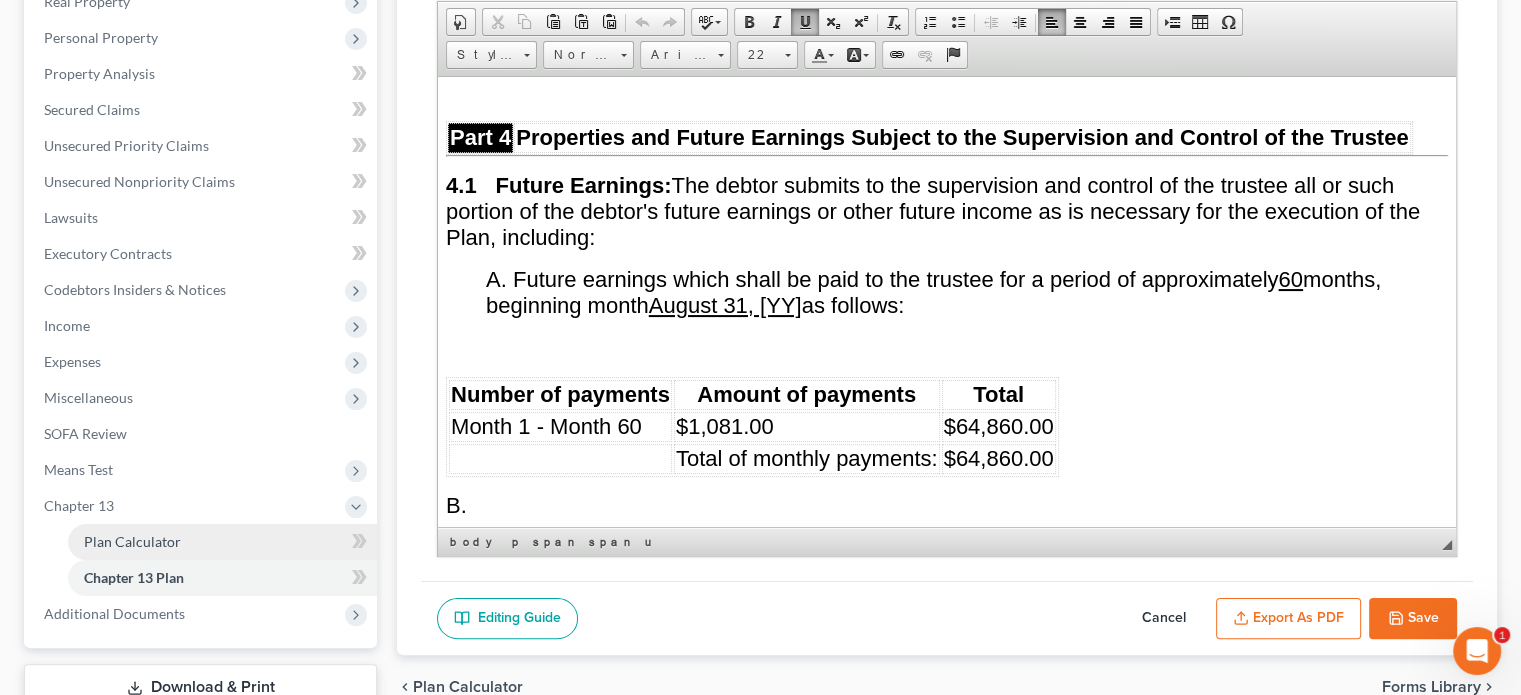click on "Plan Calculator" at bounding box center (132, 541) 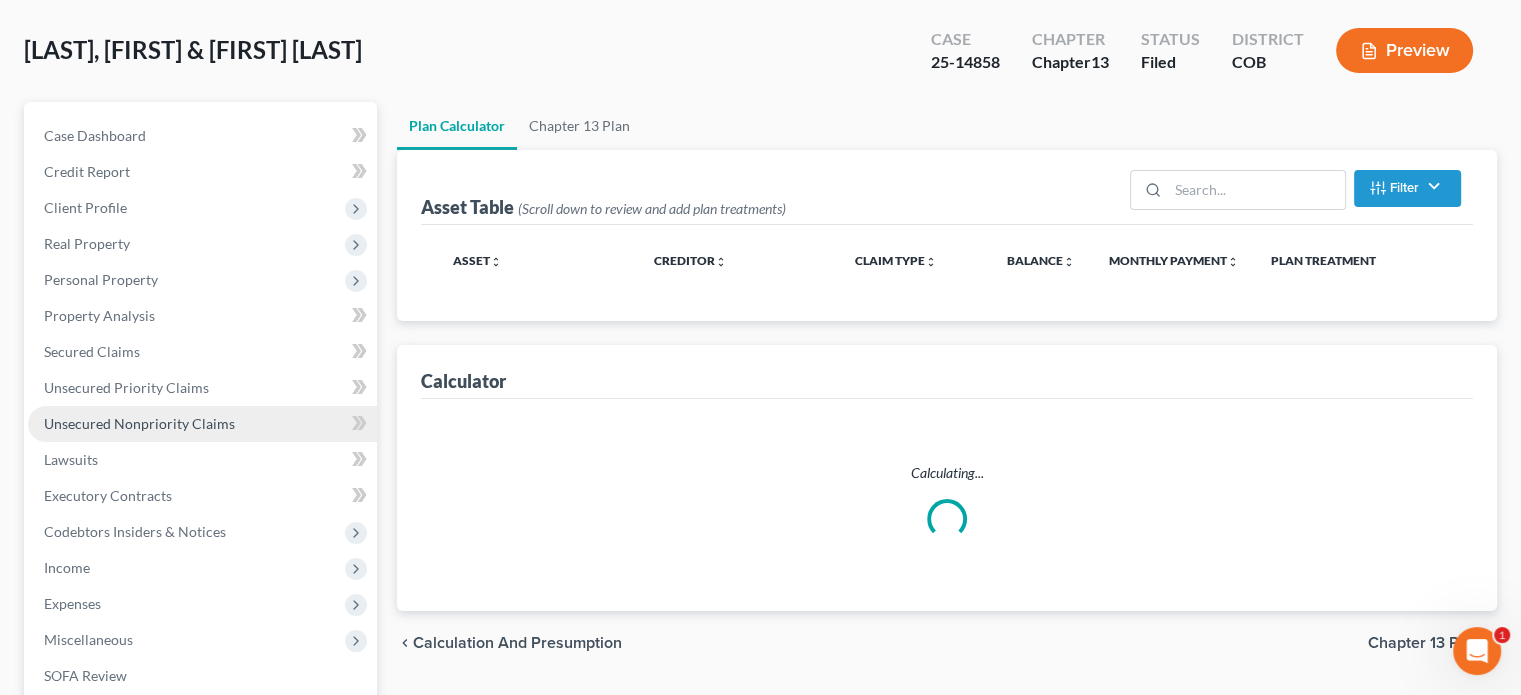 scroll, scrollTop: 0, scrollLeft: 0, axis: both 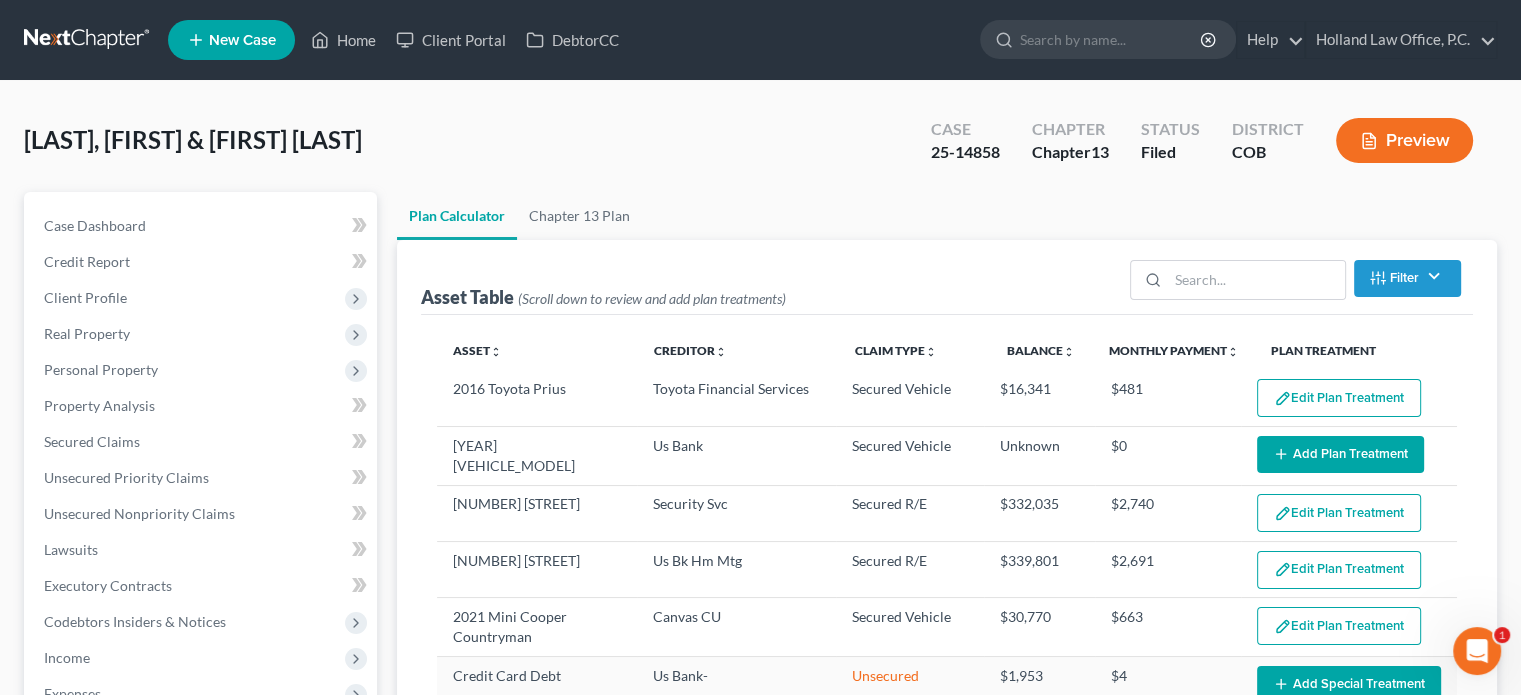 select on "59" 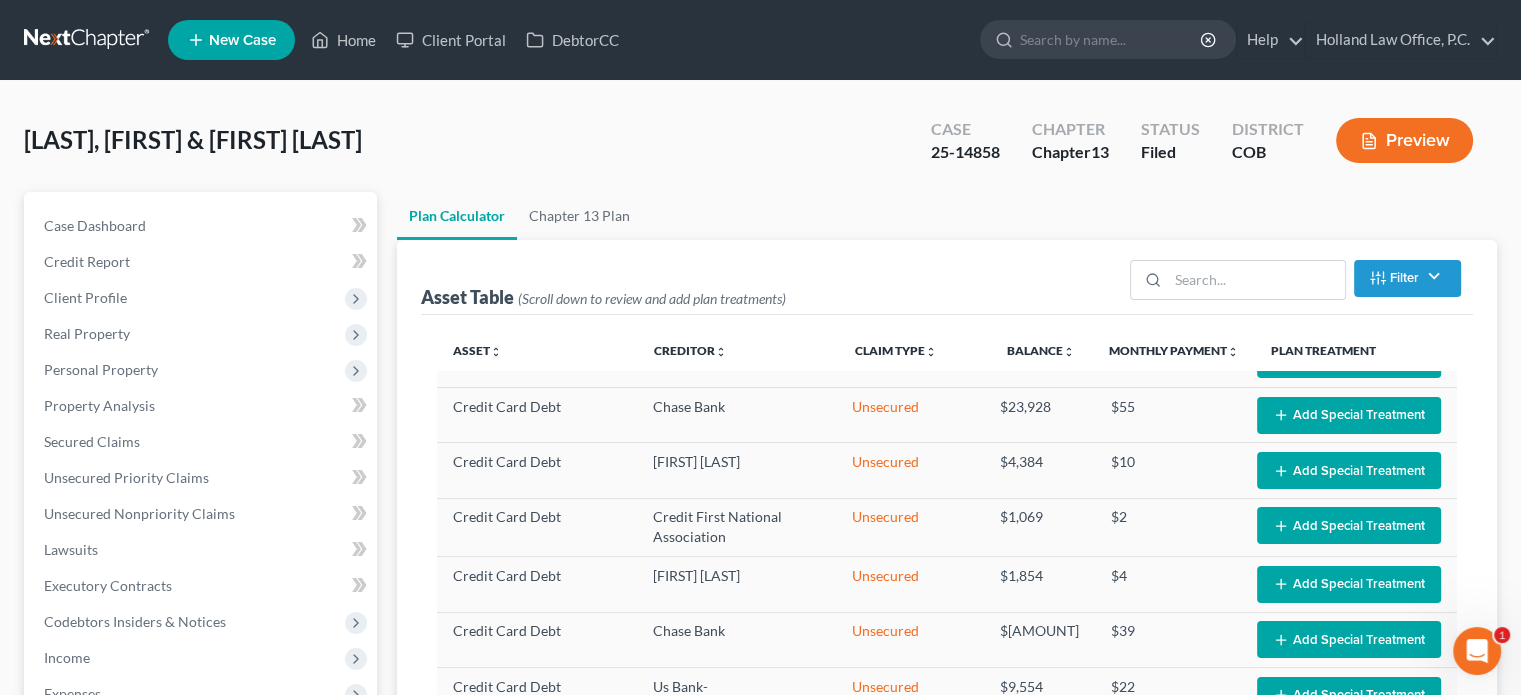 scroll, scrollTop: 1592, scrollLeft: 0, axis: vertical 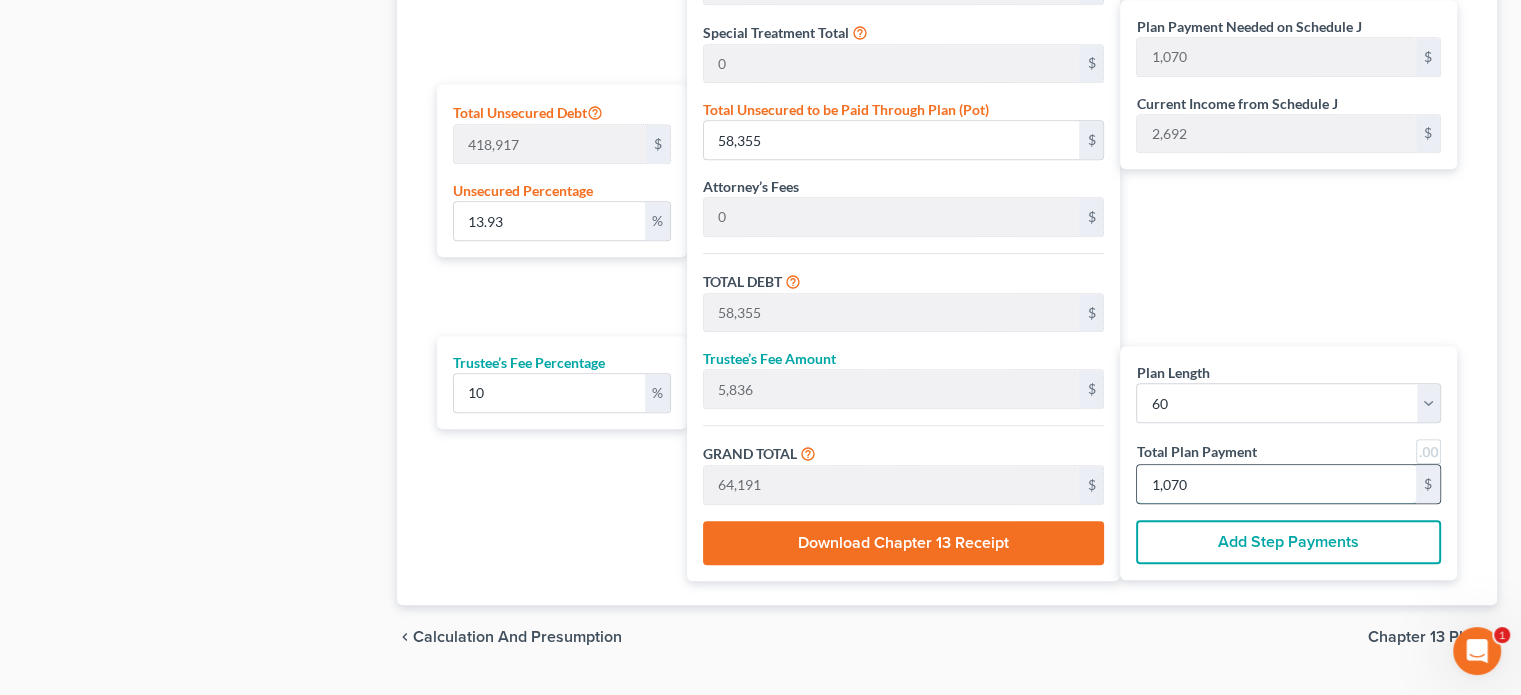 click on "1,070" at bounding box center (1276, 484) 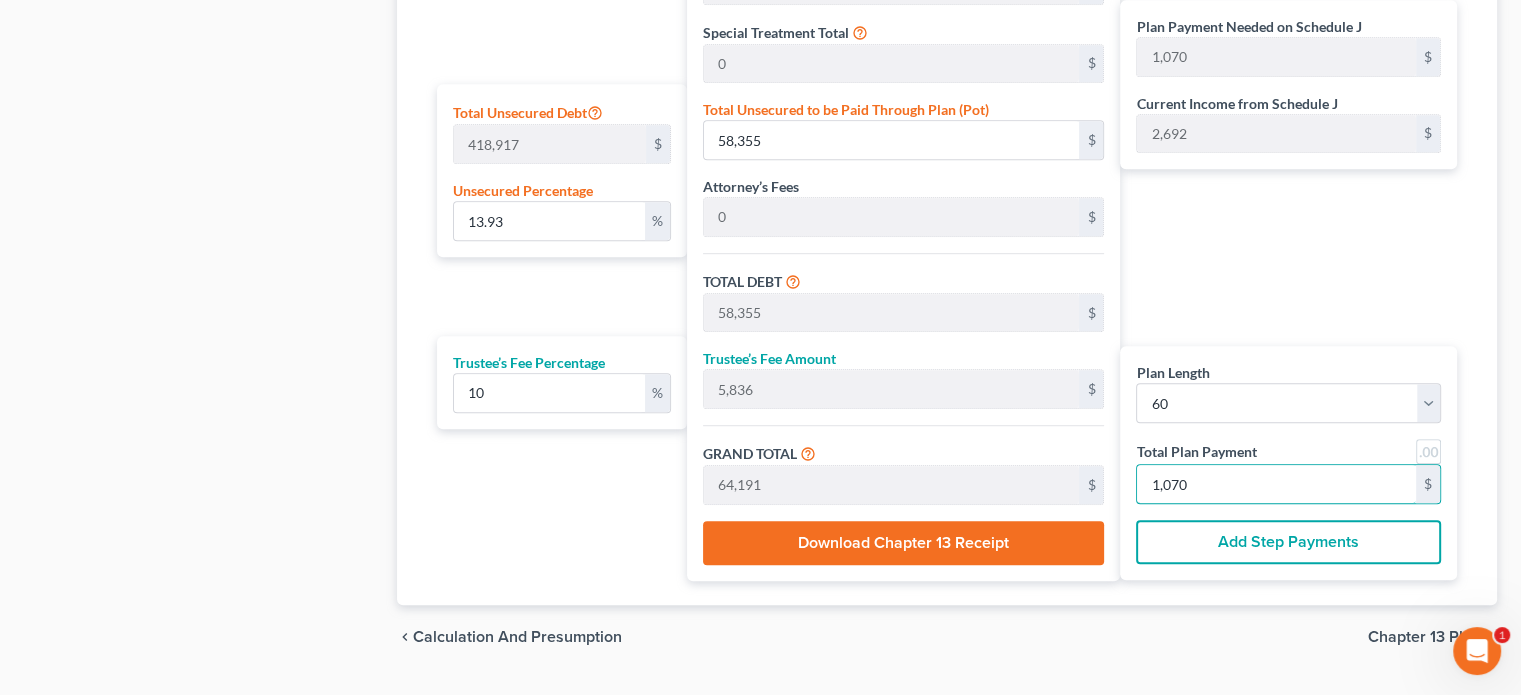 type on "0.00" 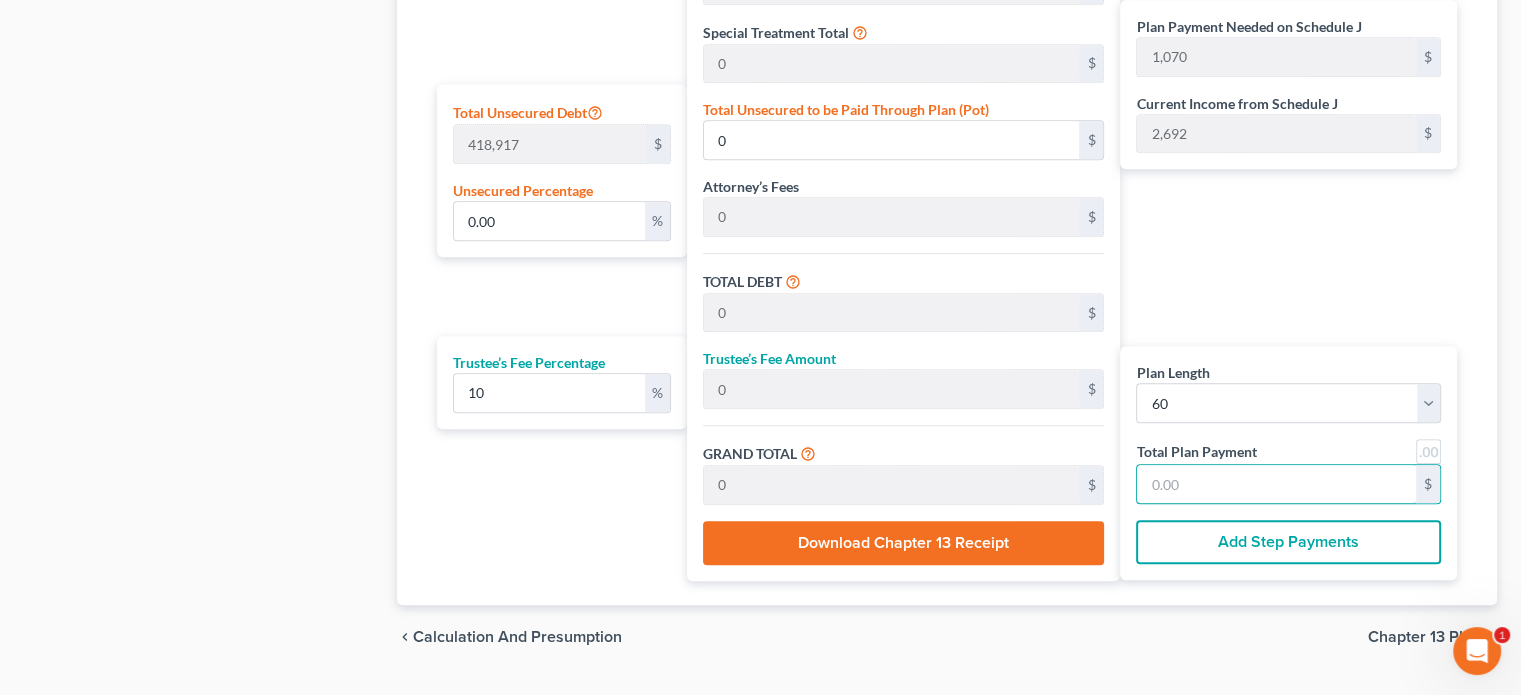 type on "1" 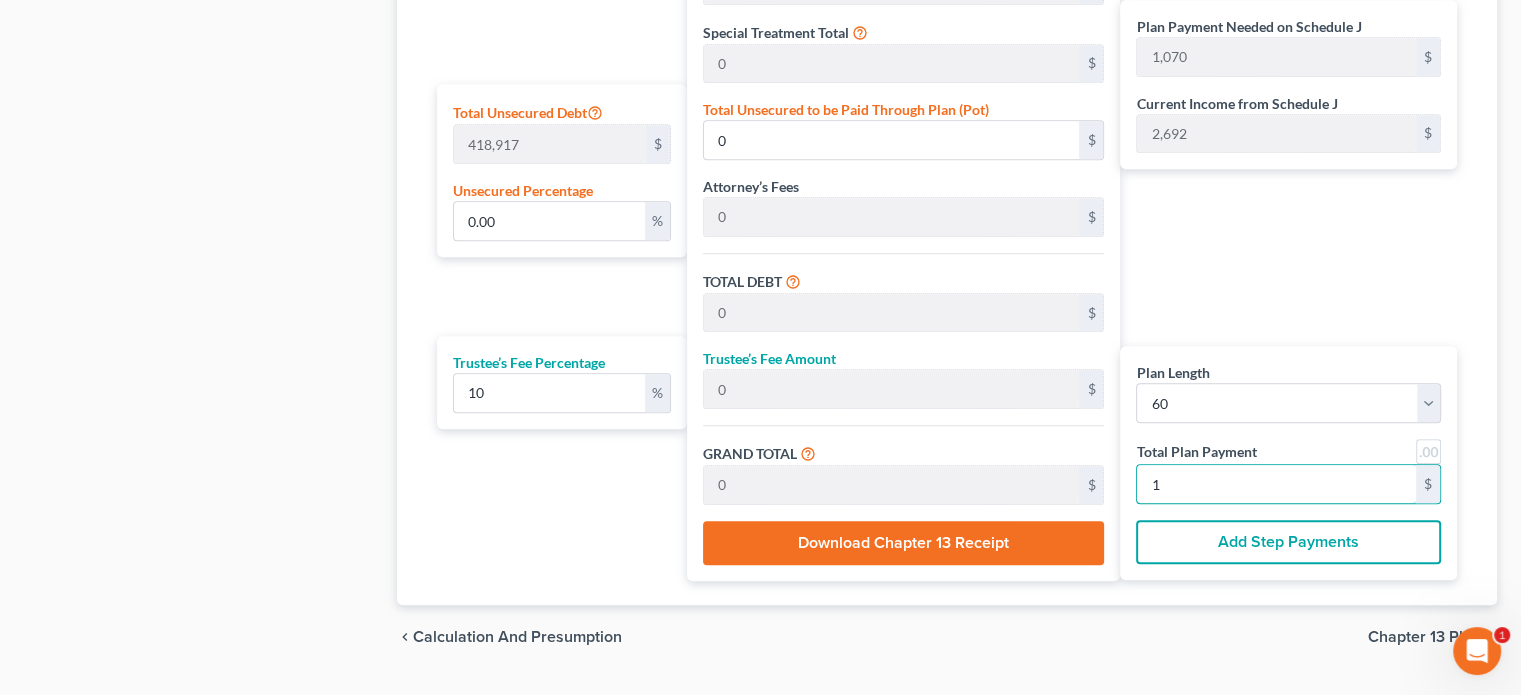 type on "0.13" 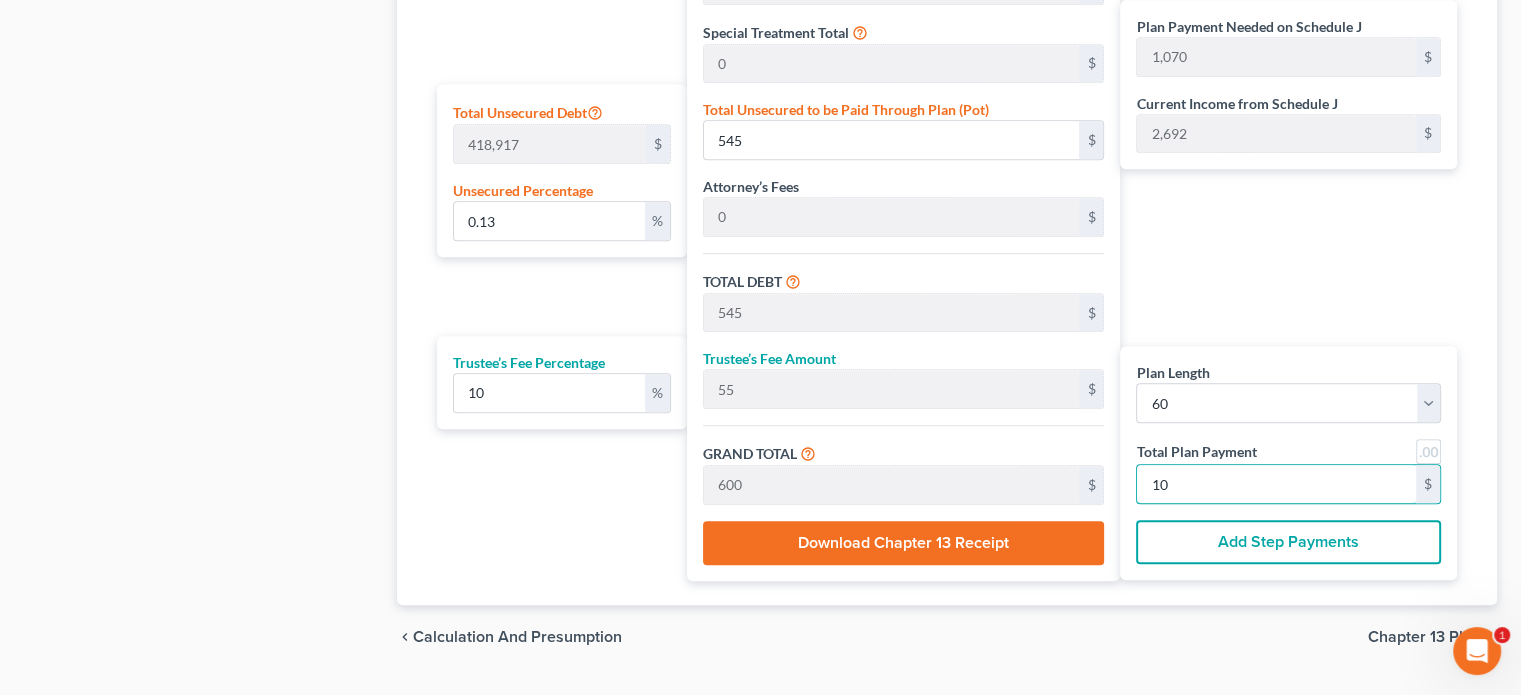 type on "1.37" 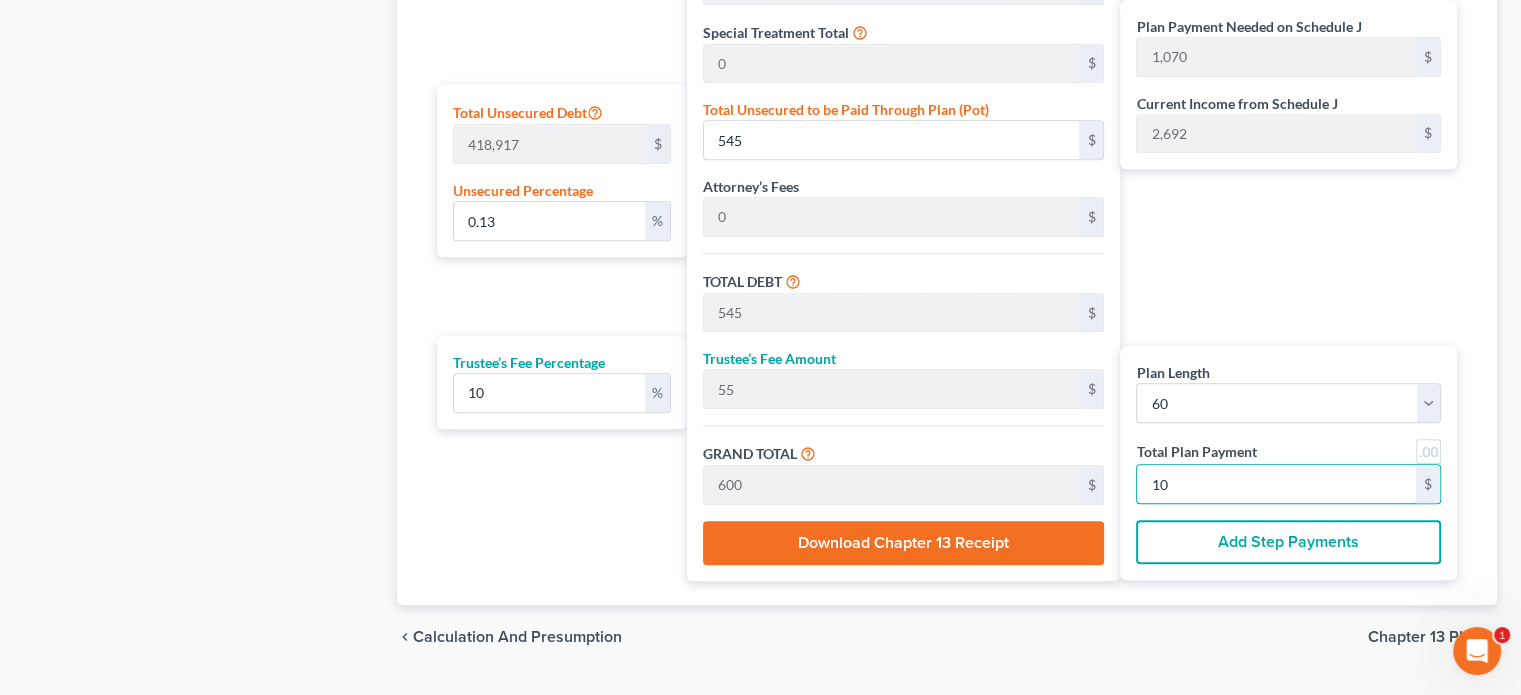type on "5,727" 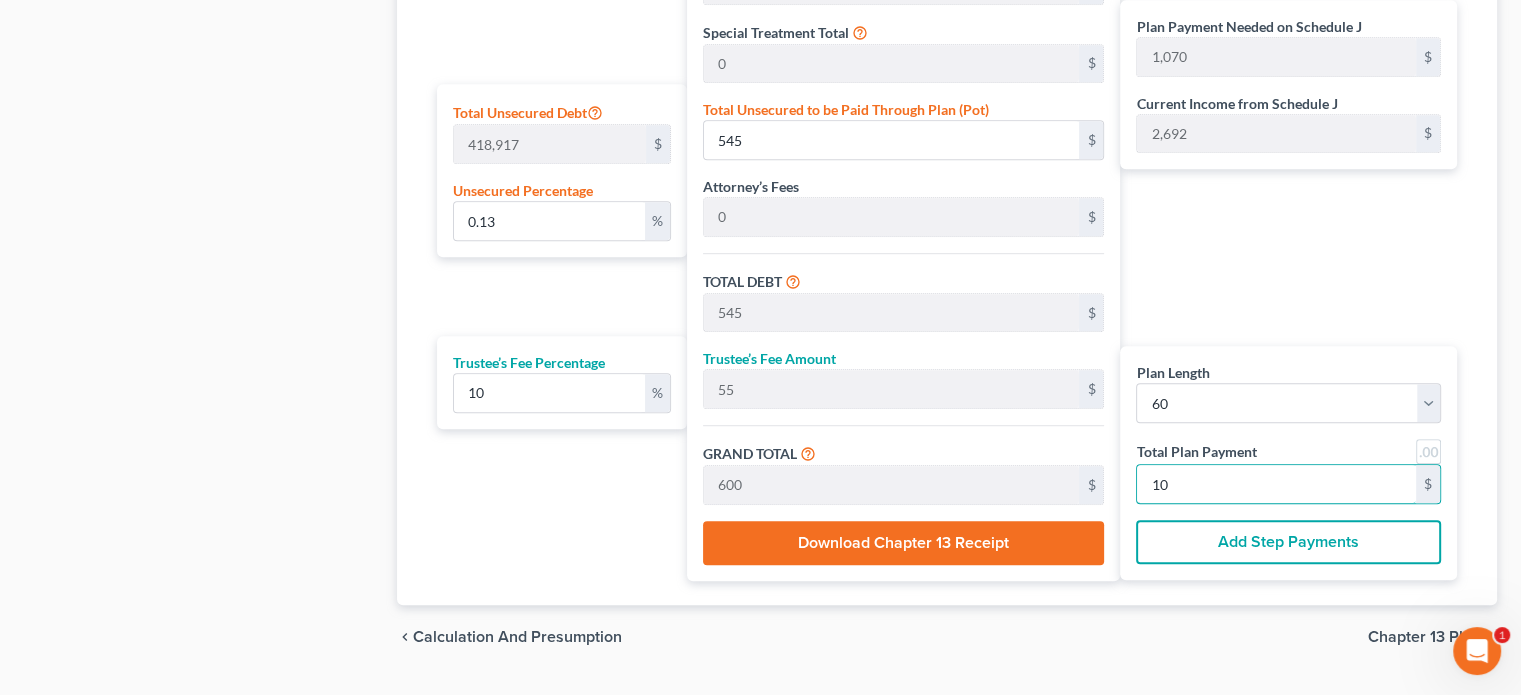 type on "6,300" 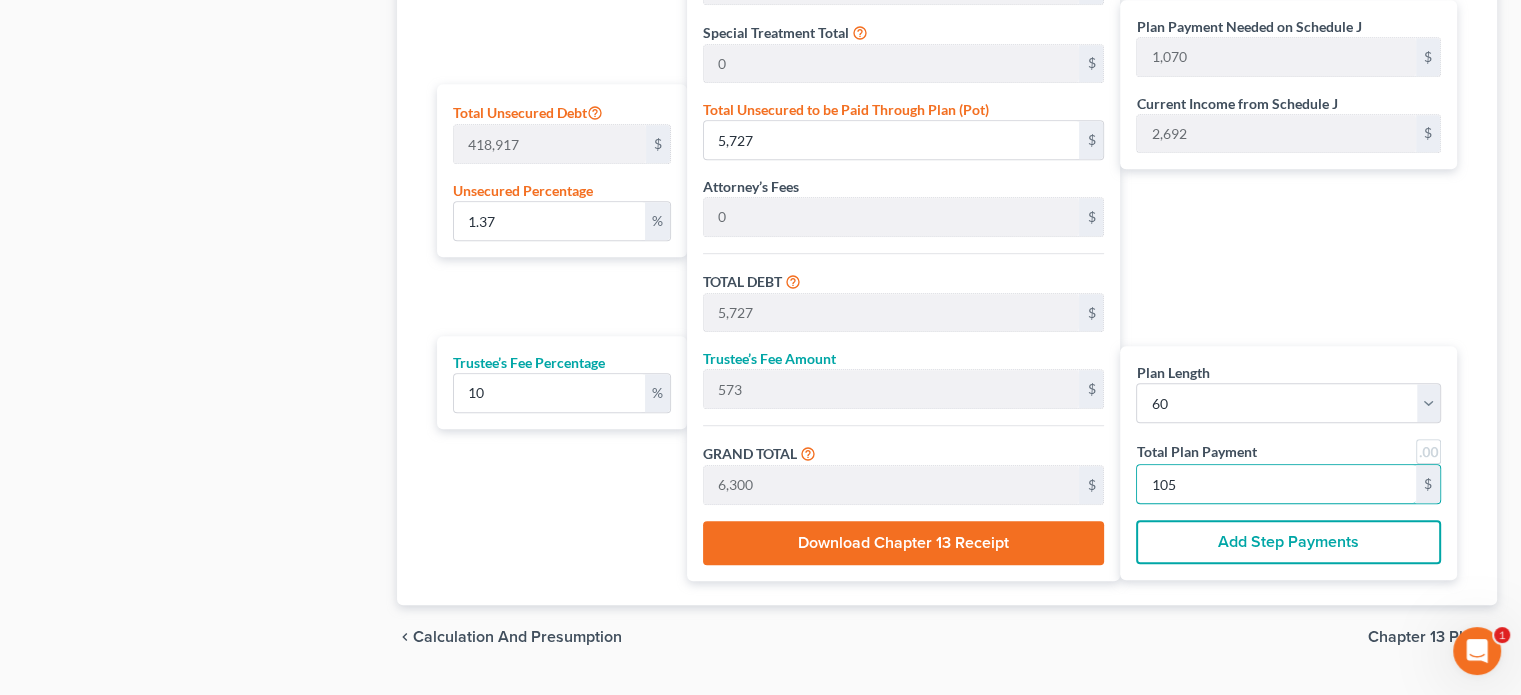 type on "13.79" 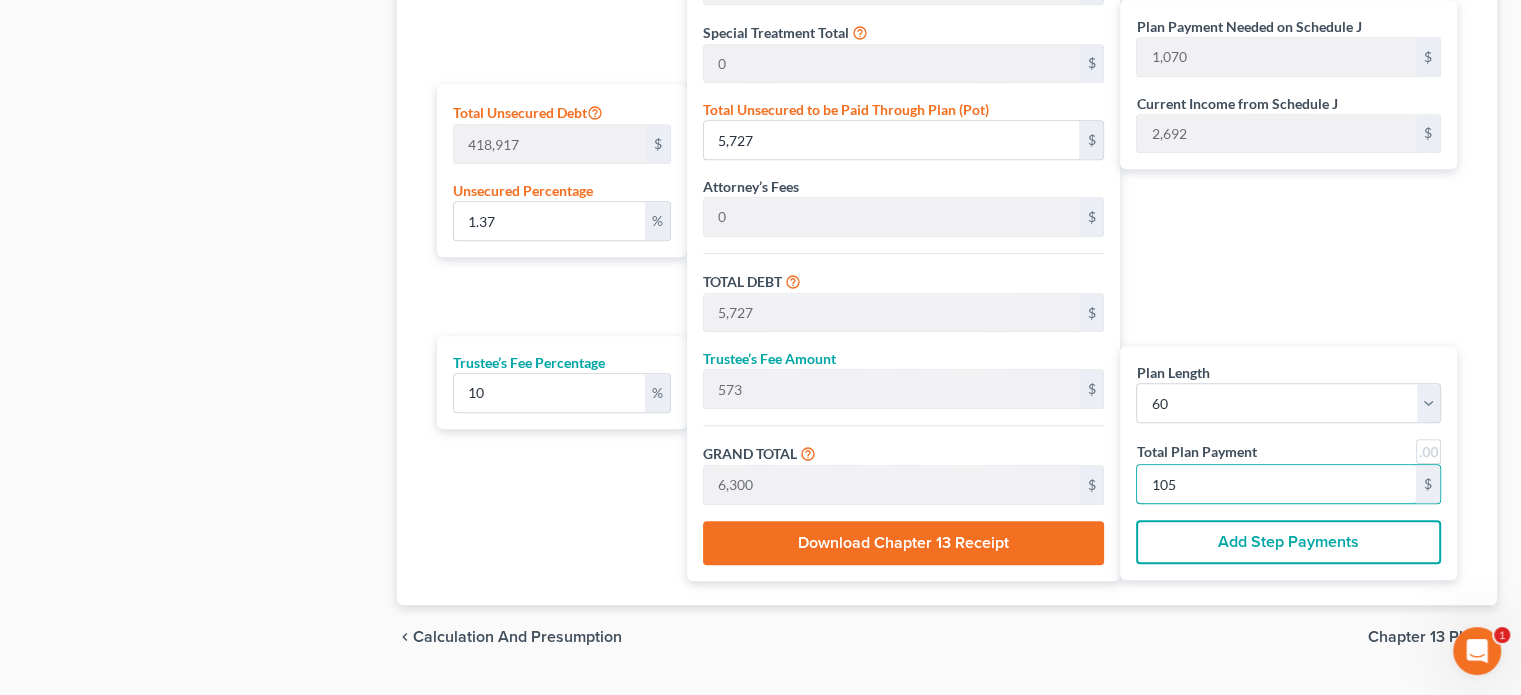 type on "57,764" 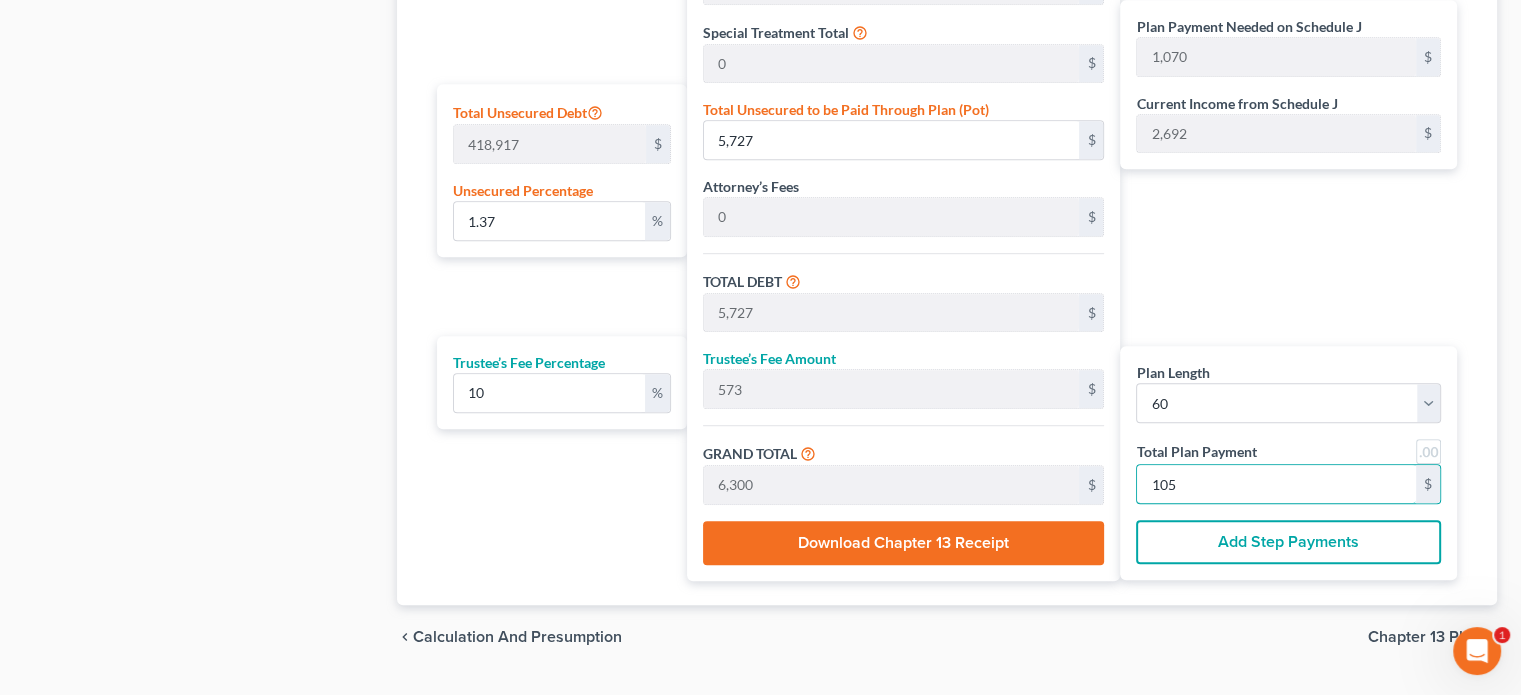 type on "57,764" 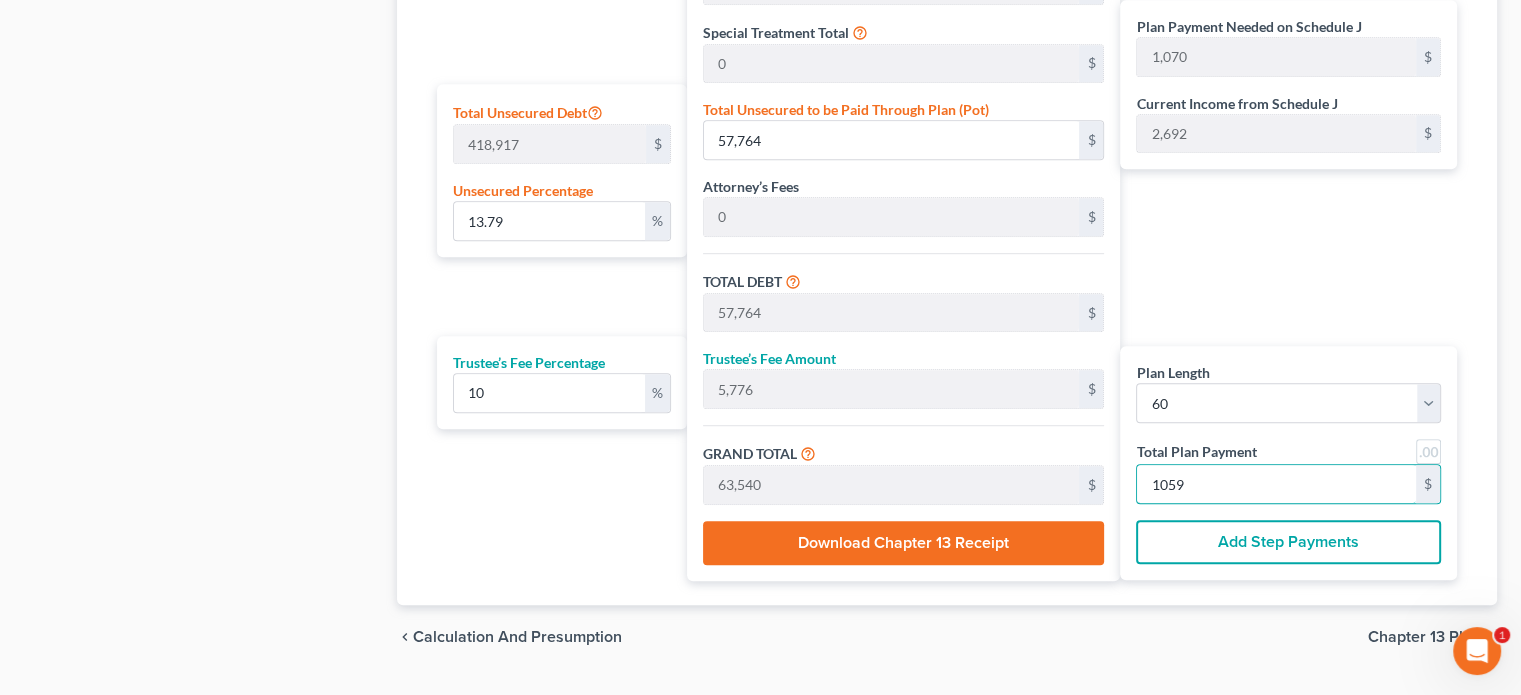 type on "1,059" 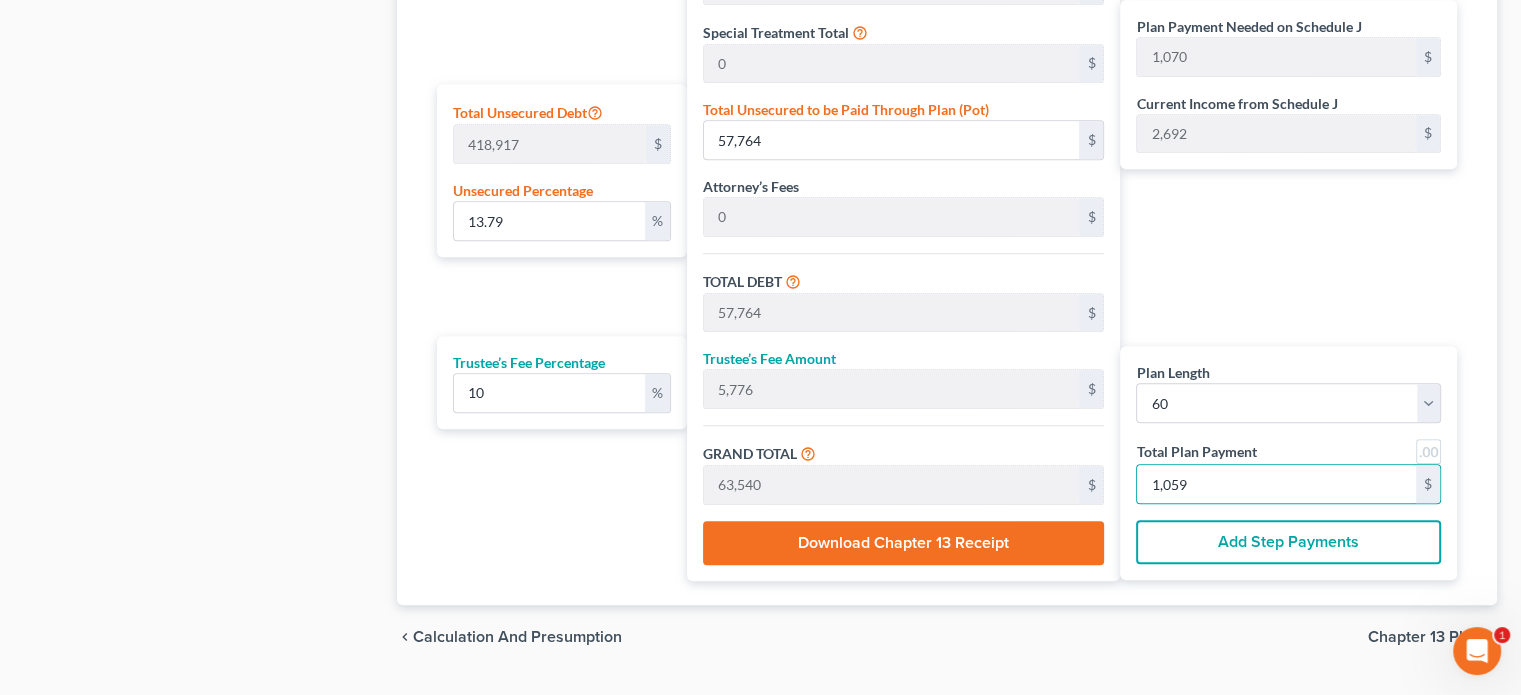 click on "Chapter 13 Plan" at bounding box center [1424, 637] 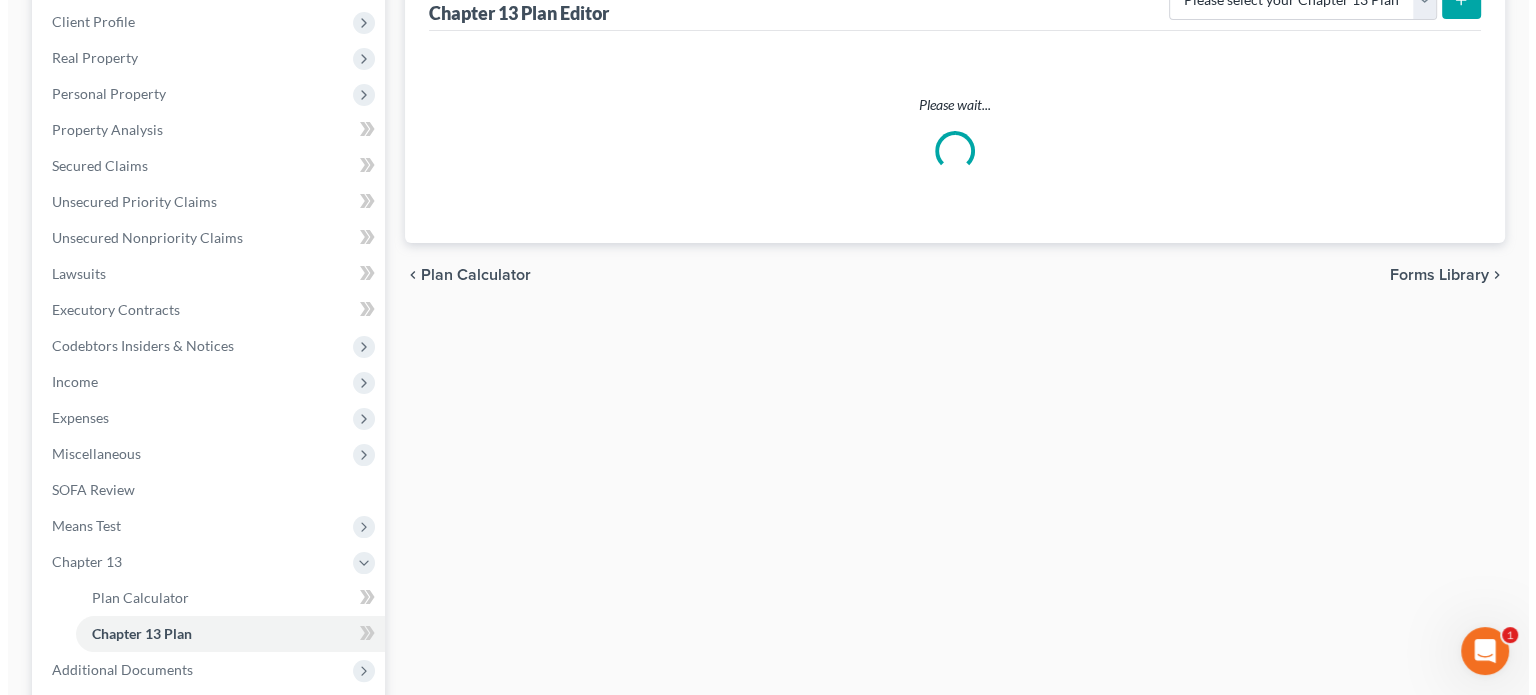 scroll, scrollTop: 0, scrollLeft: 0, axis: both 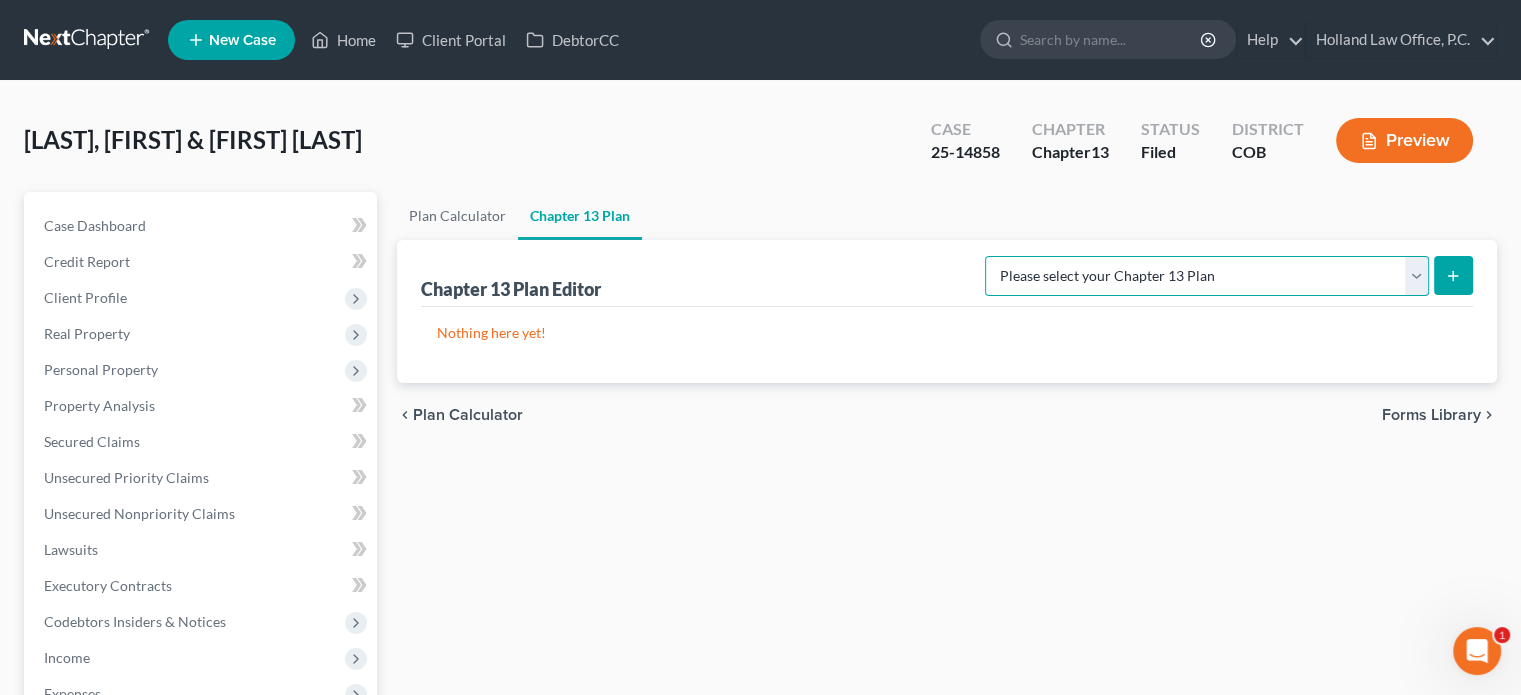 click on "Please select your Chapter 13 Plan District of Colorado - Plan Revised [MM]/[DD]/[YY] District of Colorado - Plan Revised [MM]/[DD]/[YY] - Holland Law Office, P.C. National Form Plan - Official Form 113" at bounding box center [1207, 276] 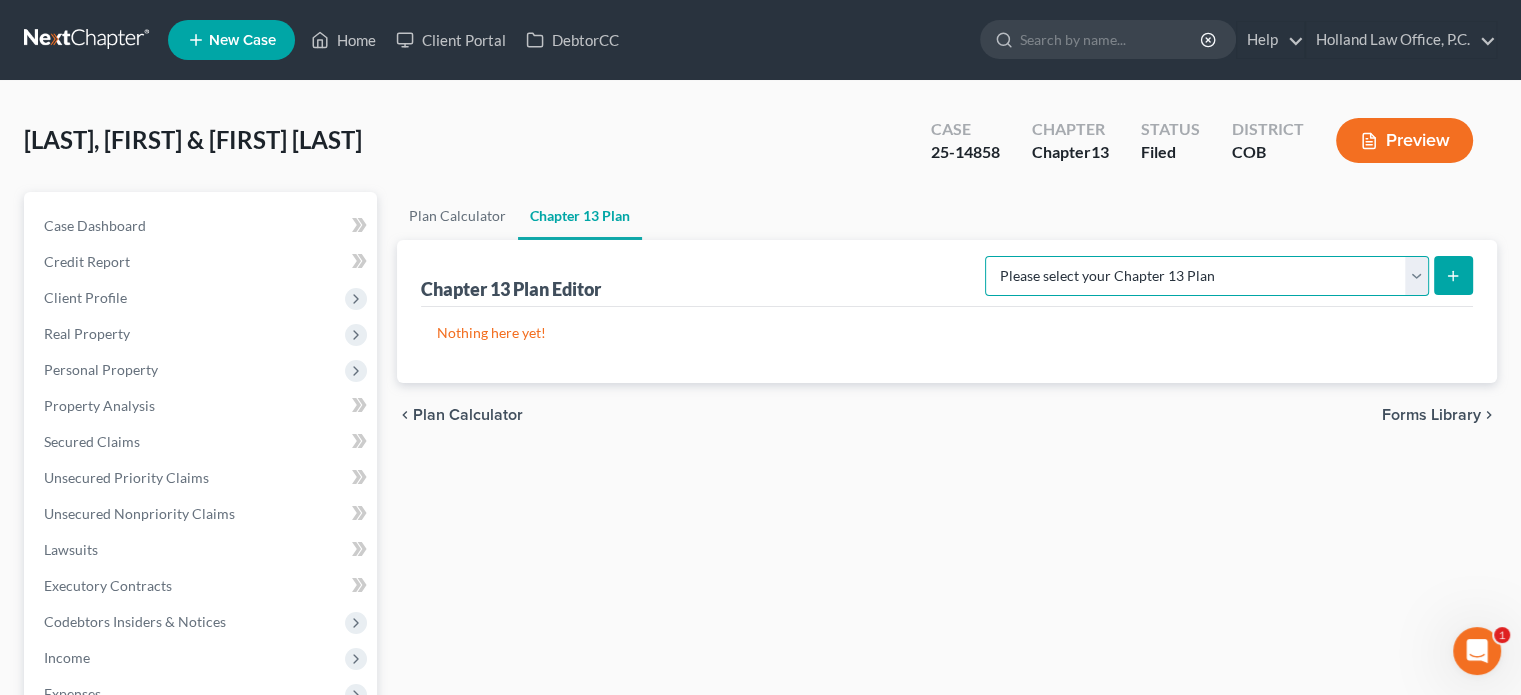 select on "0" 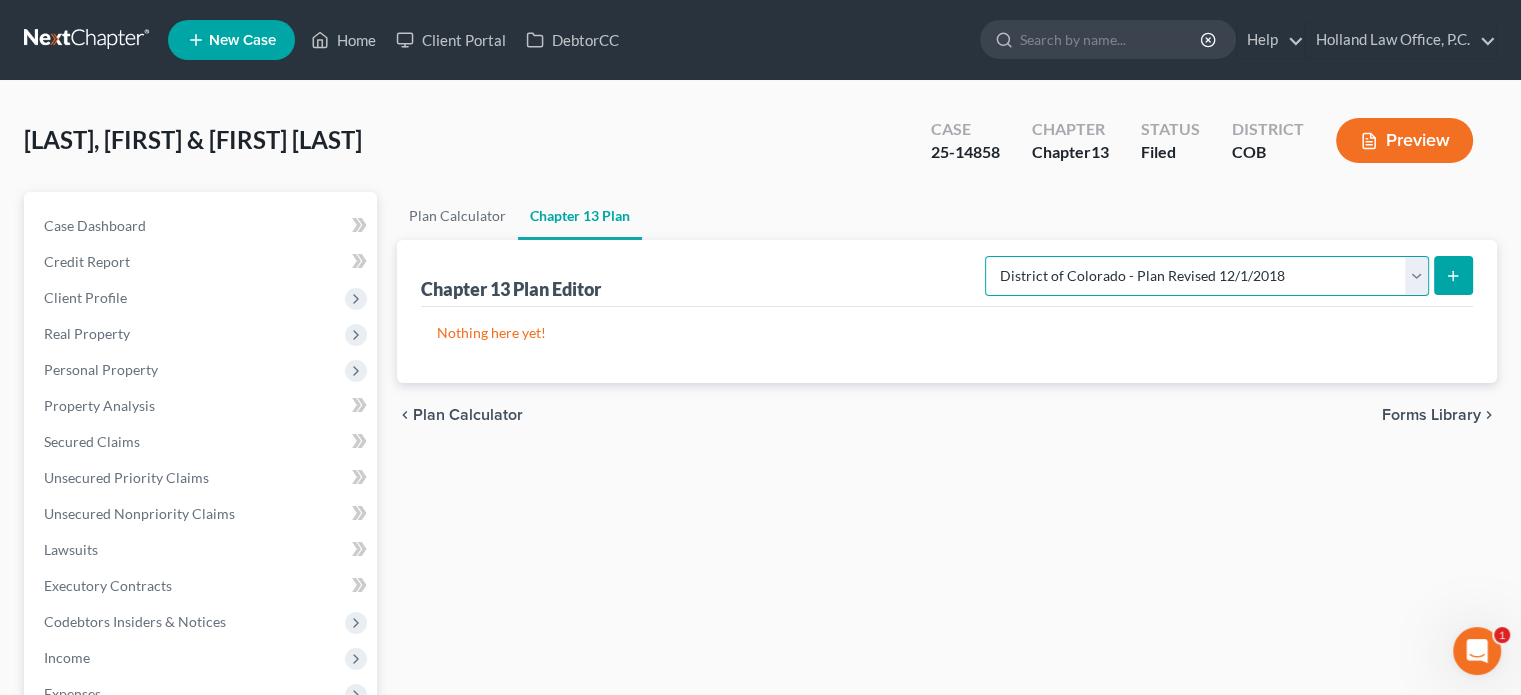click on "Please select your Chapter 13 Plan District of Colorado - Plan Revised [MM]/[DD]/[YY] District of Colorado - Plan Revised [MM]/[DD]/[YY] - Holland Law Office, P.C. National Form Plan - Official Form 113" at bounding box center (1207, 276) 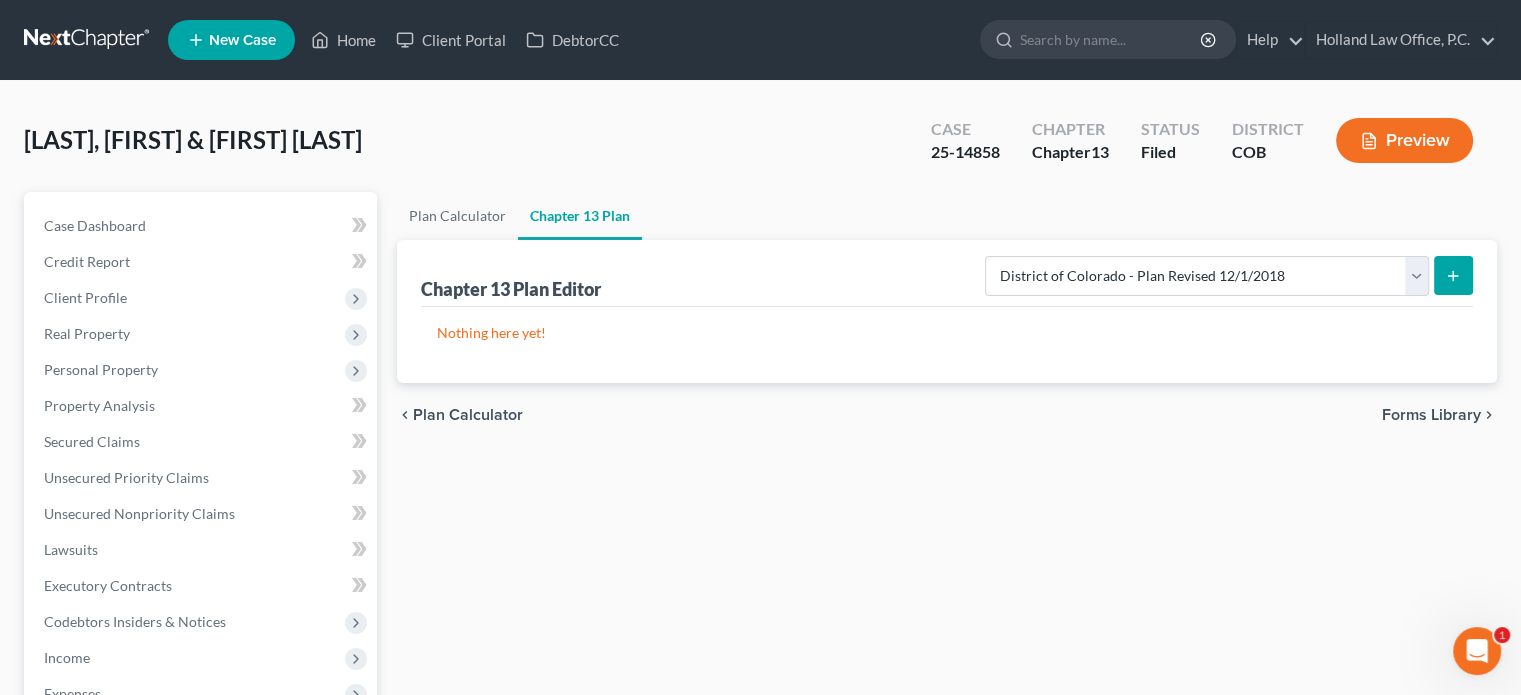 click 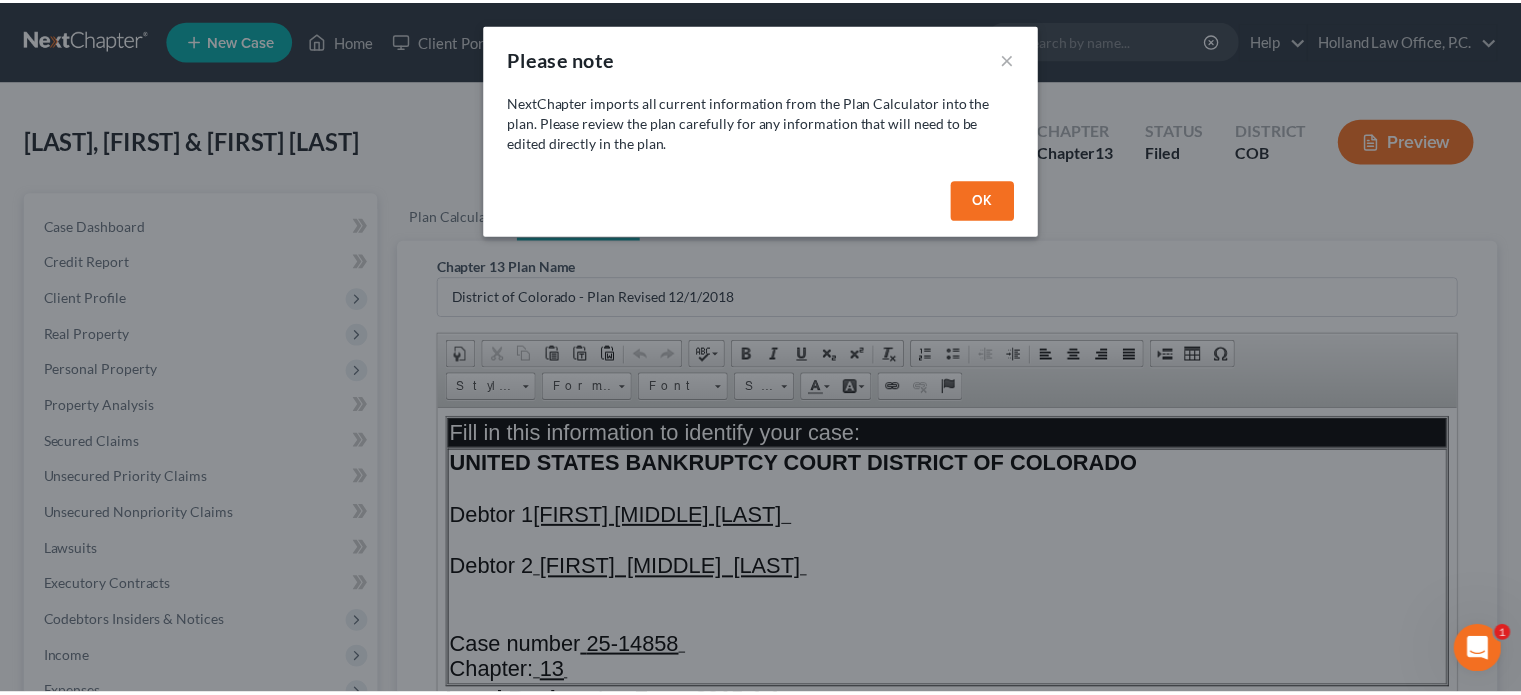 scroll, scrollTop: 0, scrollLeft: 0, axis: both 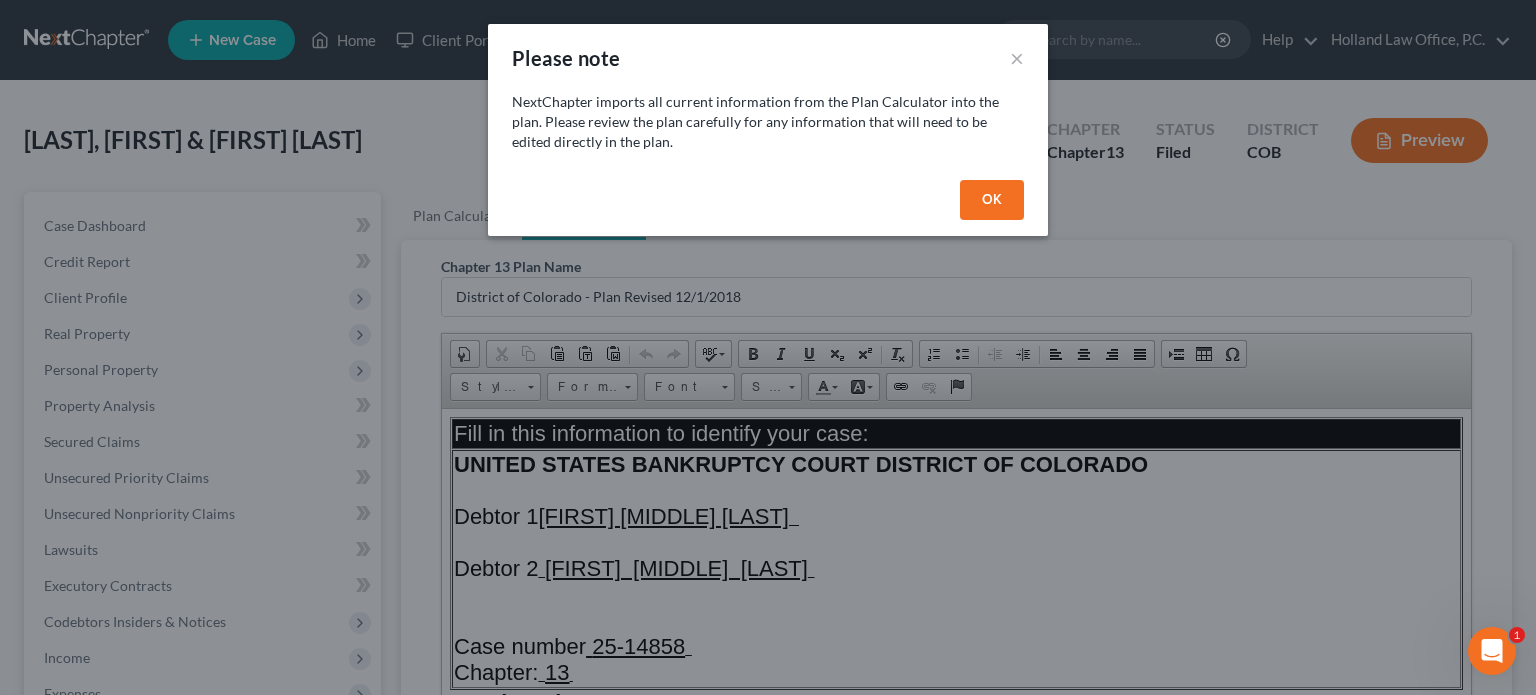 click on "OK" at bounding box center [992, 200] 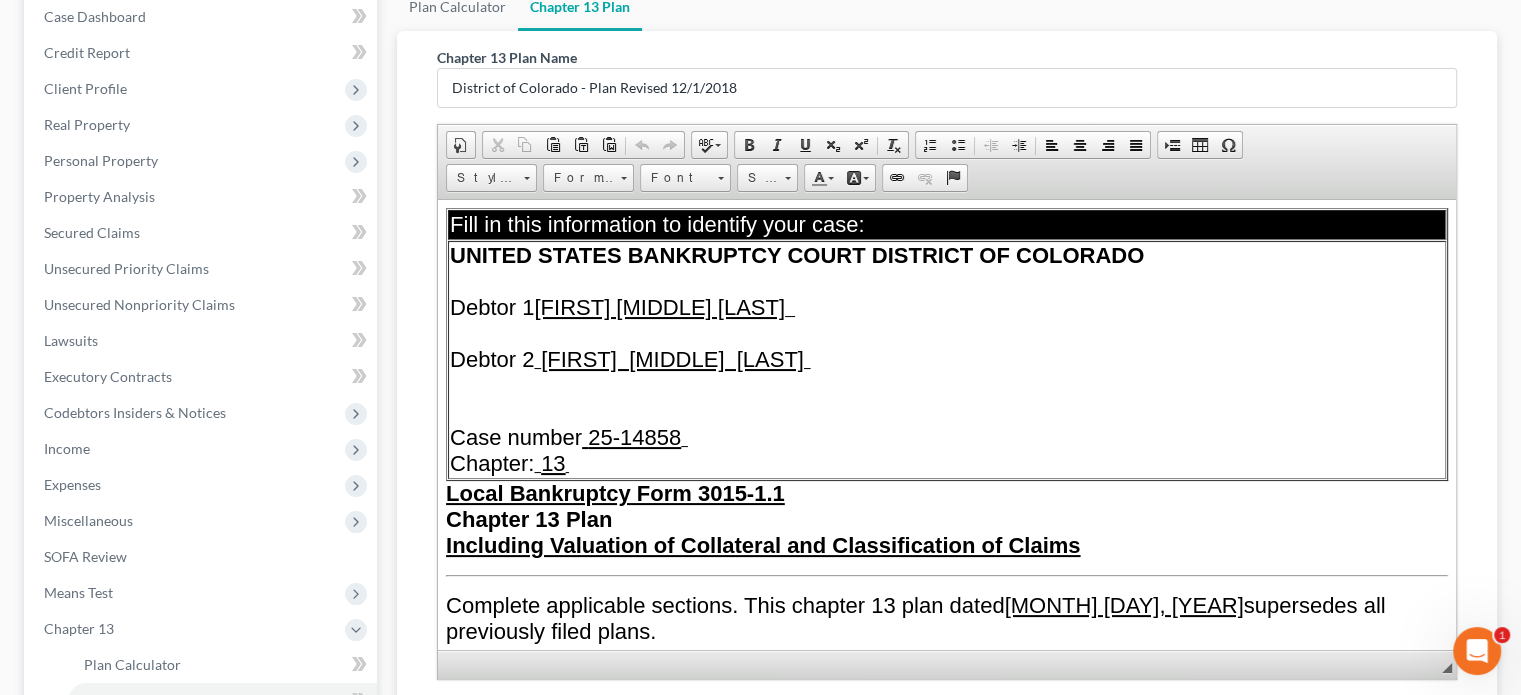 scroll, scrollTop: 400, scrollLeft: 0, axis: vertical 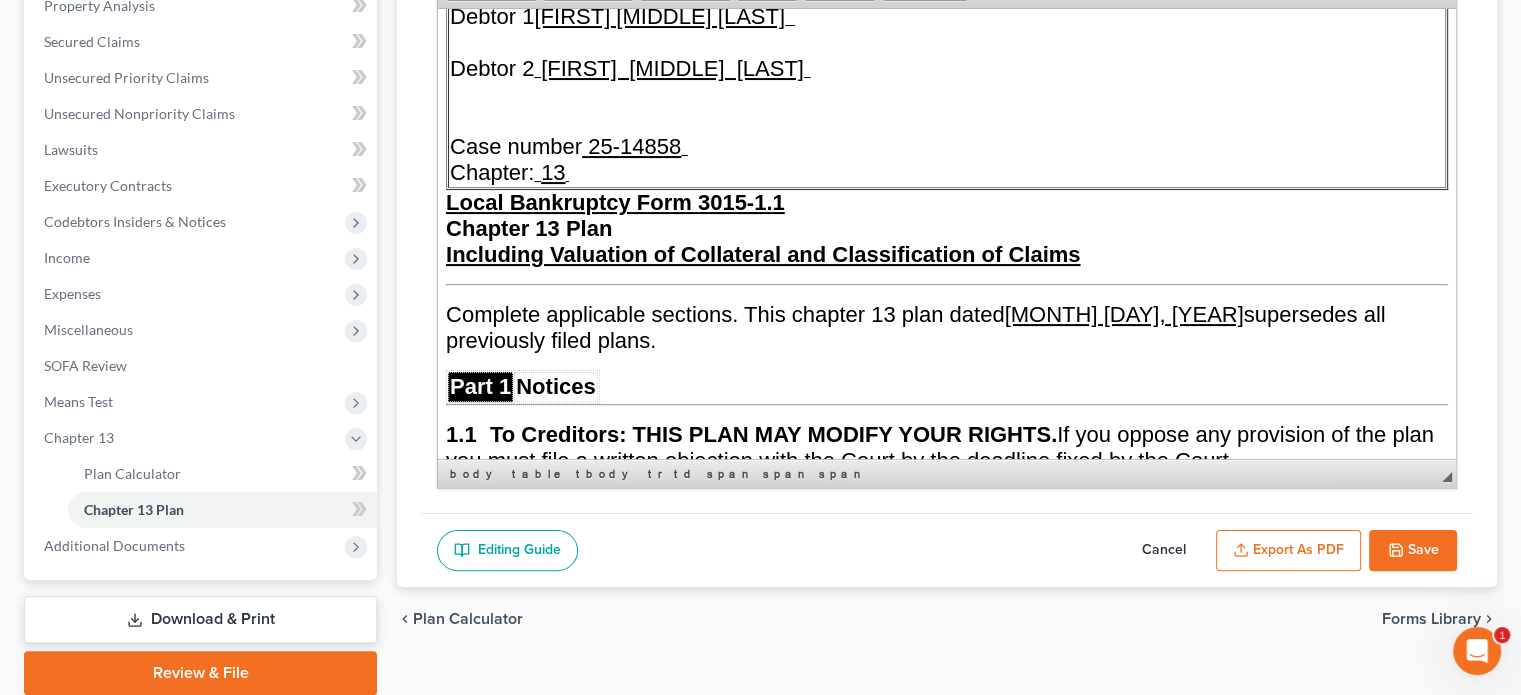 click on "[MONTH] [DAY], [YEAR]" at bounding box center (1124, 313) 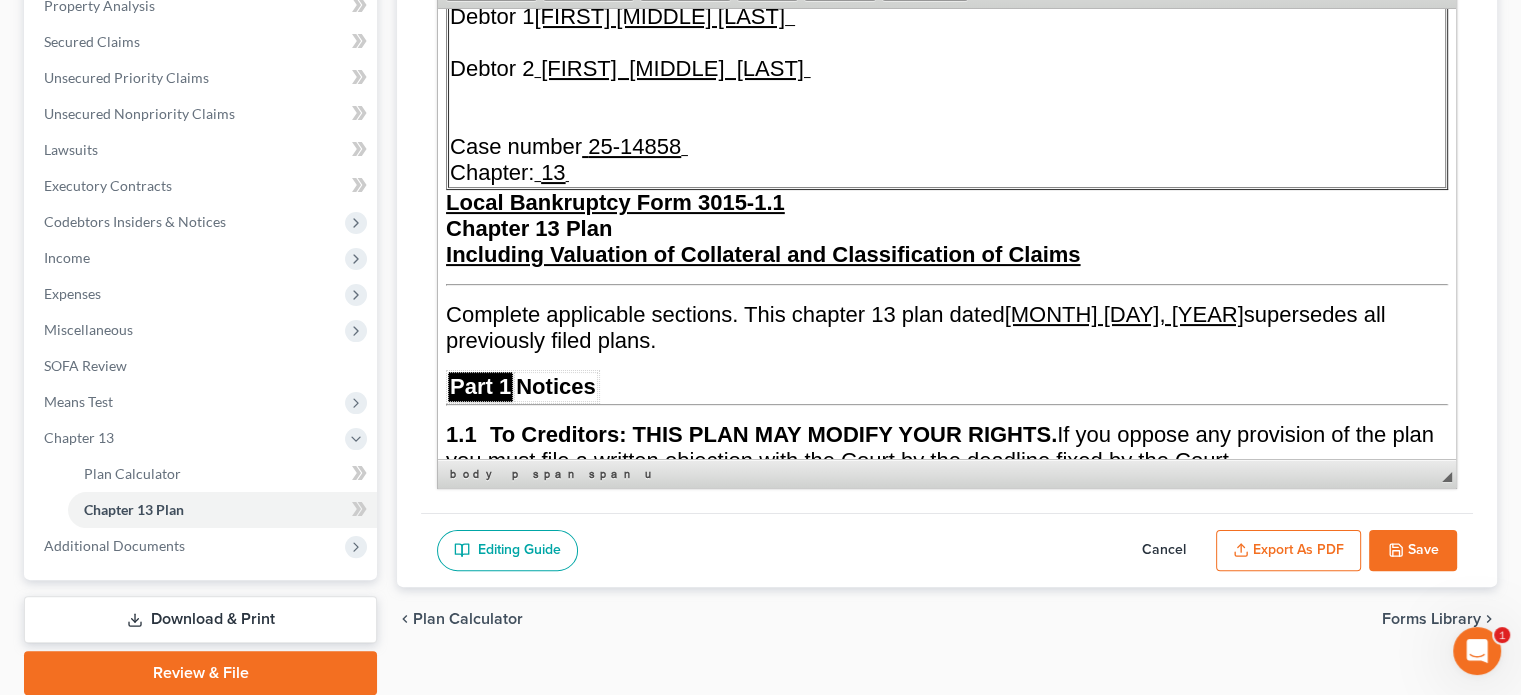 type 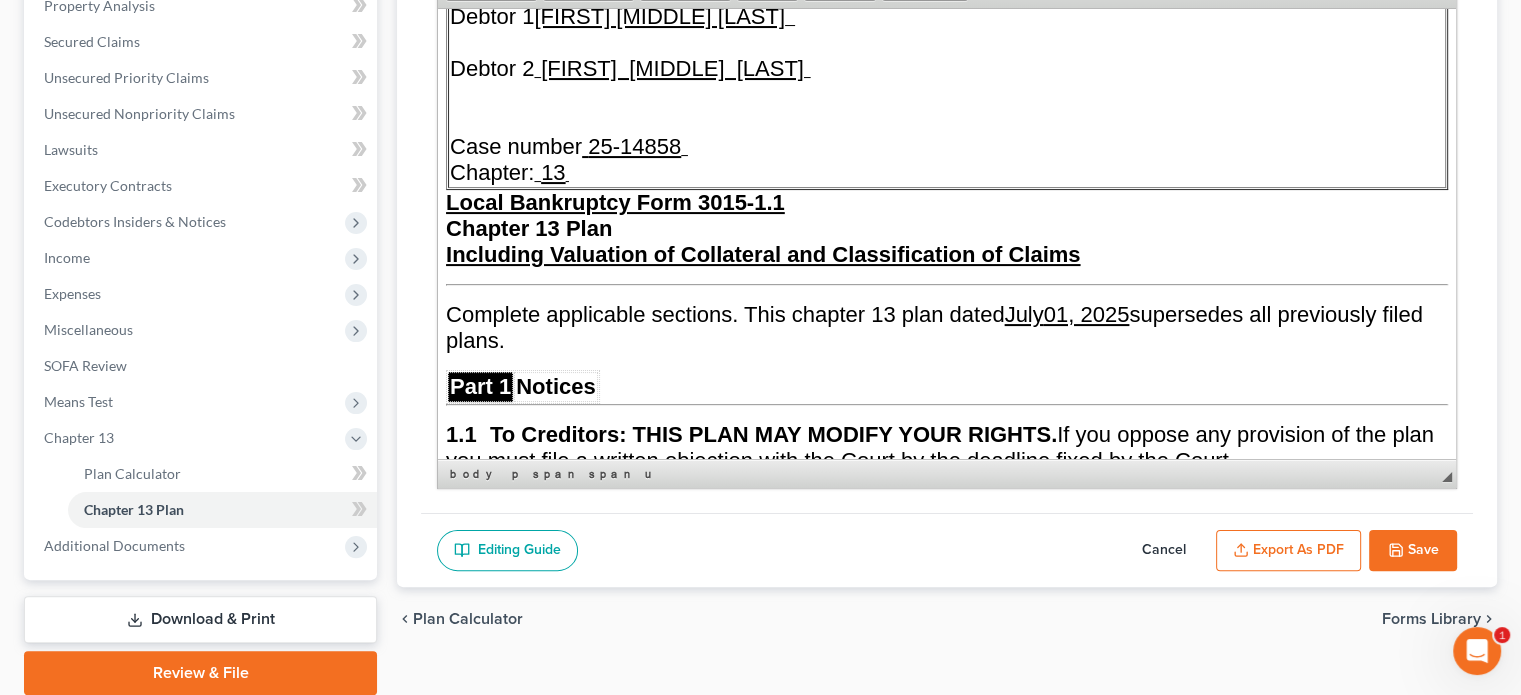 click on "A[MONTH] [DAY], [YEAR]" at bounding box center (1067, 313) 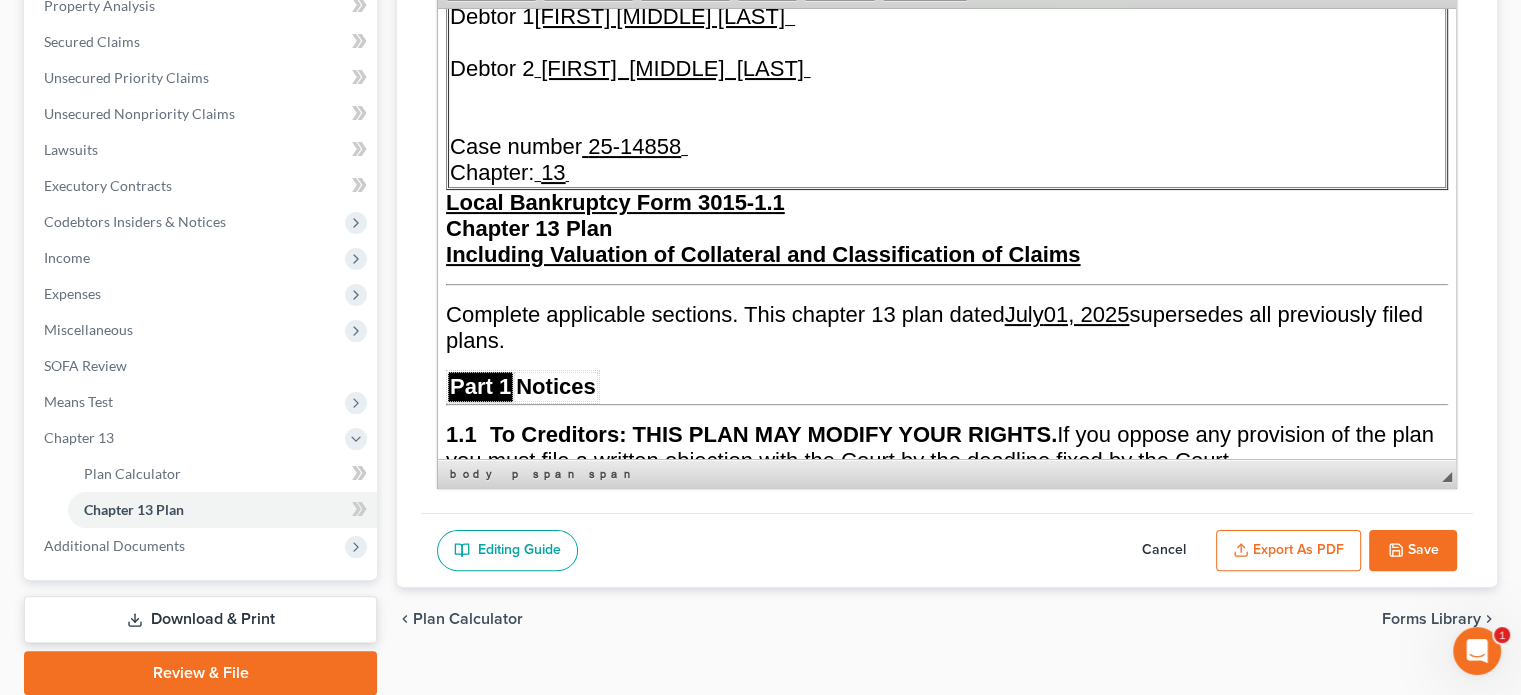 click on "[MONTH] 01, [YEAR]" at bounding box center (1067, 313) 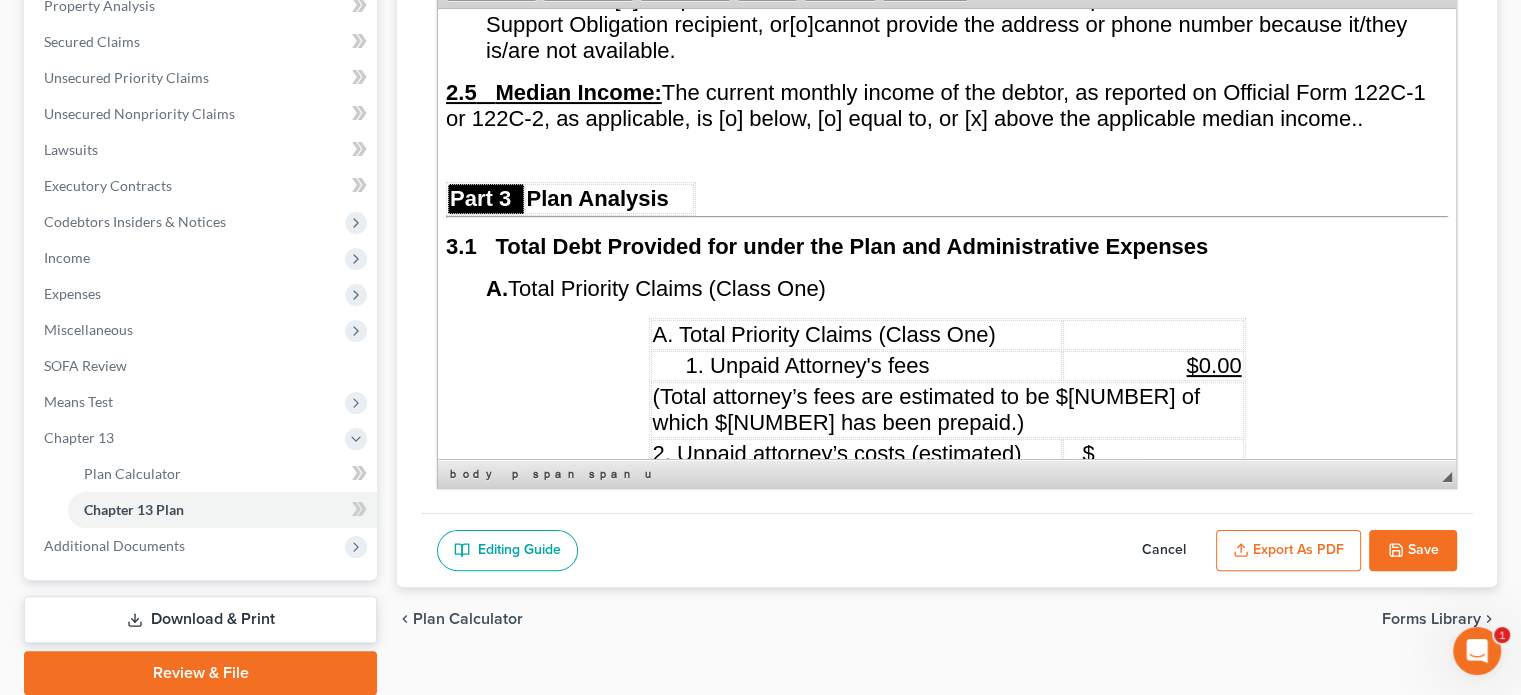 scroll, scrollTop: 2200, scrollLeft: 0, axis: vertical 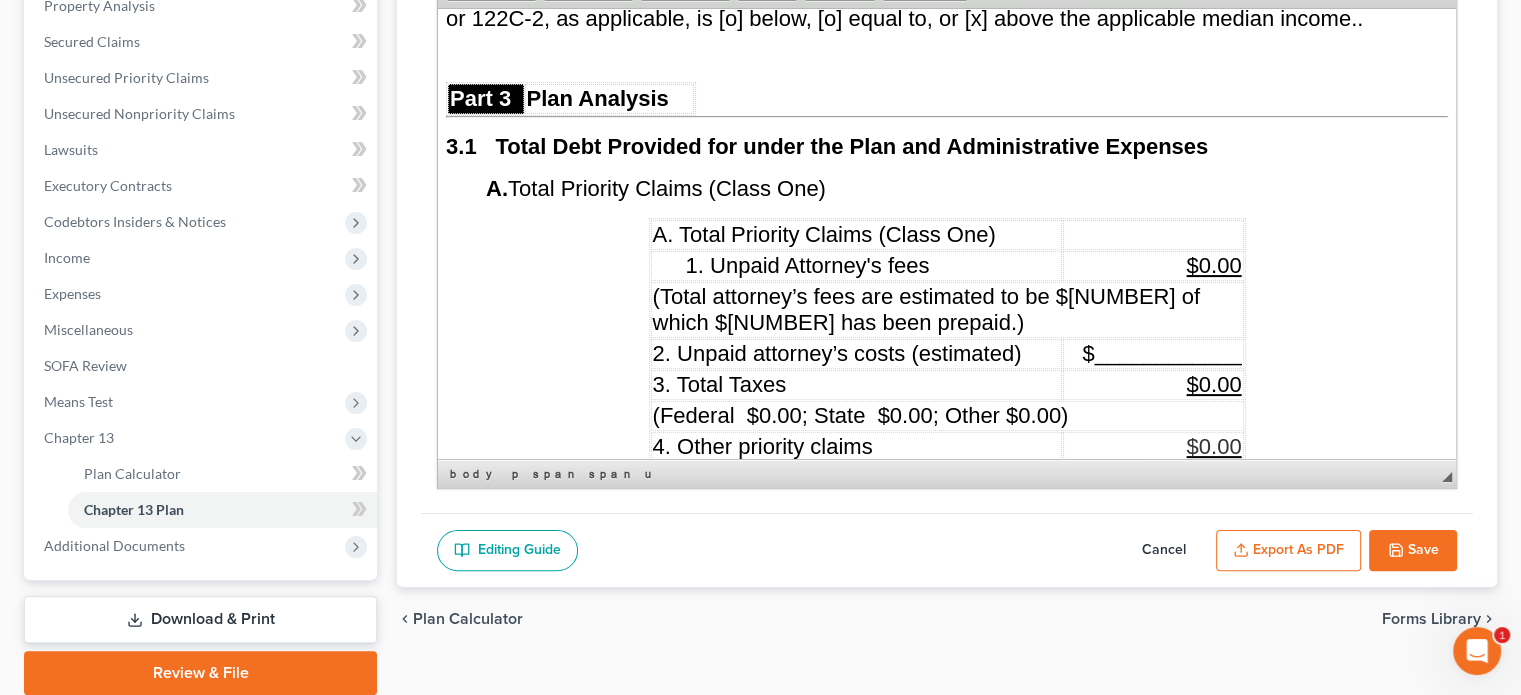click on "$0.00" at bounding box center [1213, 264] 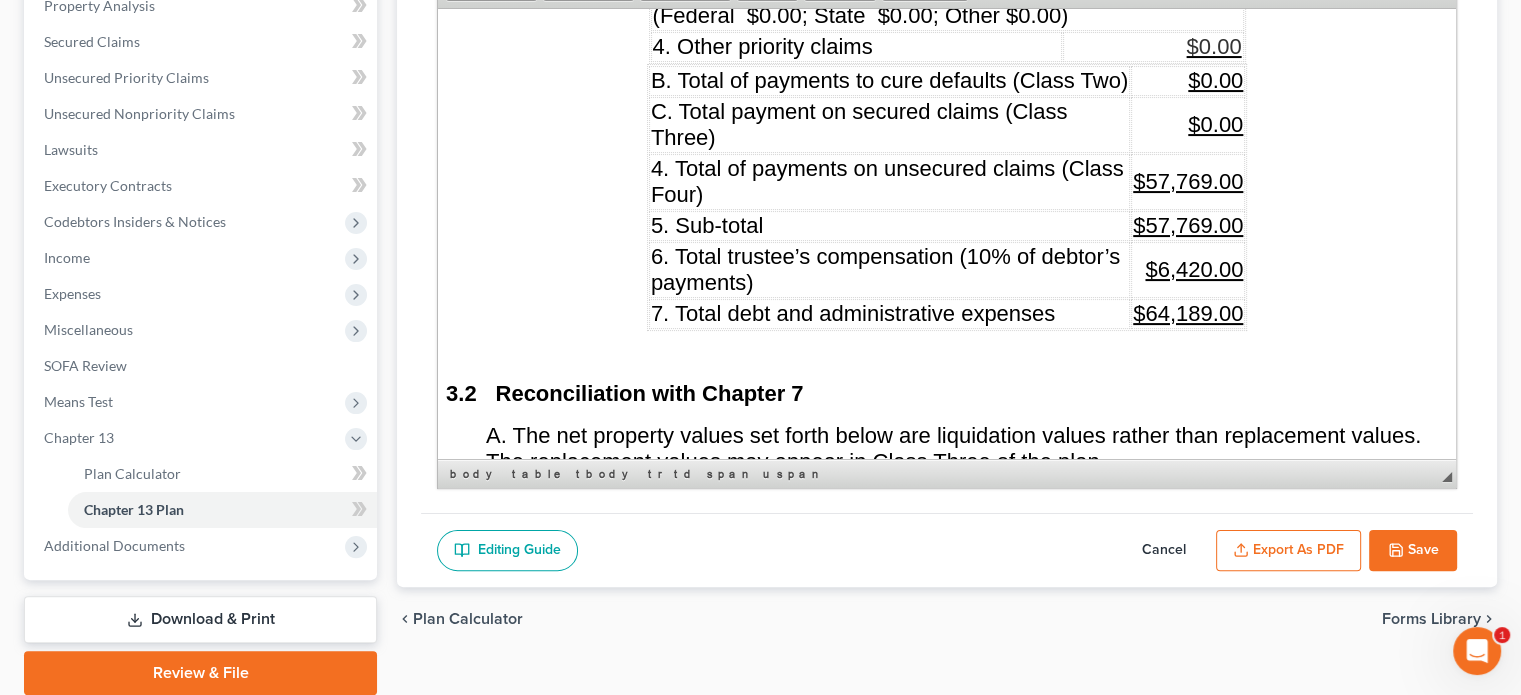 scroll, scrollTop: 2500, scrollLeft: 0, axis: vertical 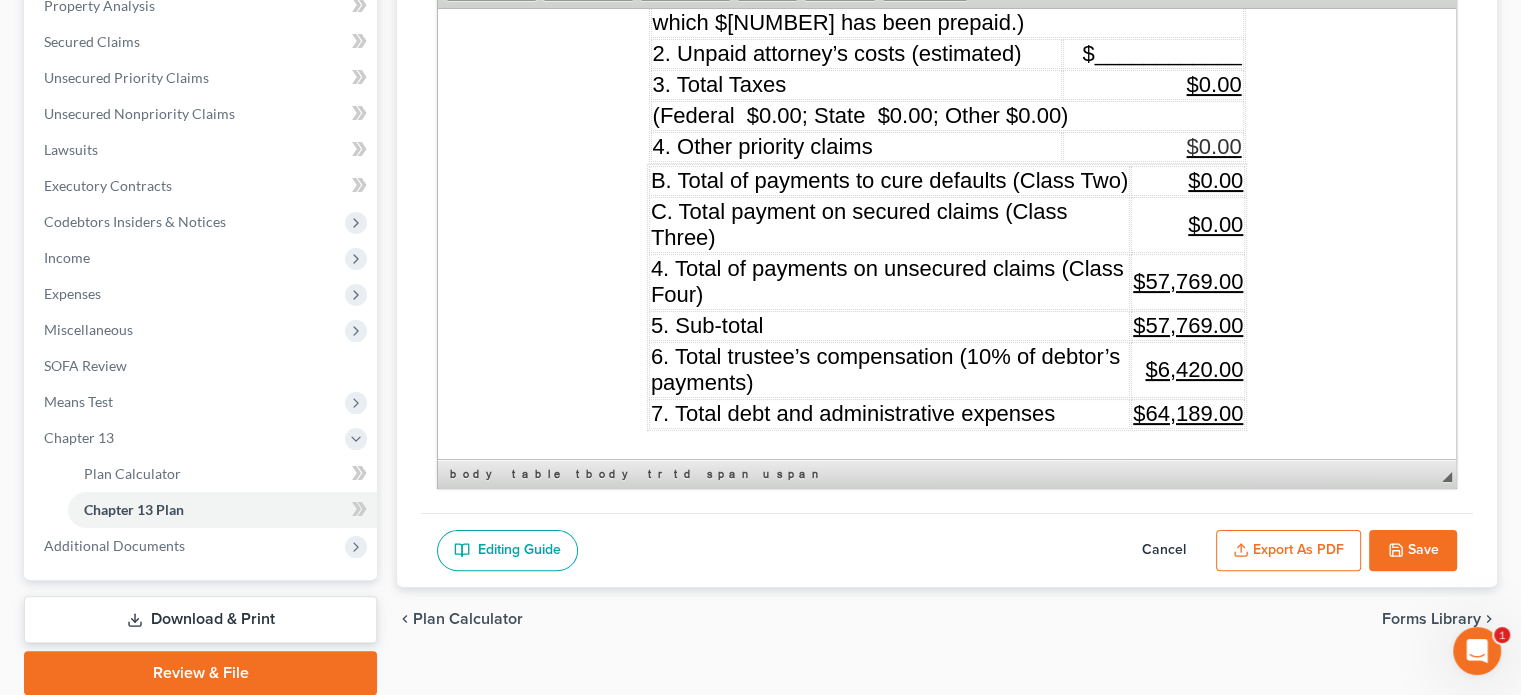 click on "$64,189.00" at bounding box center [1188, 412] 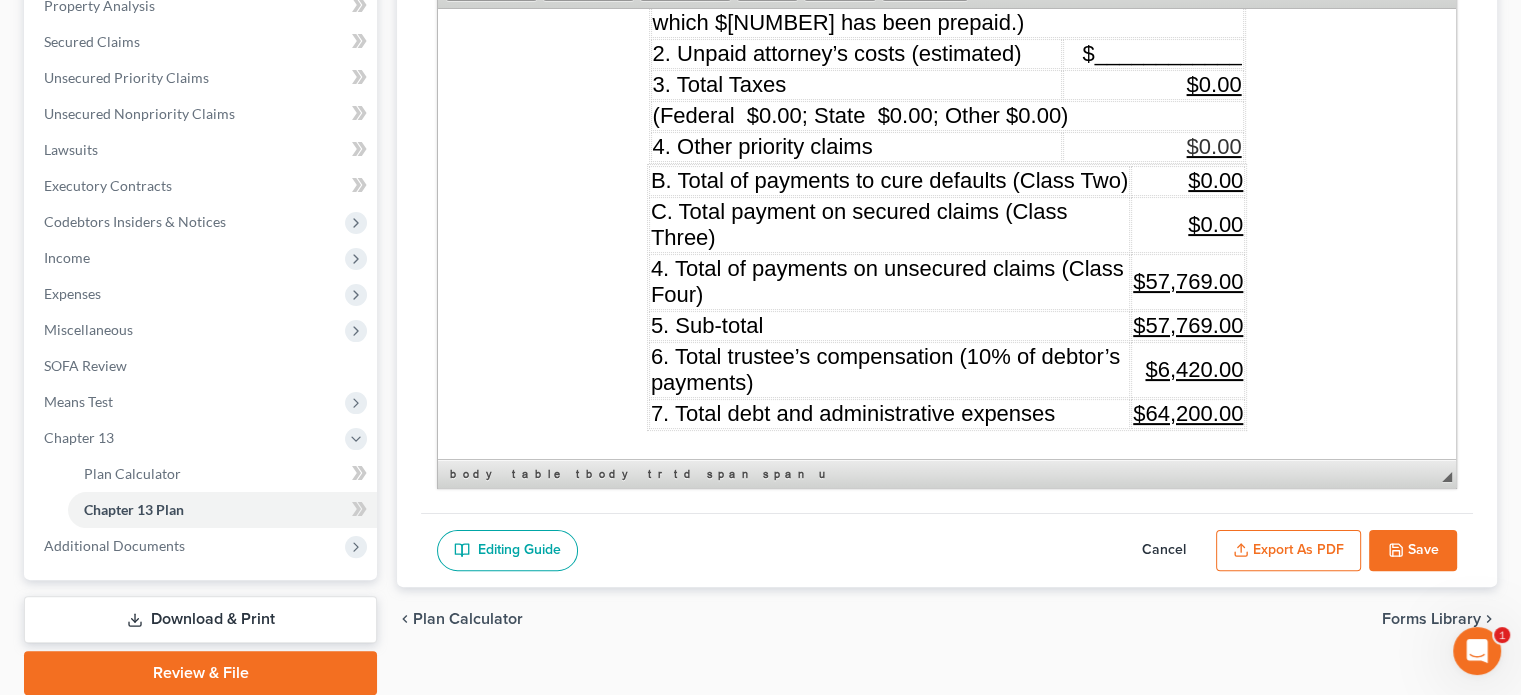 click on "$57,769.00" at bounding box center (1188, 324) 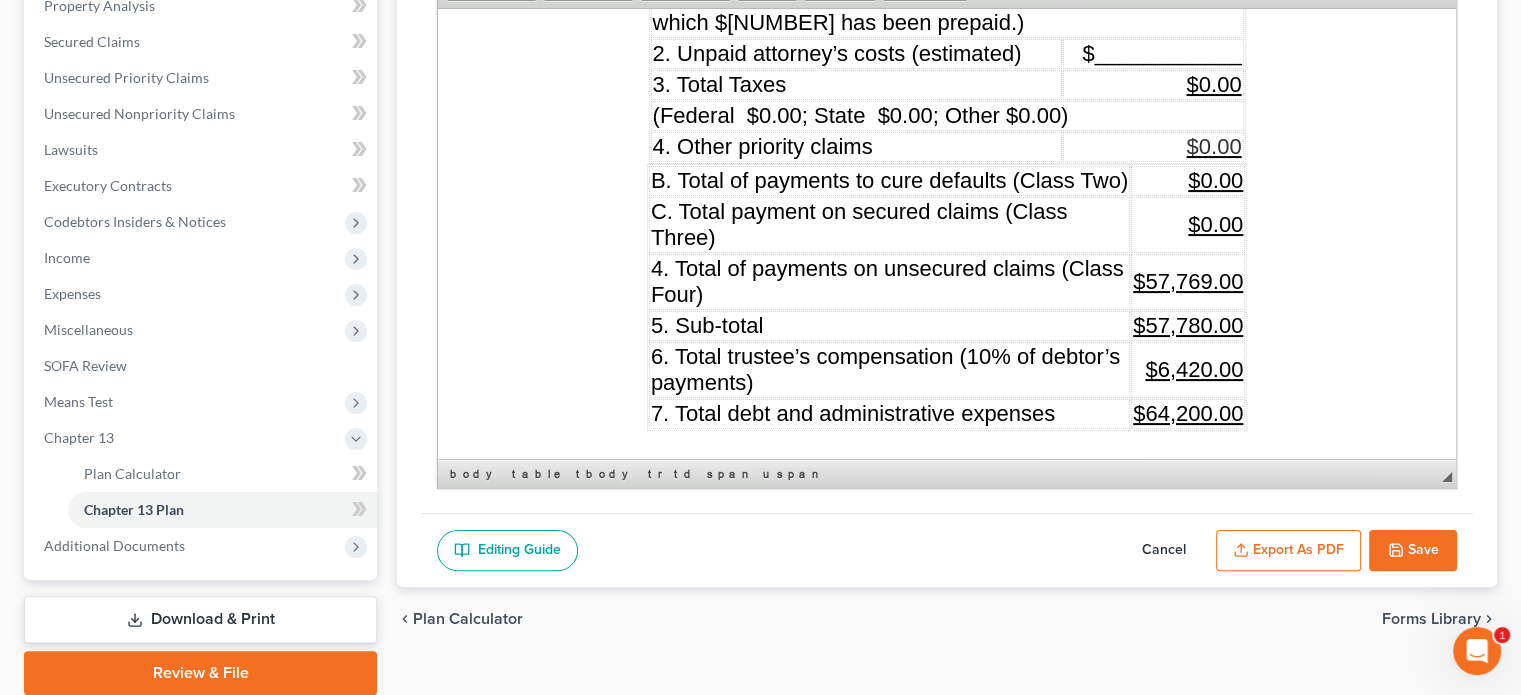 click on "$57,769.00" at bounding box center (1188, 280) 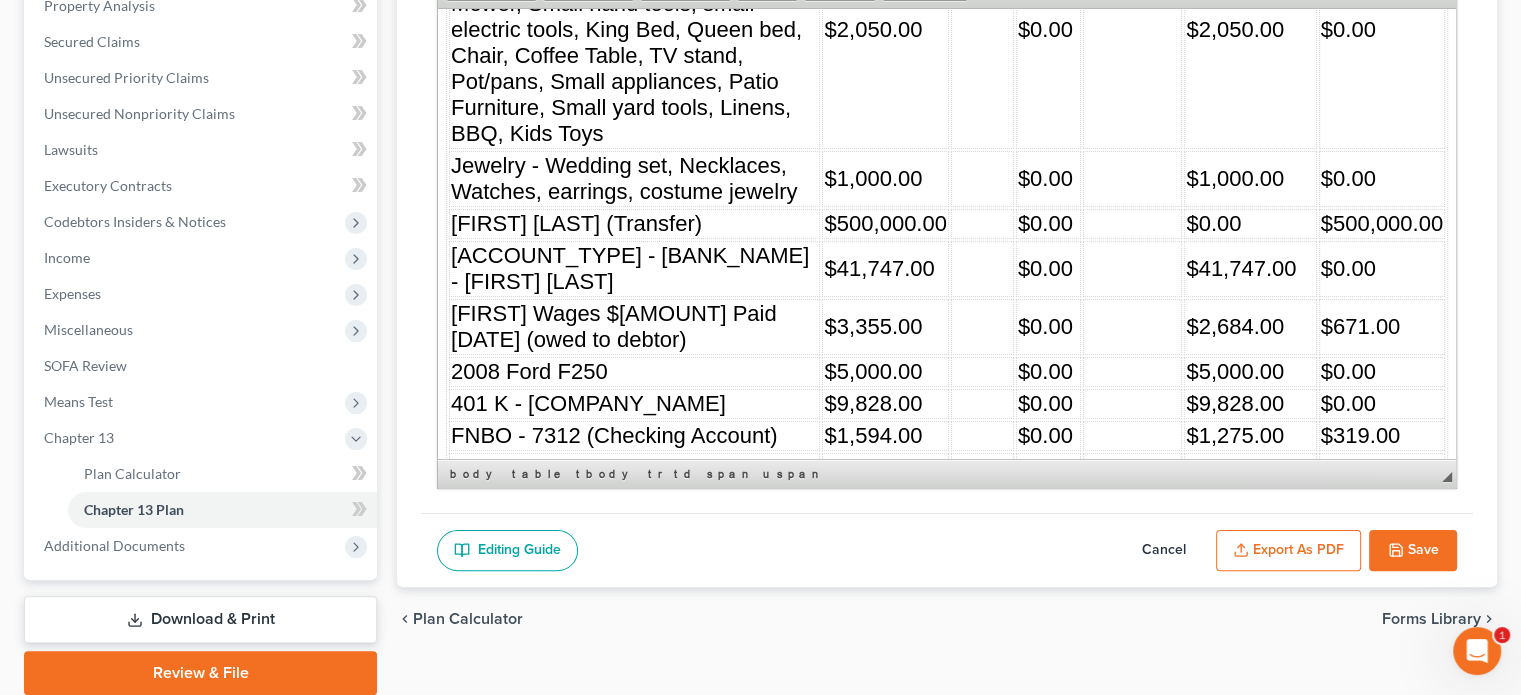scroll, scrollTop: 3600, scrollLeft: 0, axis: vertical 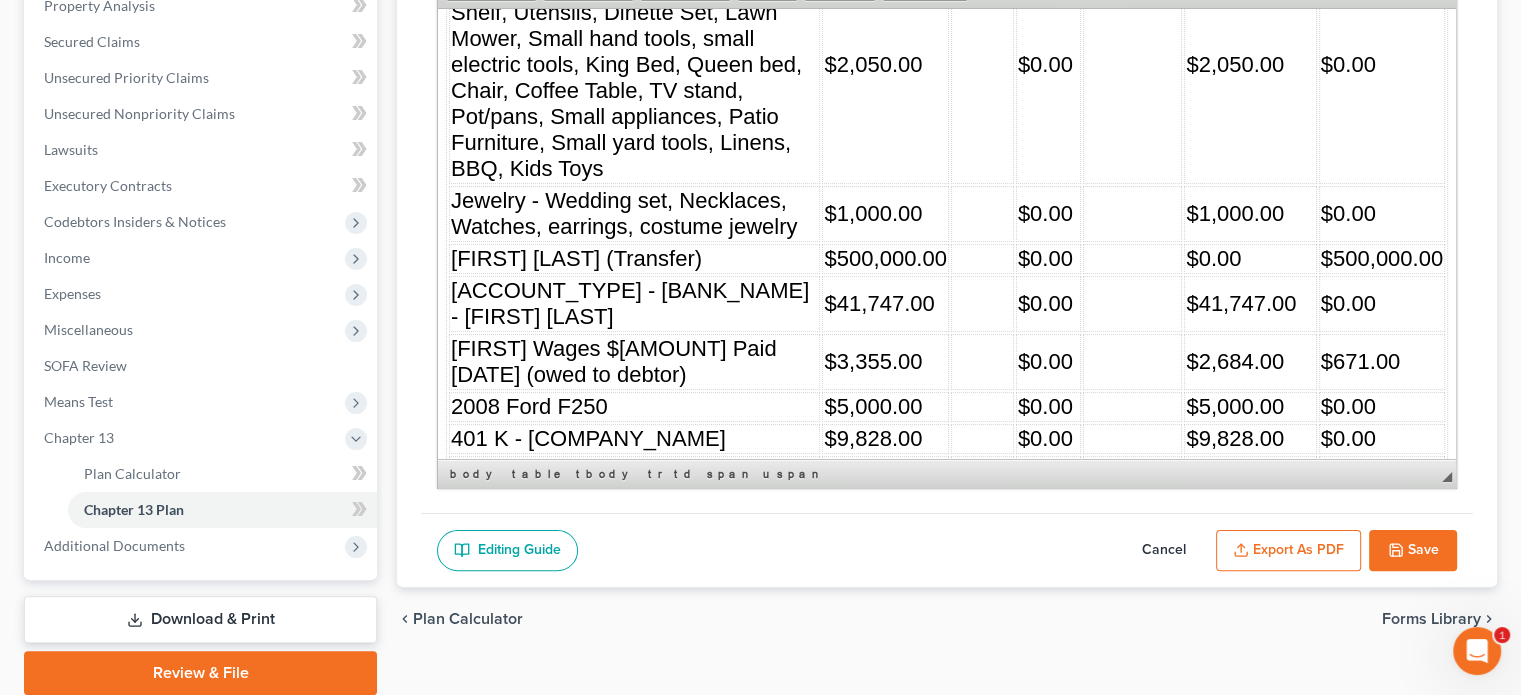 click on "$500,000.00" at bounding box center [1382, 257] 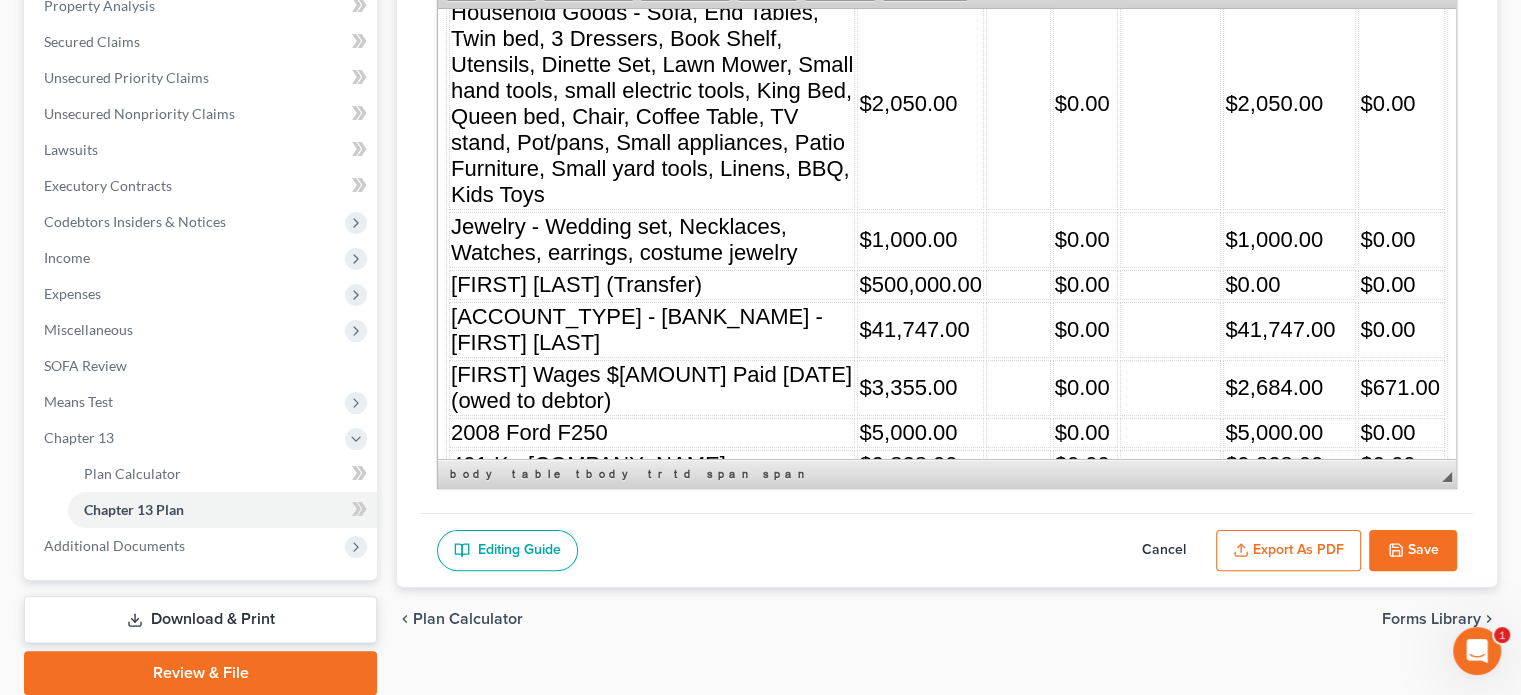 scroll, scrollTop: 3500, scrollLeft: 0, axis: vertical 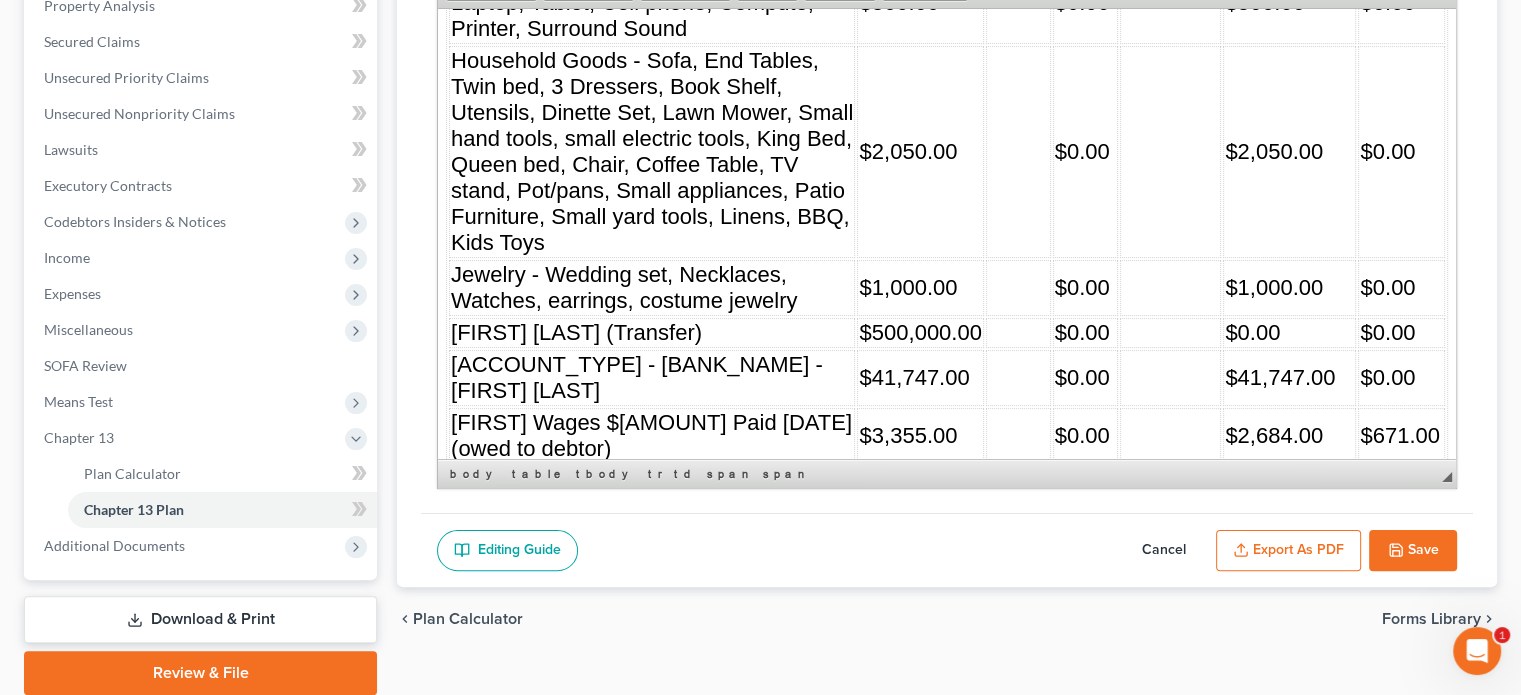 click on "[FIRST] [LAST] (Transfer)" at bounding box center (652, 332) 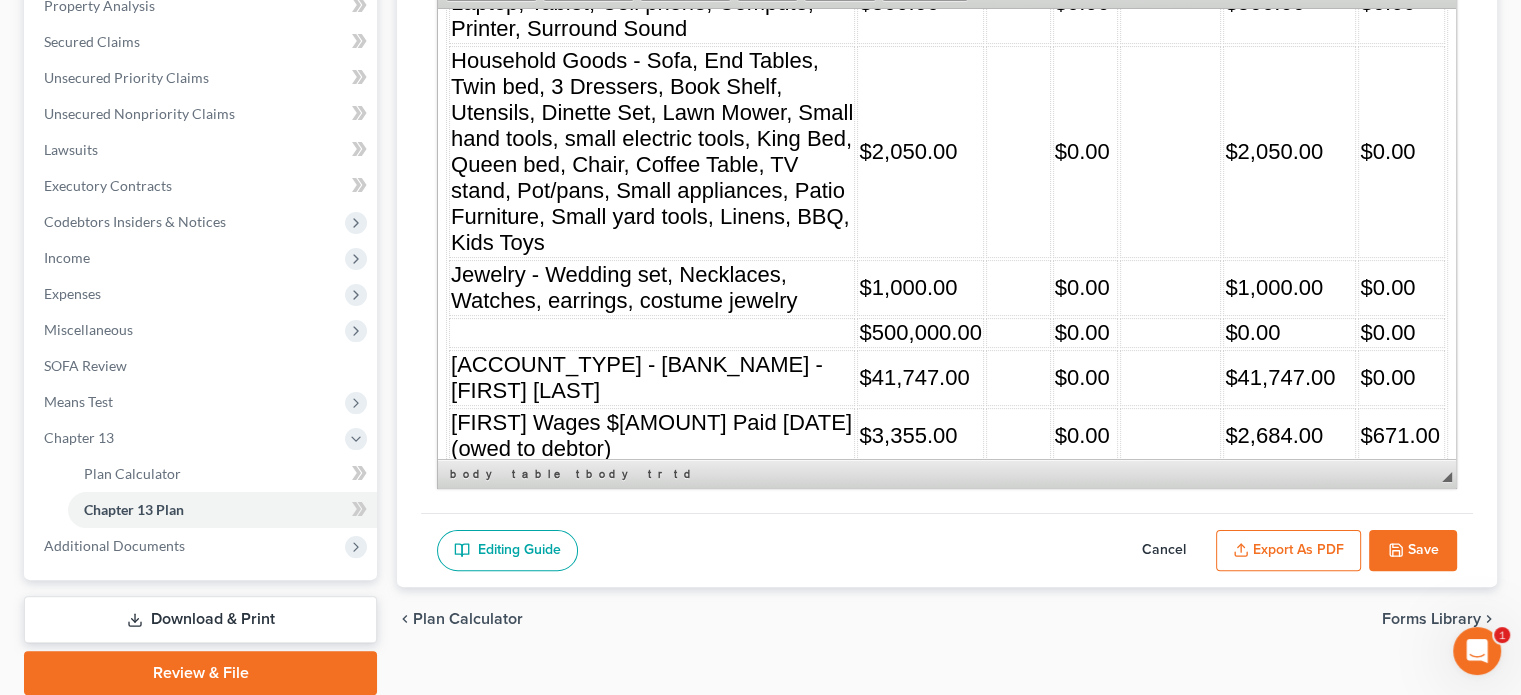 click on "$500,000.00" at bounding box center [920, 331] 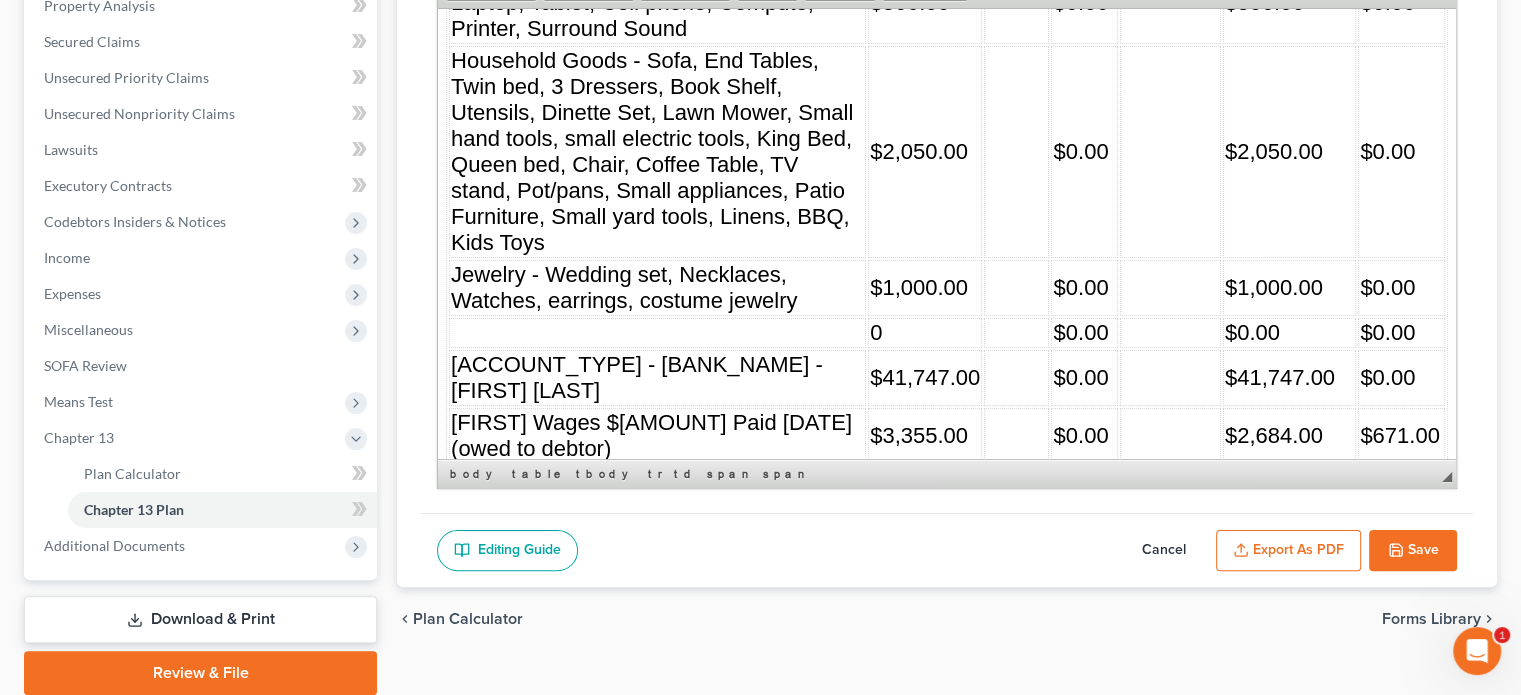 click on "0" at bounding box center [925, 332] 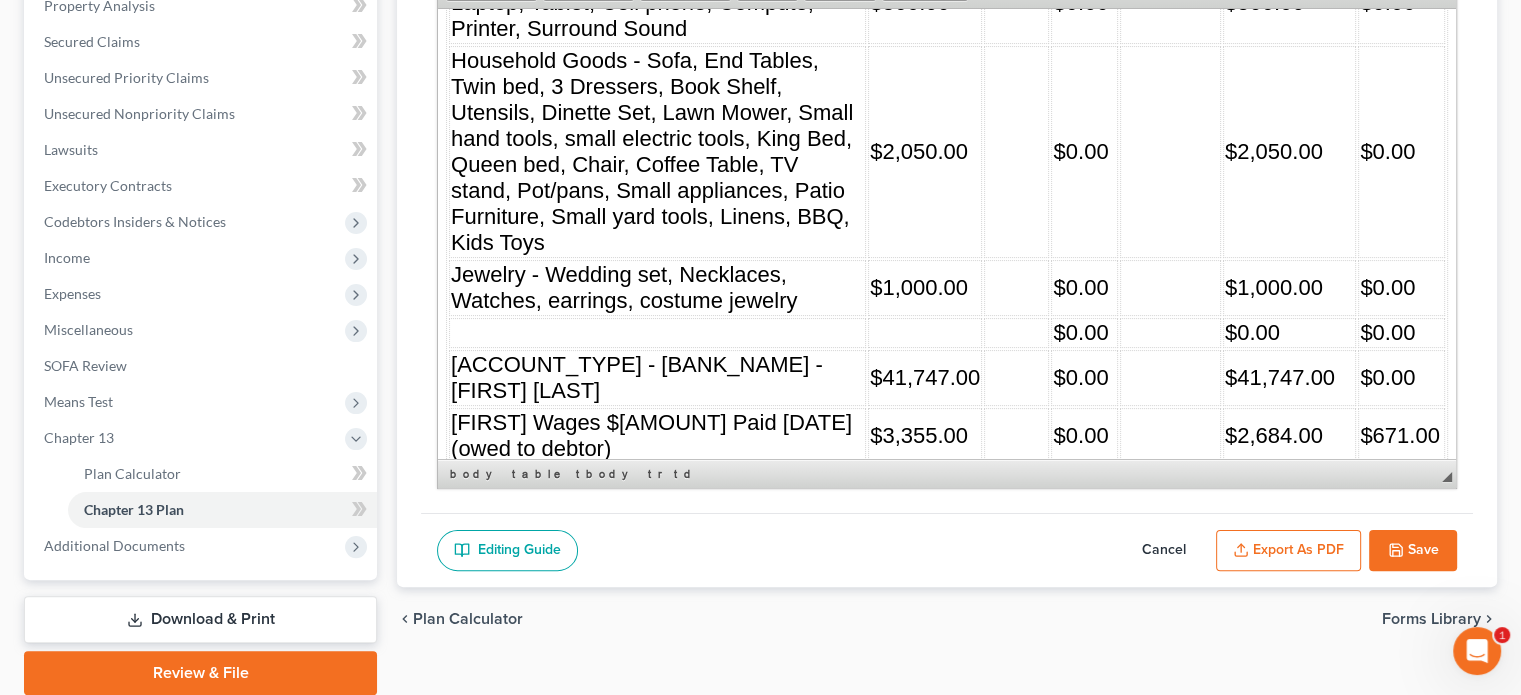 click on "$0.00" at bounding box center (1084, 332) 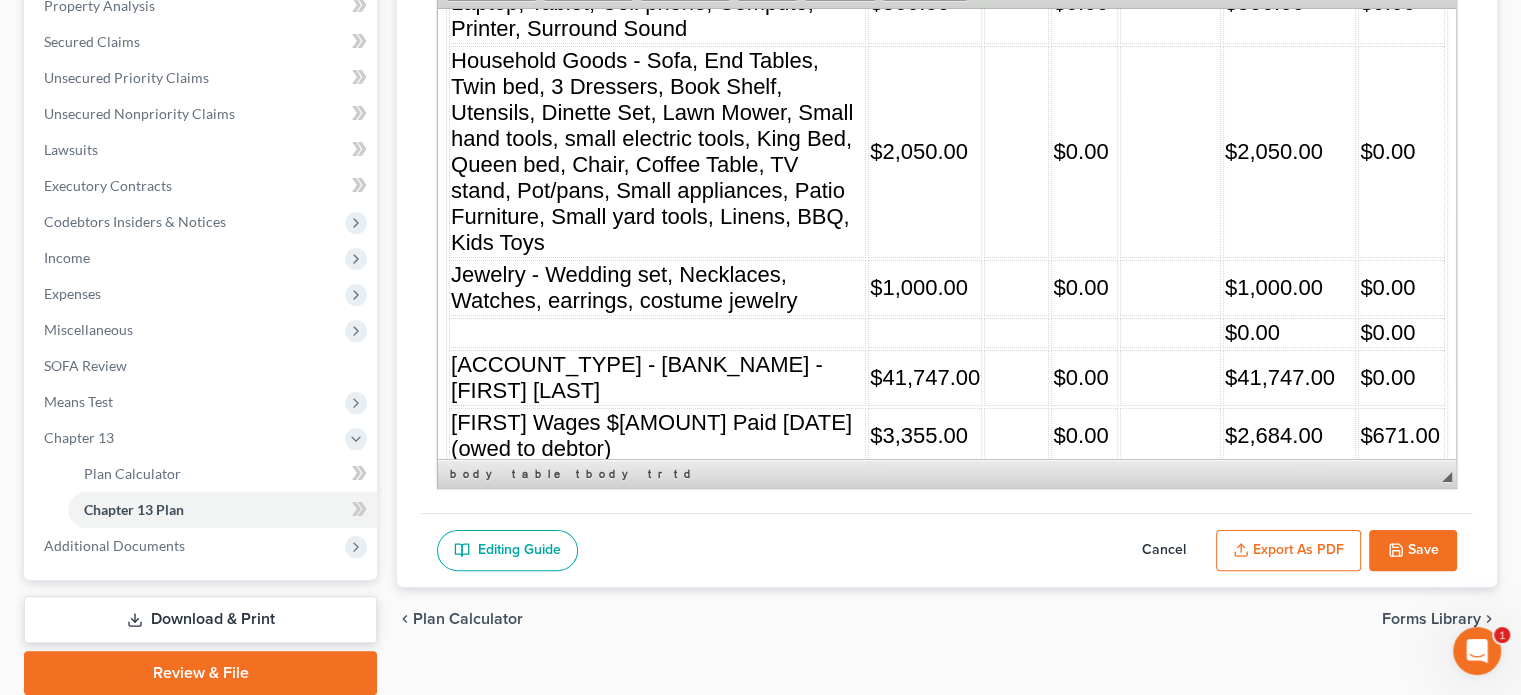 click on "$0.00" at bounding box center (1289, 332) 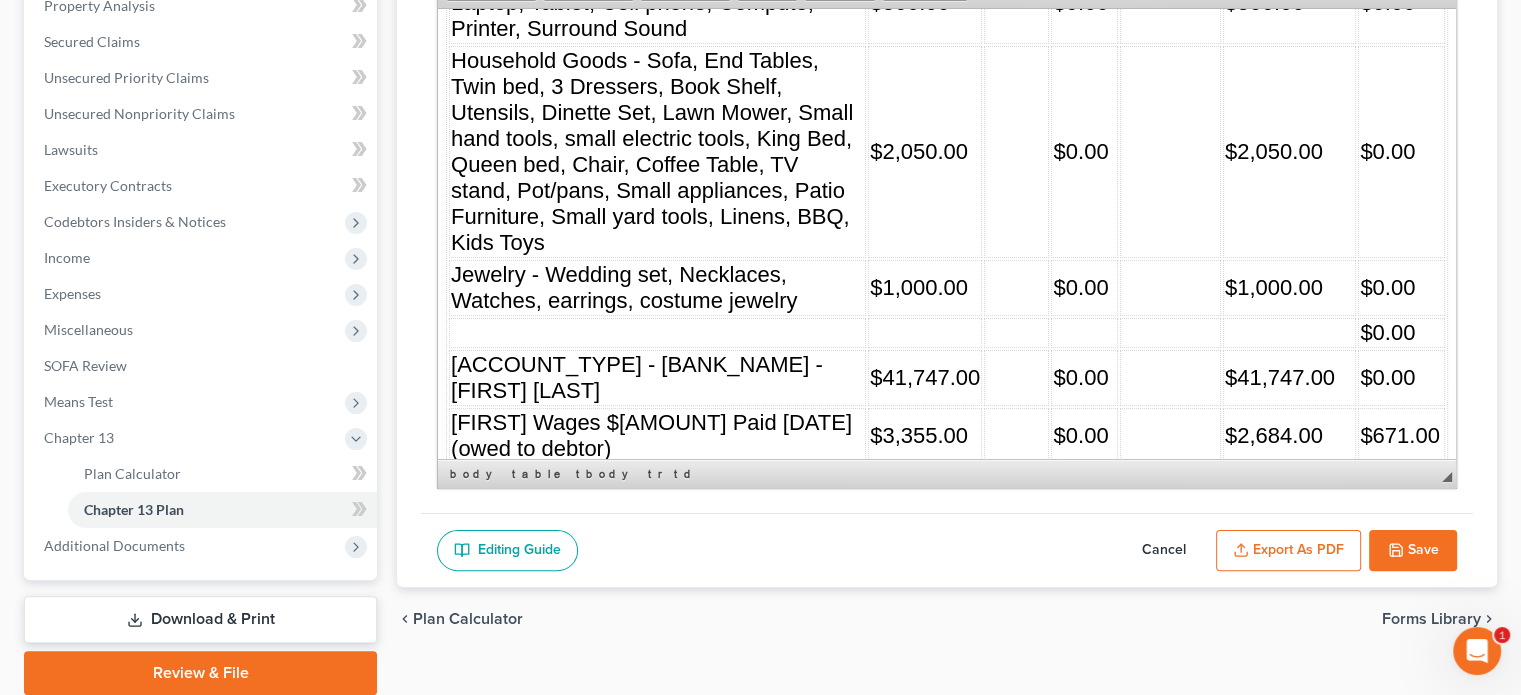 click on "$0.00" at bounding box center [1401, 332] 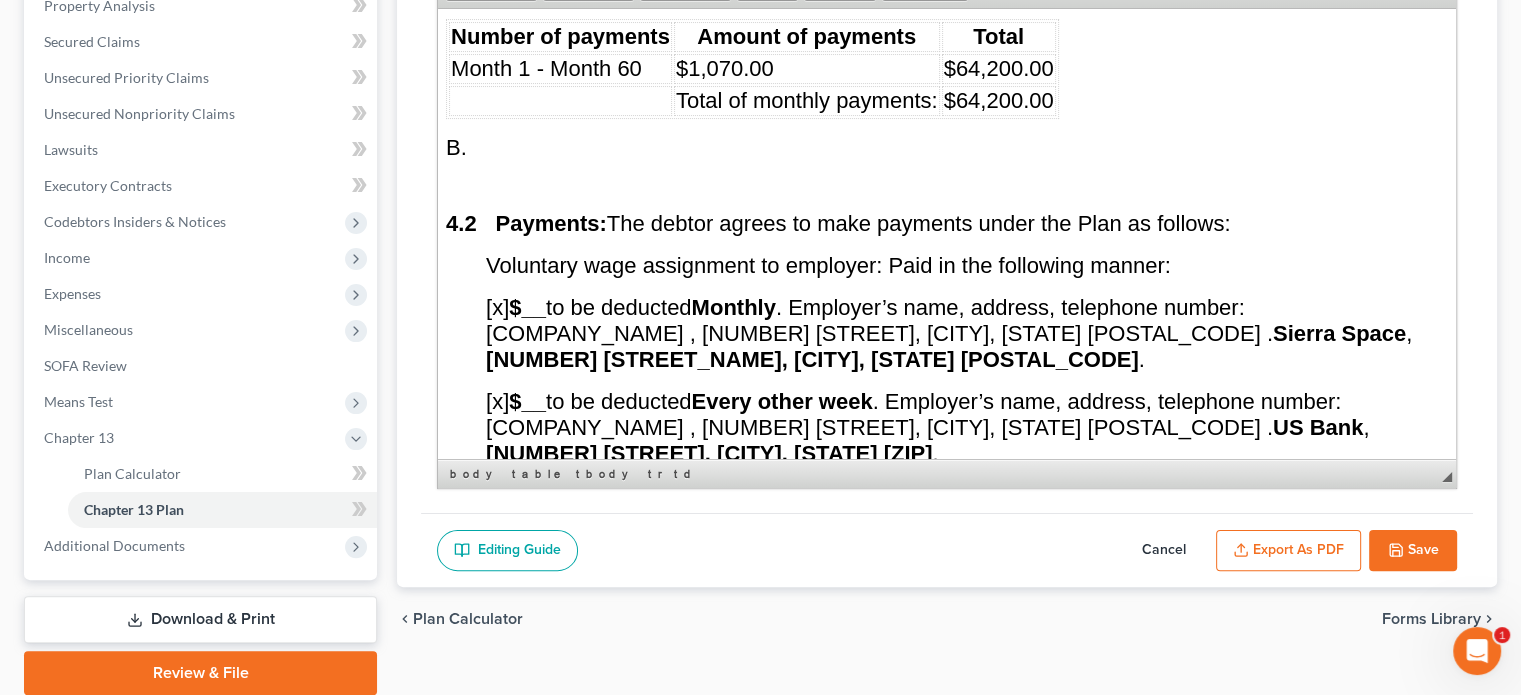 scroll, scrollTop: 4800, scrollLeft: 0, axis: vertical 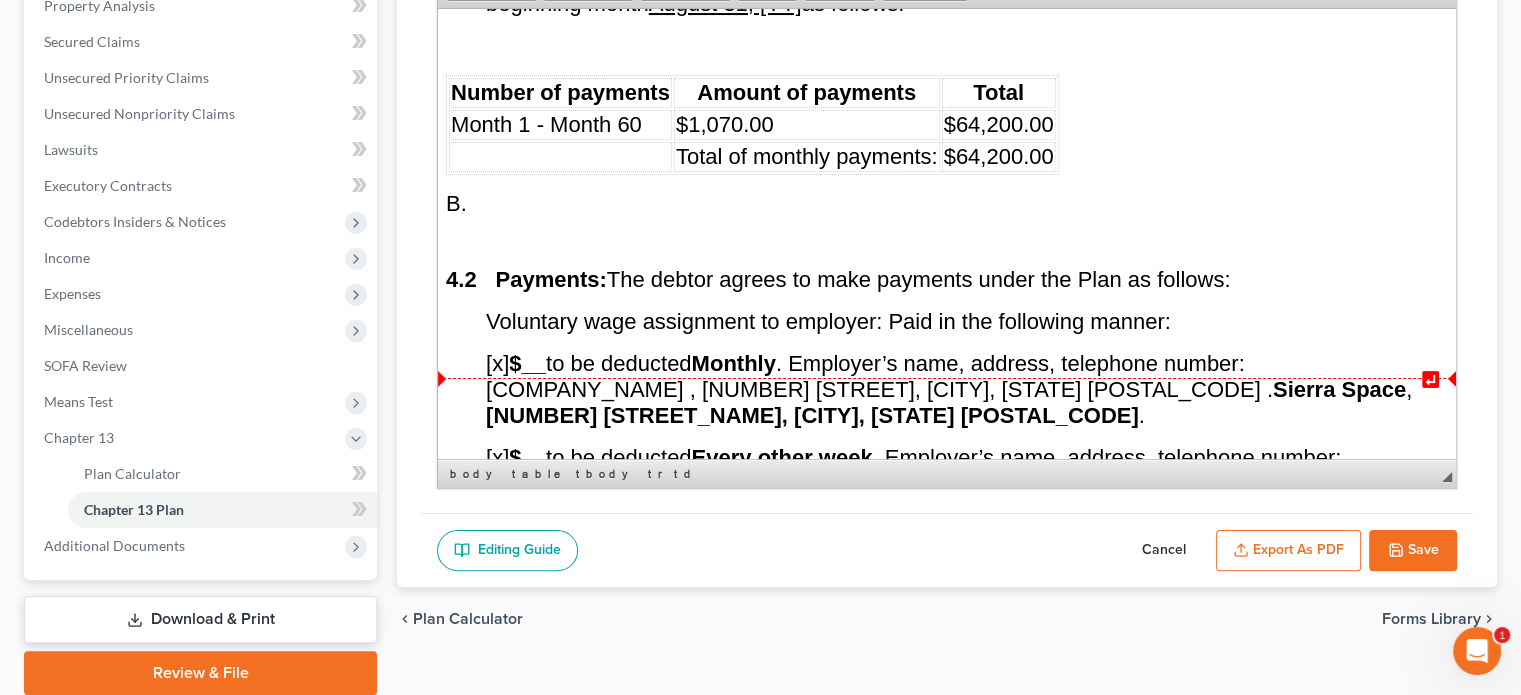 click on "[o] Direct payment from debtor to trustee." at bounding box center [686, 592] 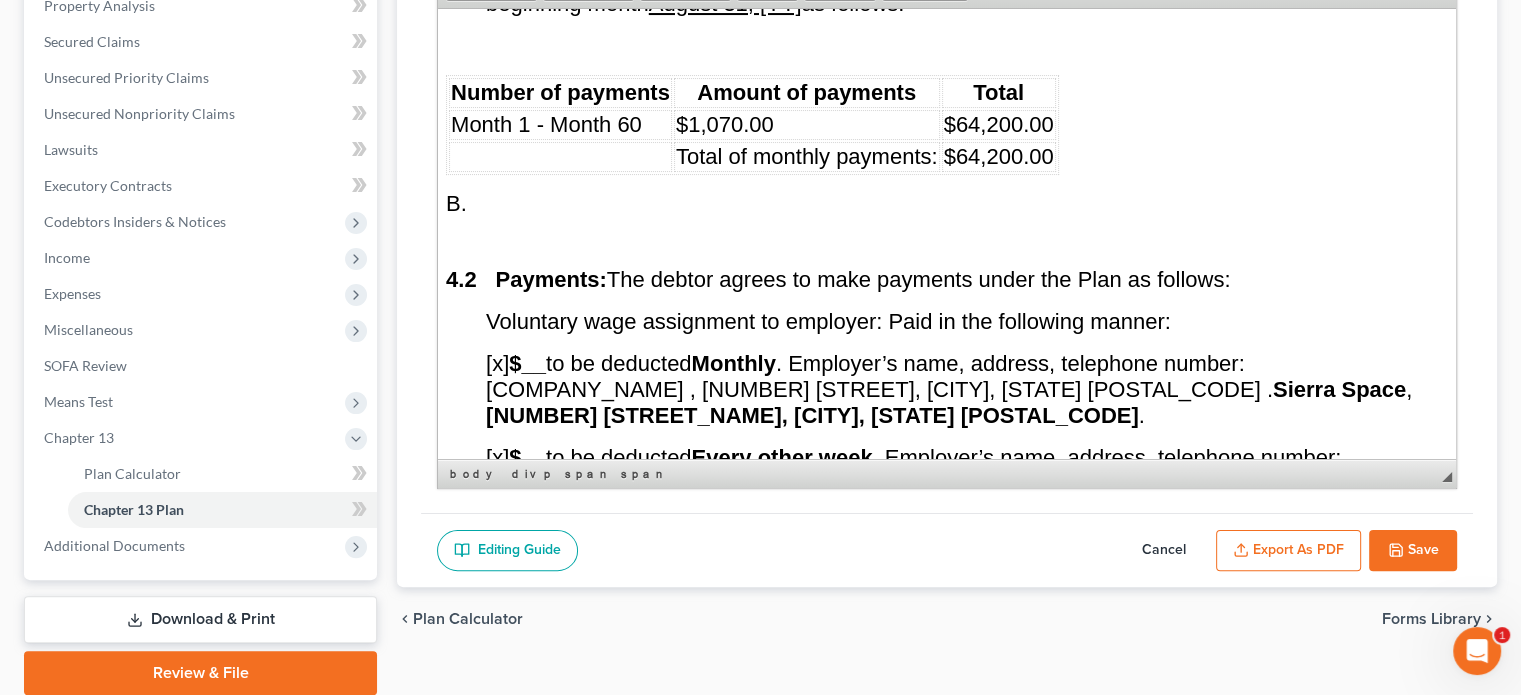 click on "[x] $__ to be deducted Every other week . Employer’s name, address, telephone number: [COMPANY_NAME] , [NUMBER] [STREET], [CITY], [STATE] [POSTAL_CODE] ." at bounding box center [927, 482] 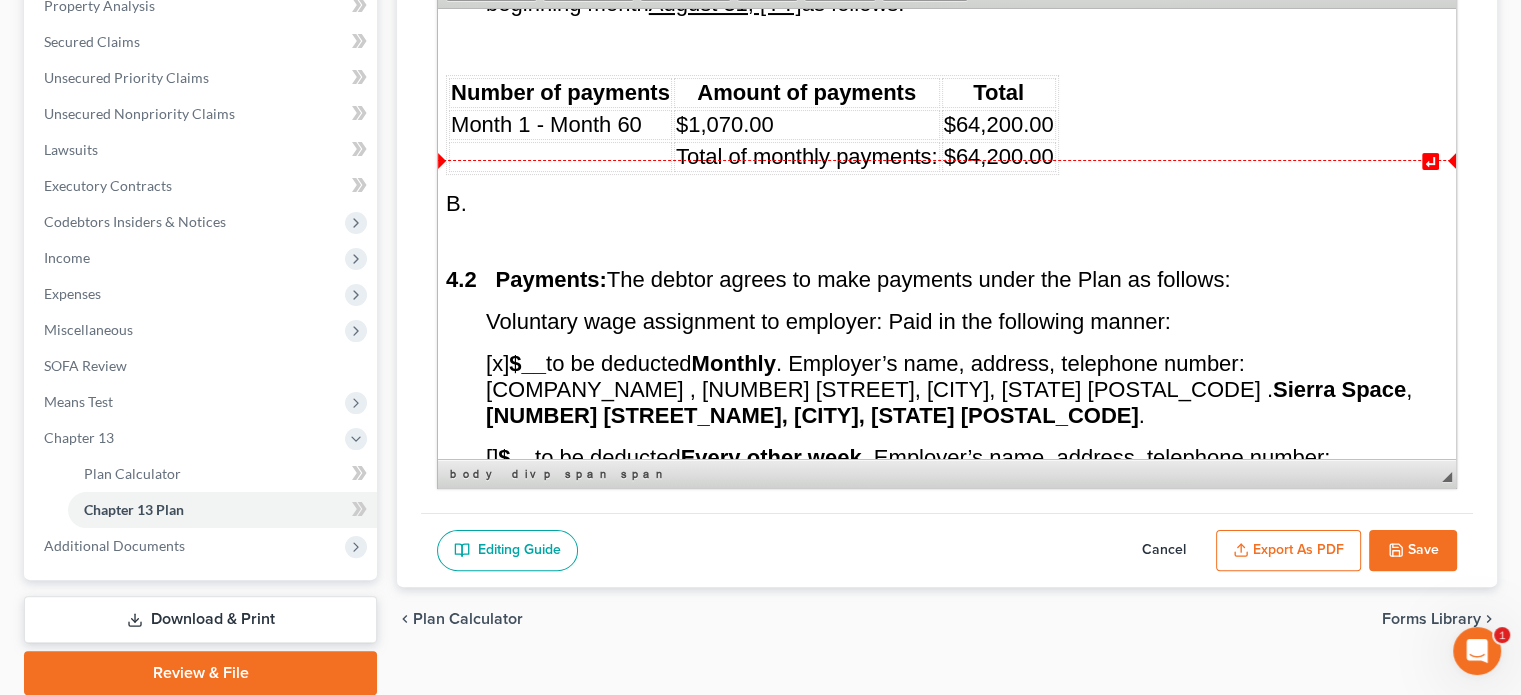 click on "[x] $[NUMBER] to be deducted Monthly . Employer’s name, address, telephone number: [COMPANY_NAME], [NUMBER] [STREET], [CITY], CO [ZIP] ." at bounding box center [949, 388] 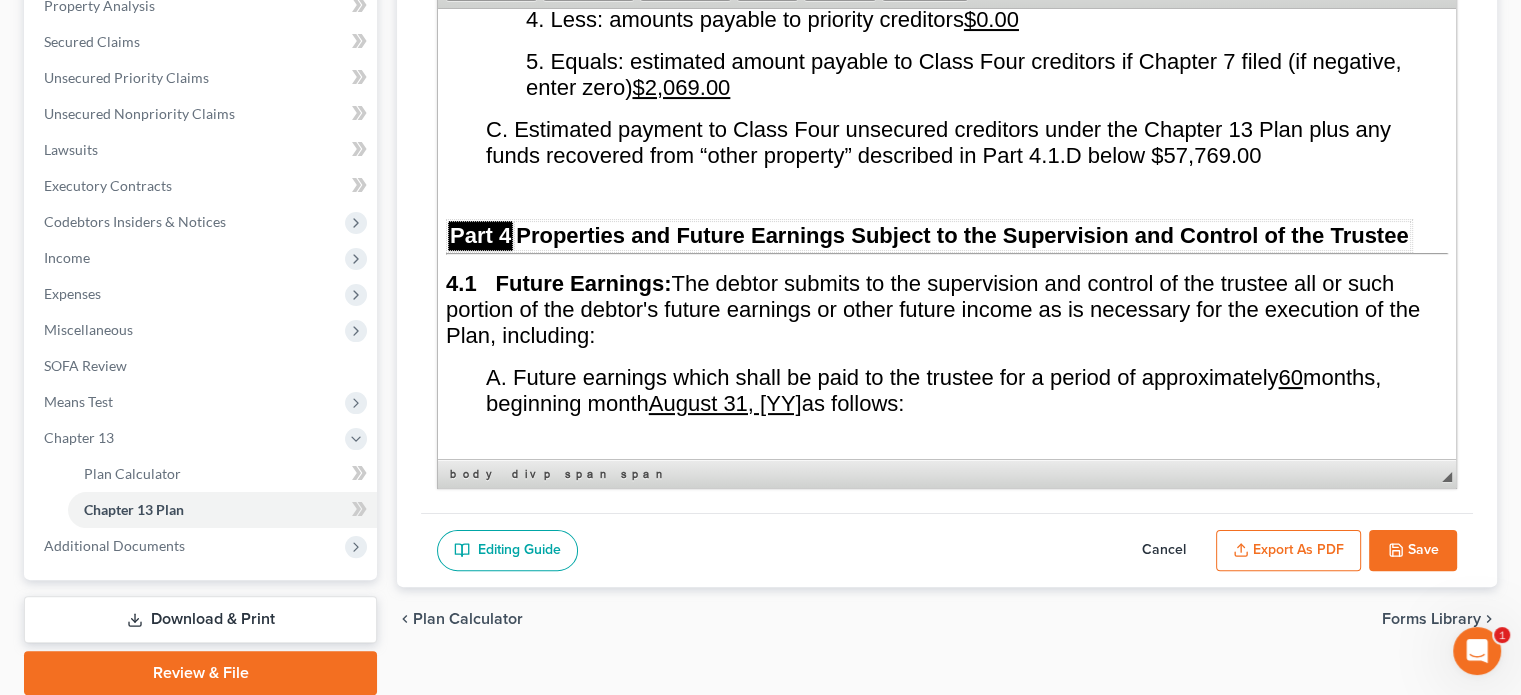 scroll, scrollTop: 4300, scrollLeft: 0, axis: vertical 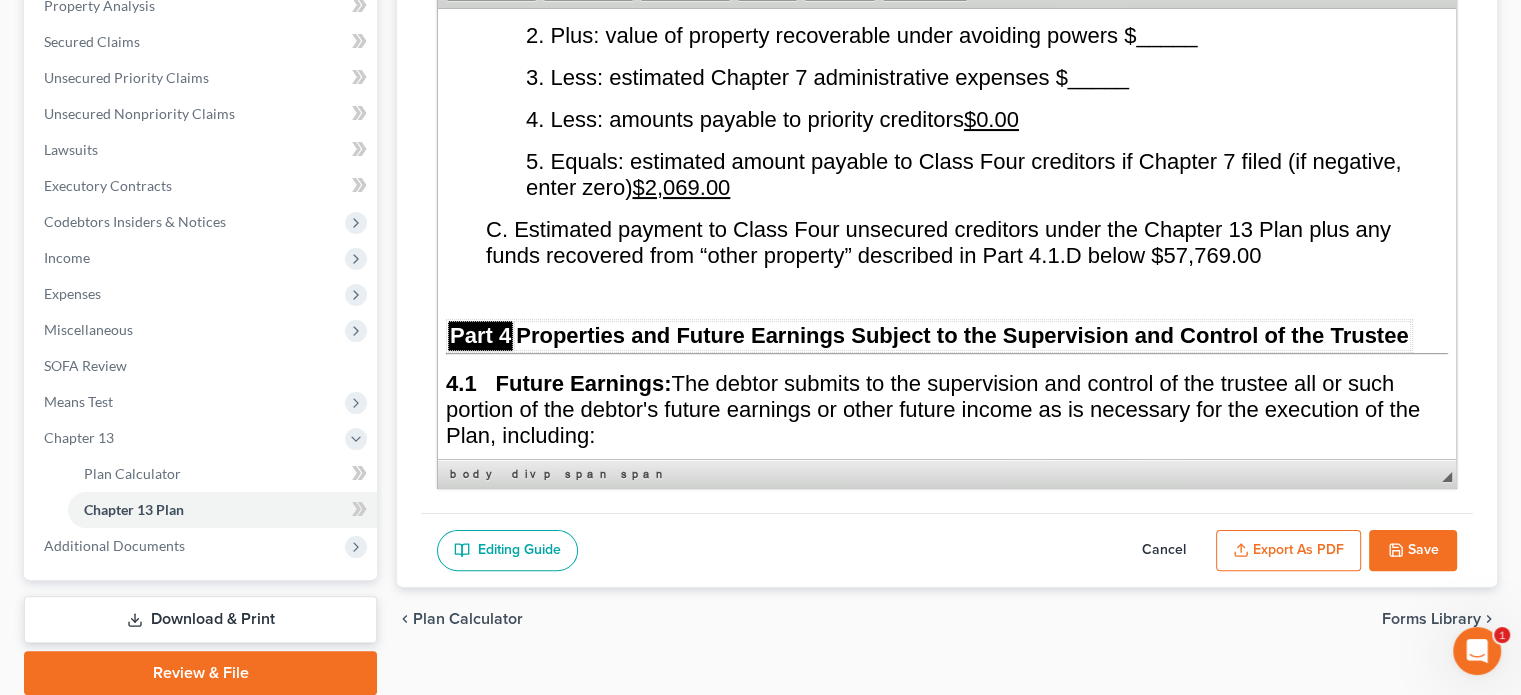 click on "August 31, [YY]" at bounding box center (725, 502) 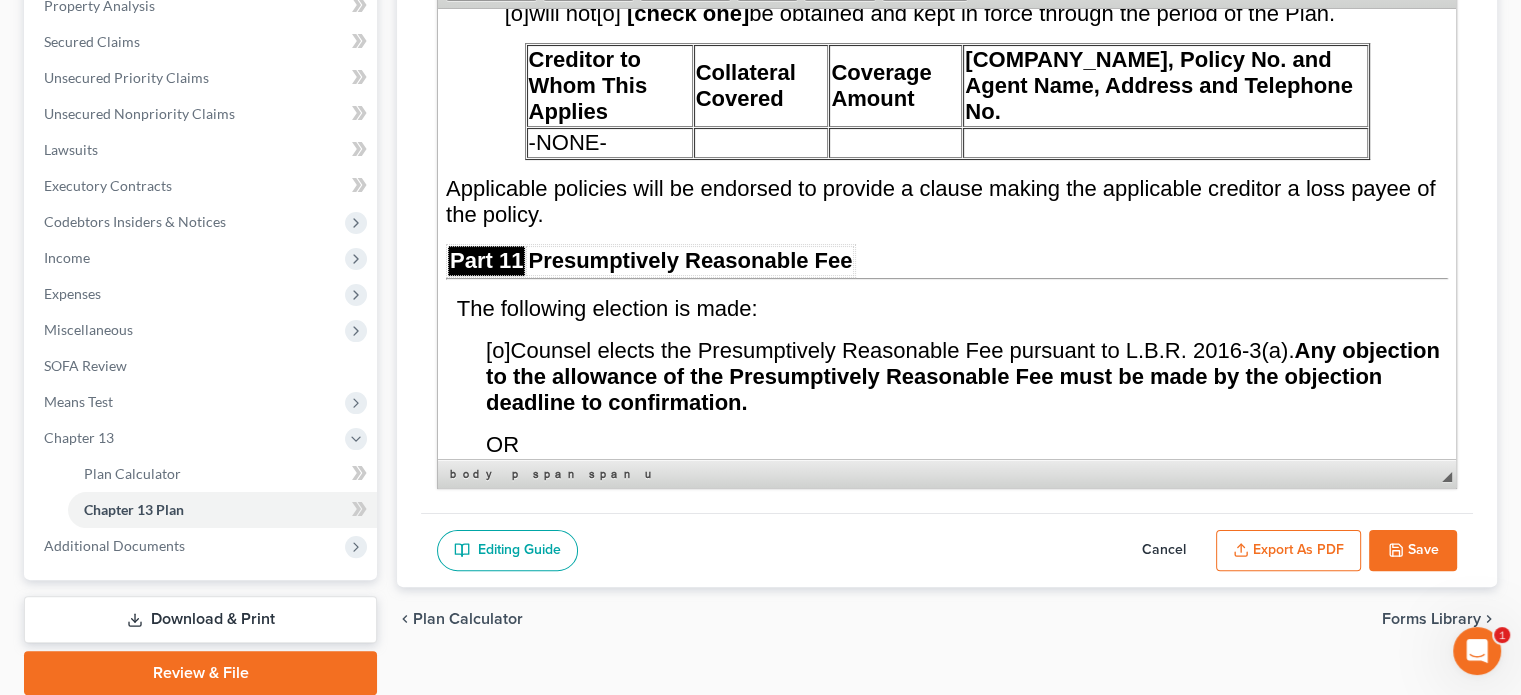 scroll, scrollTop: 11400, scrollLeft: 0, axis: vertical 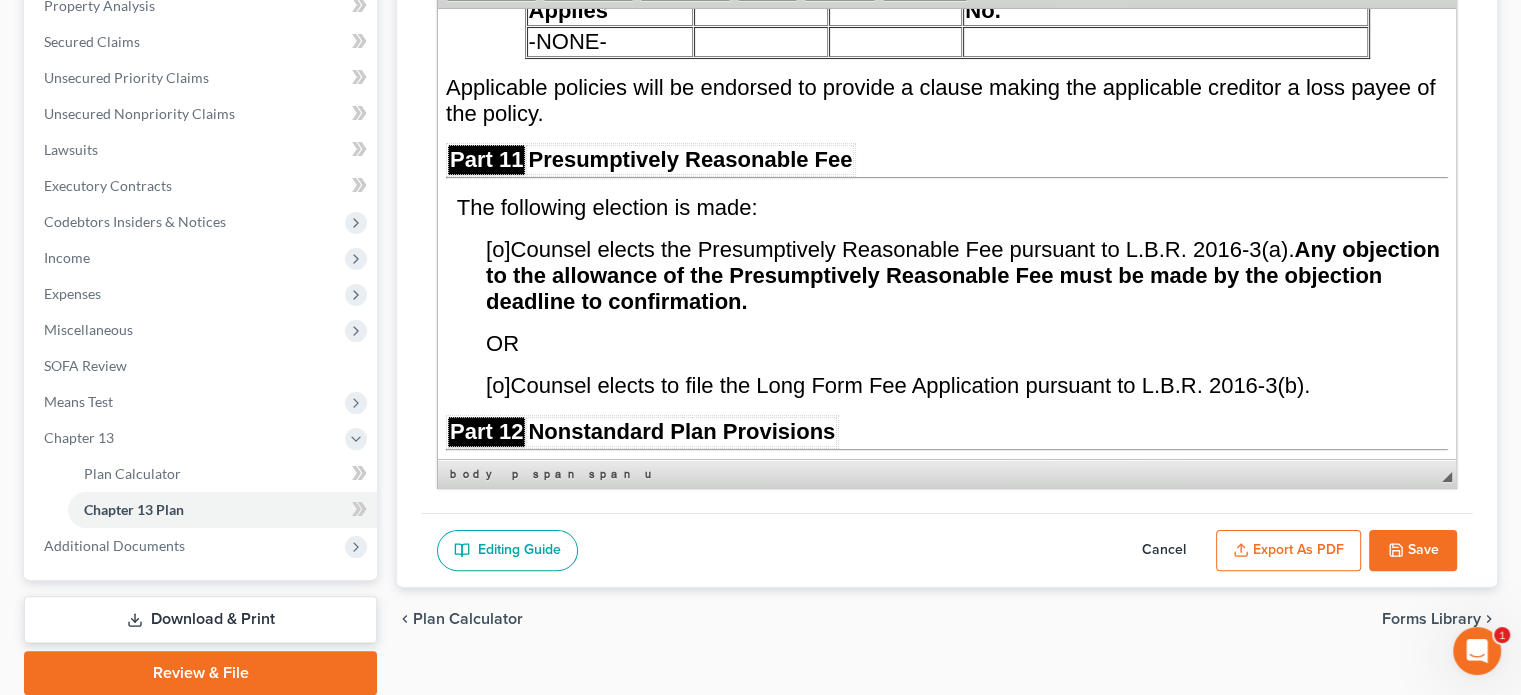 click on "[o]" at bounding box center [498, 384] 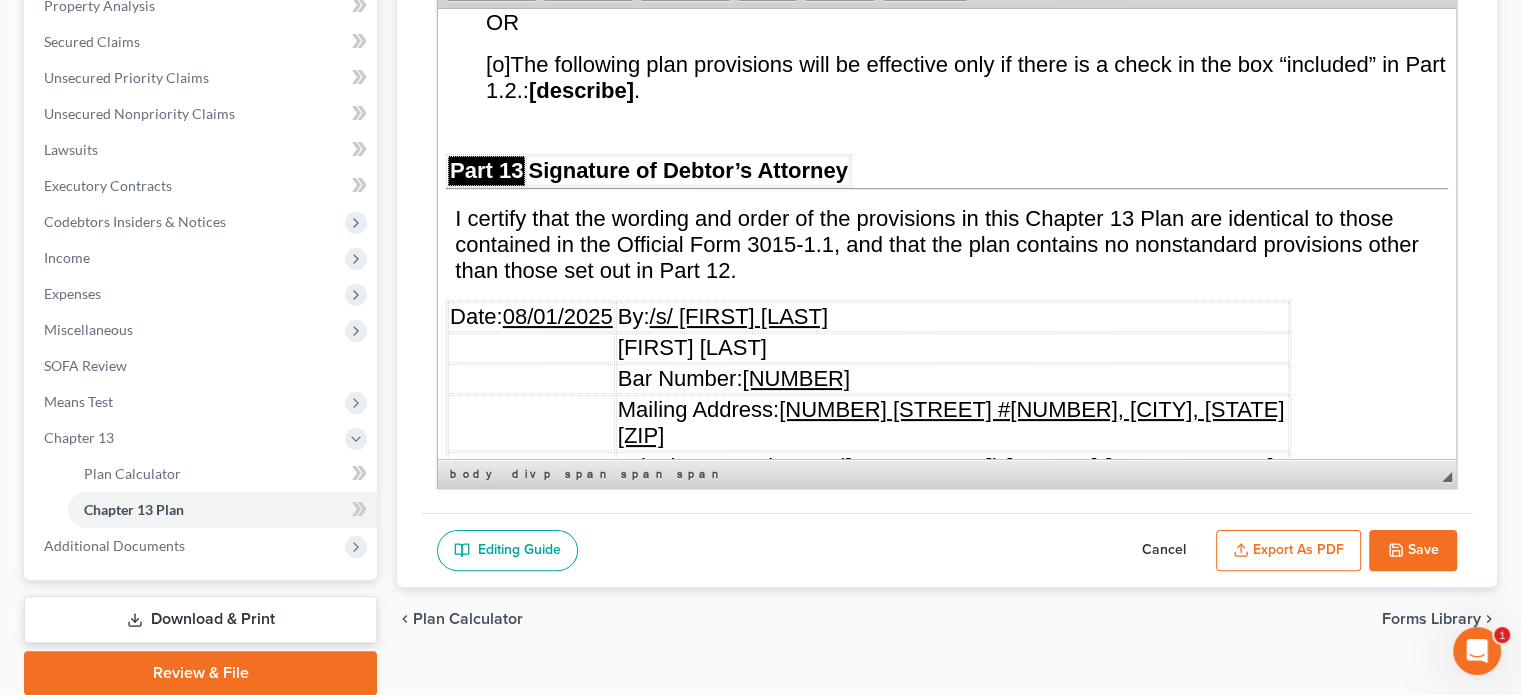 scroll, scrollTop: 12000, scrollLeft: 0, axis: vertical 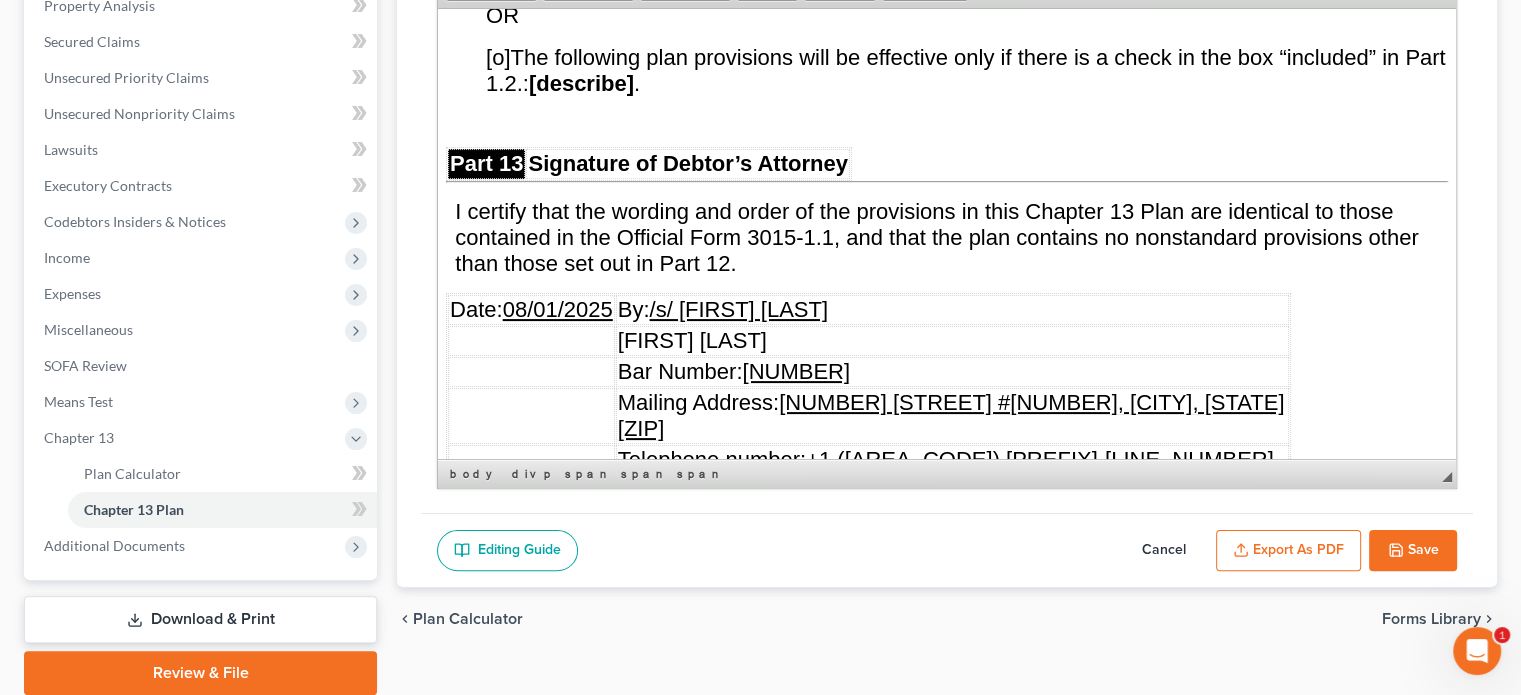 click on "08/01/2025" at bounding box center [558, 308] 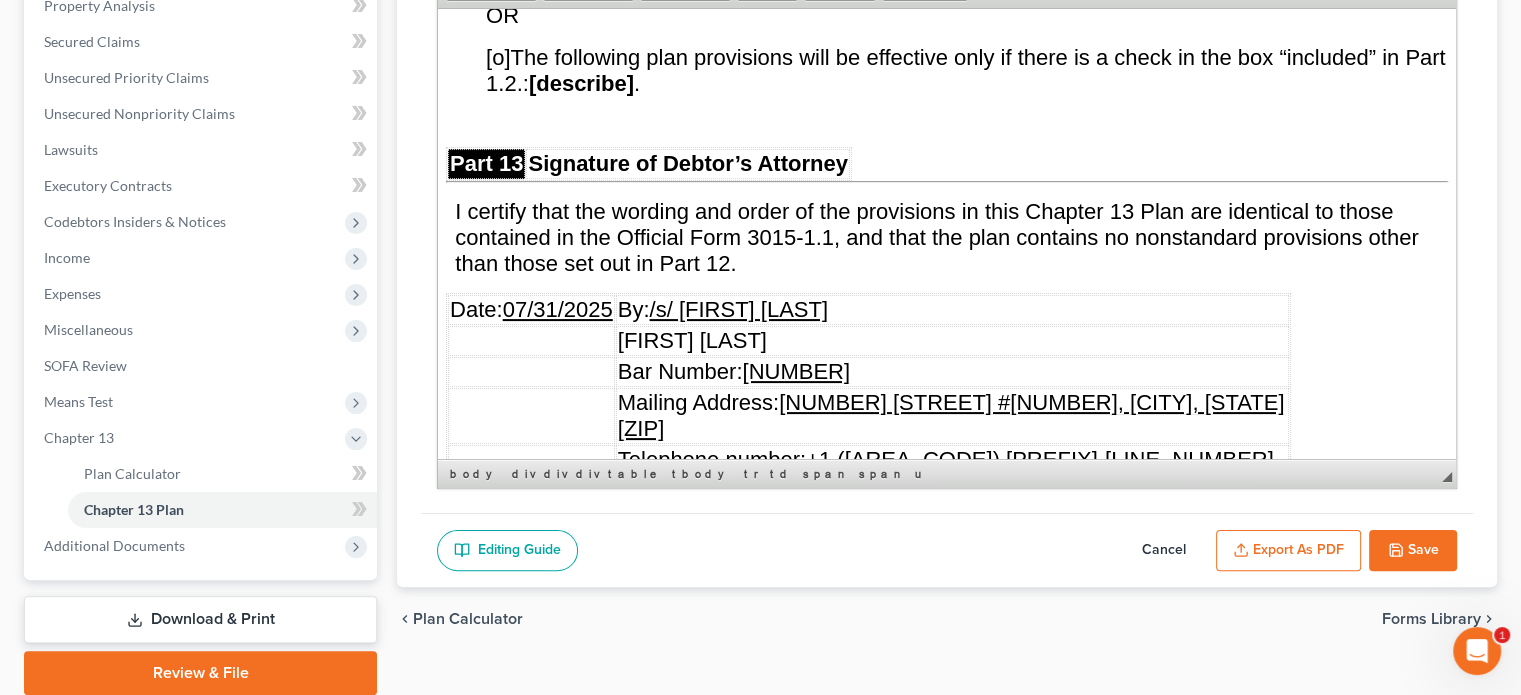 click on "08/01/2025" at bounding box center [558, 745] 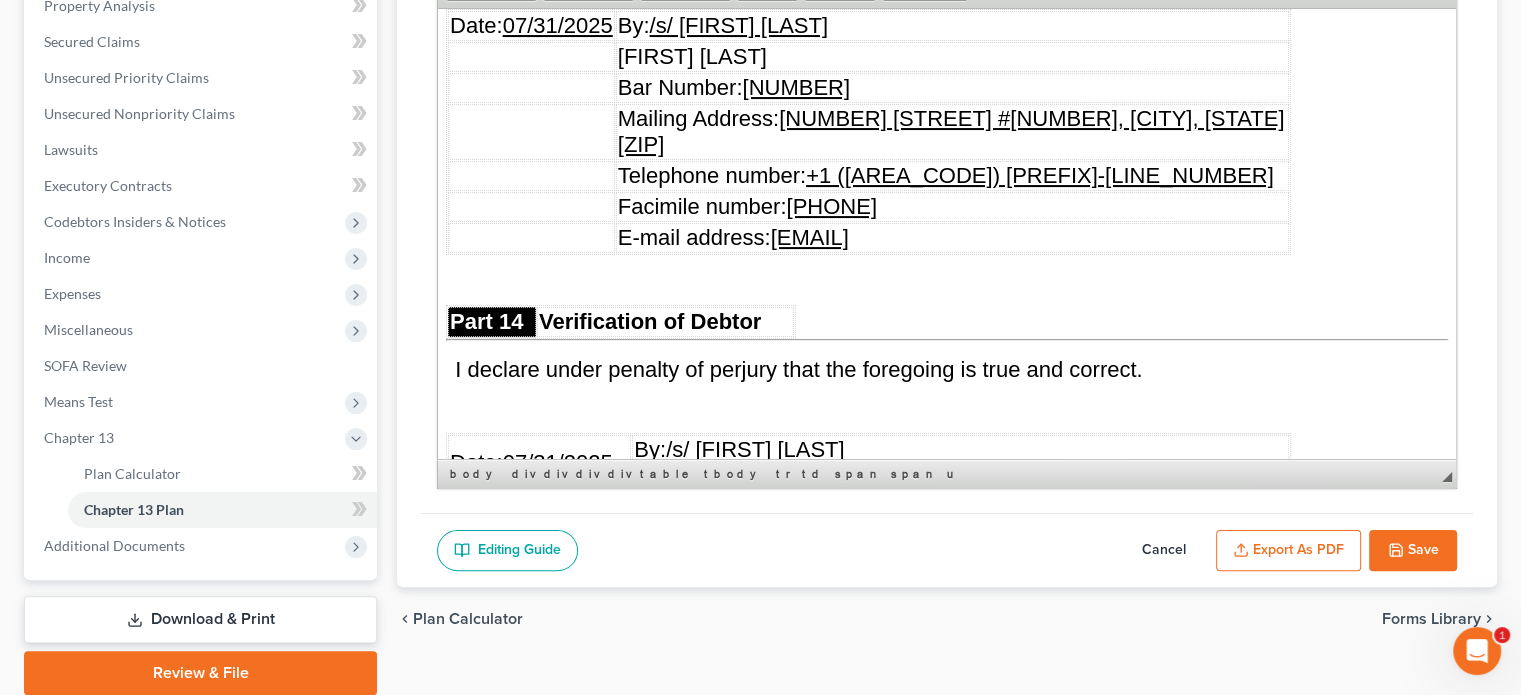 scroll, scrollTop: 12304, scrollLeft: 0, axis: vertical 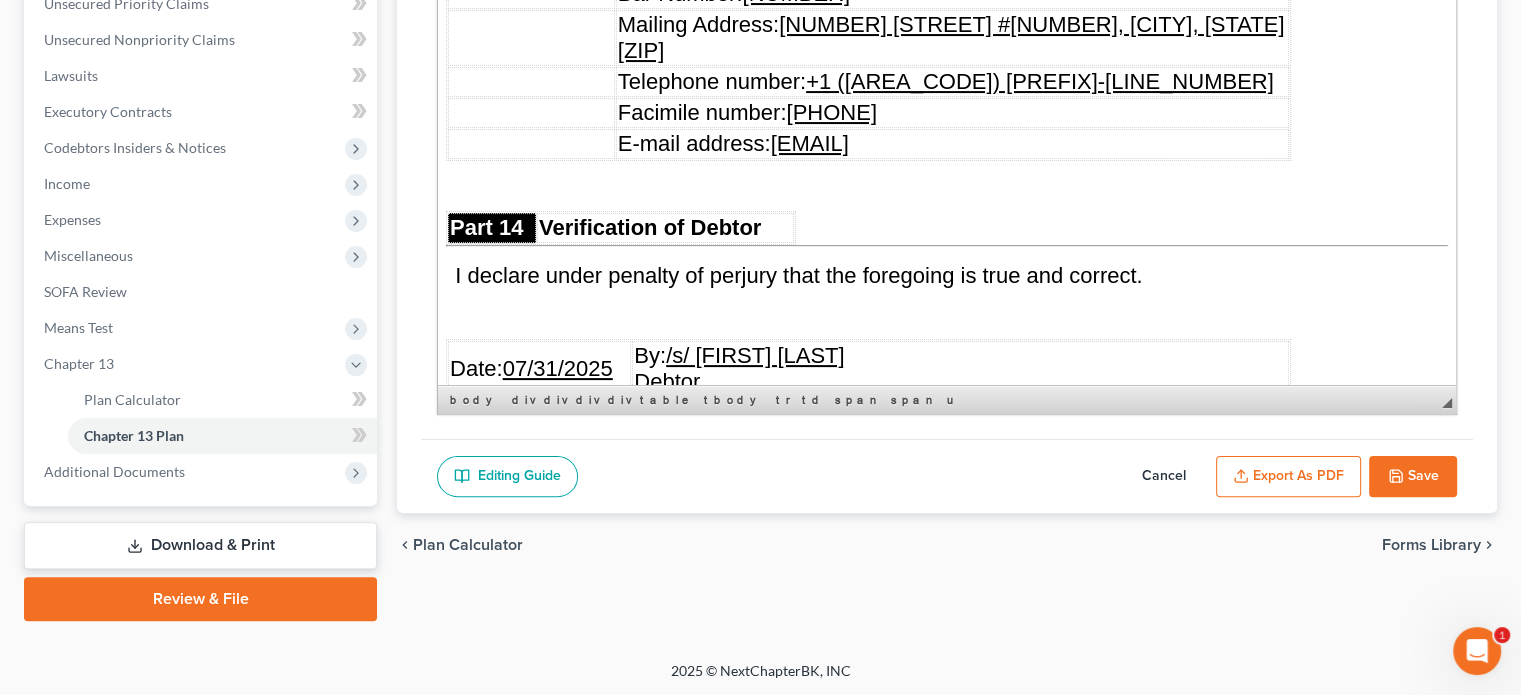 click on "Save" at bounding box center [1413, 477] 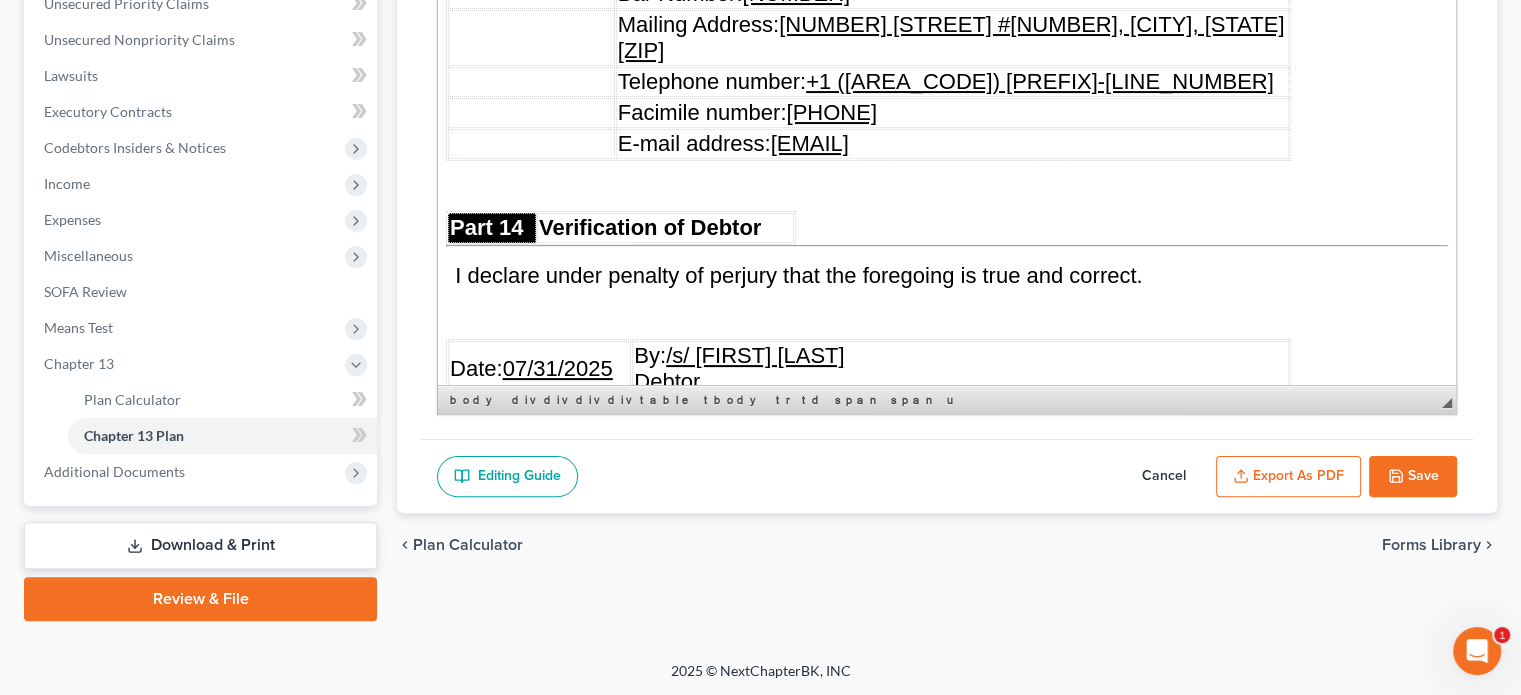 select on "0" 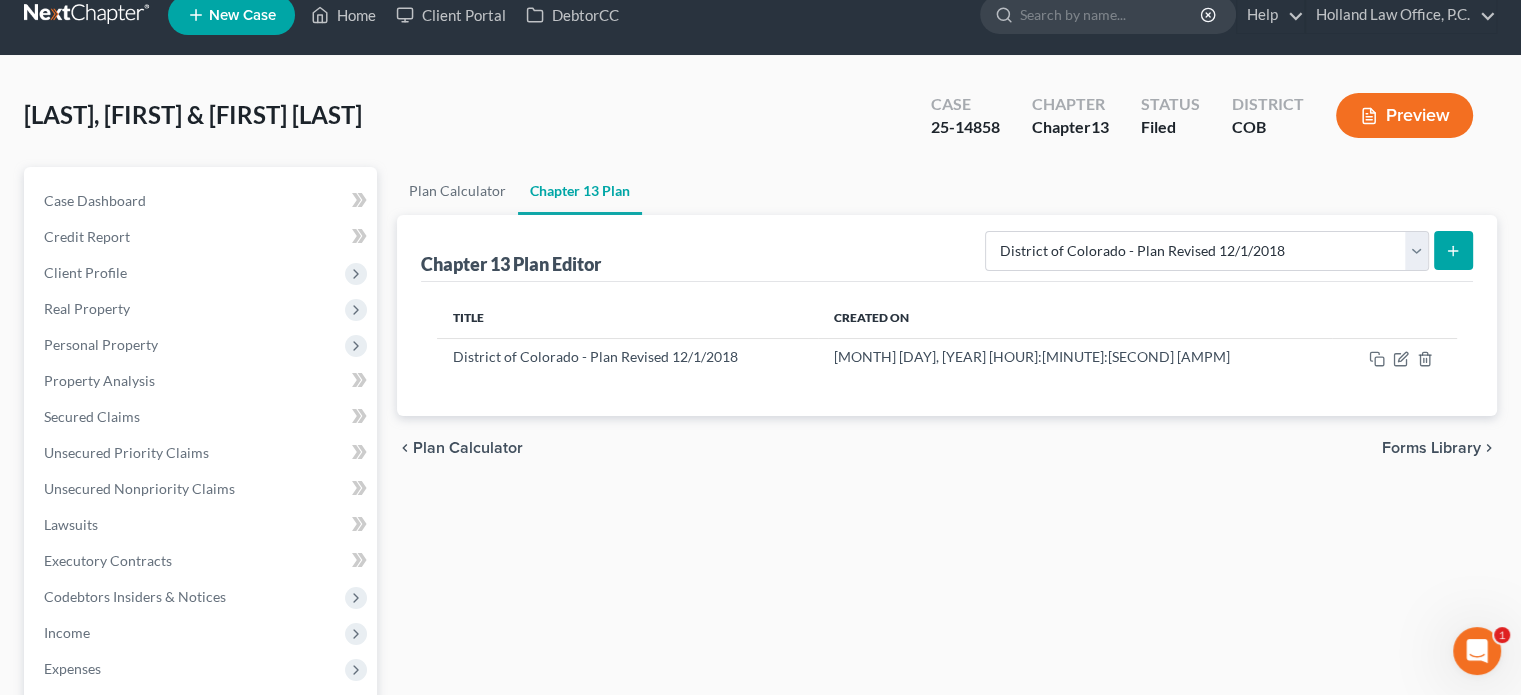 scroll, scrollTop: 0, scrollLeft: 0, axis: both 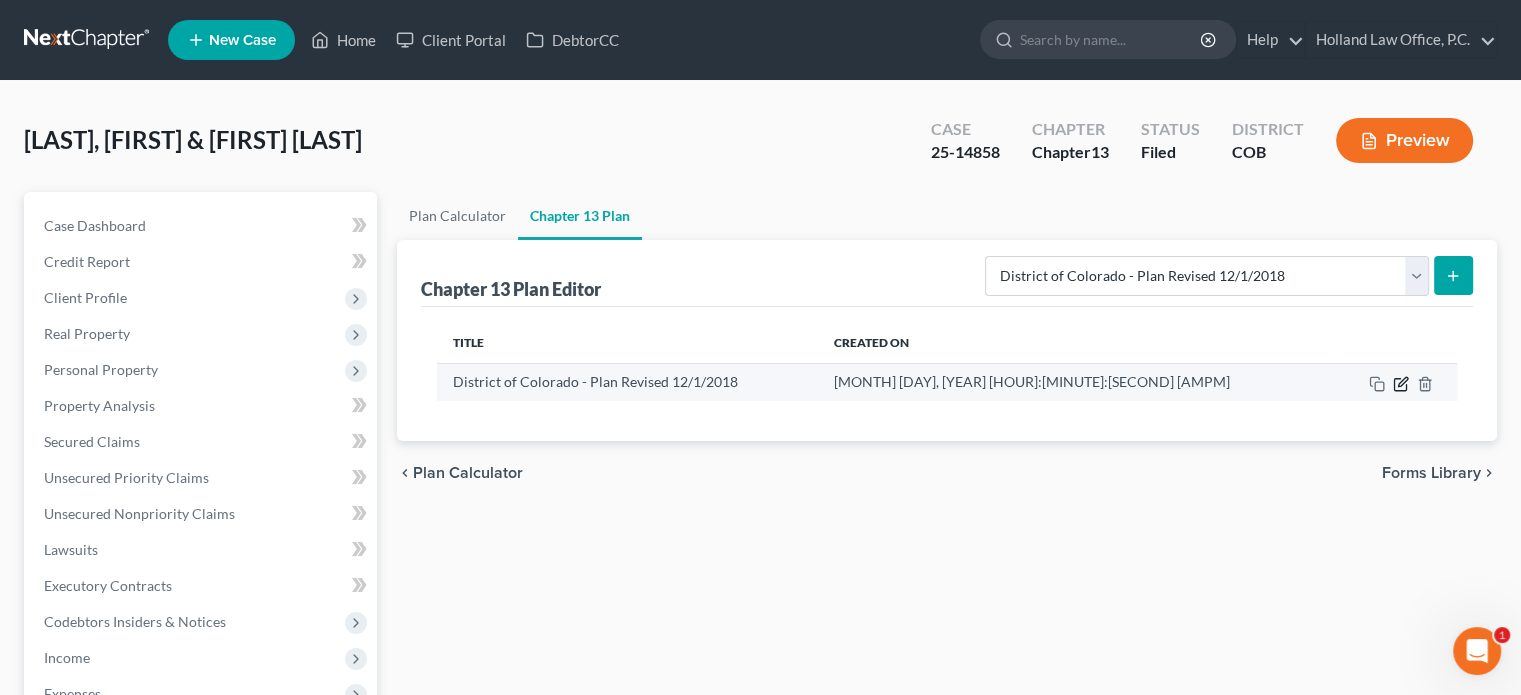 click 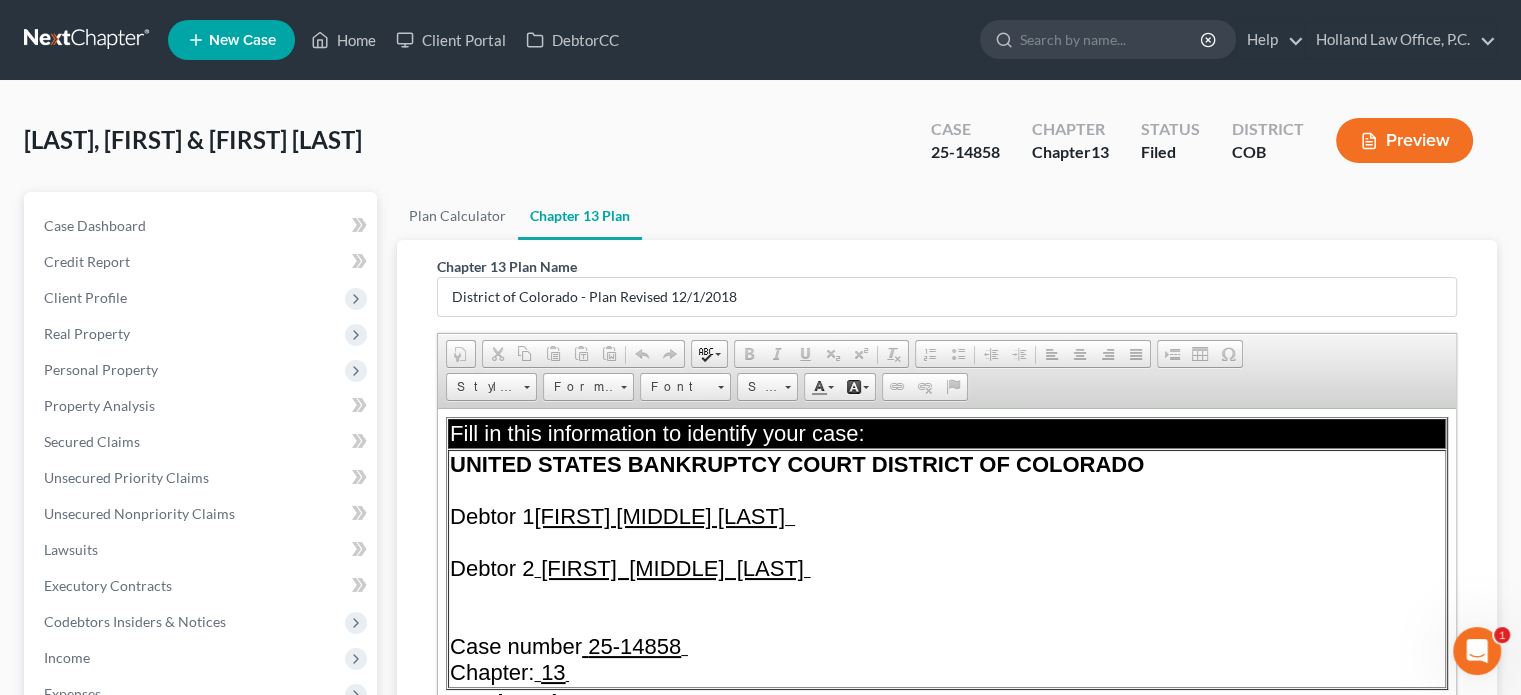 scroll, scrollTop: 0, scrollLeft: 0, axis: both 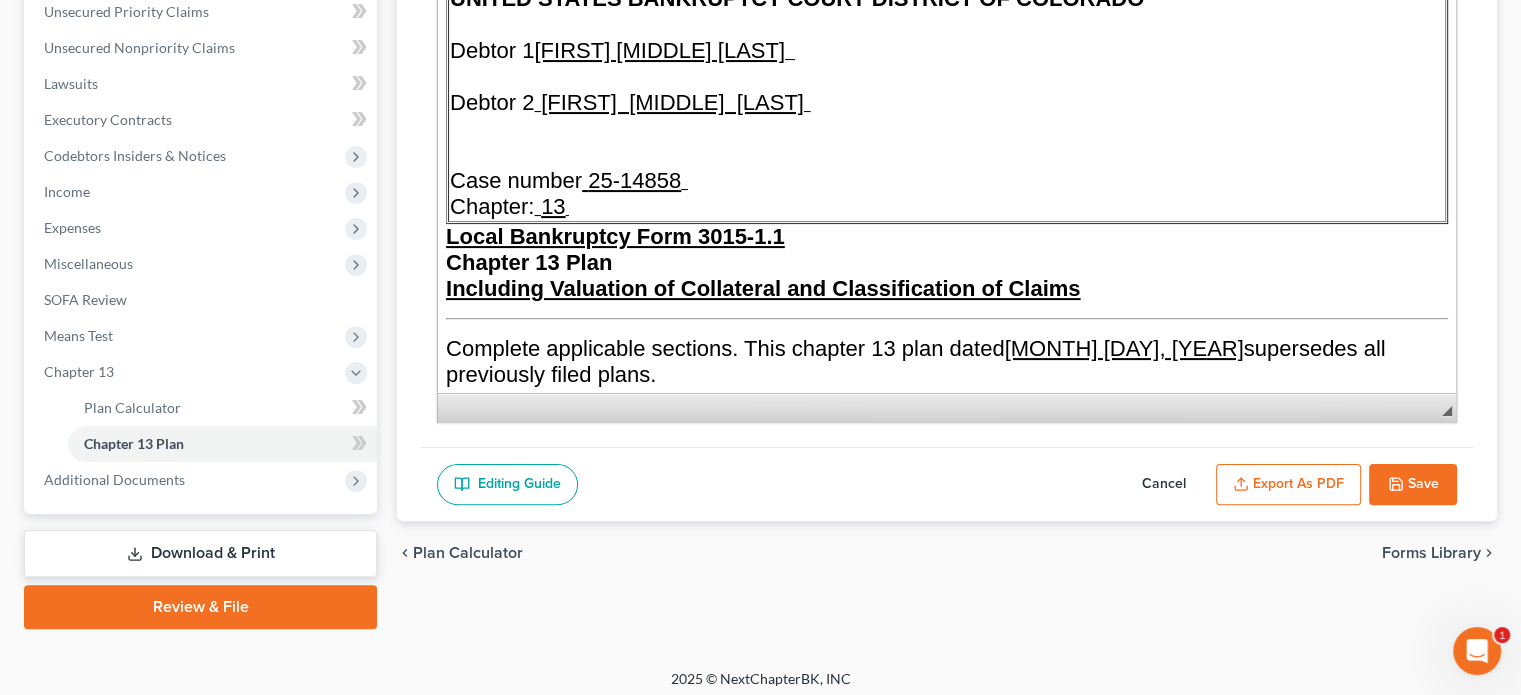 click on "Export as PDF" at bounding box center [1288, 485] 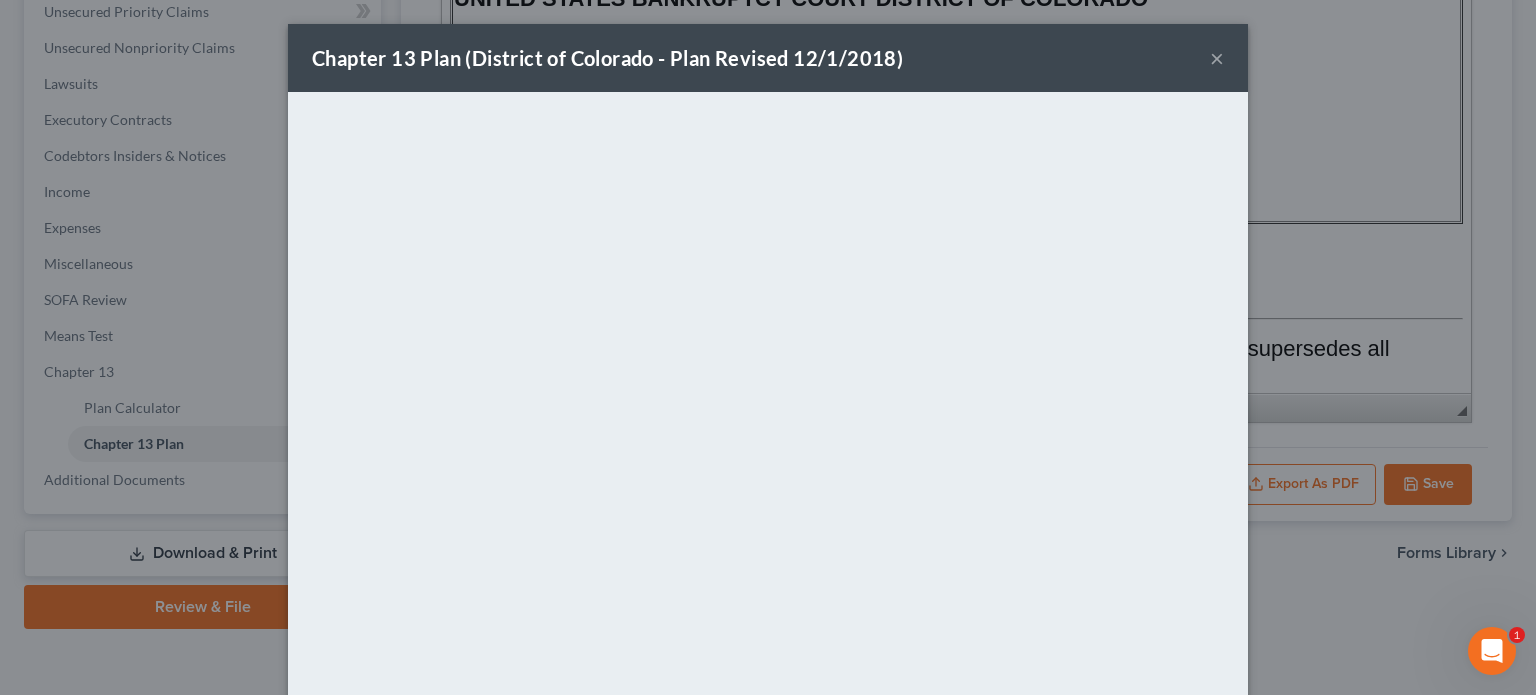 click on "×" at bounding box center [1217, 58] 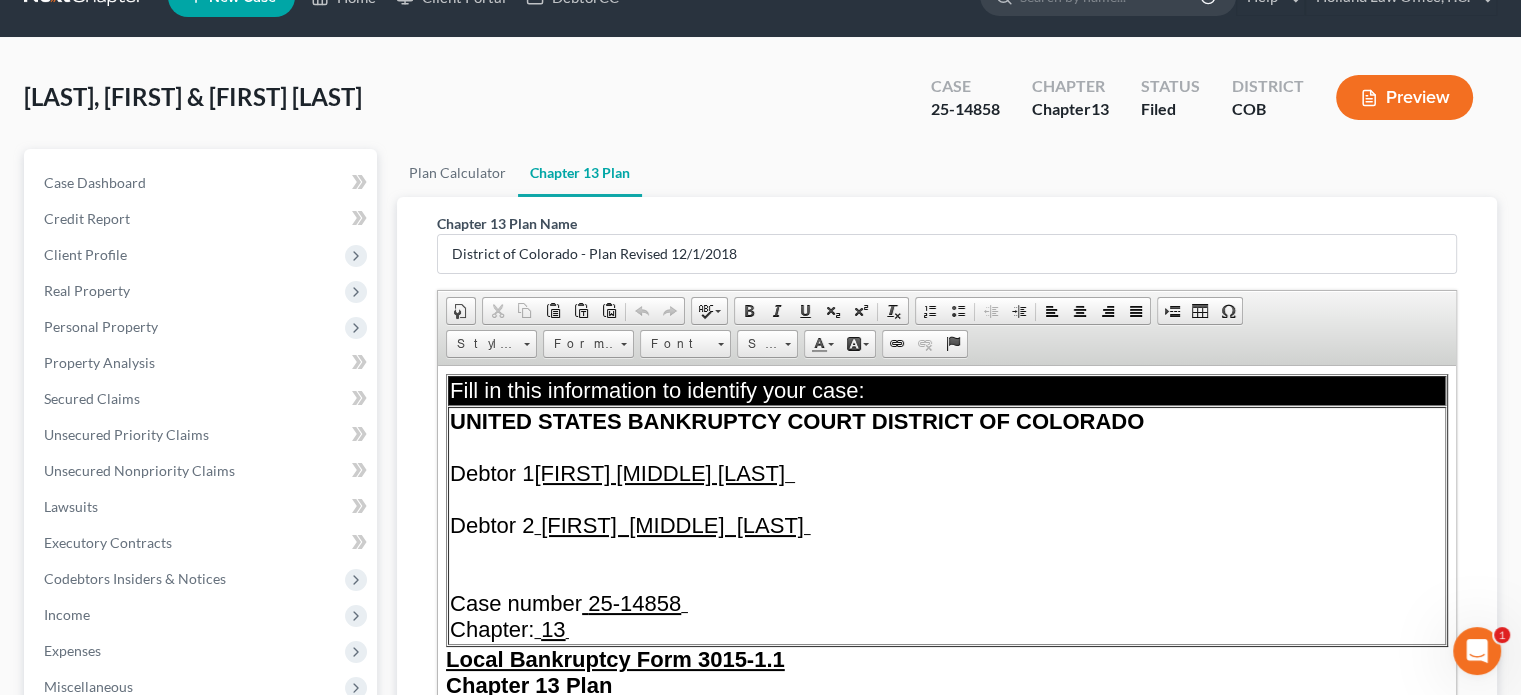 scroll, scrollTop: 0, scrollLeft: 0, axis: both 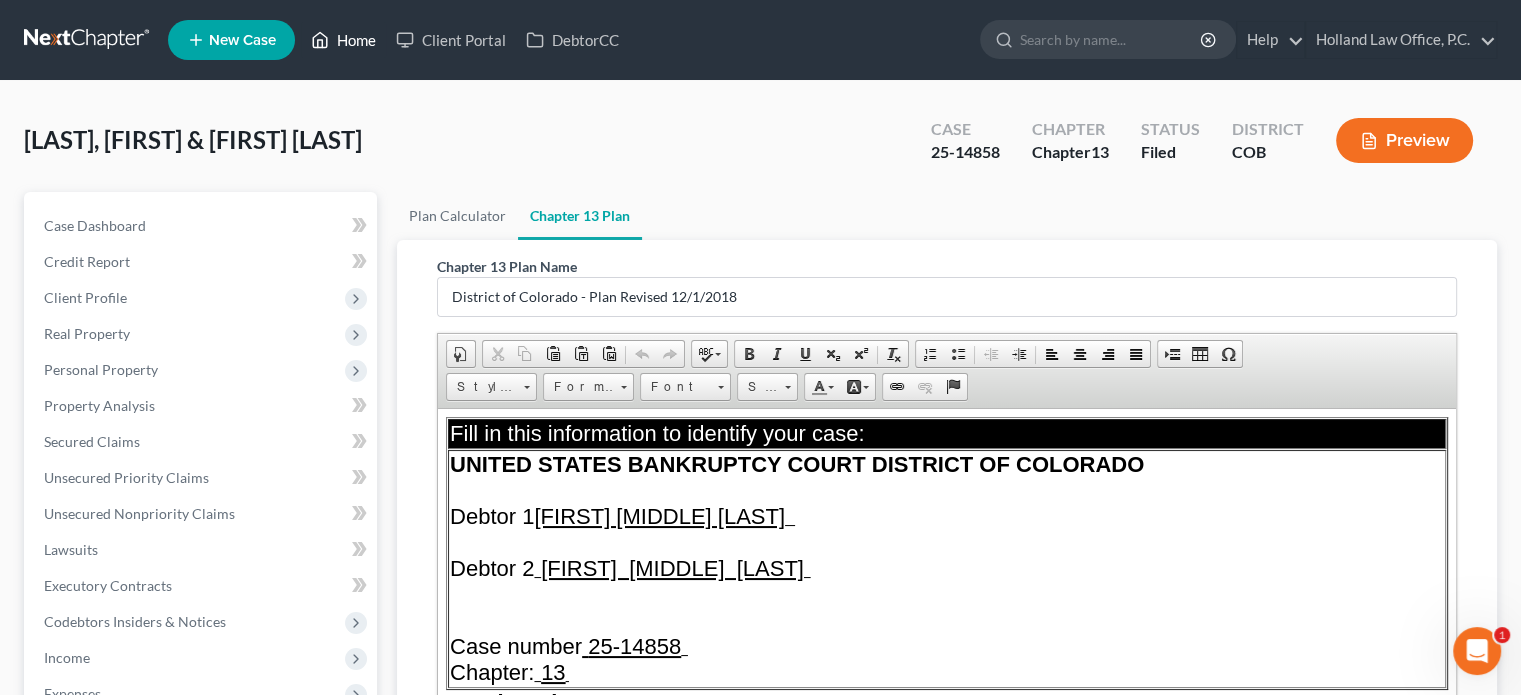 click on "Home" at bounding box center (343, 40) 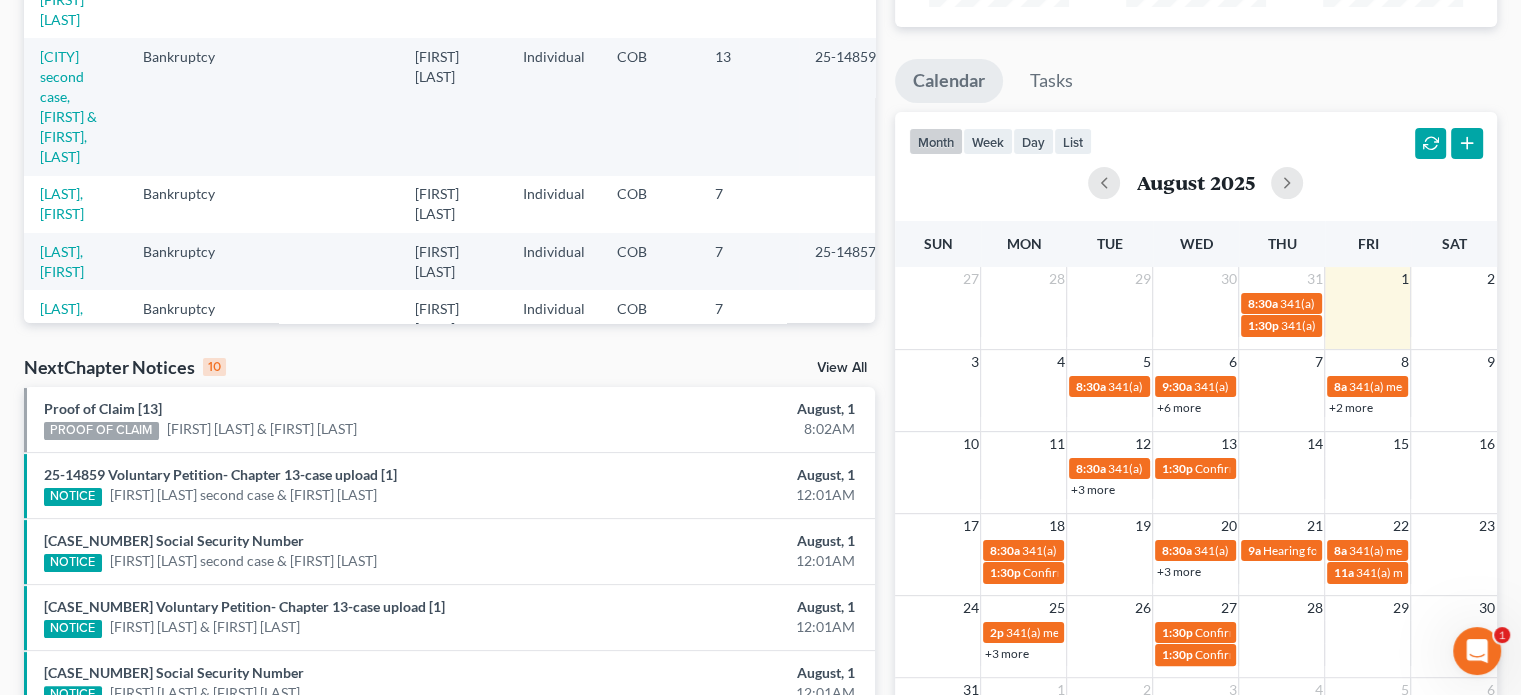 scroll, scrollTop: 300, scrollLeft: 0, axis: vertical 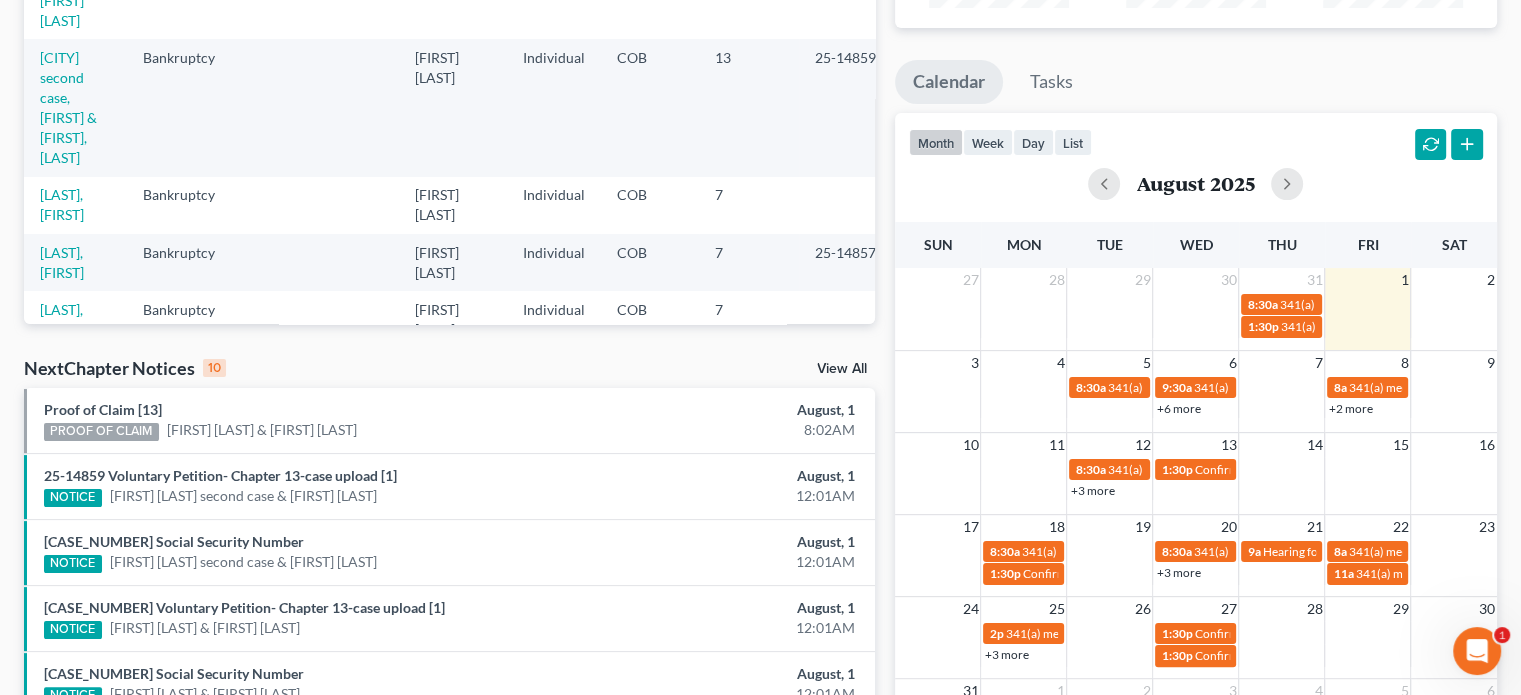 click on "+6 more" at bounding box center (1178, 408) 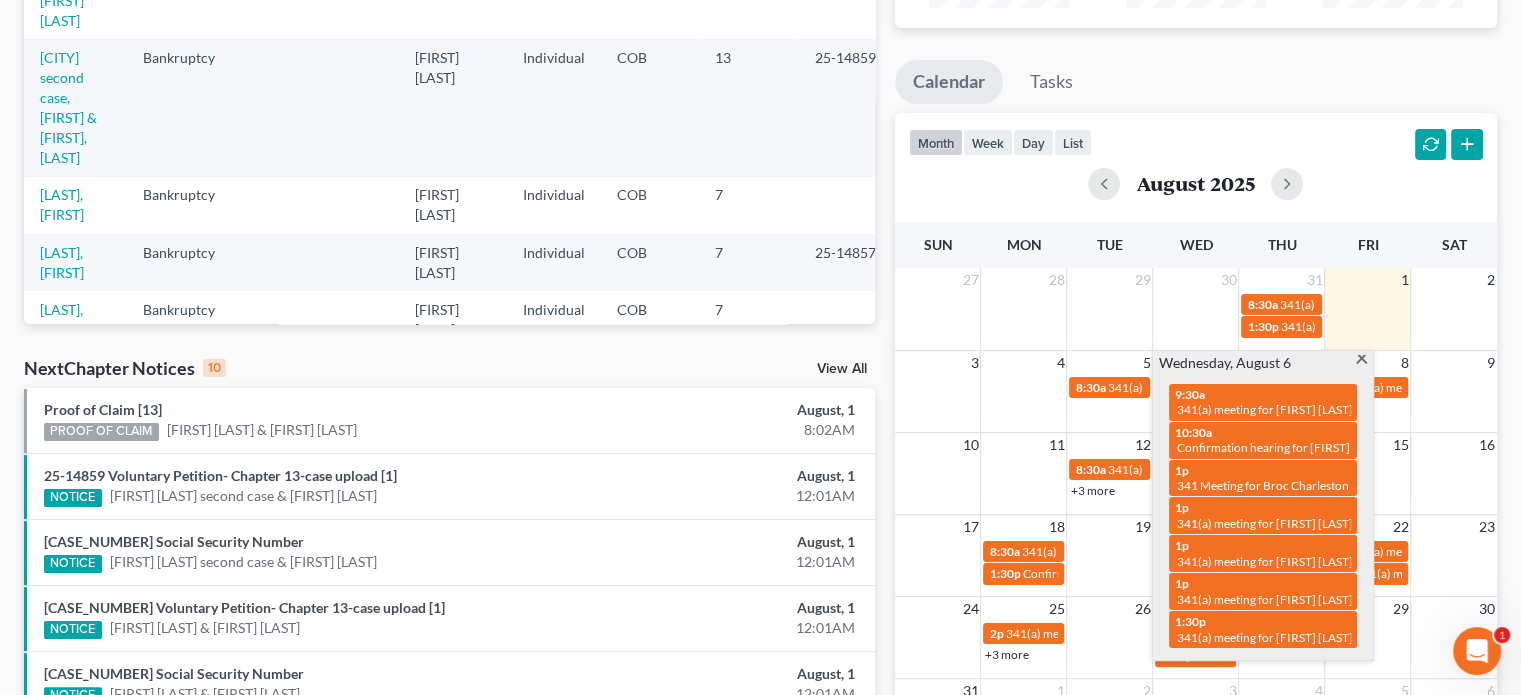 scroll, scrollTop: 400, scrollLeft: 0, axis: vertical 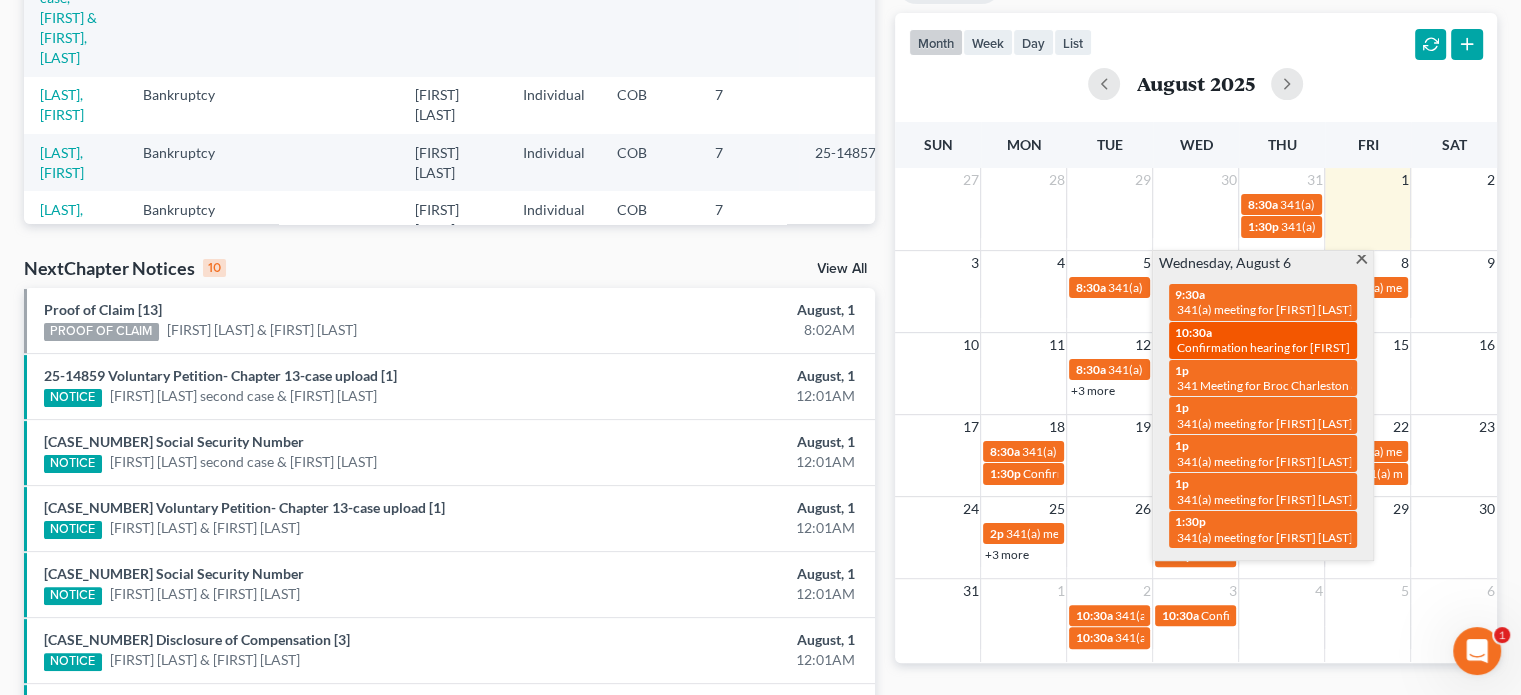 click on "Confirmation hearing for [FIRST] [LAST] & [FIRST] [LAST]" at bounding box center [1263, 340] 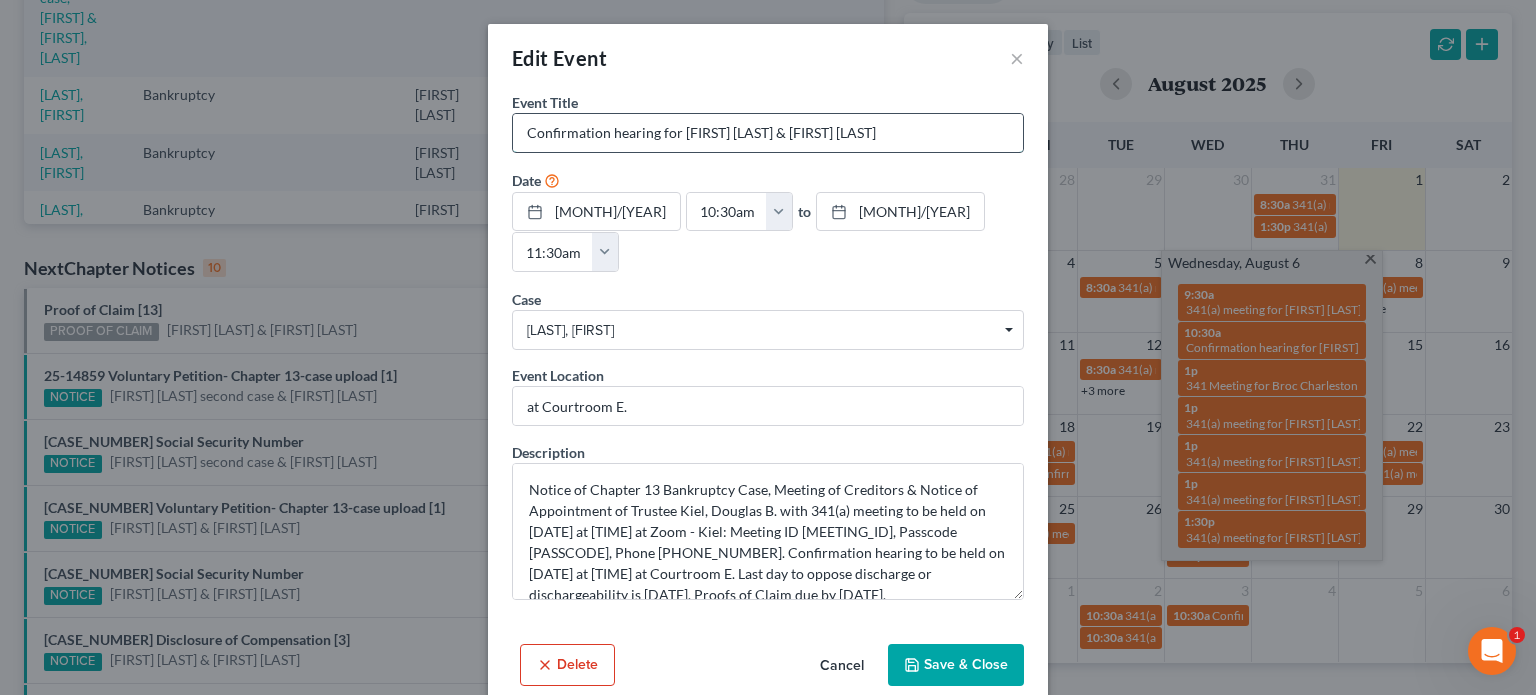 drag, startPoint x: 824, startPoint y: 131, endPoint x: 884, endPoint y: 131, distance: 60 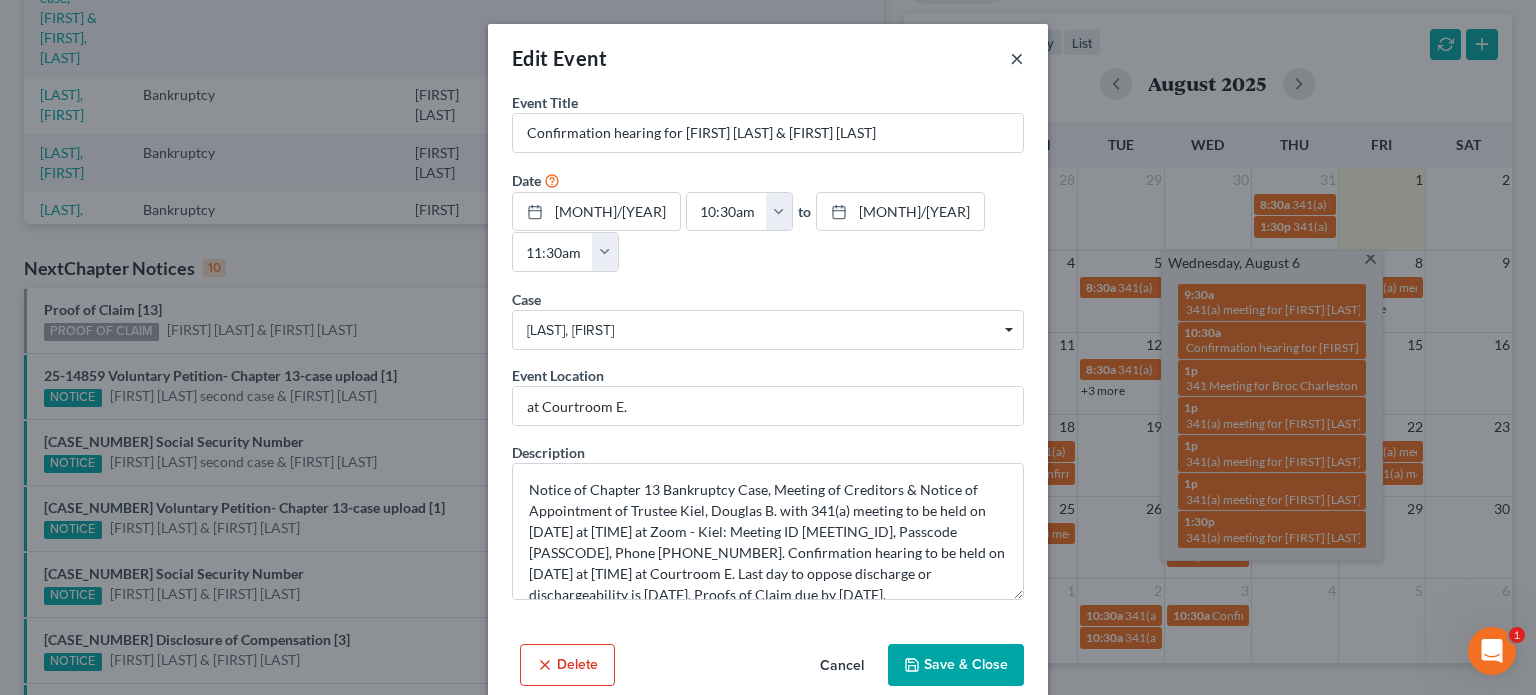 click on "×" at bounding box center (1017, 58) 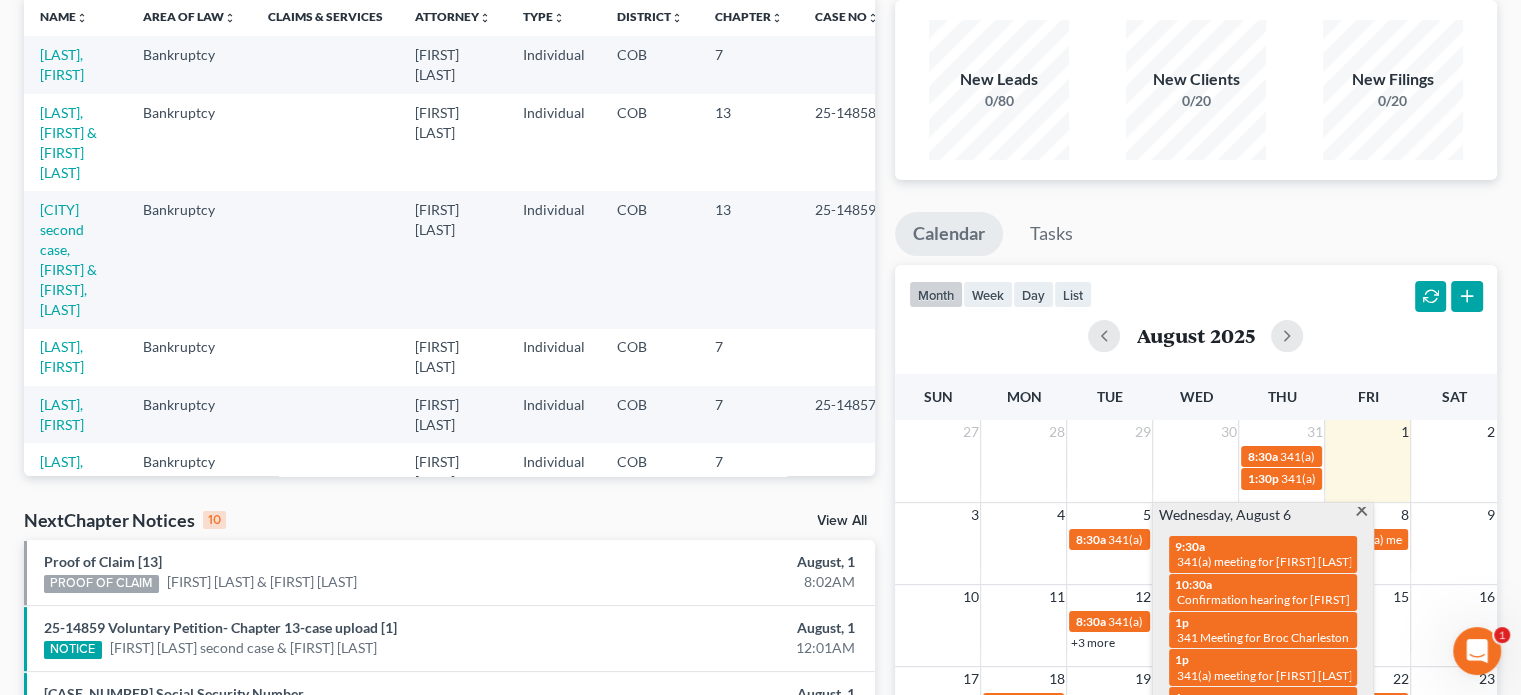 scroll, scrollTop: 0, scrollLeft: 0, axis: both 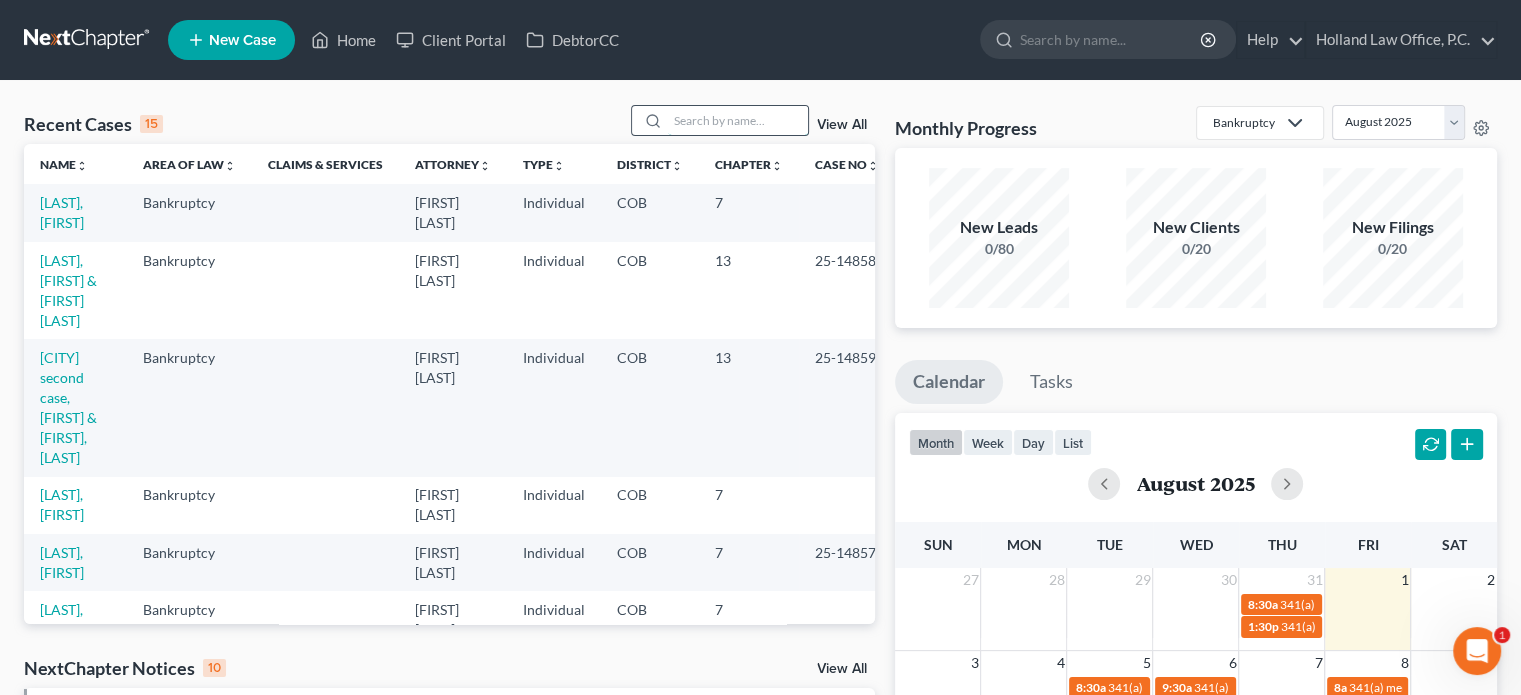 click at bounding box center [738, 120] 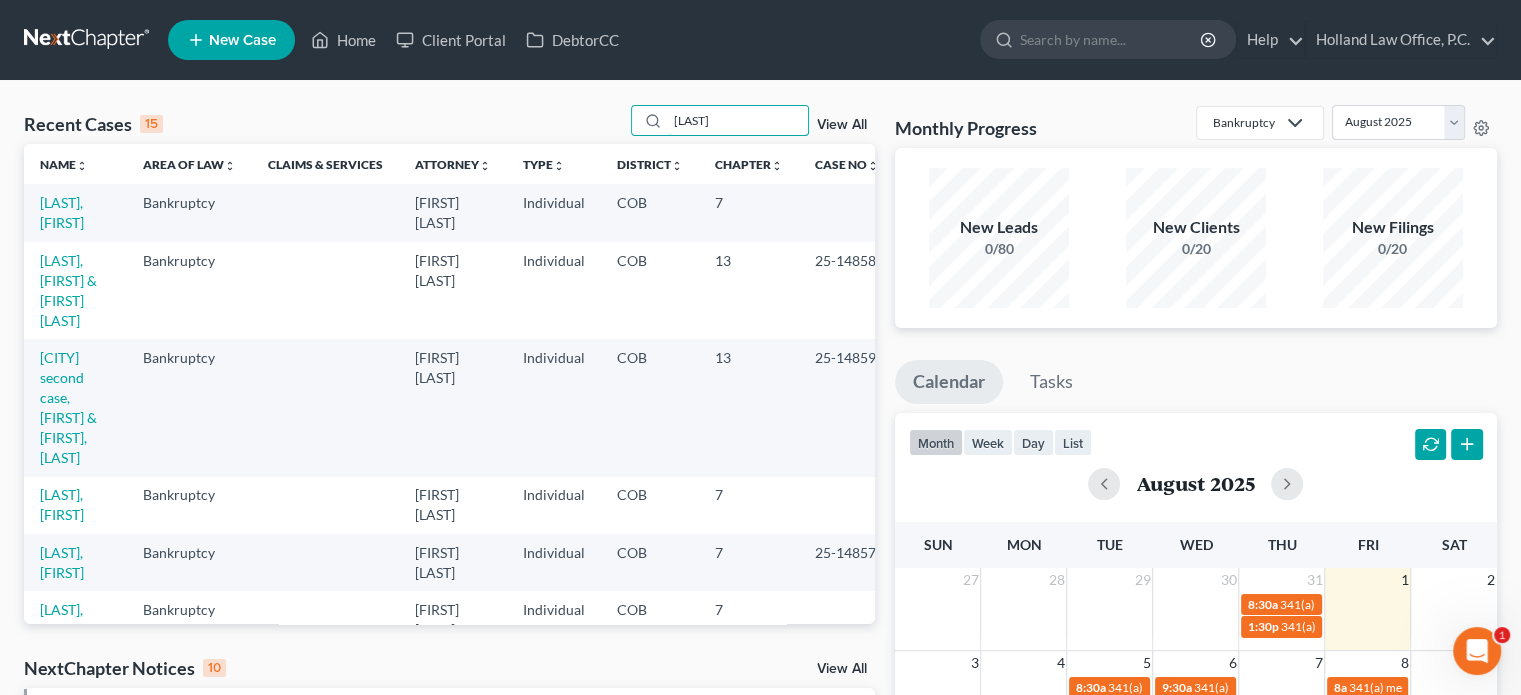 type on "[LAST]" 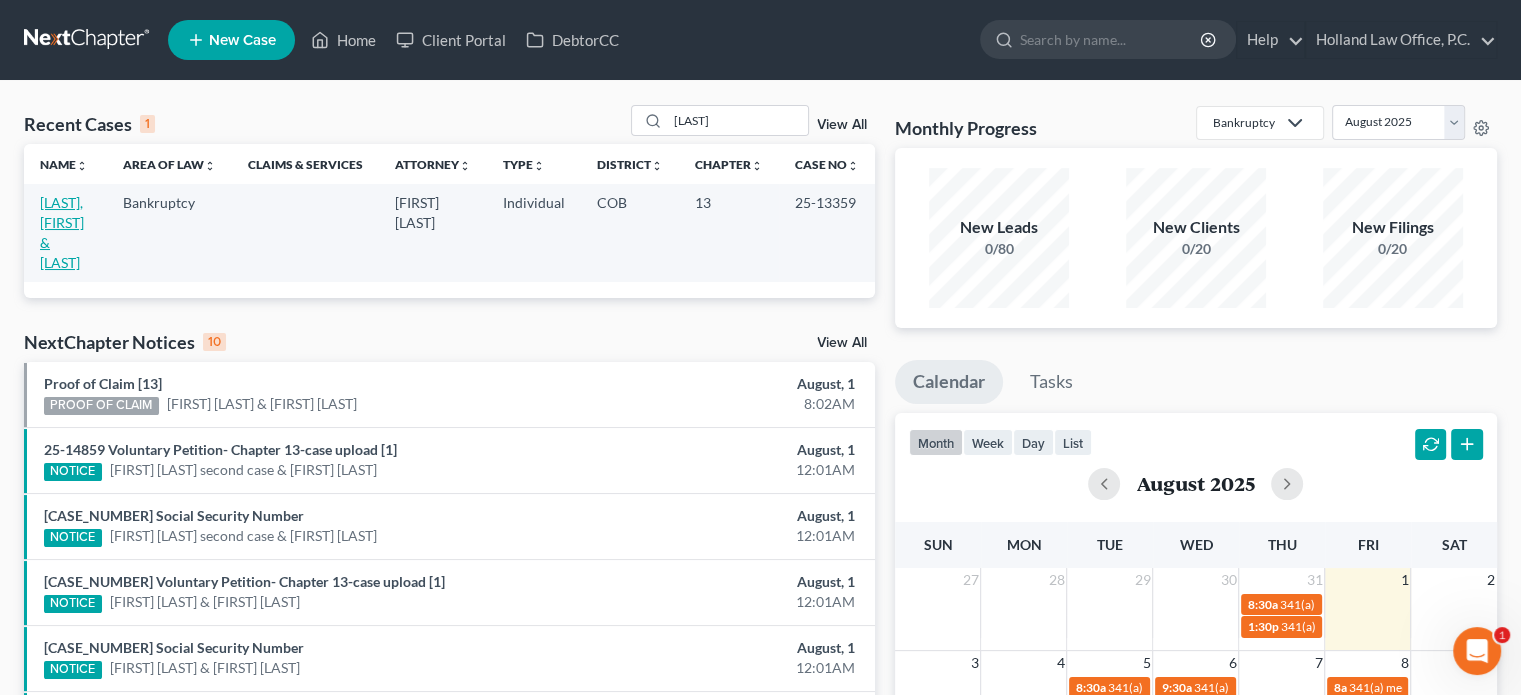 click on "[LAST], [FIRST] & [LAST]" at bounding box center [62, 232] 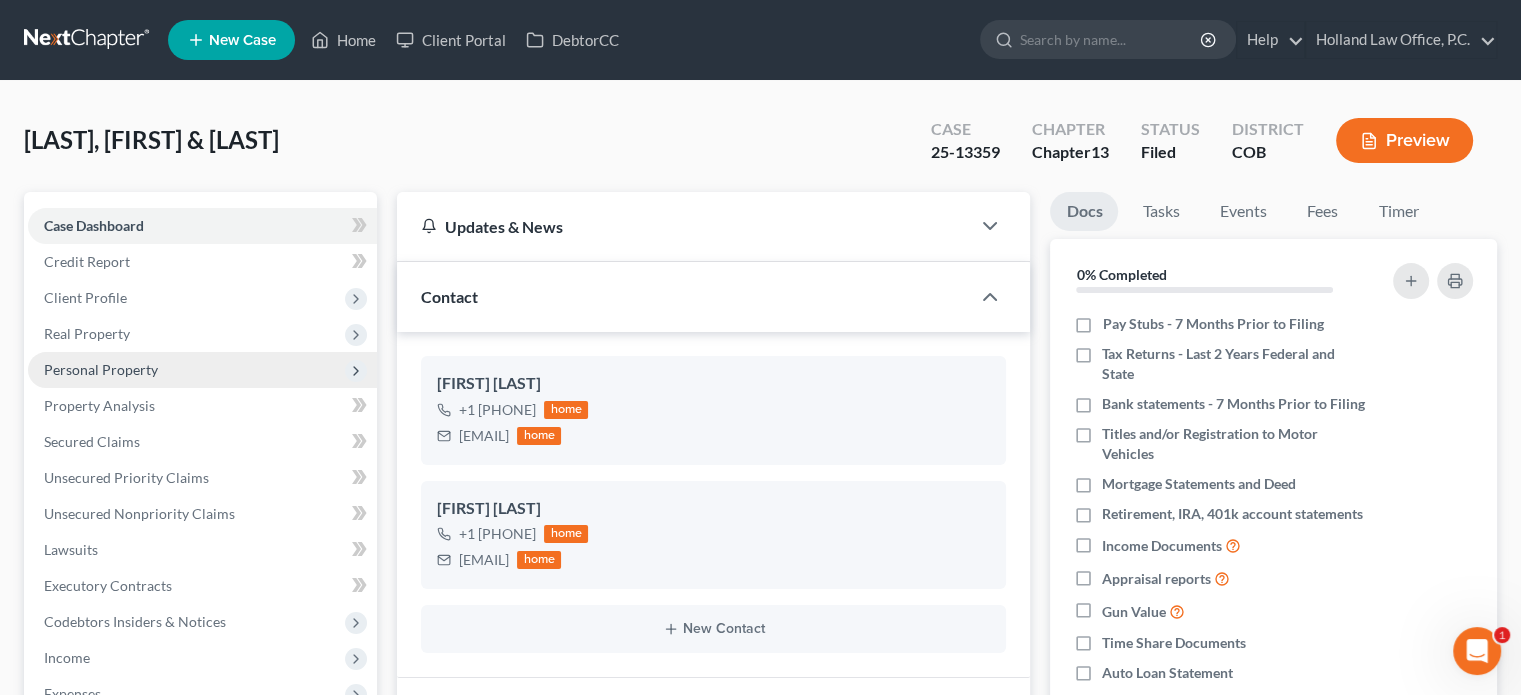 scroll, scrollTop: 300, scrollLeft: 0, axis: vertical 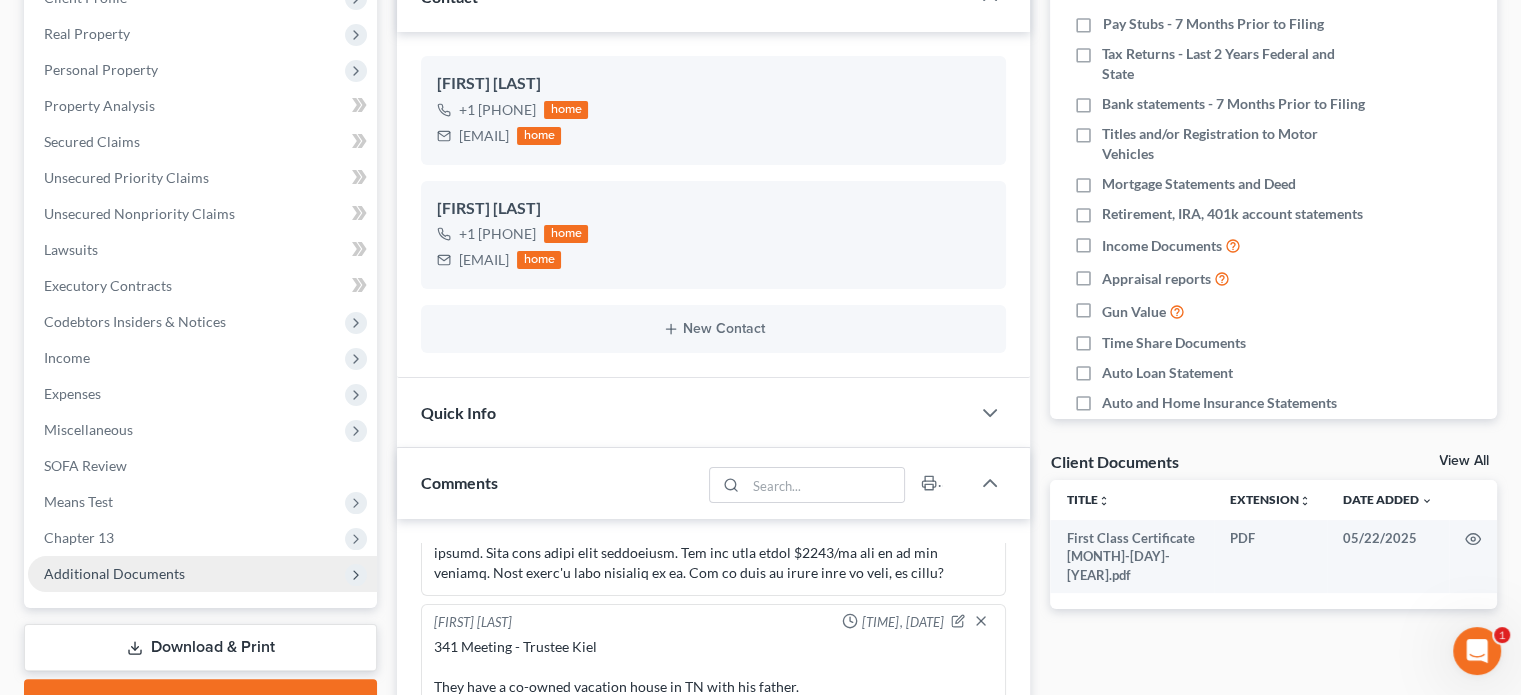 click on "Additional Documents" at bounding box center [114, 573] 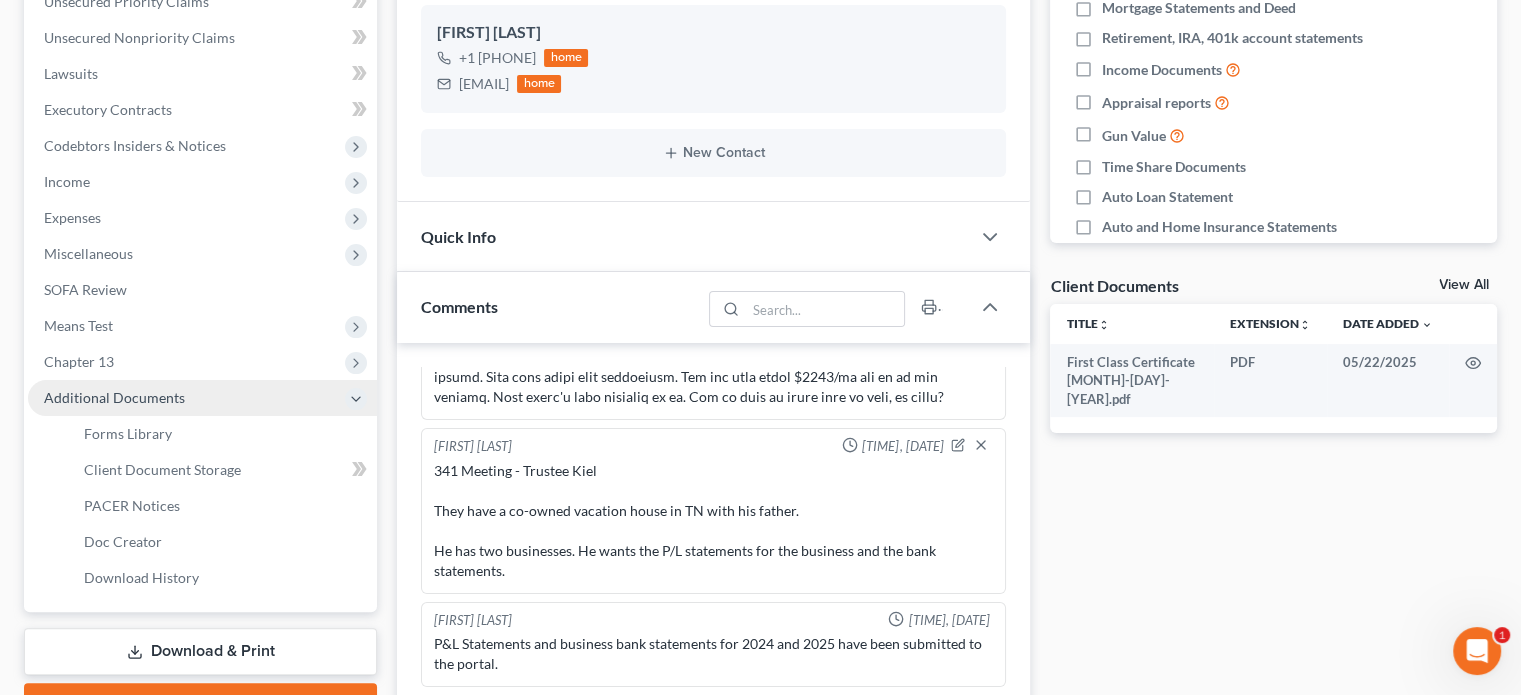 scroll, scrollTop: 500, scrollLeft: 0, axis: vertical 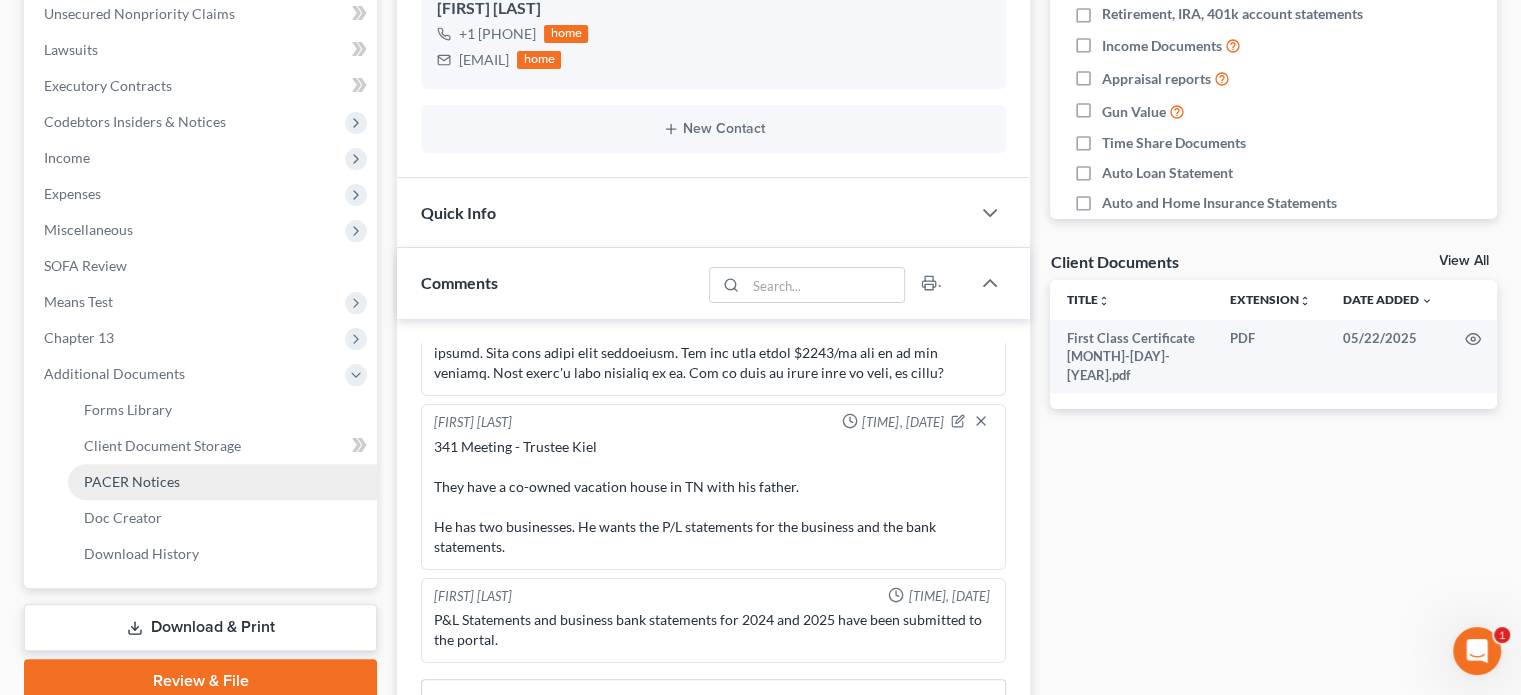 click on "PACER Notices" at bounding box center [132, 481] 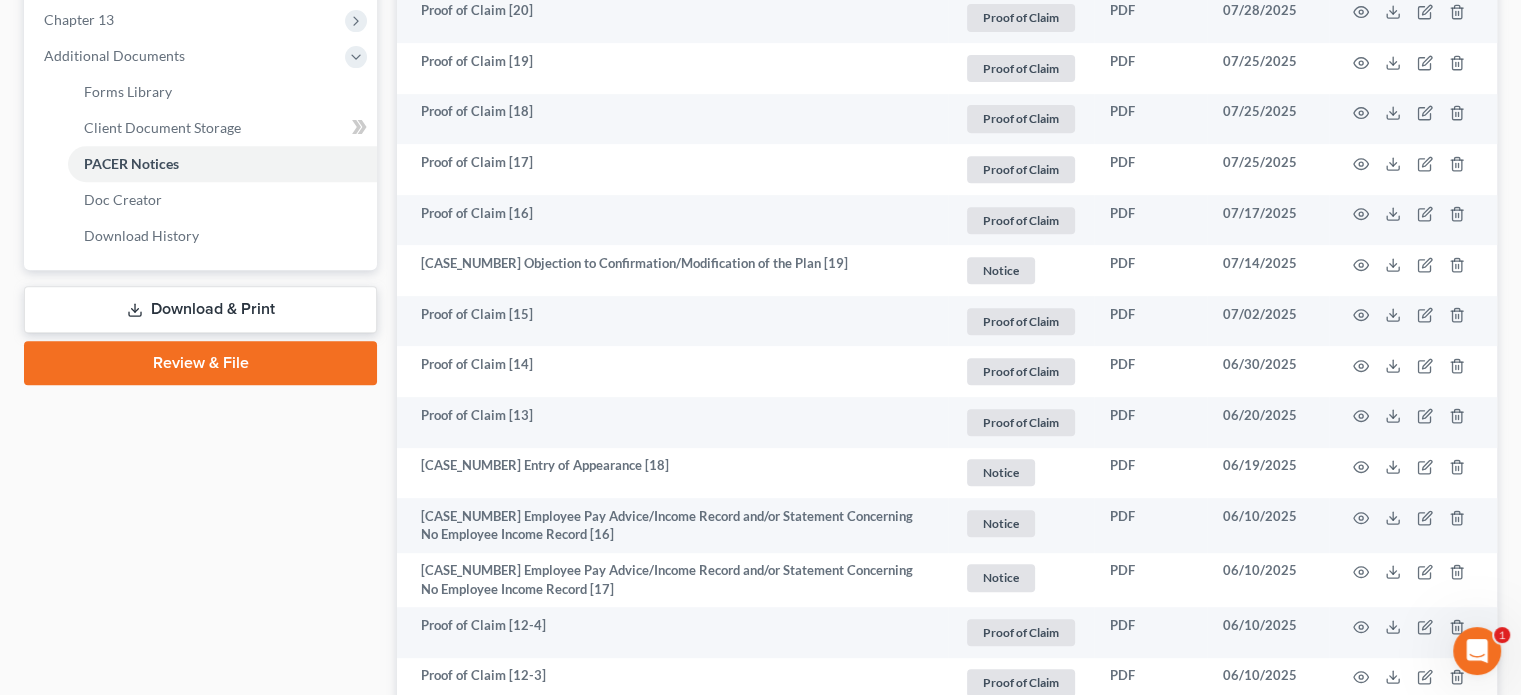 scroll, scrollTop: 800, scrollLeft: 0, axis: vertical 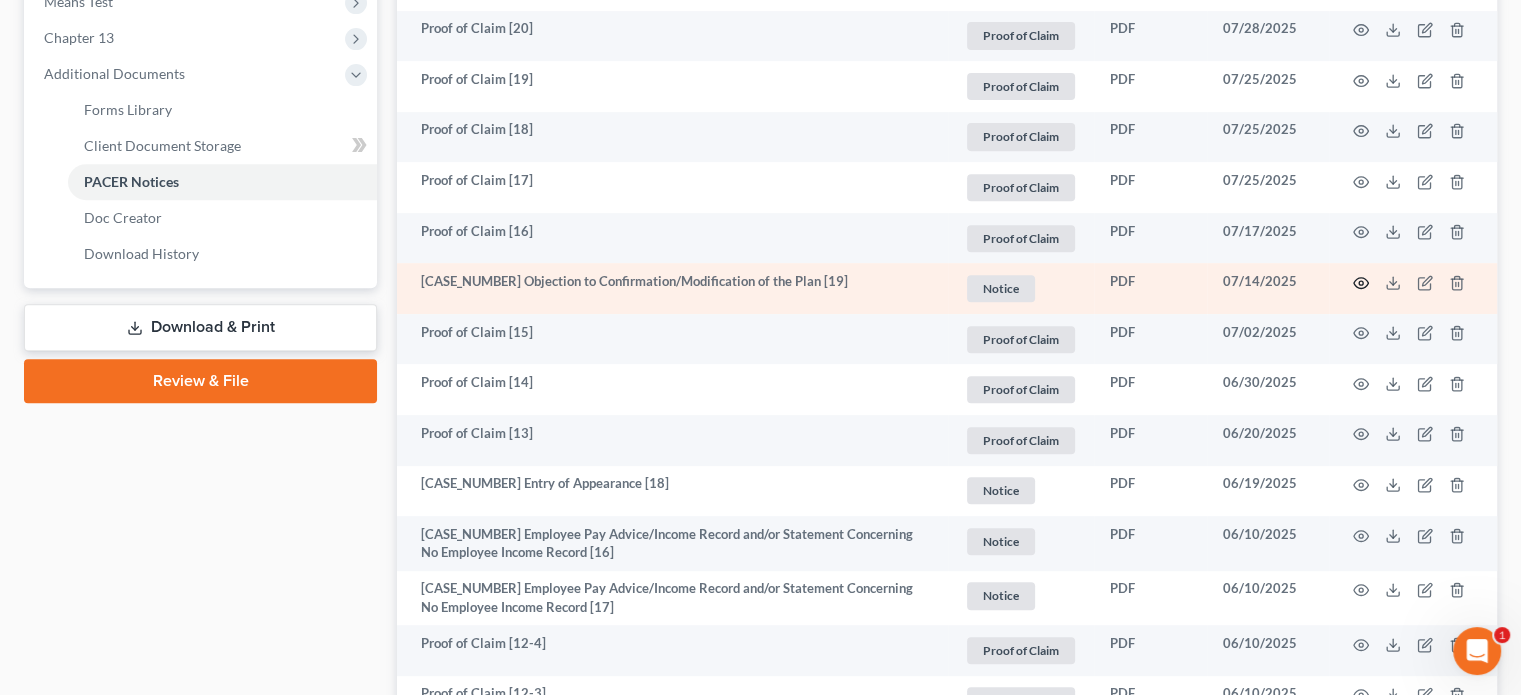 click 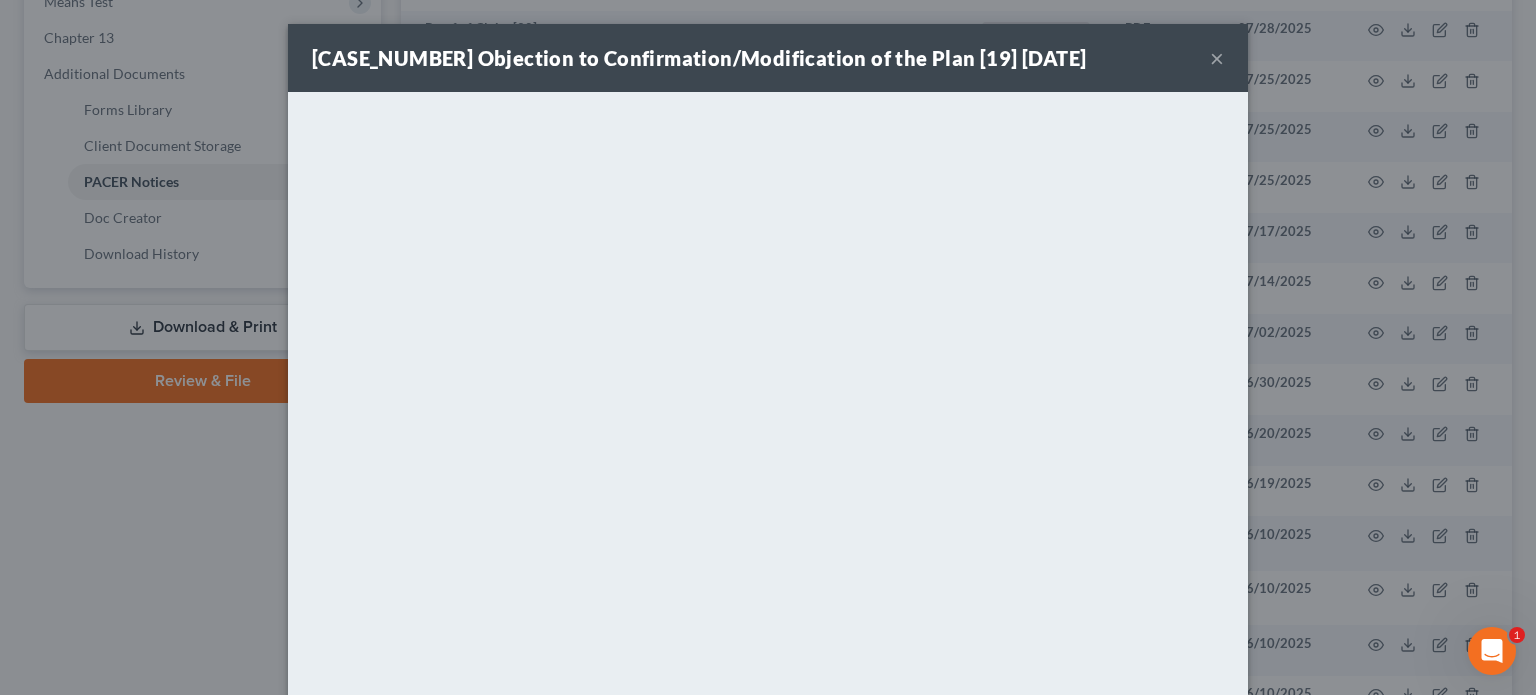 drag, startPoint x: 1206, startPoint y: 75, endPoint x: 1201, endPoint y: 105, distance: 30.413813 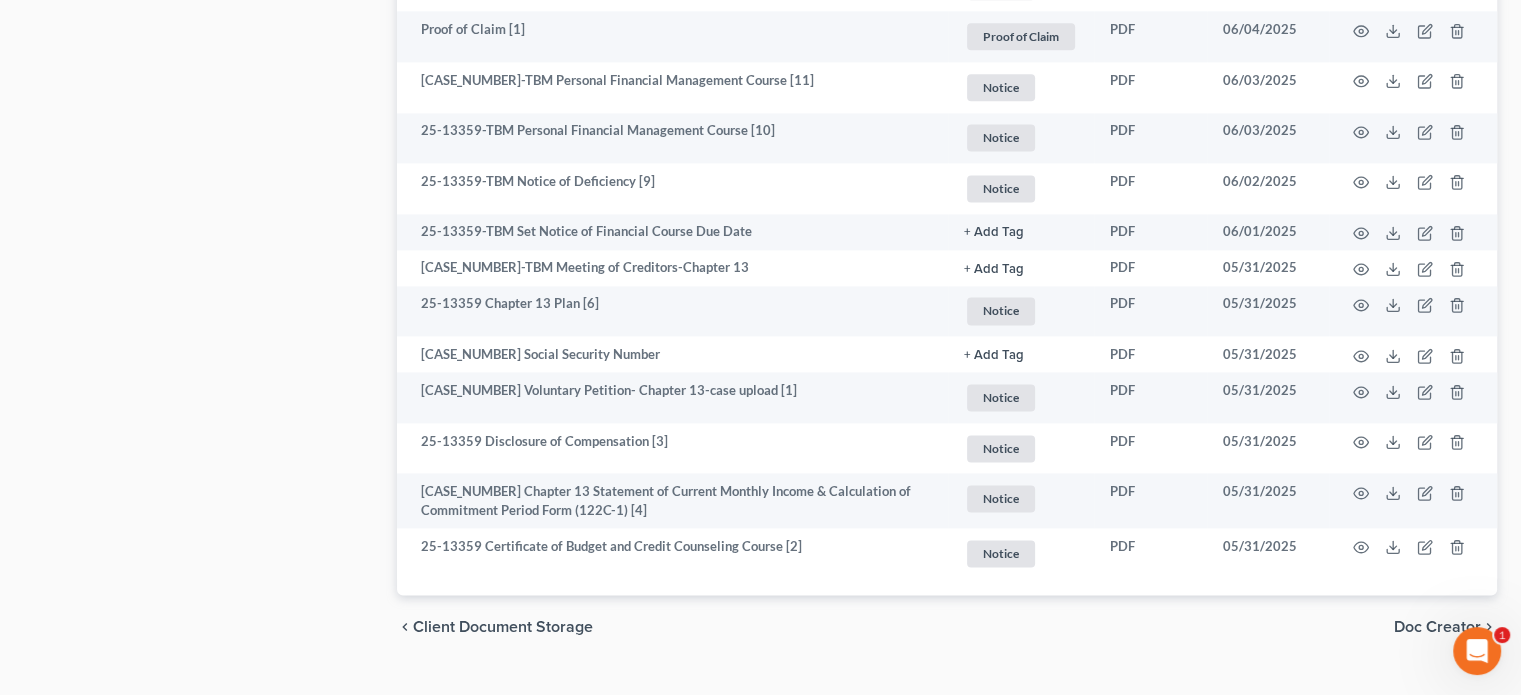 scroll, scrollTop: 2768, scrollLeft: 0, axis: vertical 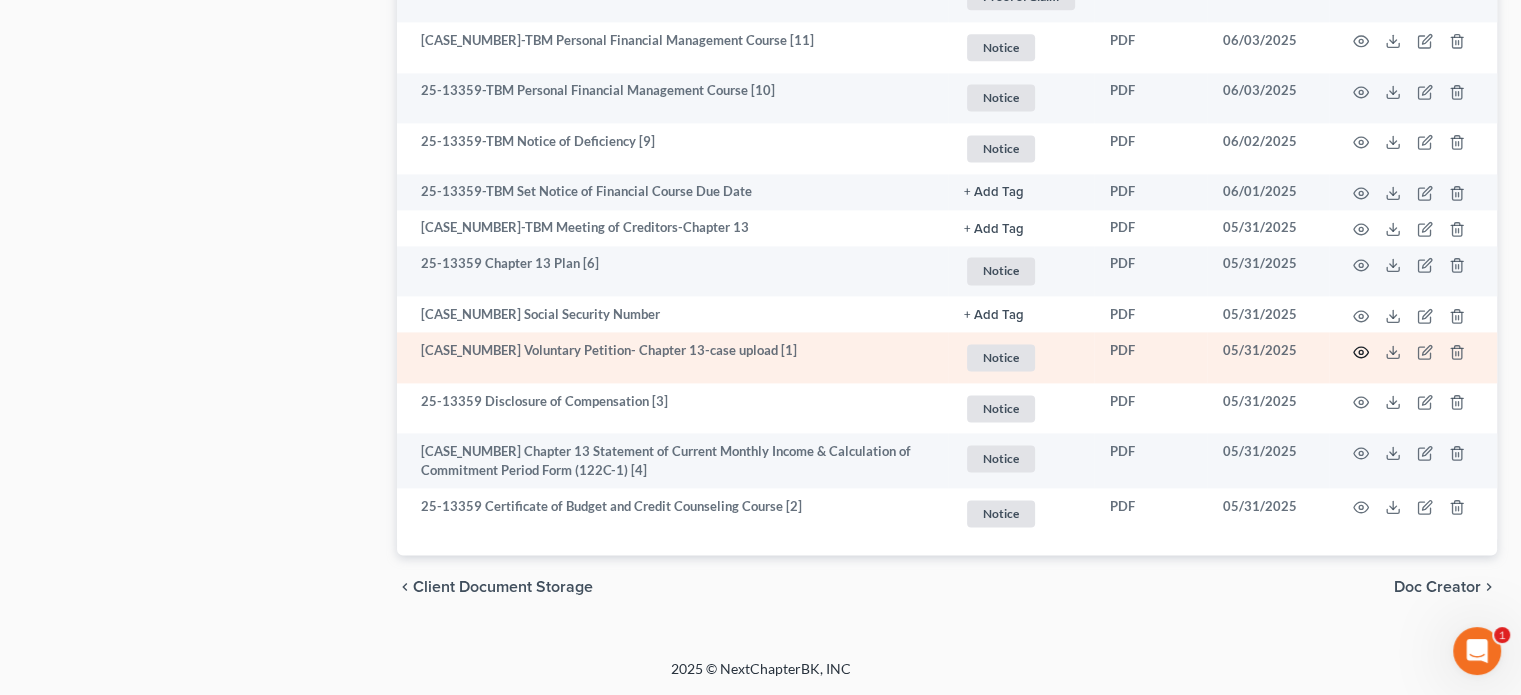 click 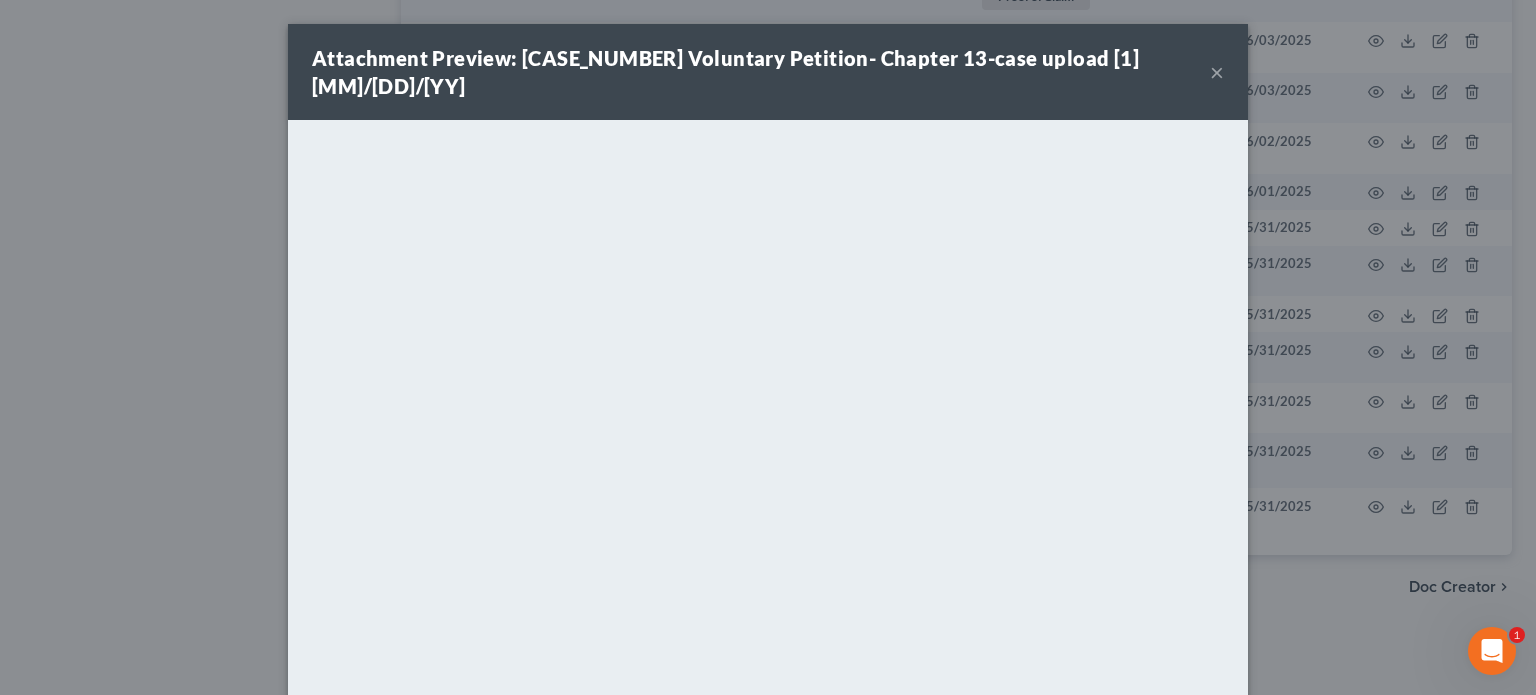 drag, startPoint x: 1204, startPoint y: 63, endPoint x: 1192, endPoint y: 73, distance: 15.6205 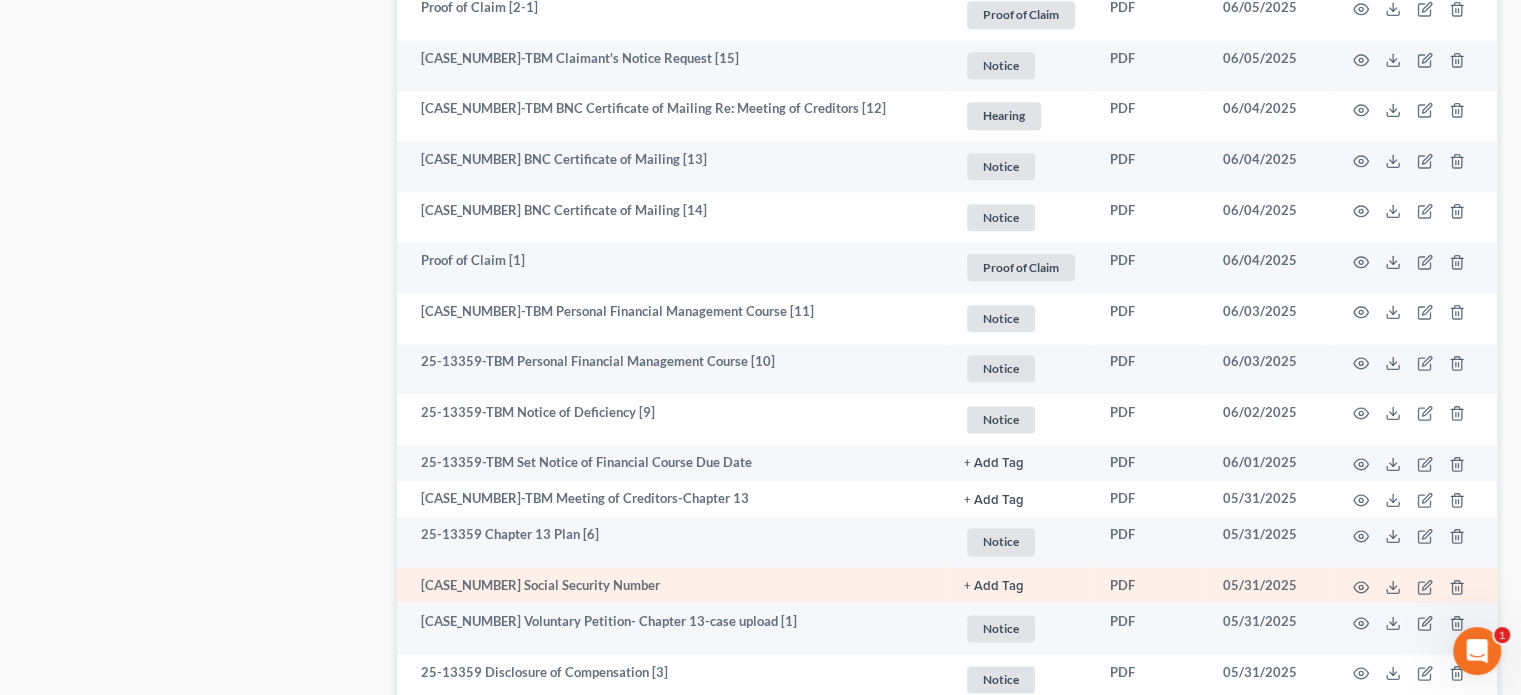 scroll, scrollTop: 2468, scrollLeft: 0, axis: vertical 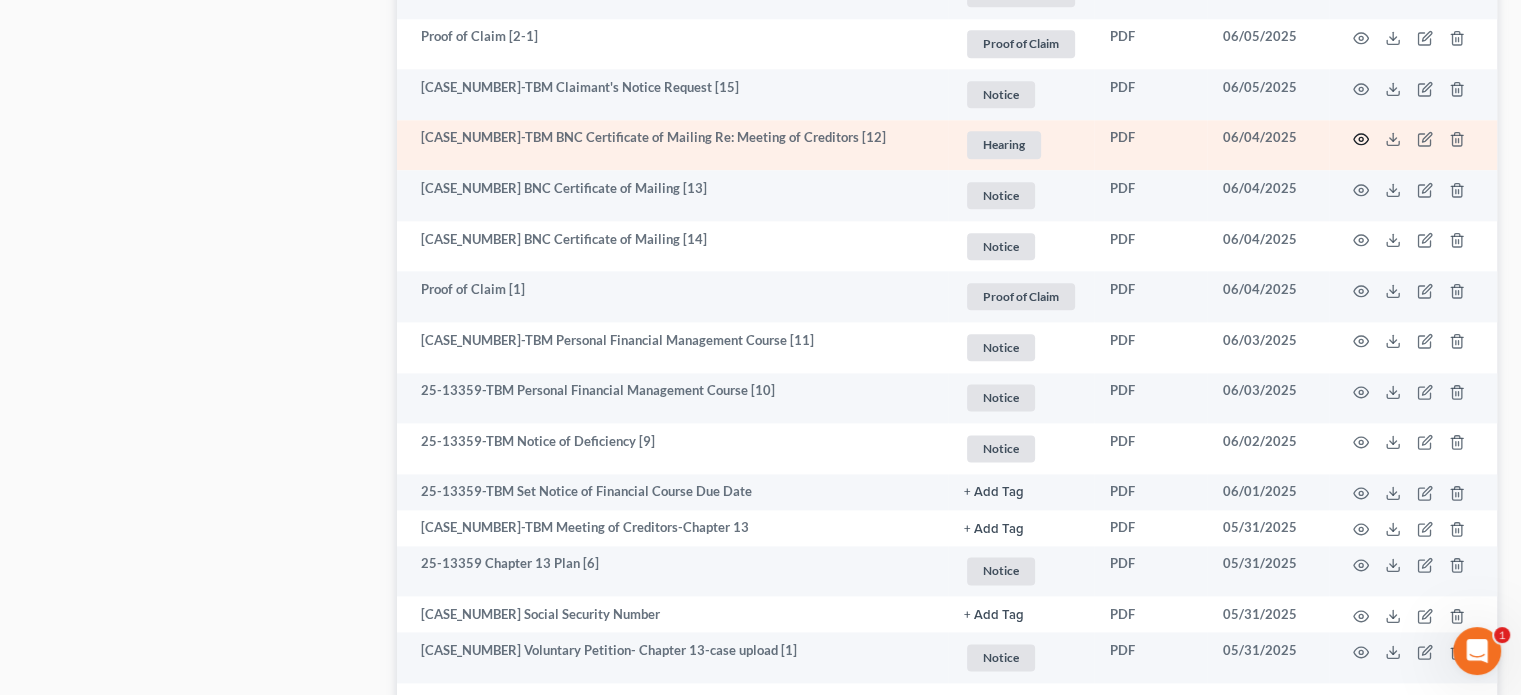 click 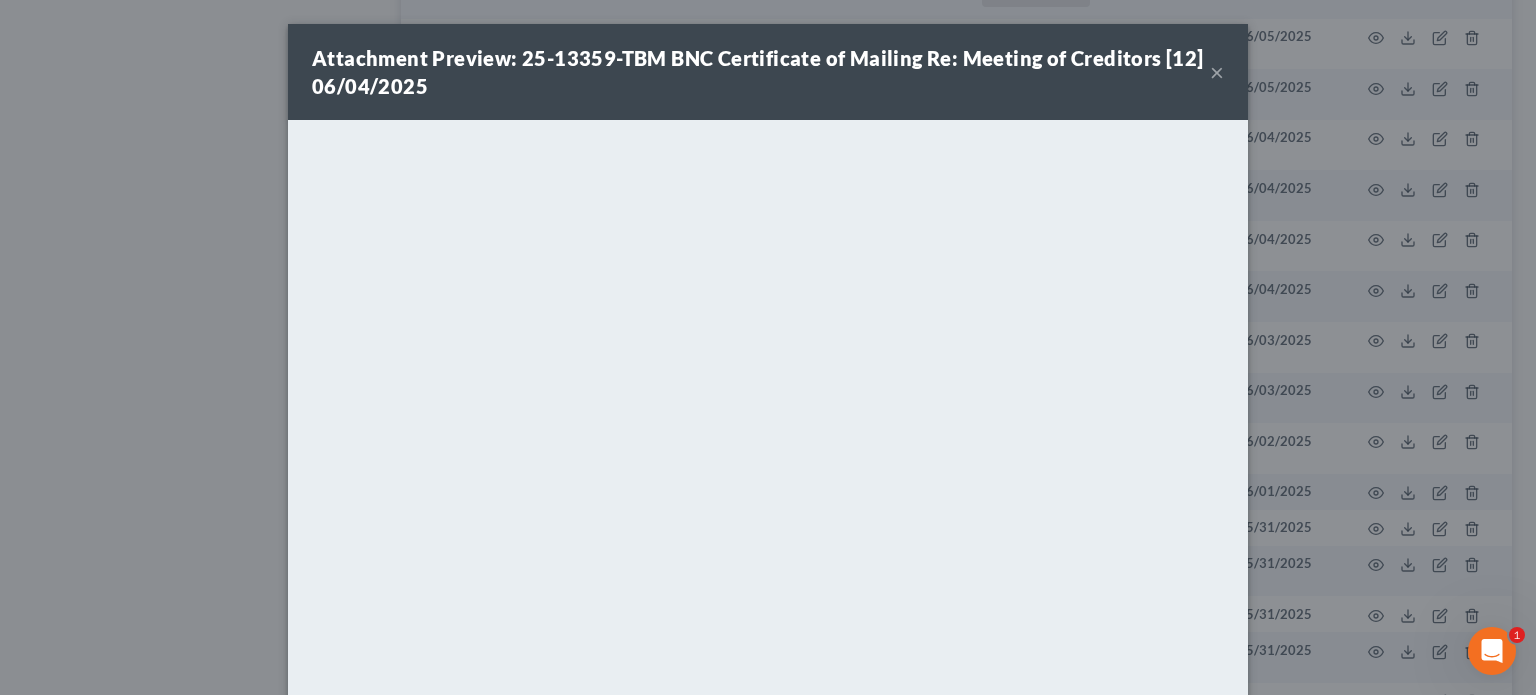 drag, startPoint x: 1213, startPoint y: 74, endPoint x: 1225, endPoint y: 124, distance: 51.41984 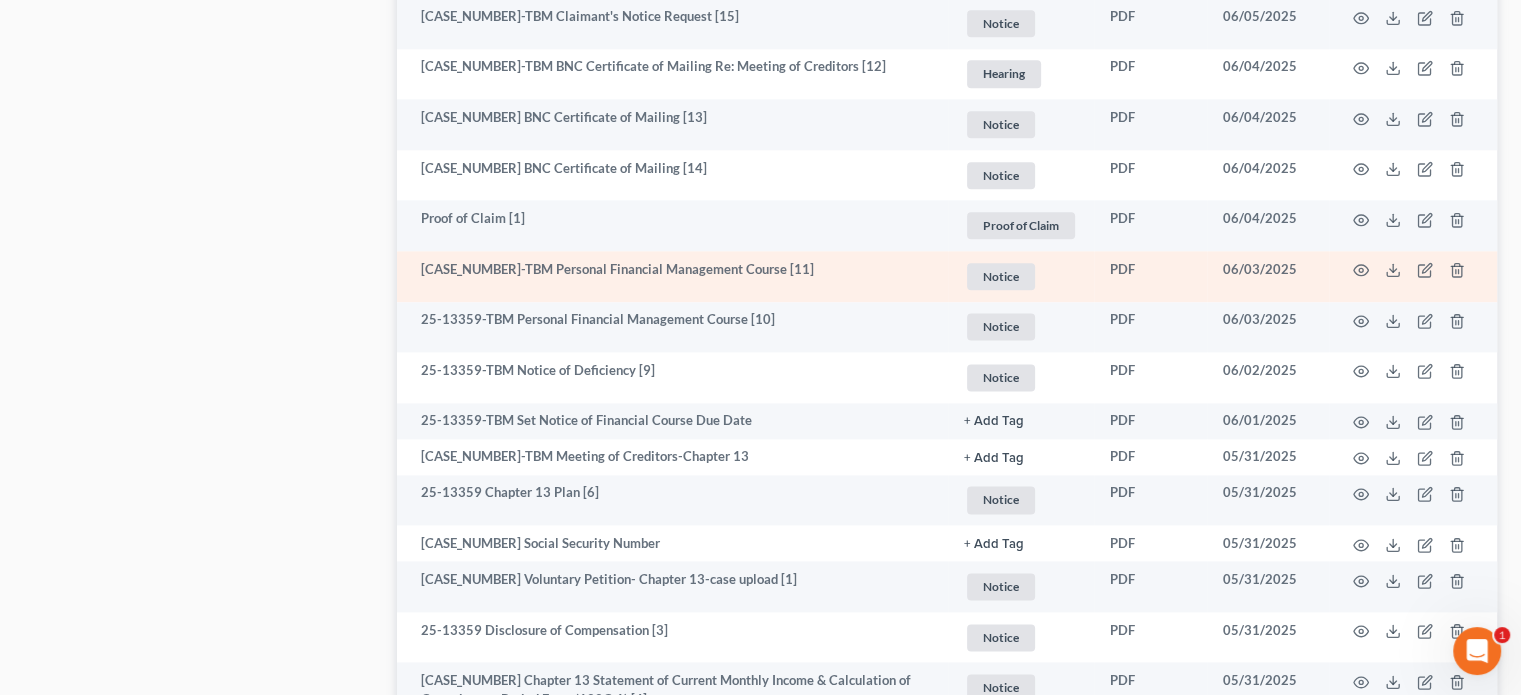 scroll, scrollTop: 2668, scrollLeft: 0, axis: vertical 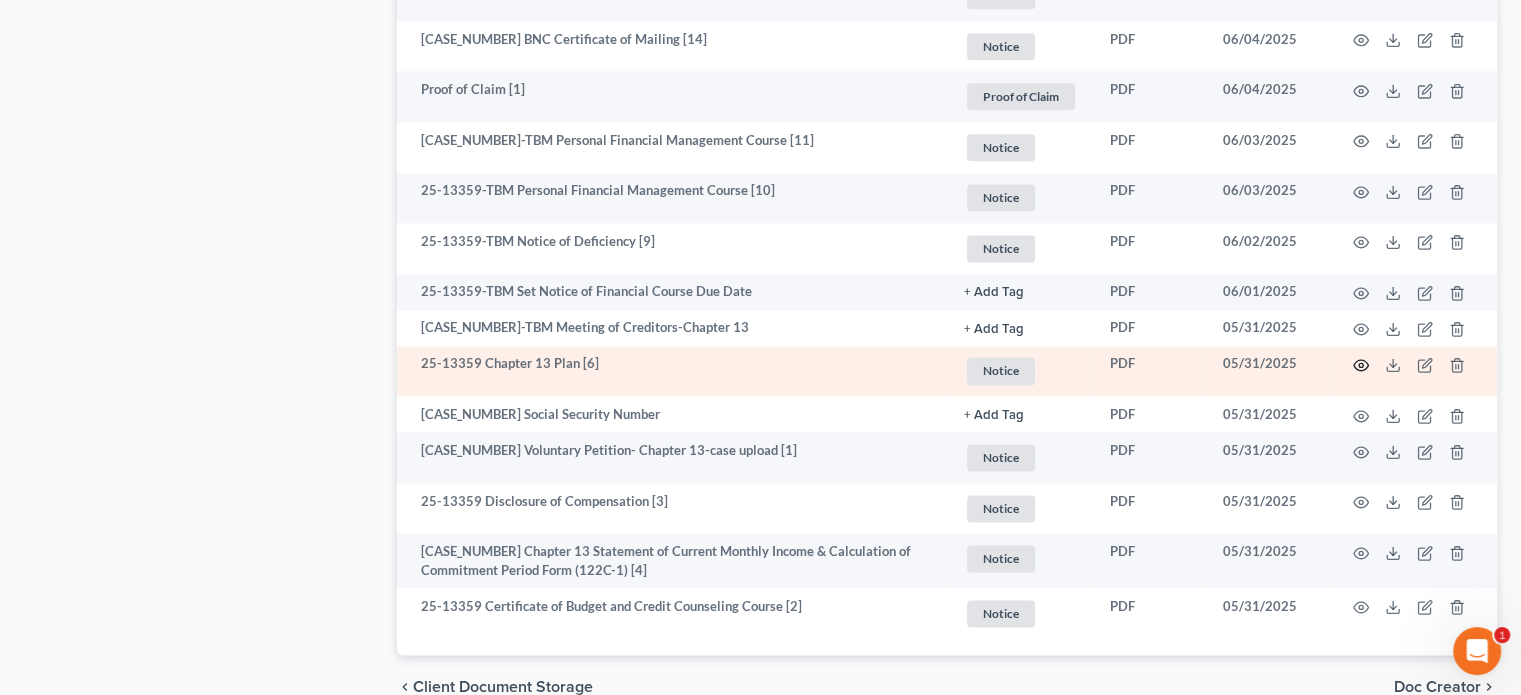 click 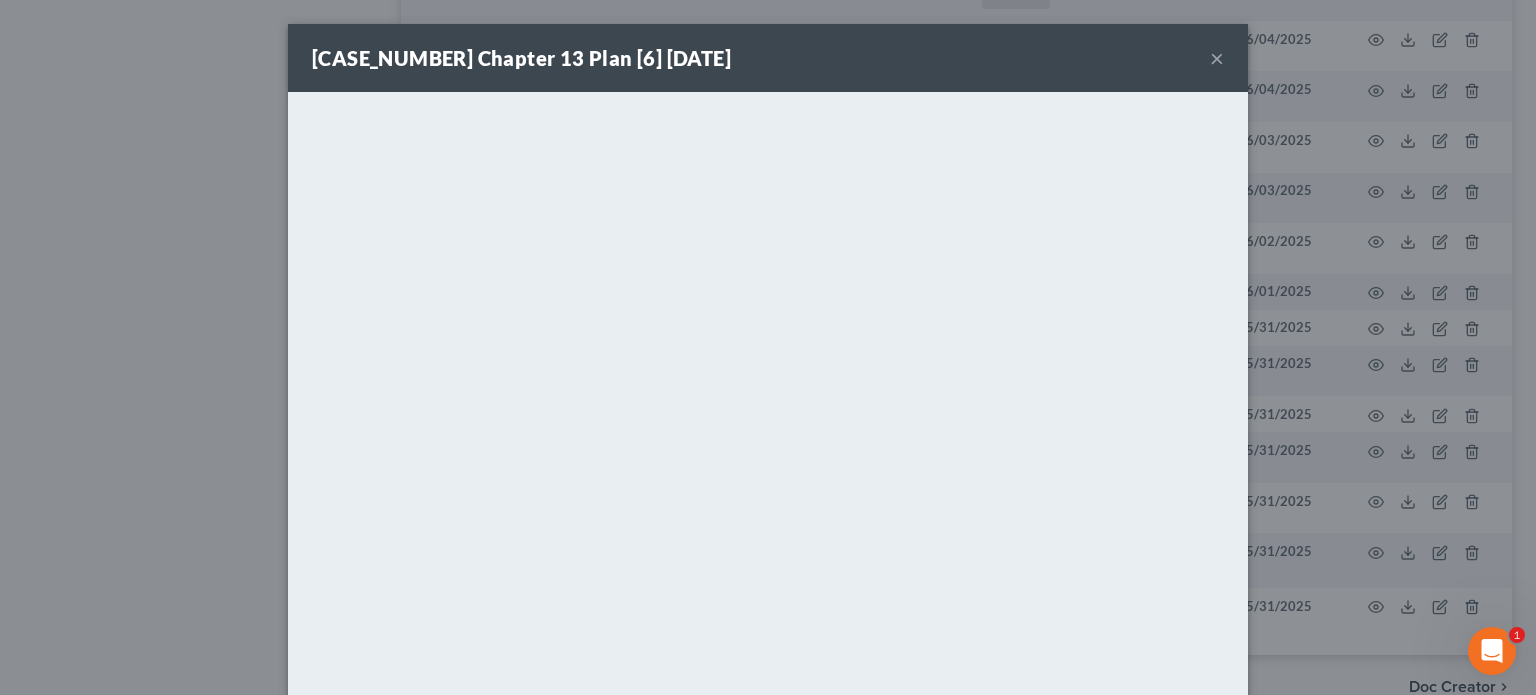 drag, startPoint x: 1205, startPoint y: 56, endPoint x: 1196, endPoint y: 87, distance: 32.280025 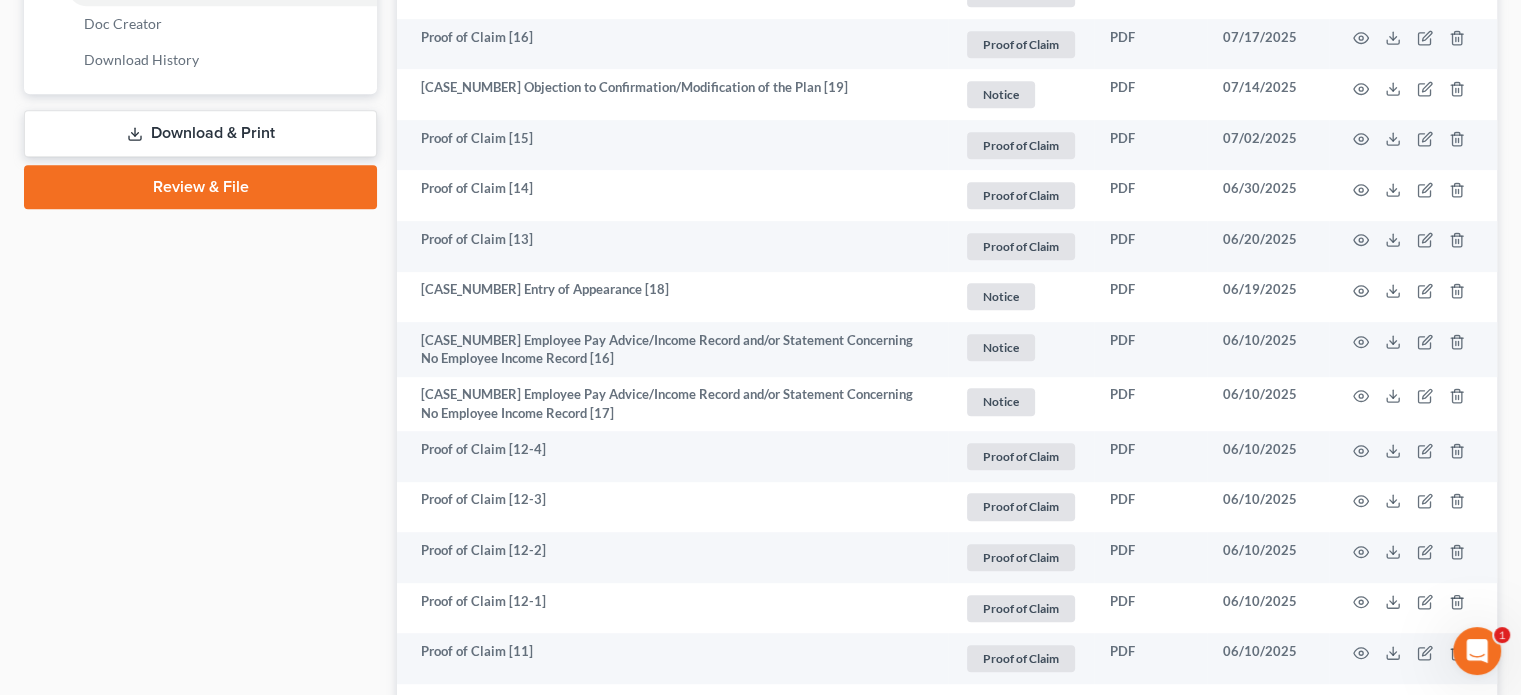 scroll, scrollTop: 868, scrollLeft: 0, axis: vertical 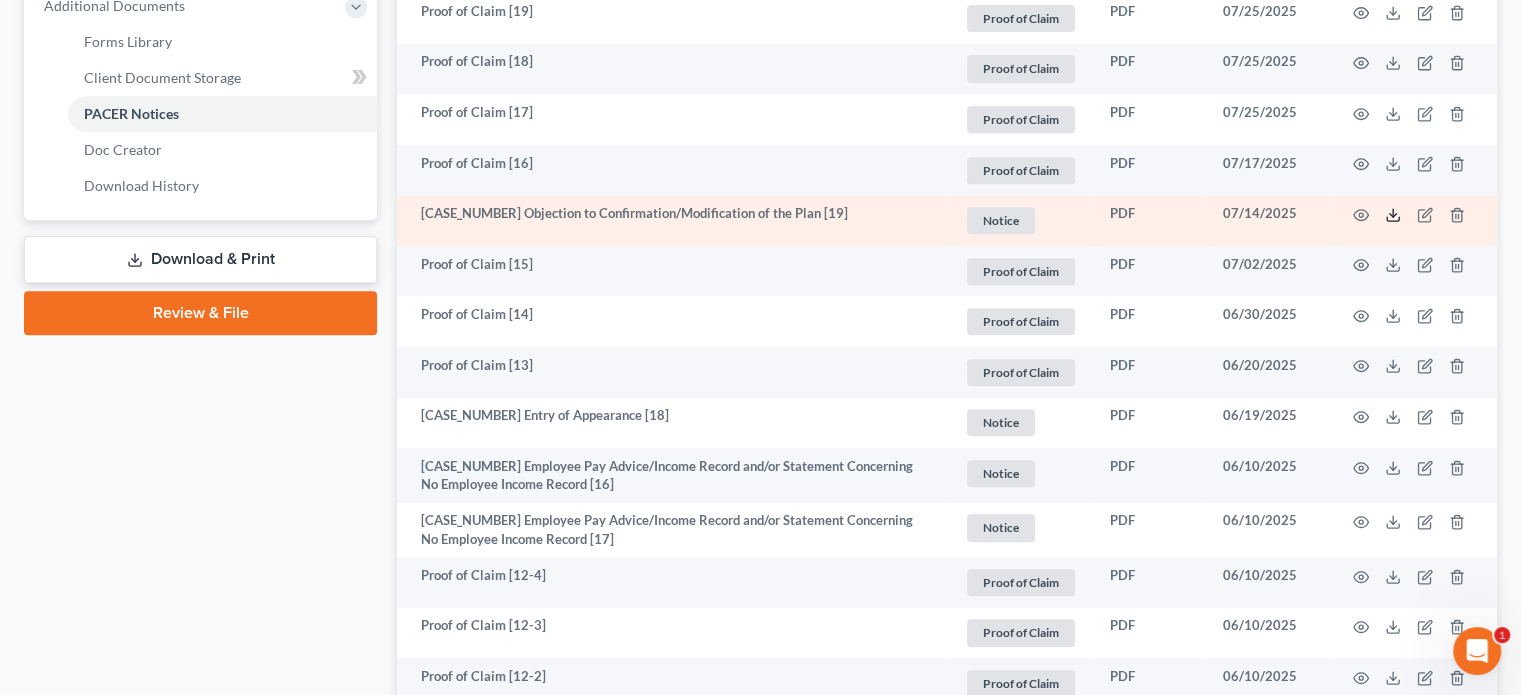 click 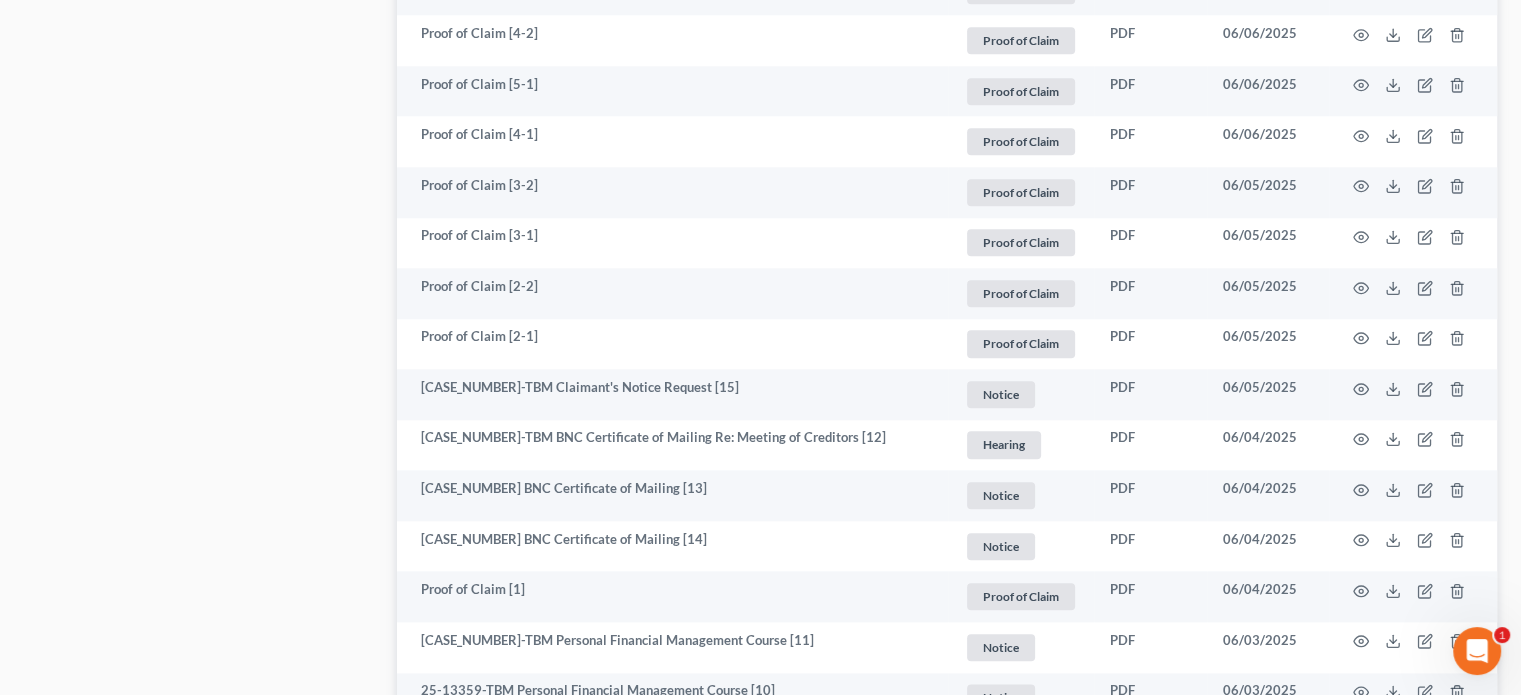scroll, scrollTop: 2268, scrollLeft: 0, axis: vertical 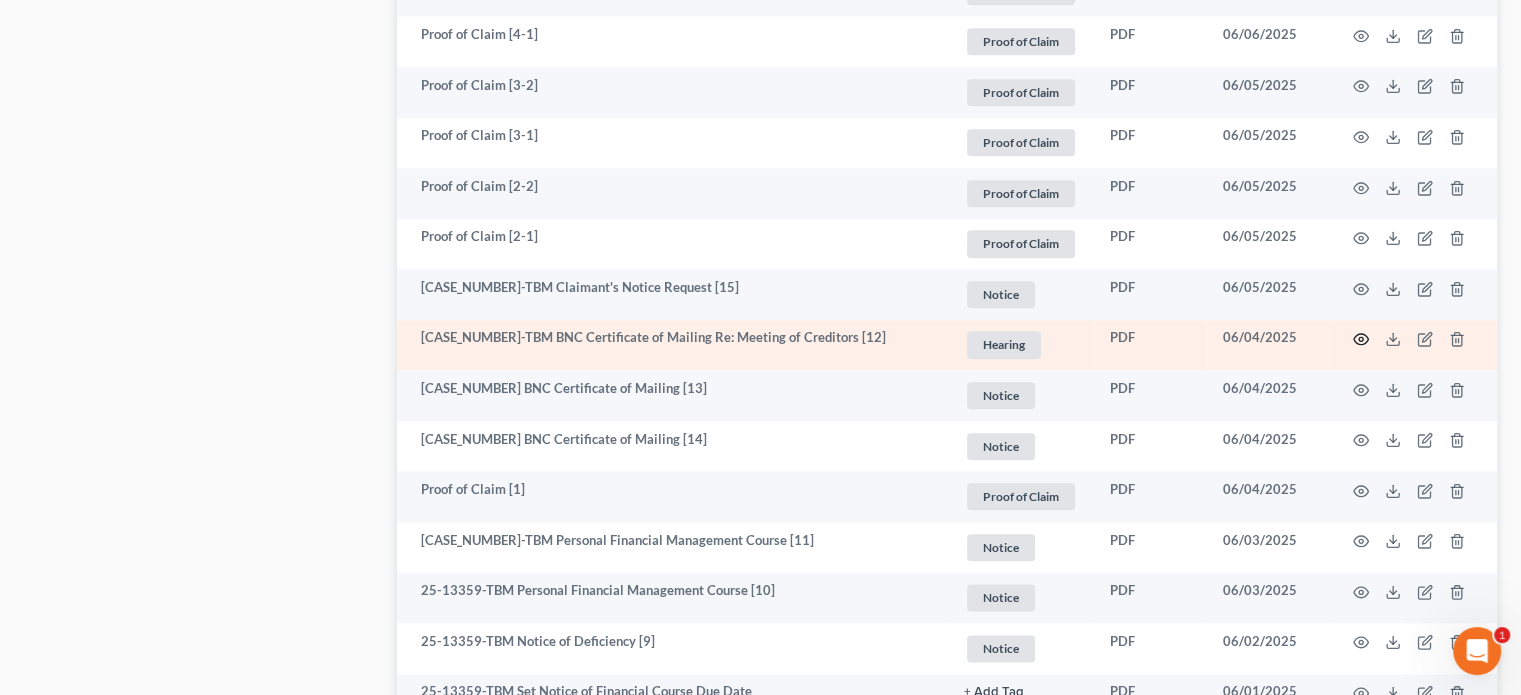 click 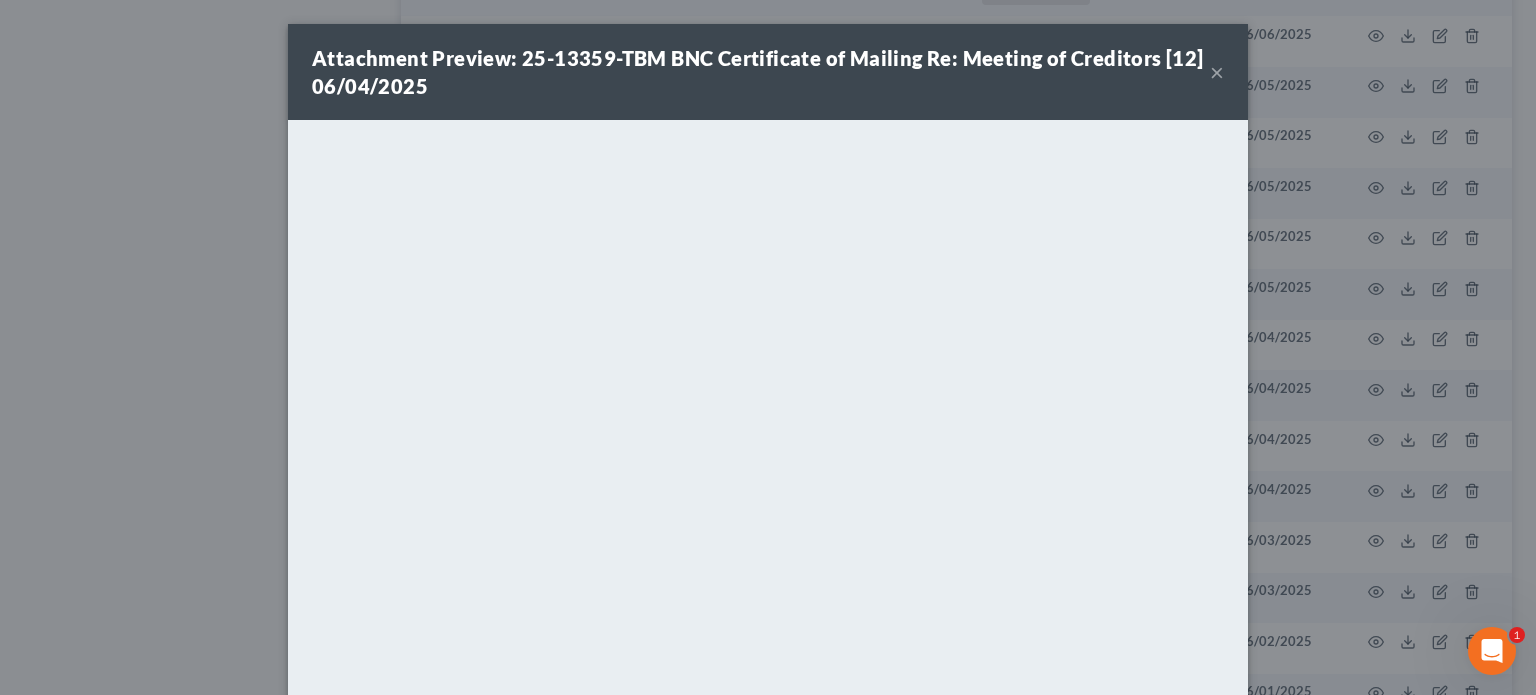 click on "×" at bounding box center [1217, 72] 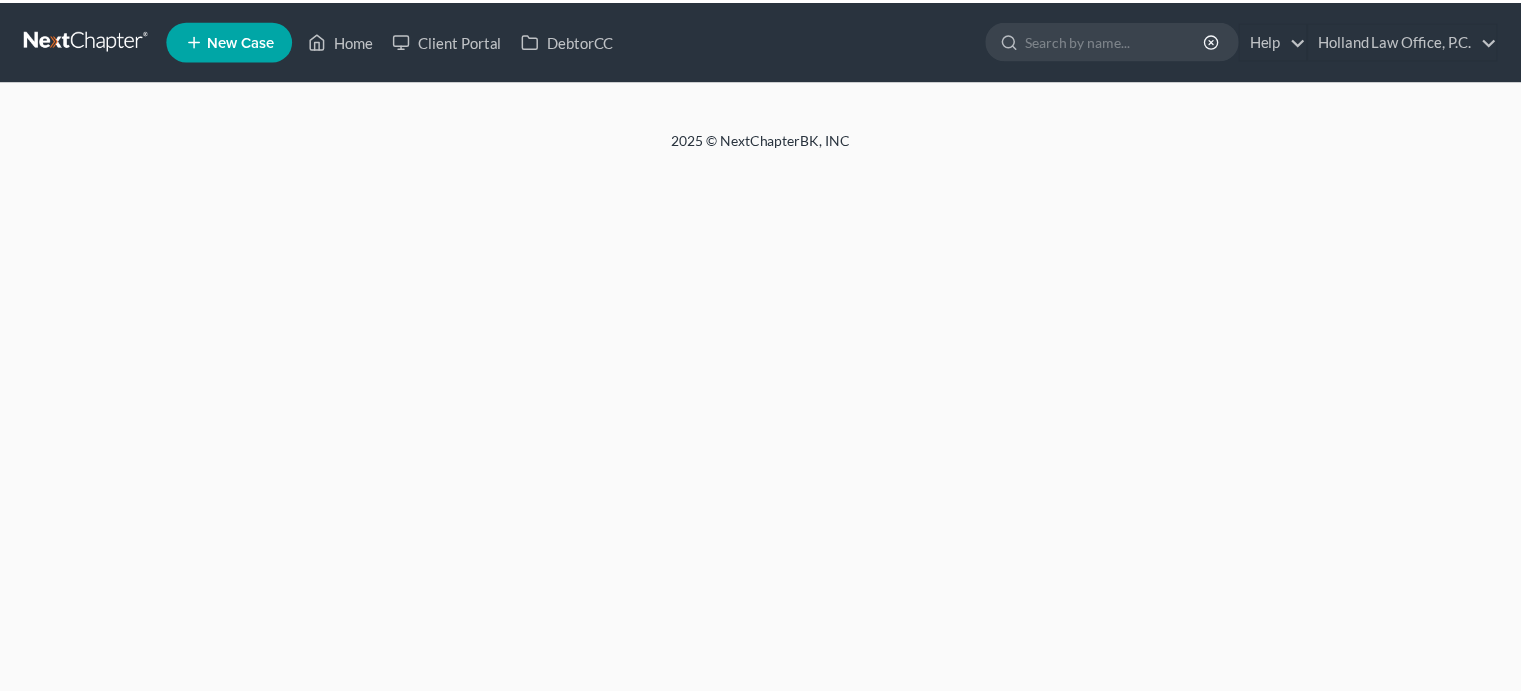 scroll, scrollTop: 0, scrollLeft: 0, axis: both 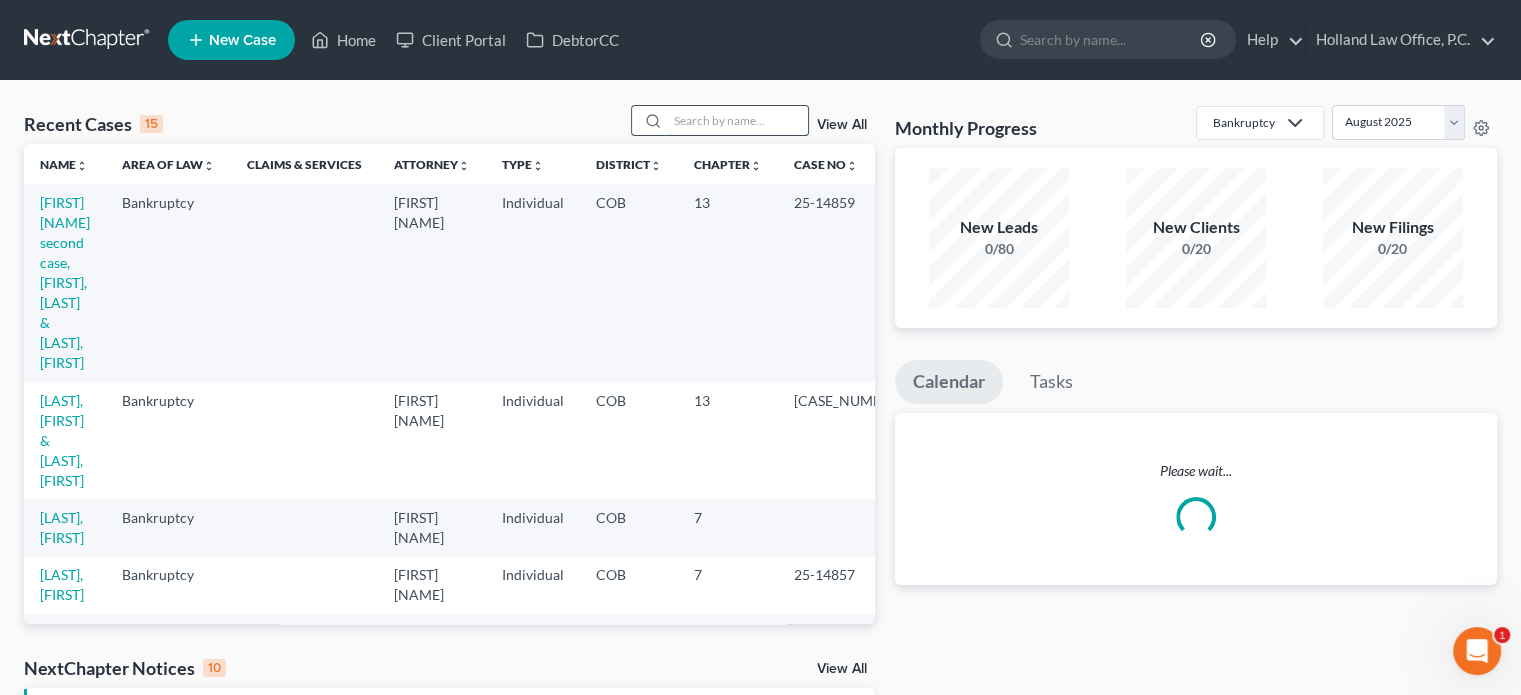 click at bounding box center (738, 120) 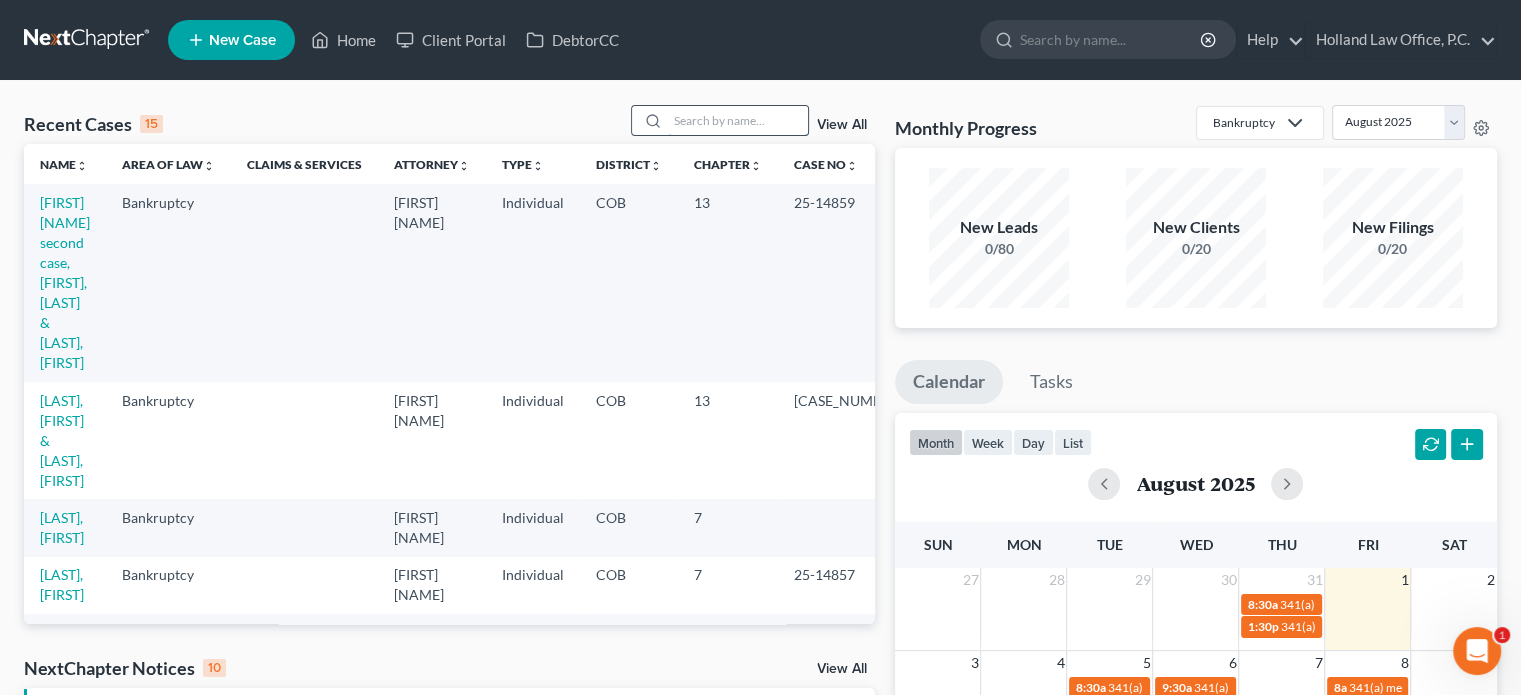 click at bounding box center [738, 120] 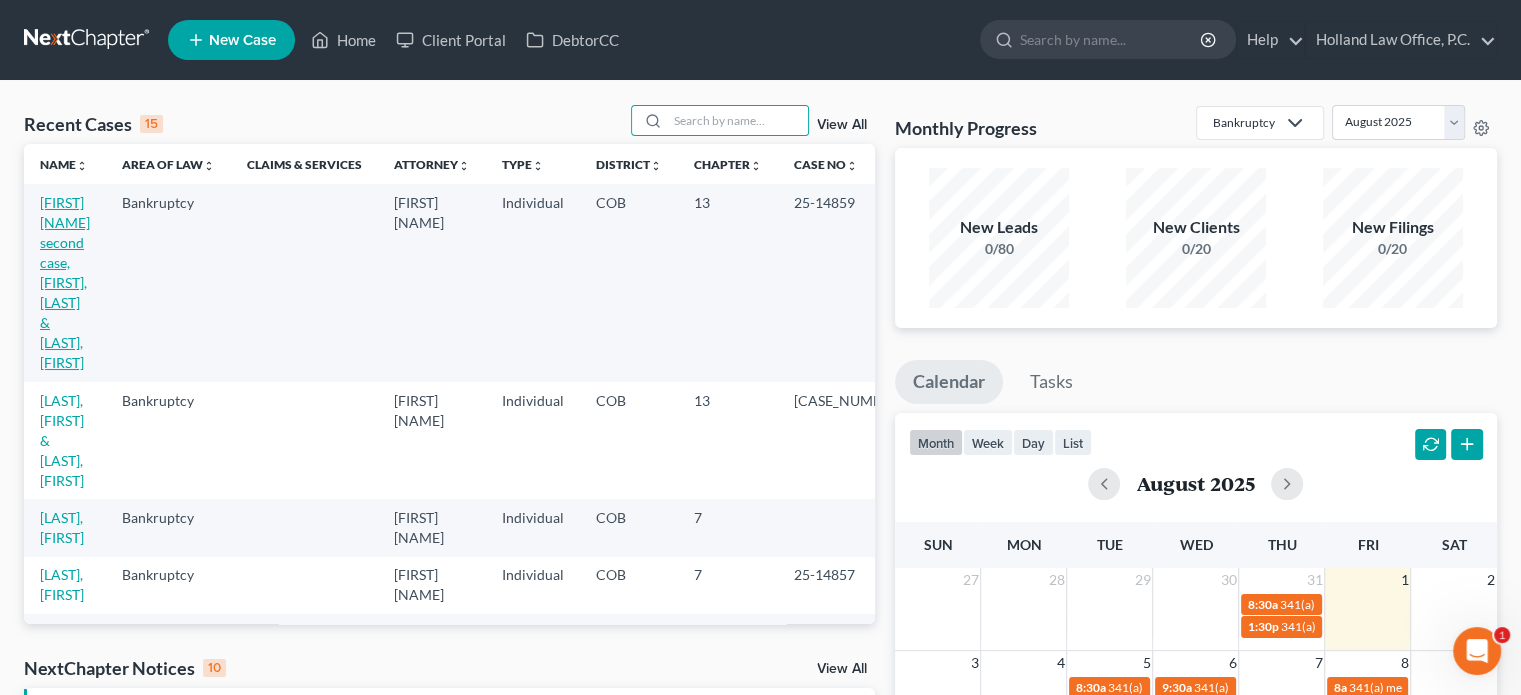 click on "[FIRST] [NAME] second case, [FIRST], [LAST] & [LAST], [FIRST]" at bounding box center [65, 282] 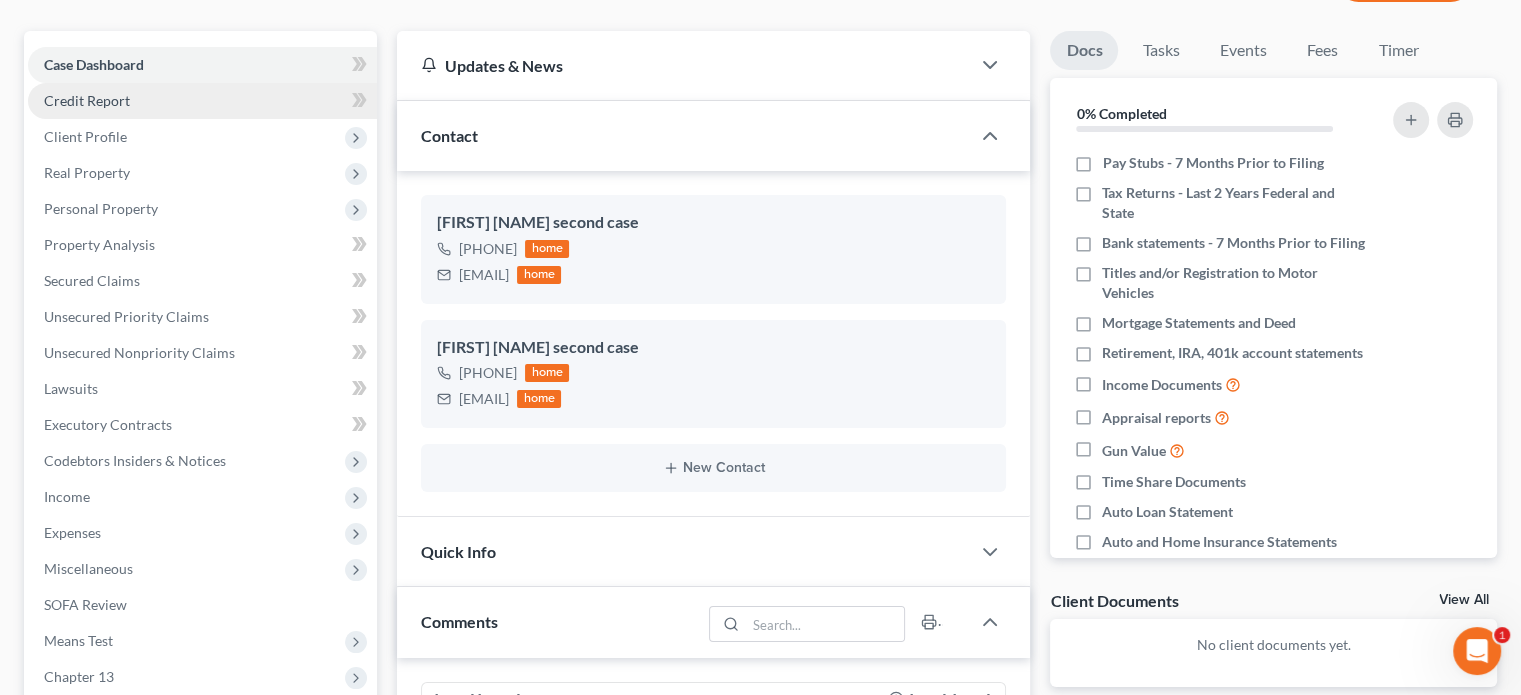 scroll, scrollTop: 300, scrollLeft: 0, axis: vertical 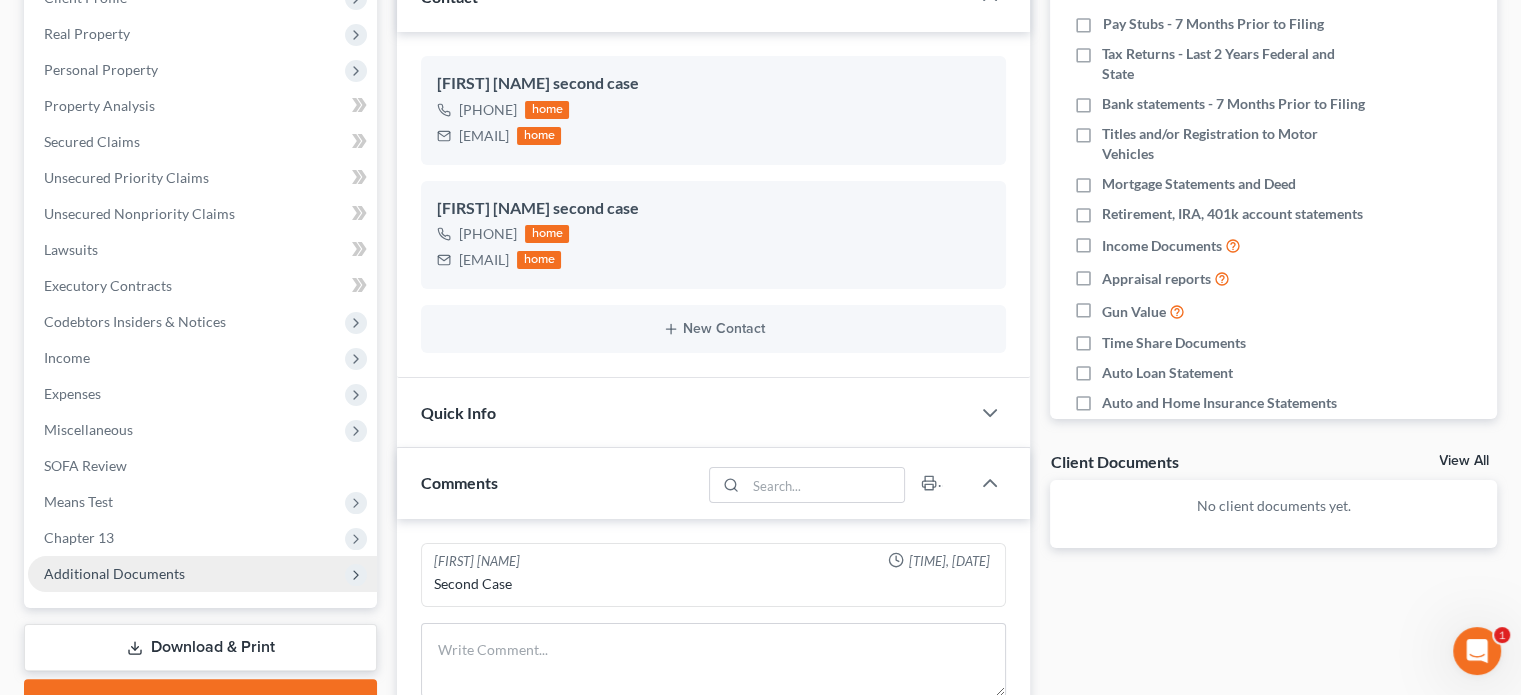 click on "Additional Documents" at bounding box center [114, 573] 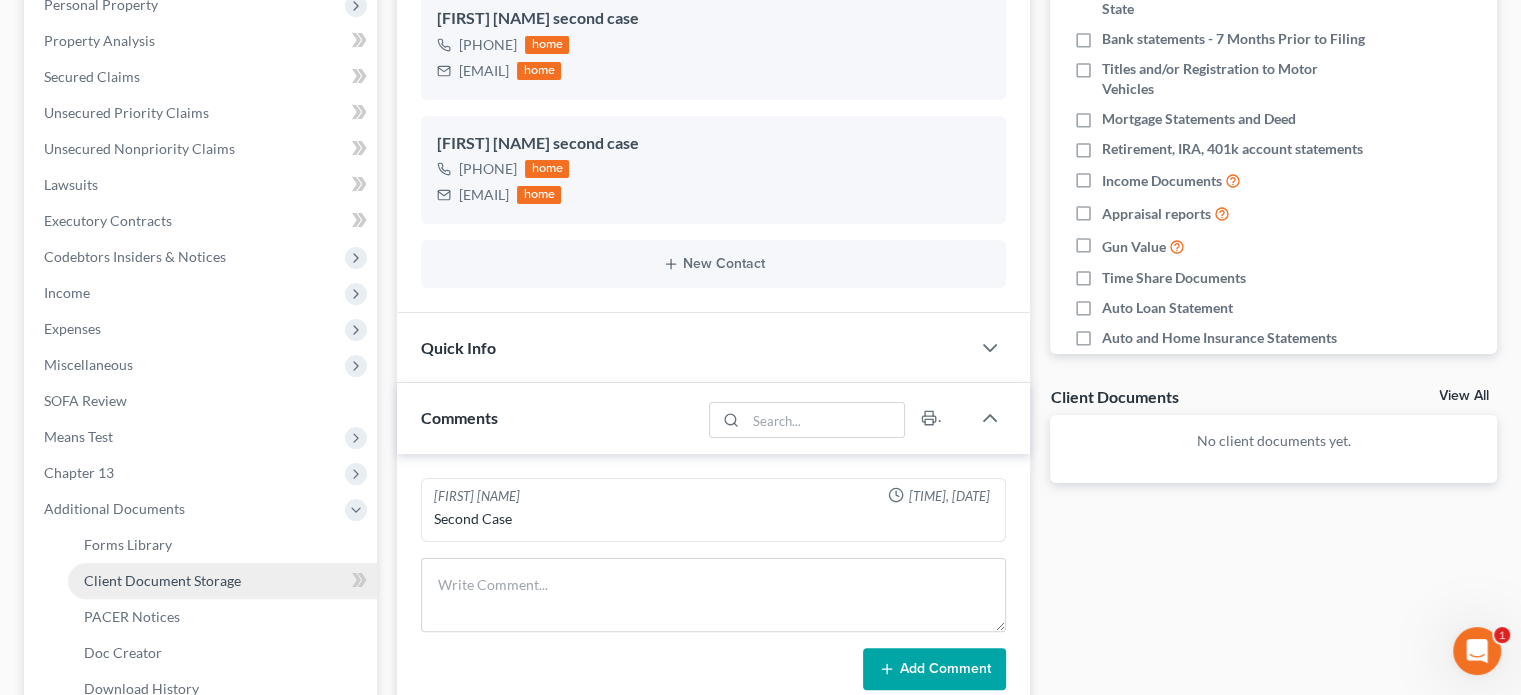 scroll, scrollTop: 400, scrollLeft: 0, axis: vertical 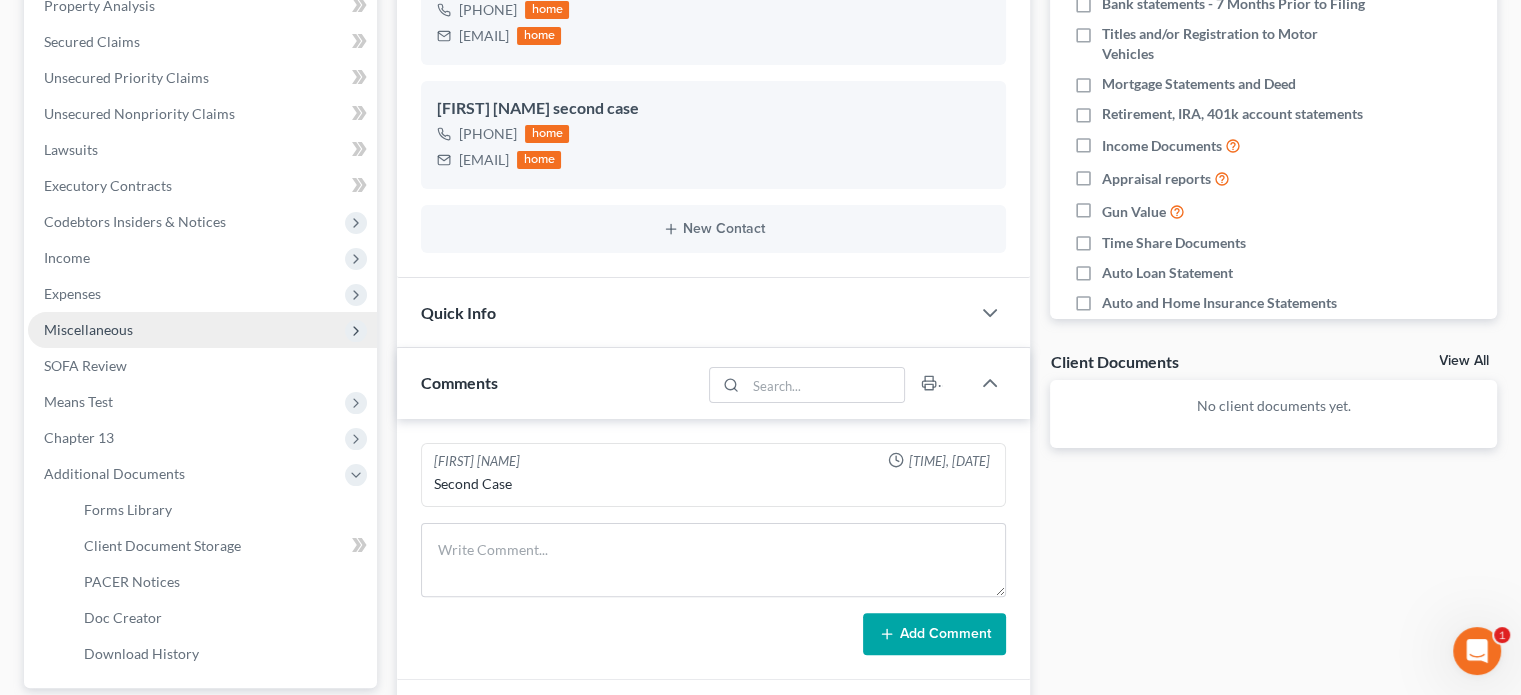 click on "Miscellaneous" at bounding box center [88, 329] 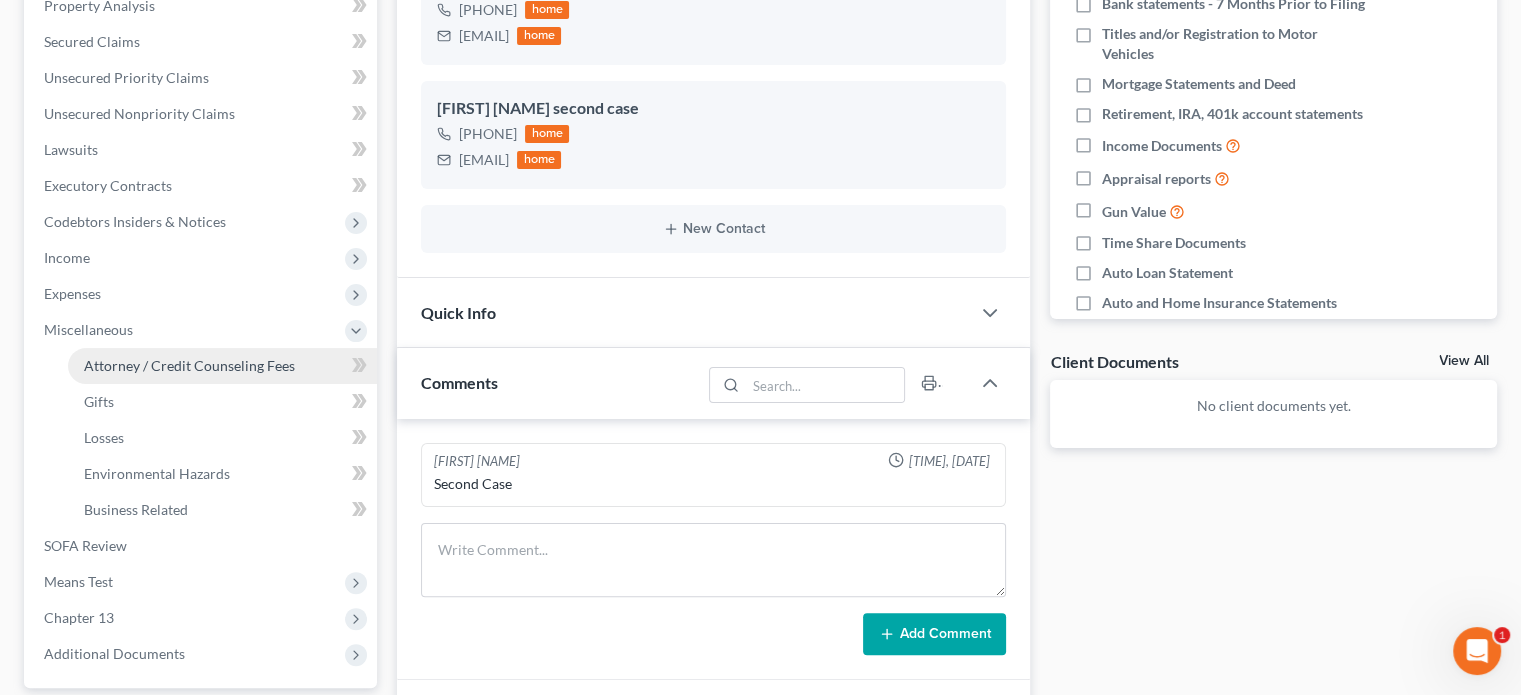click on "Attorney / Credit Counseling Fees" at bounding box center (189, 365) 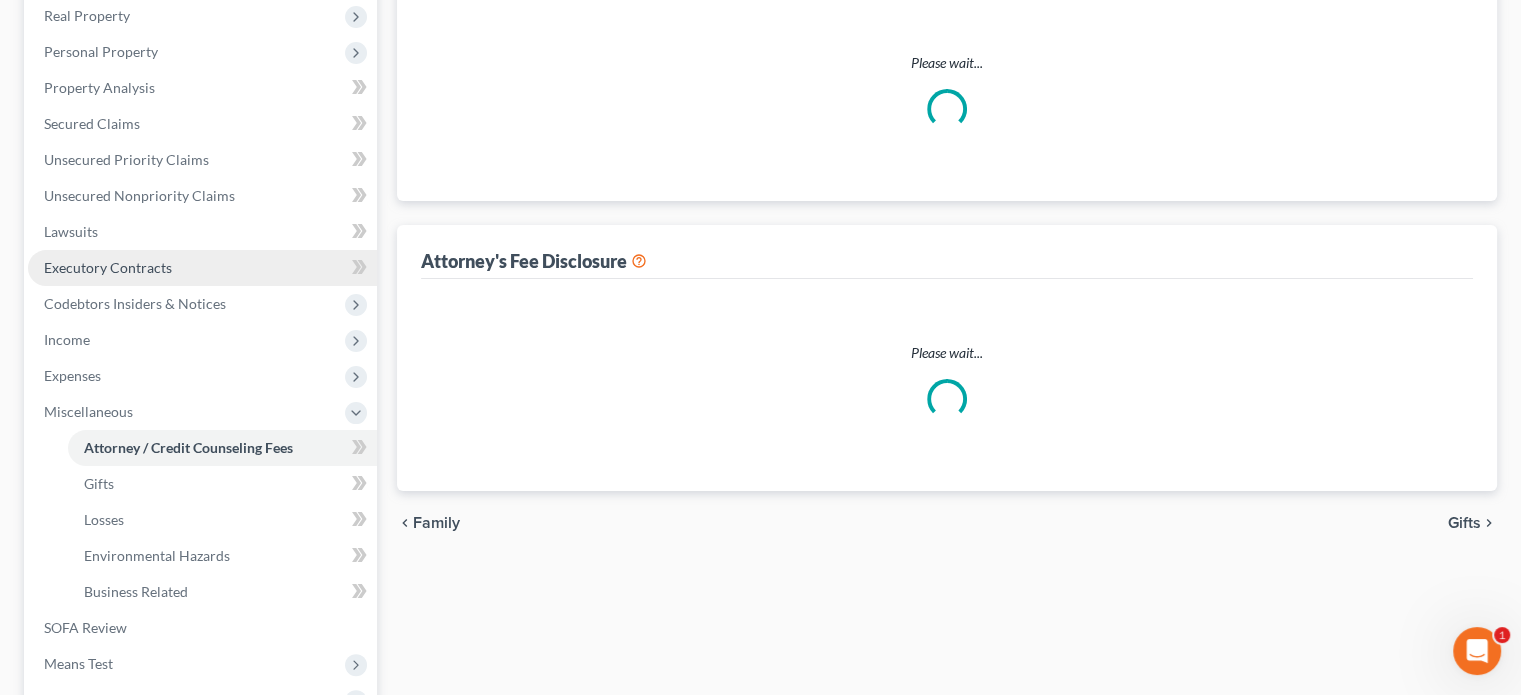 select on "0" 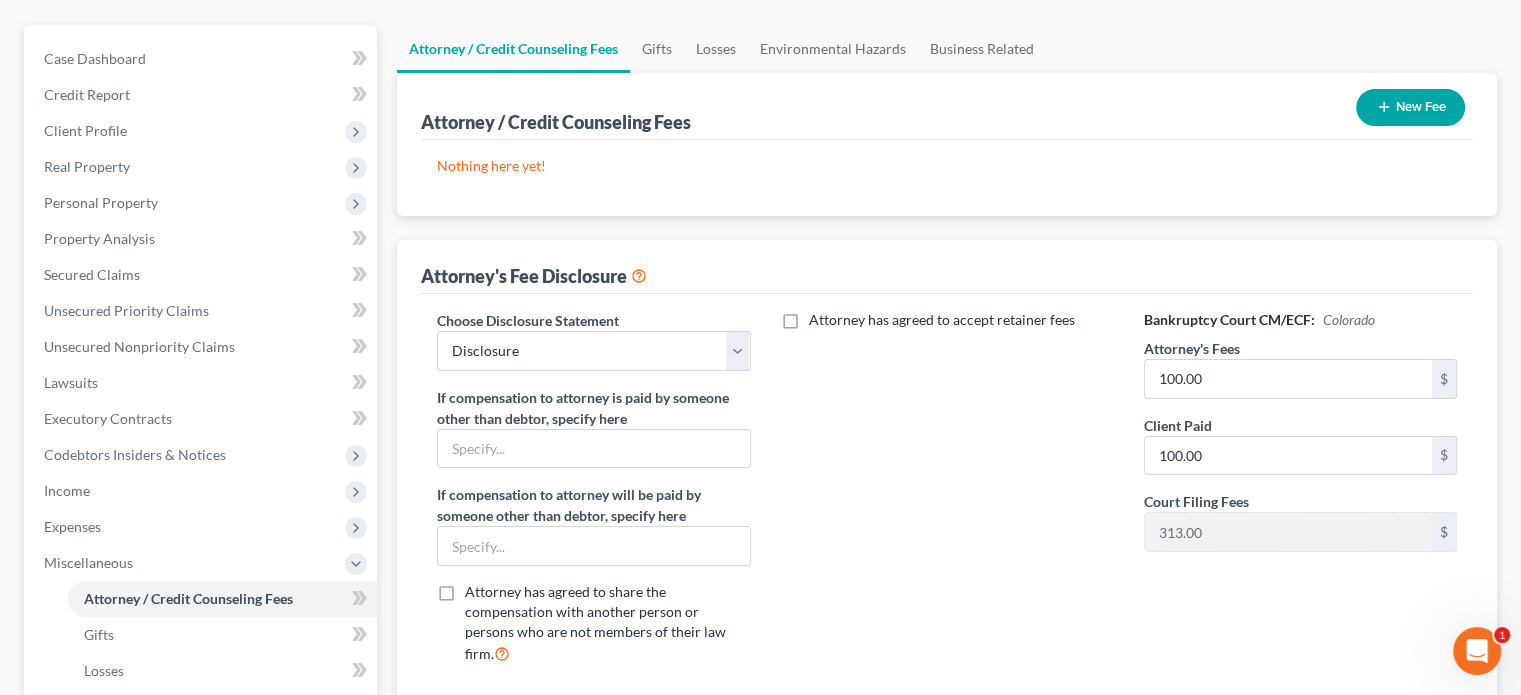 scroll, scrollTop: 200, scrollLeft: 0, axis: vertical 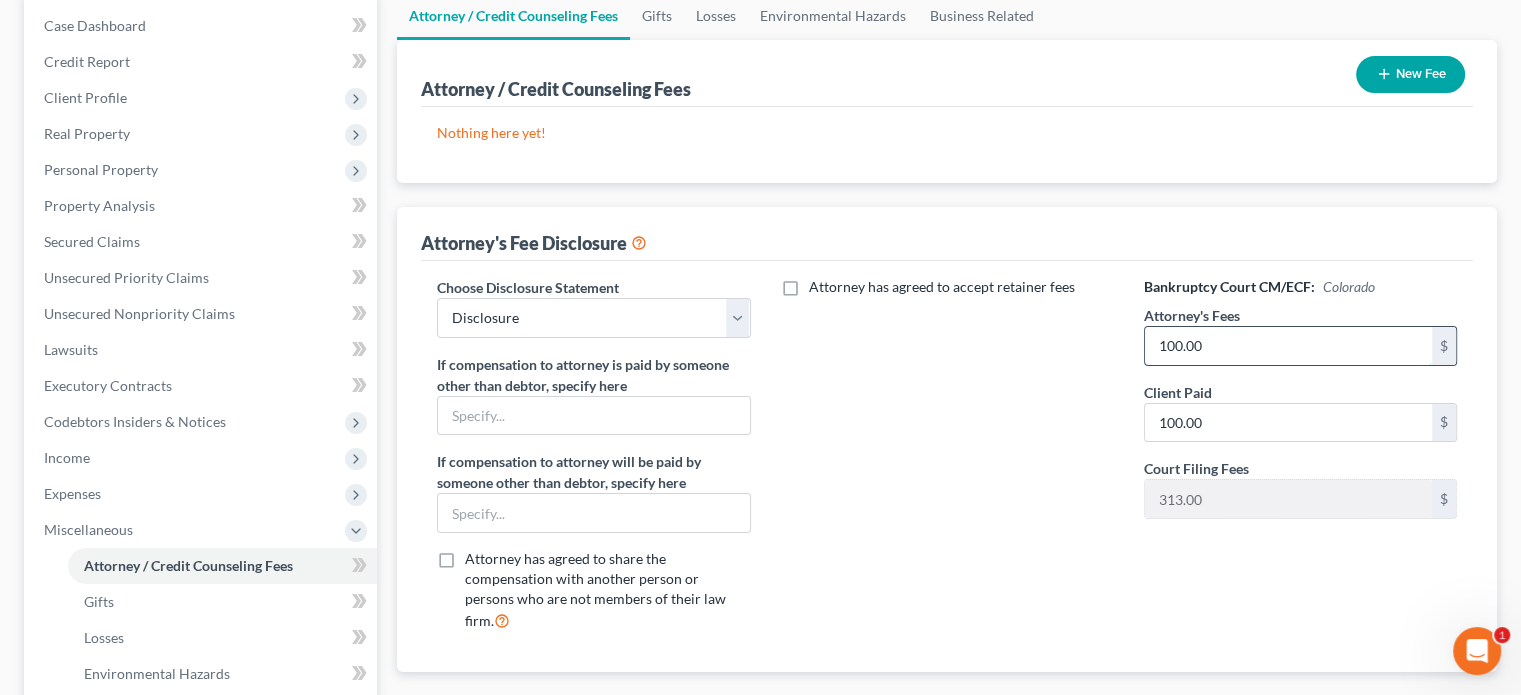 click on "100.00" at bounding box center [1288, 346] 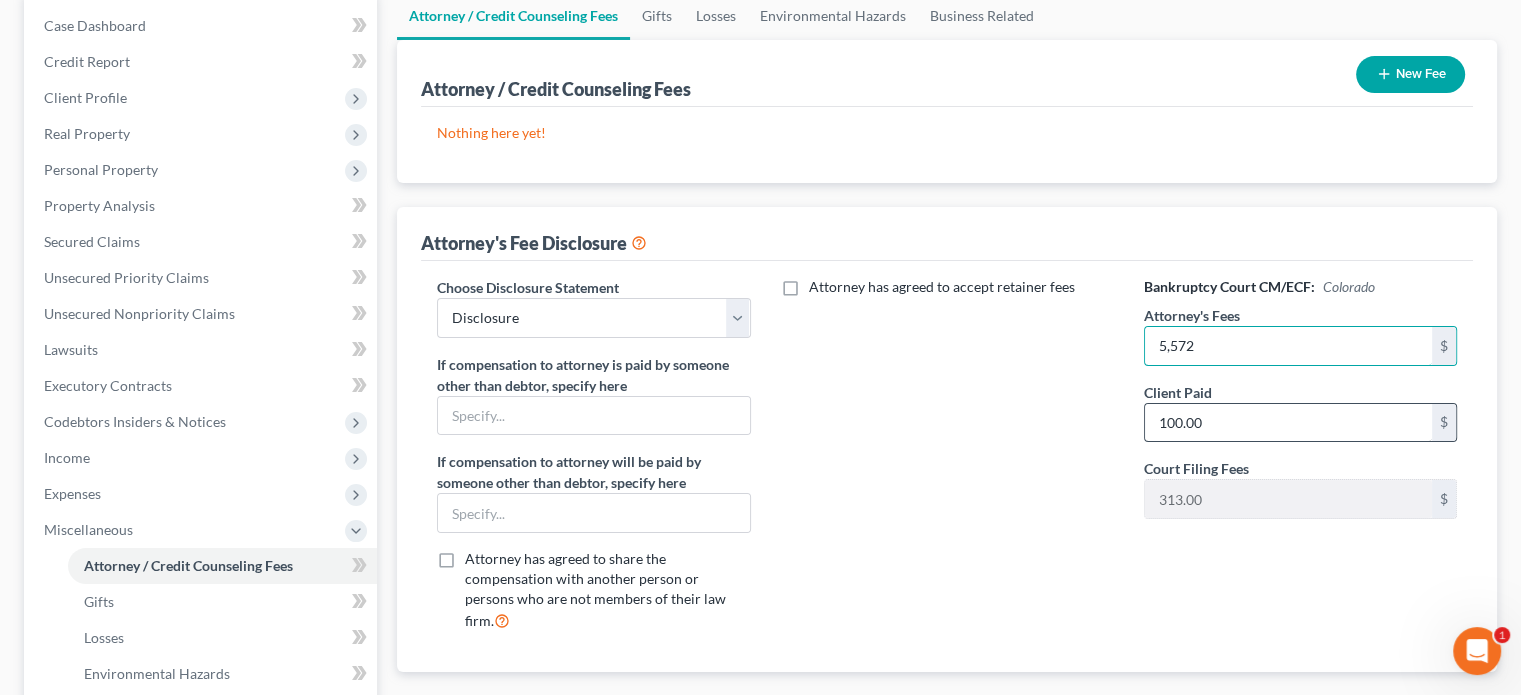 type on "5,572" 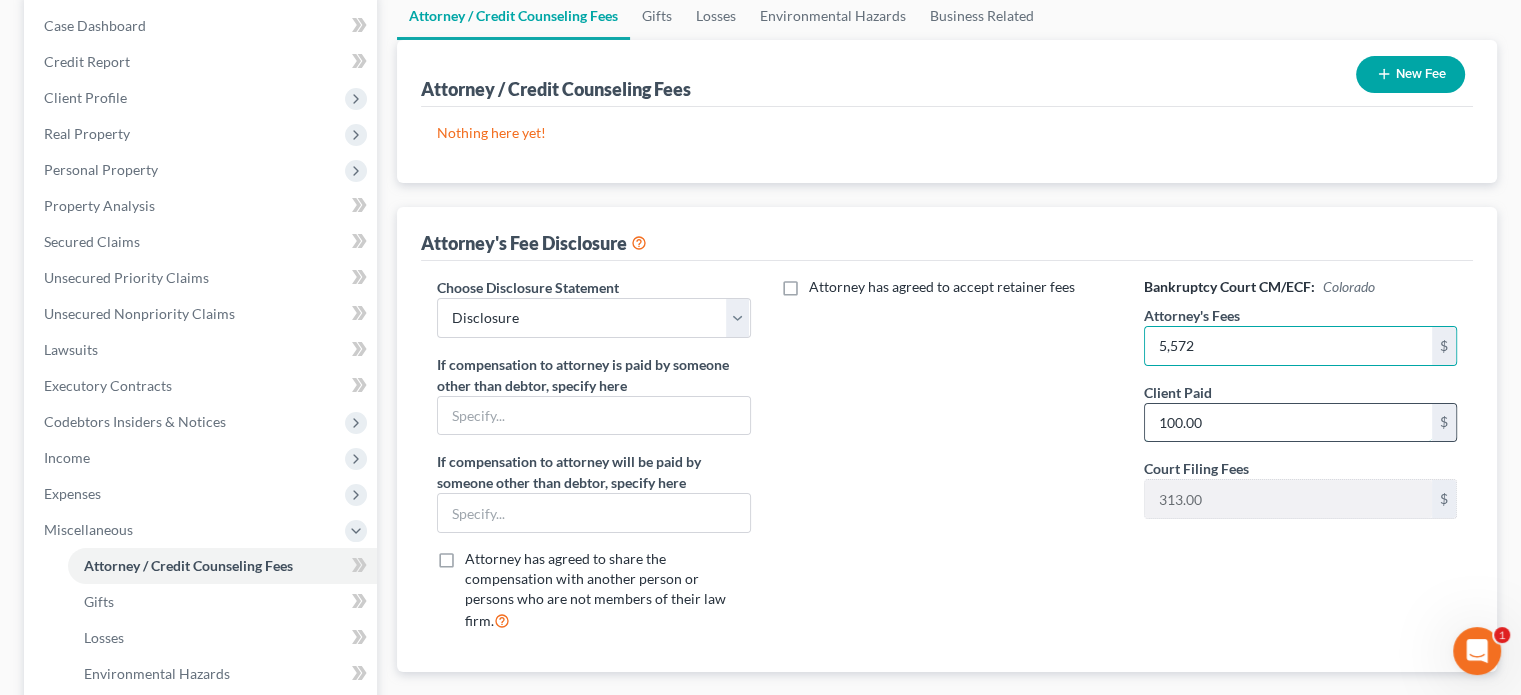 click on "100.00" at bounding box center [1288, 423] 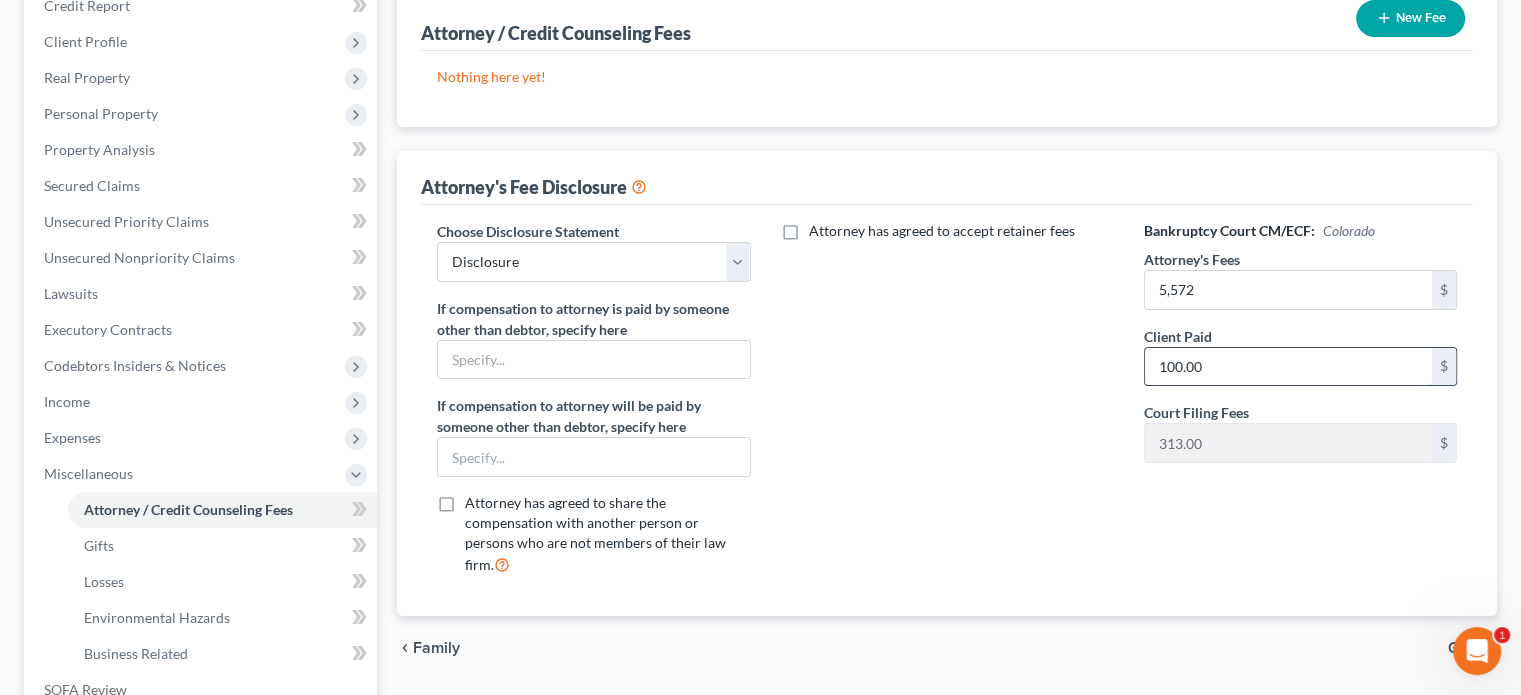 scroll, scrollTop: 300, scrollLeft: 0, axis: vertical 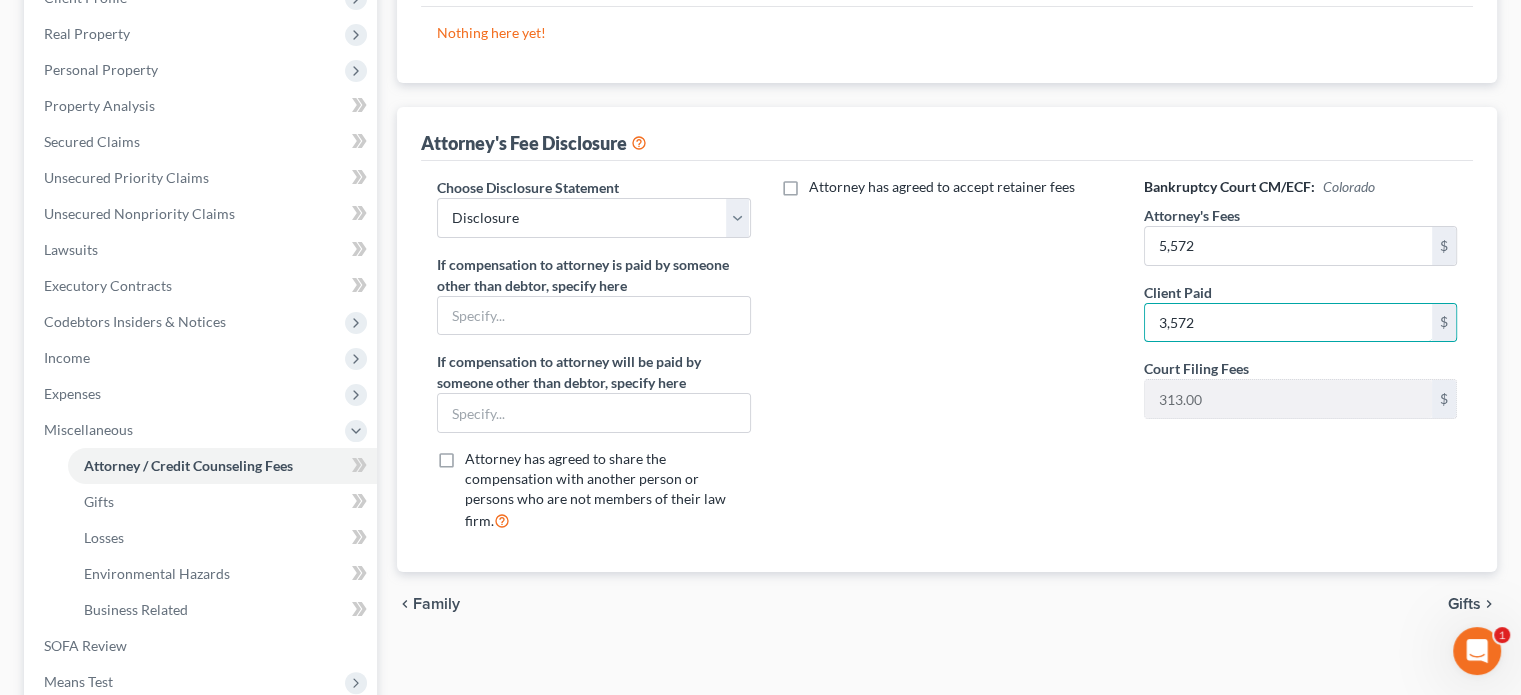 type on "3,572" 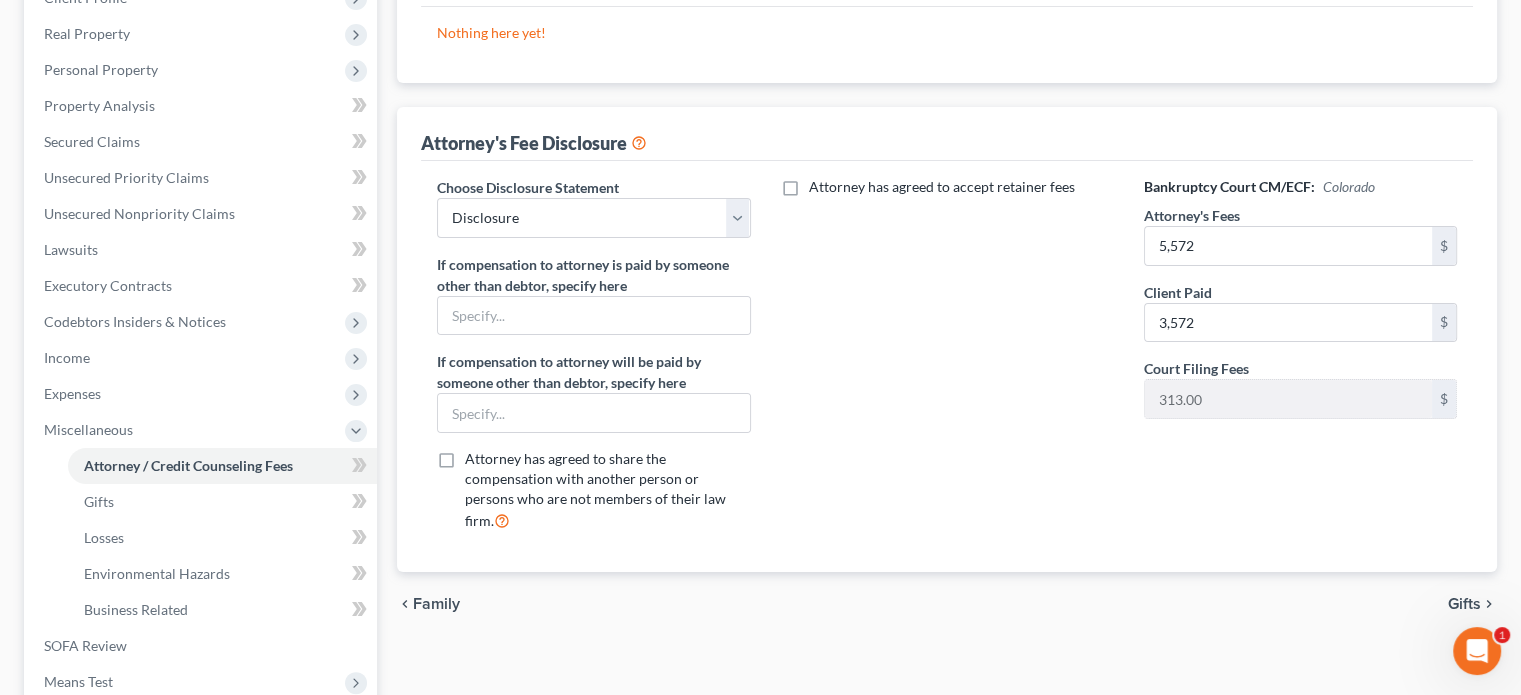 click on "Gifts" at bounding box center [1464, 604] 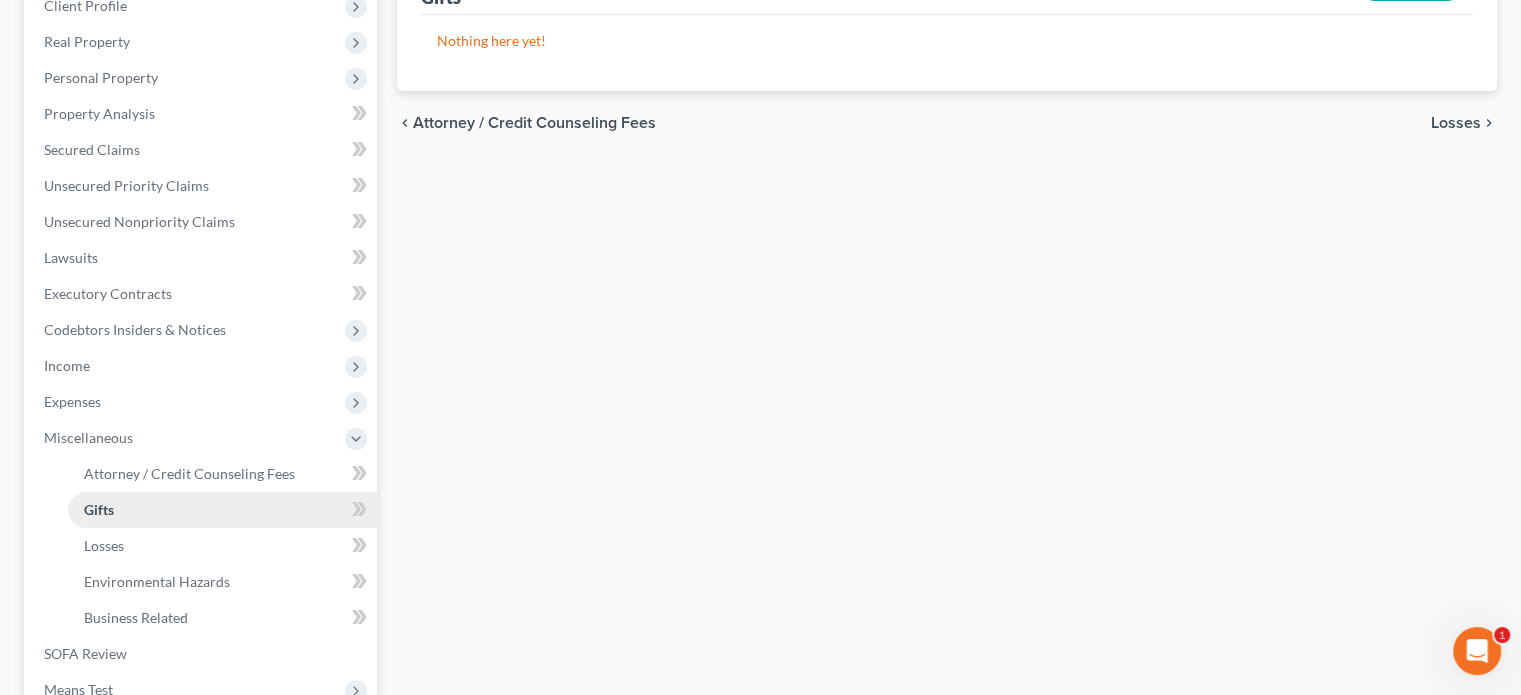 scroll, scrollTop: 400, scrollLeft: 0, axis: vertical 